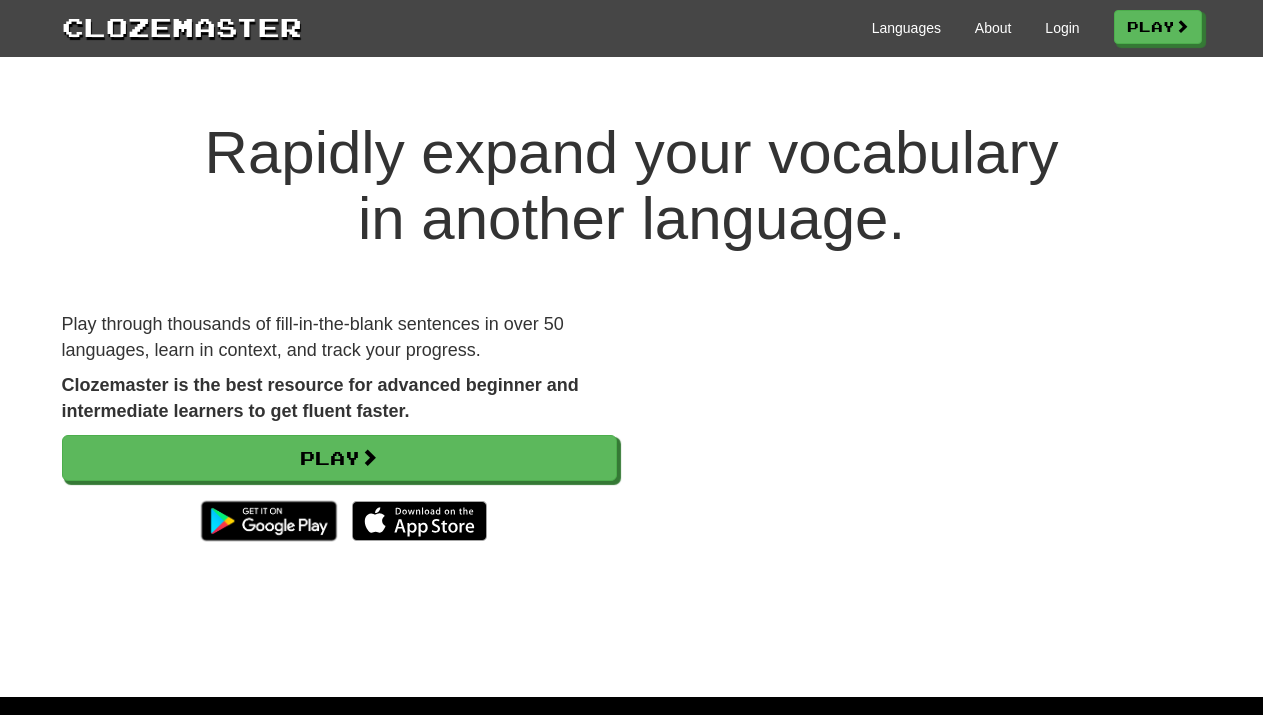 scroll, scrollTop: 0, scrollLeft: 0, axis: both 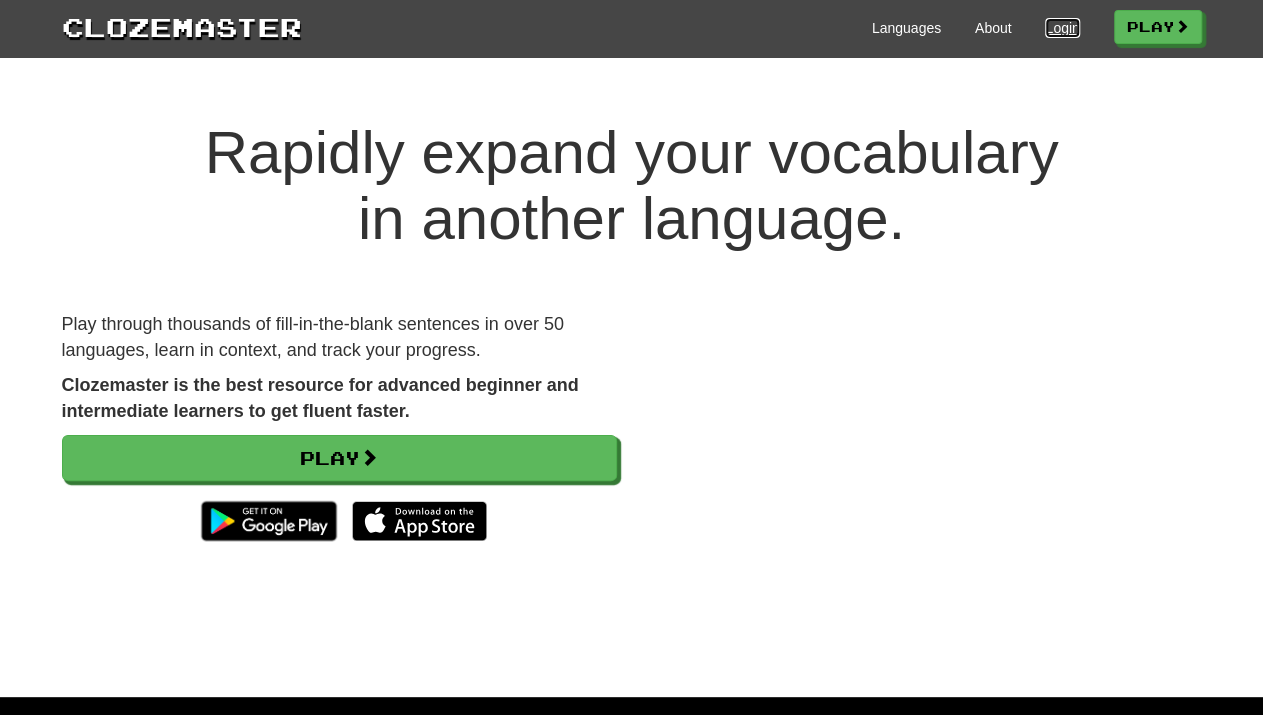 click on "Login" at bounding box center (1062, 28) 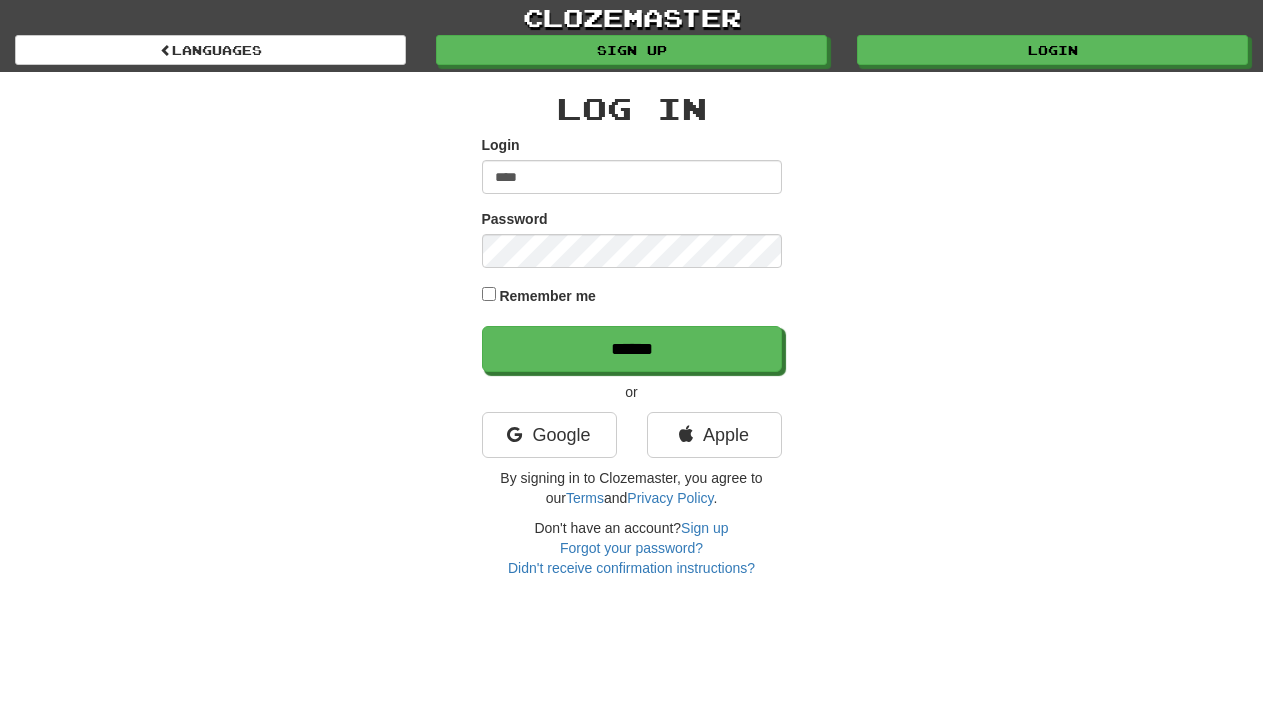 scroll, scrollTop: 0, scrollLeft: 0, axis: both 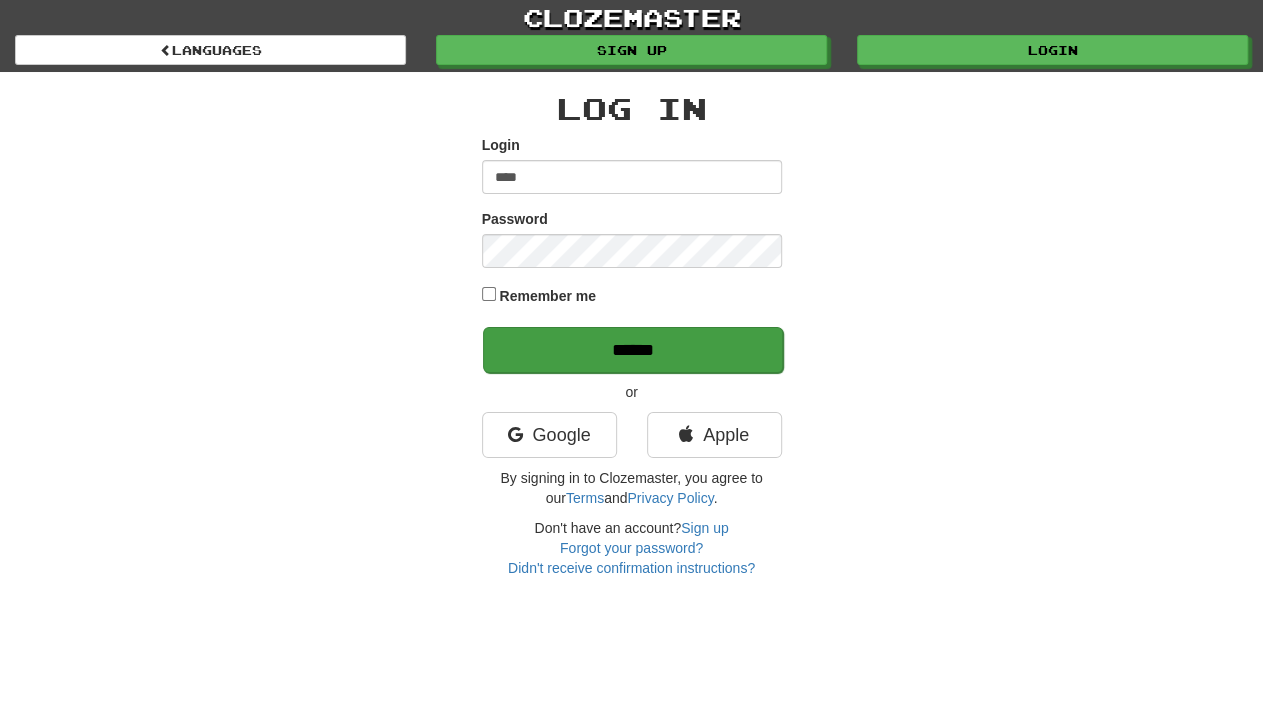 type on "****" 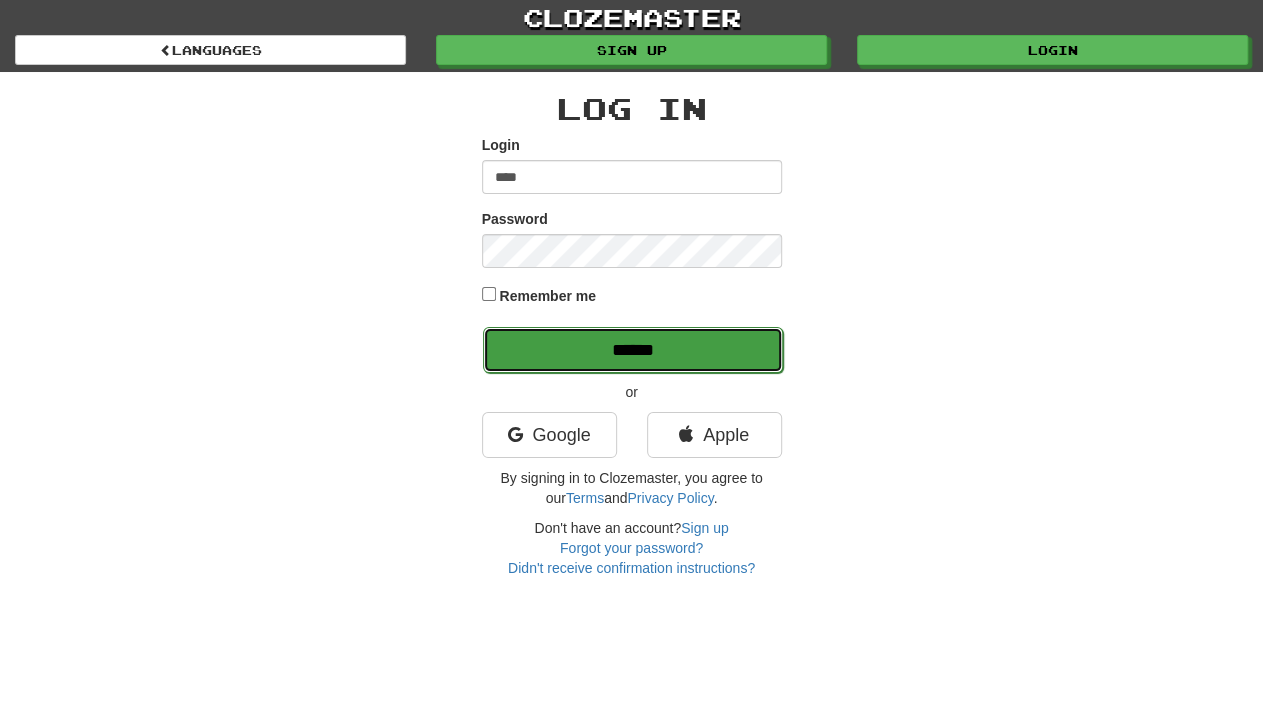 click on "******" at bounding box center (633, 350) 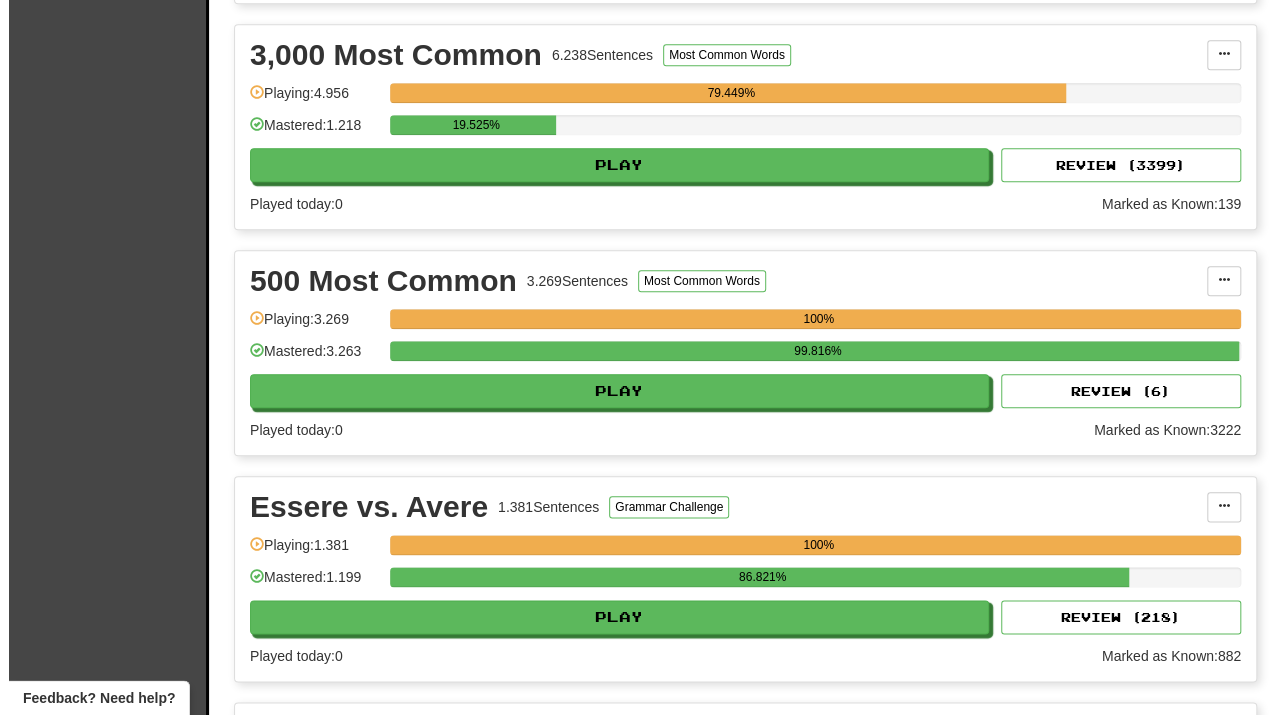 scroll, scrollTop: 839, scrollLeft: 0, axis: vertical 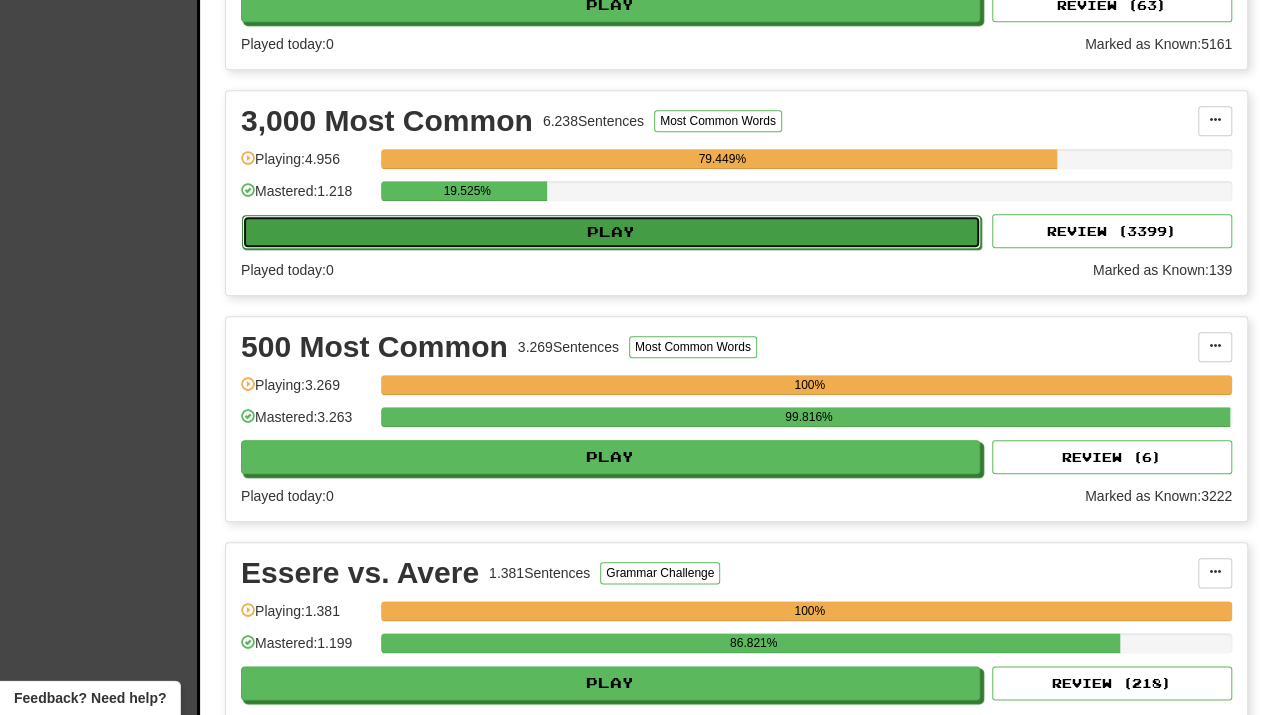 click on "Play" at bounding box center [611, 232] 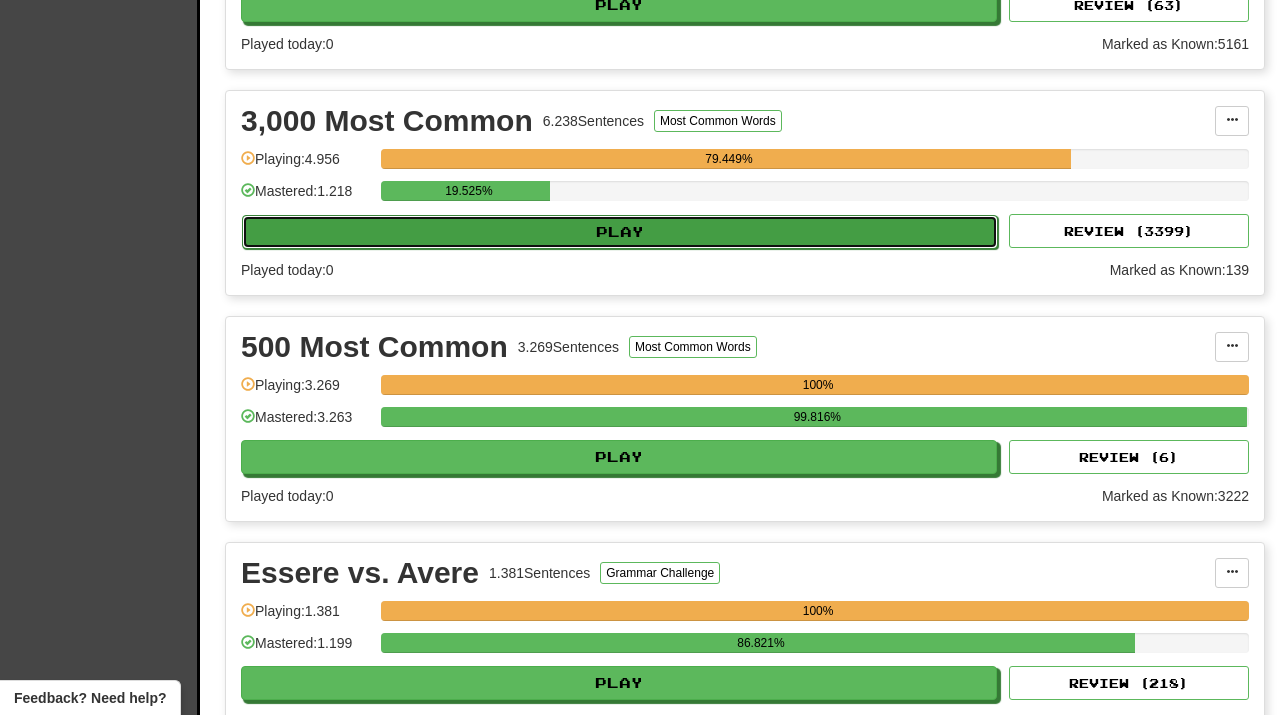 select on "**" 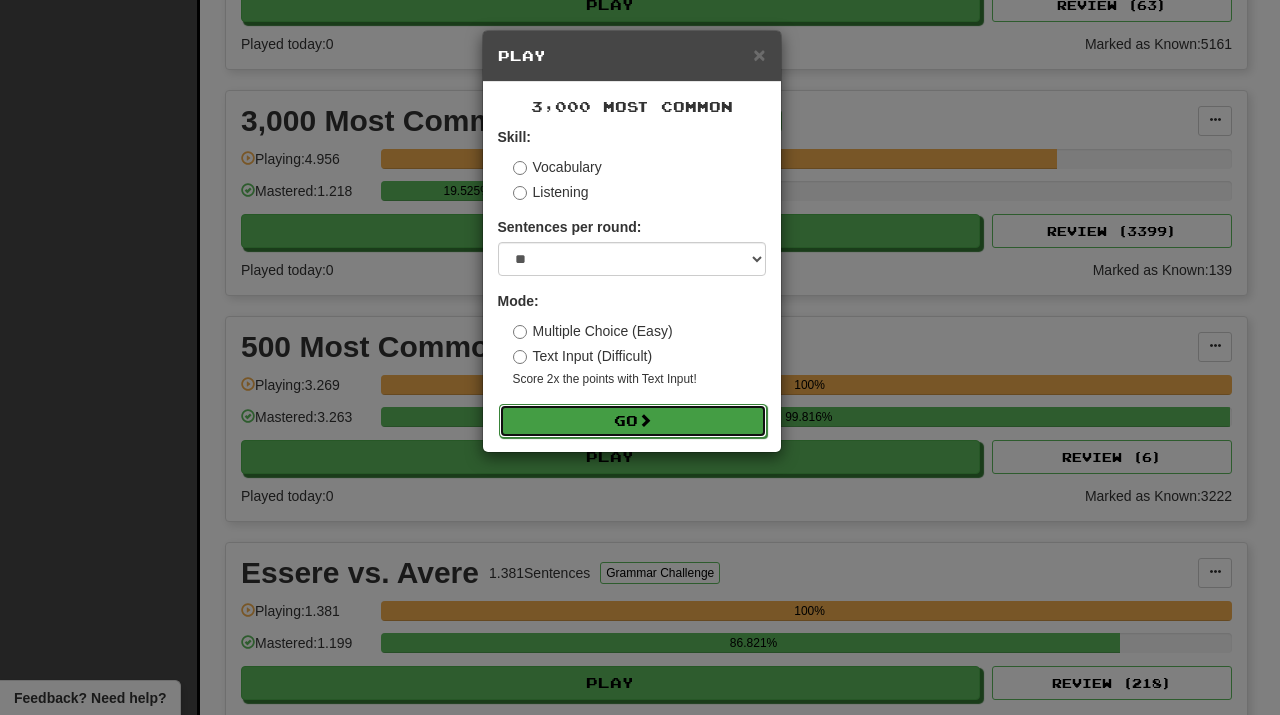 click on "Go" at bounding box center [633, 421] 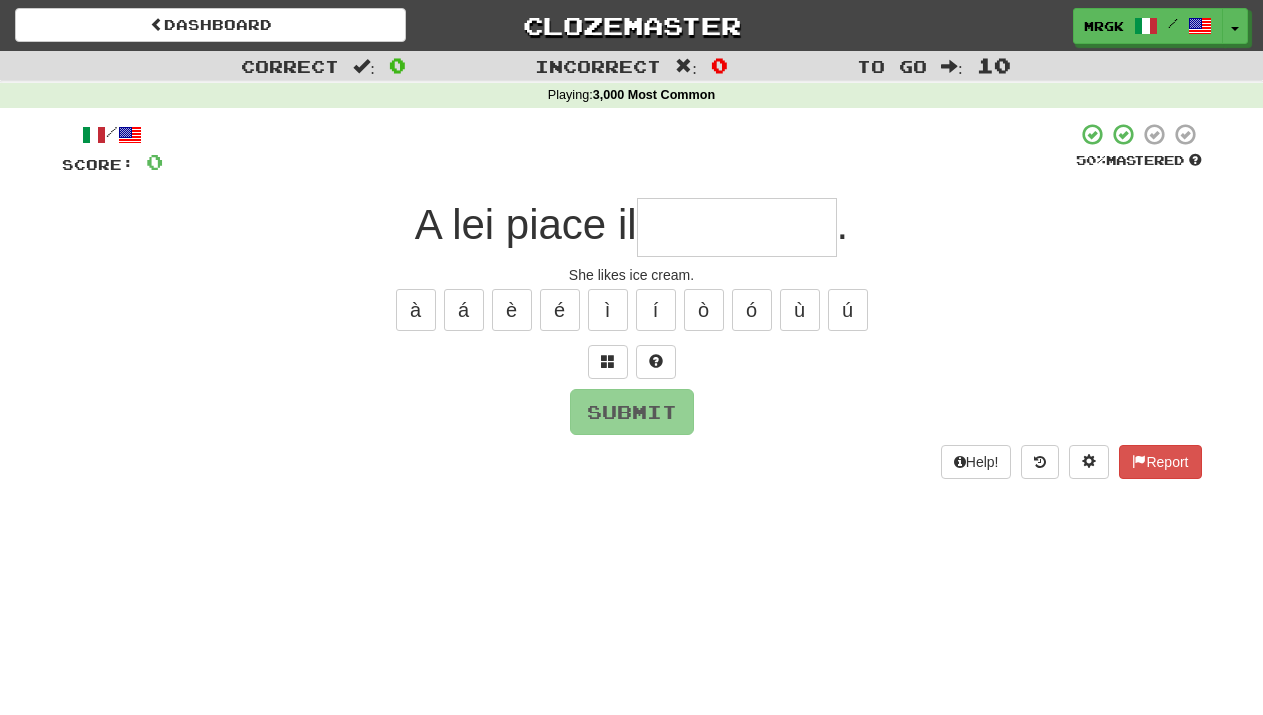 scroll, scrollTop: 0, scrollLeft: 0, axis: both 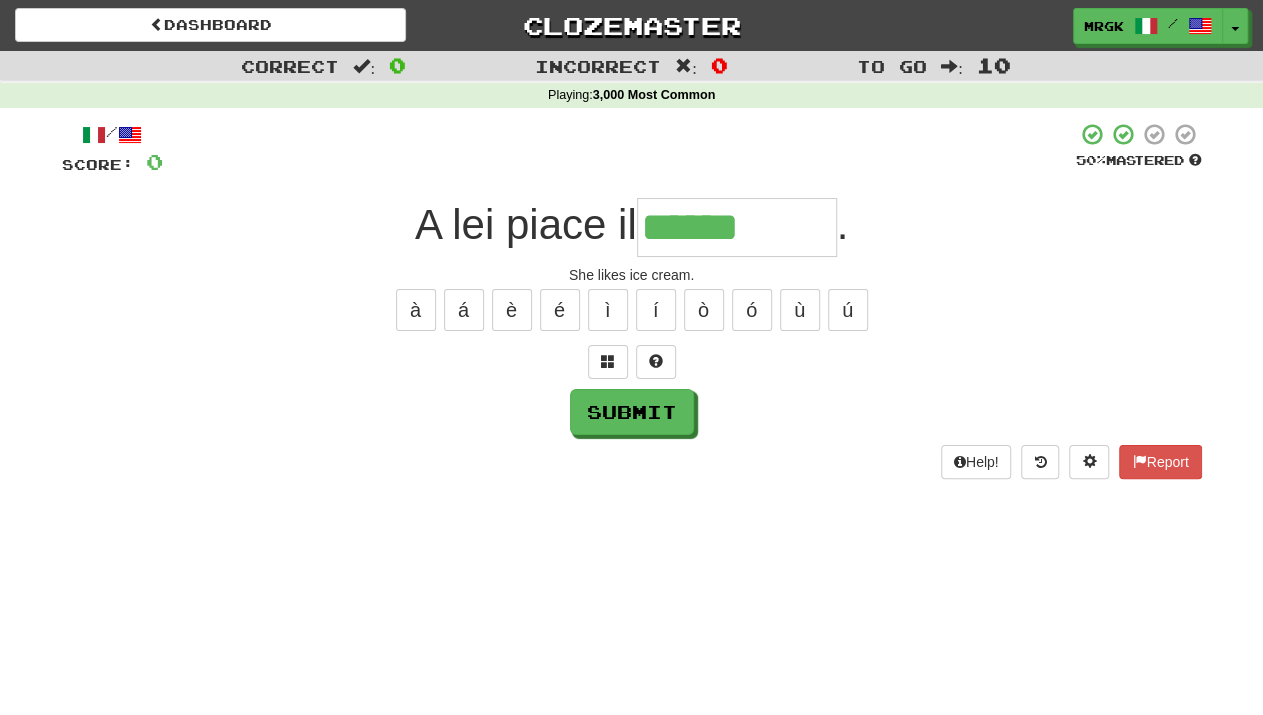 type on "******" 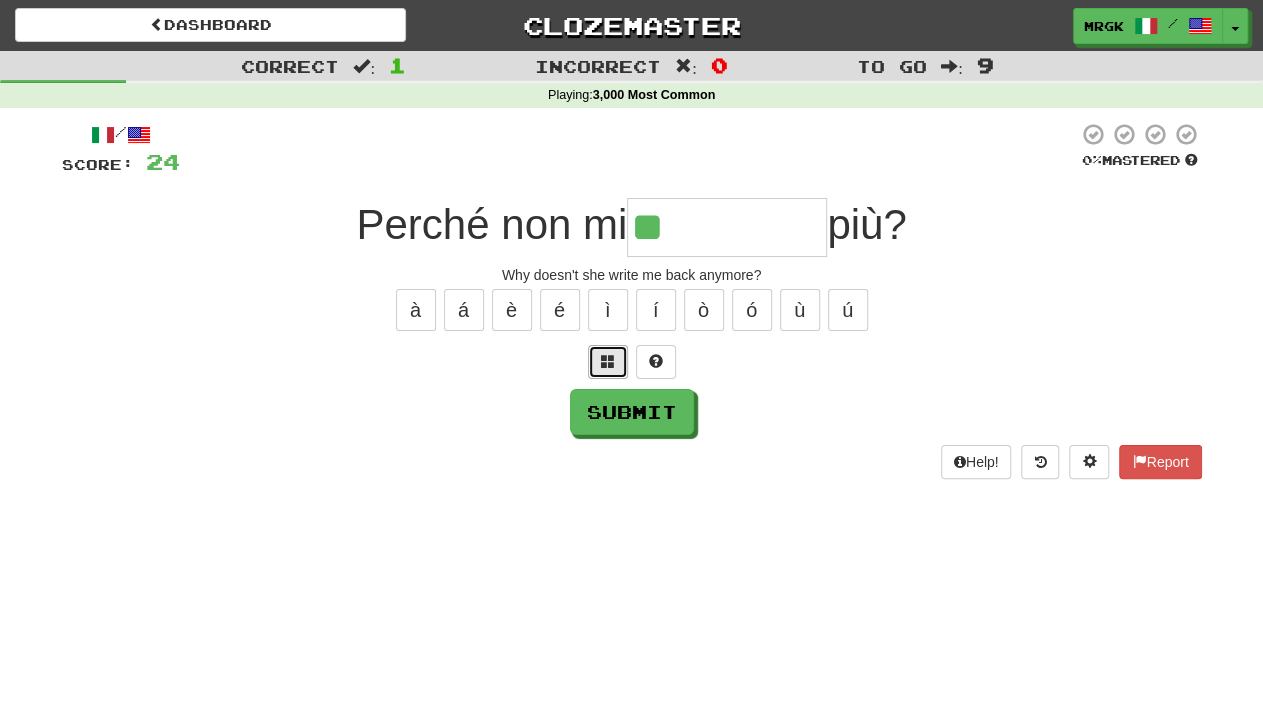 click at bounding box center [608, 361] 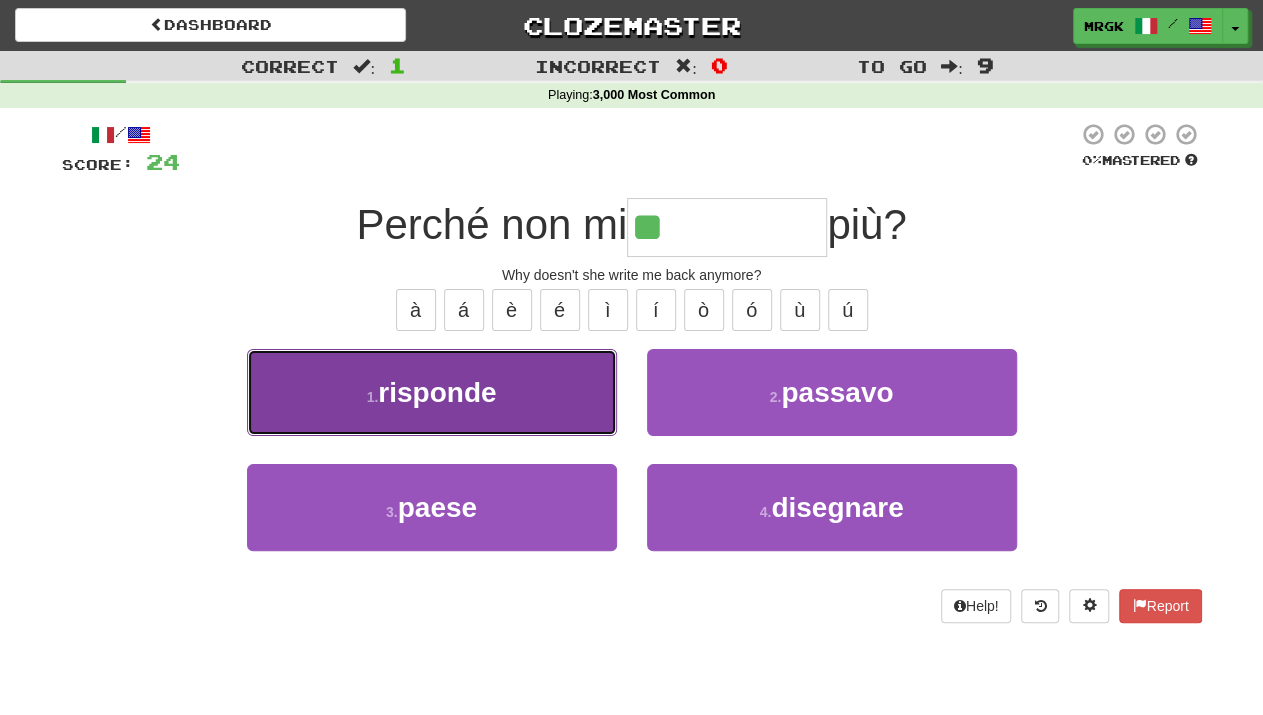 click on "1 .  risponde" at bounding box center [432, 392] 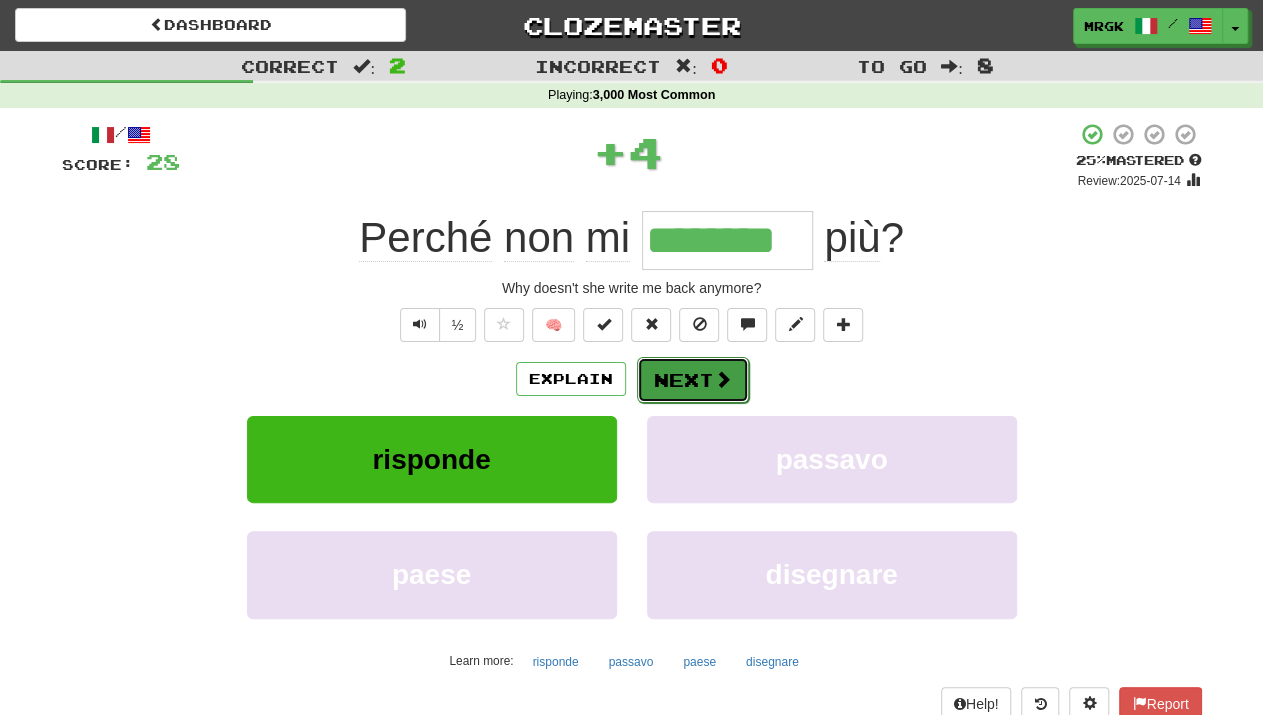 click on "Next" at bounding box center (693, 380) 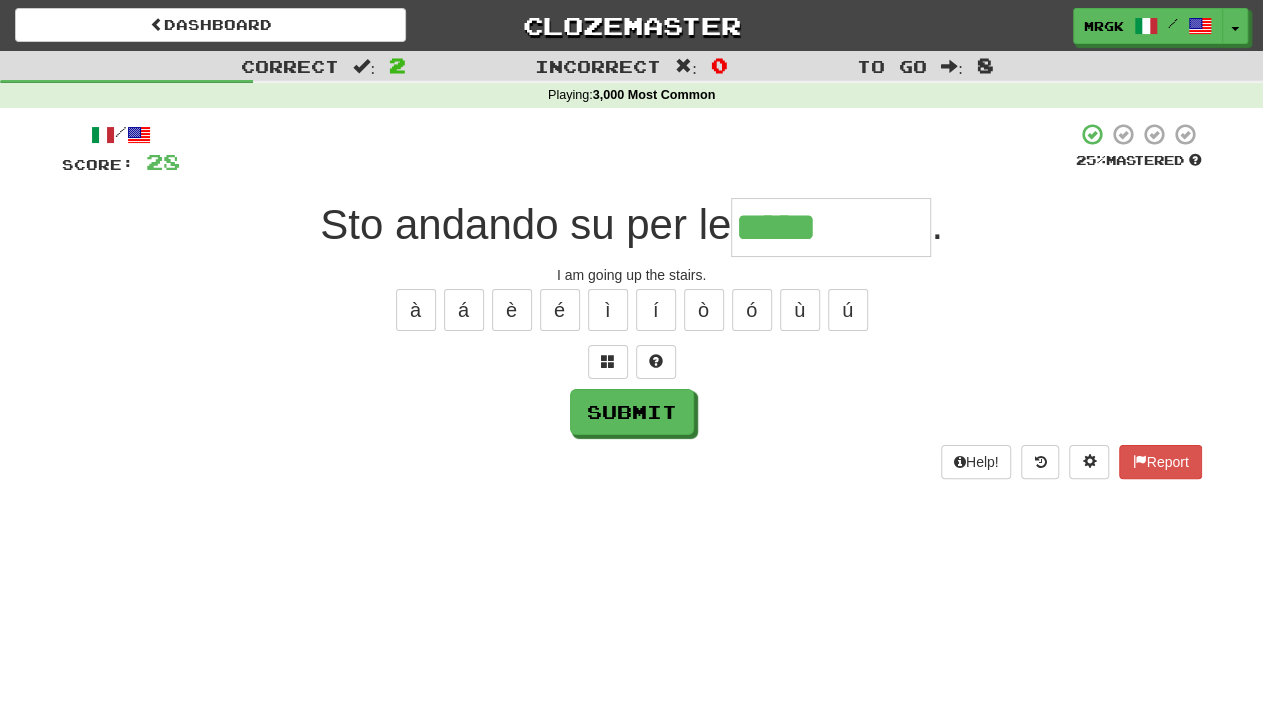 type on "*****" 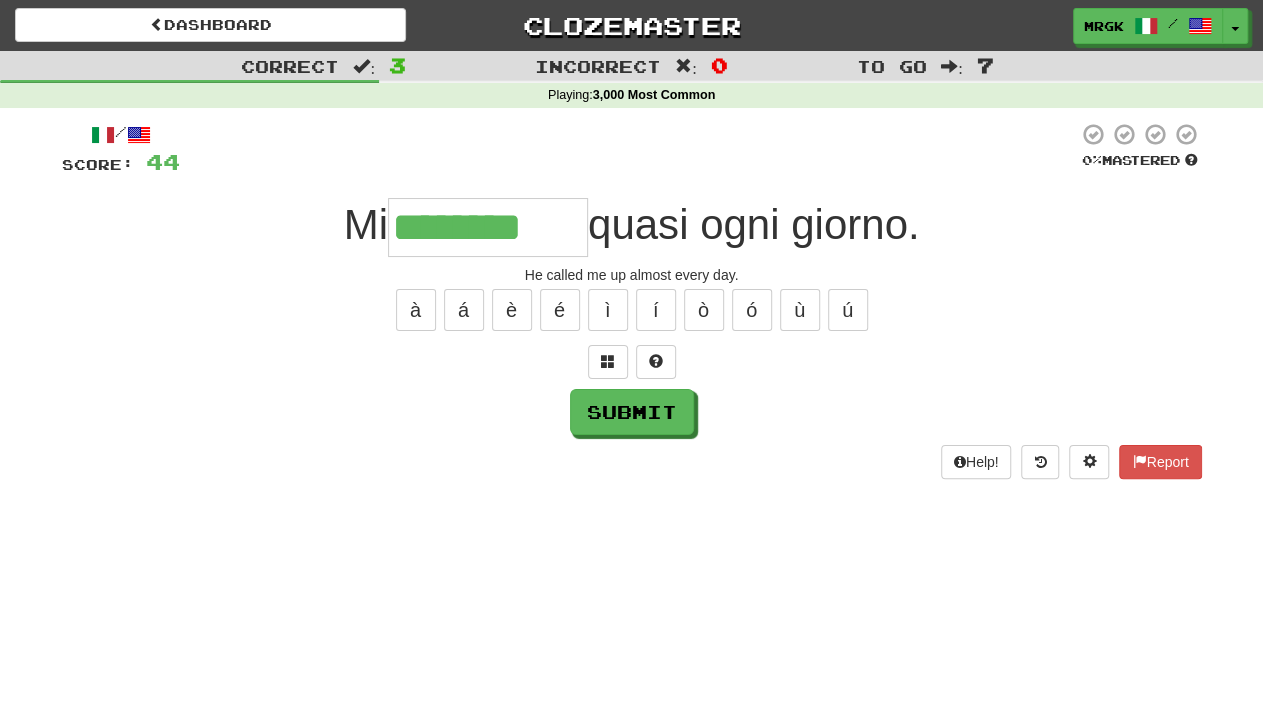 type on "********" 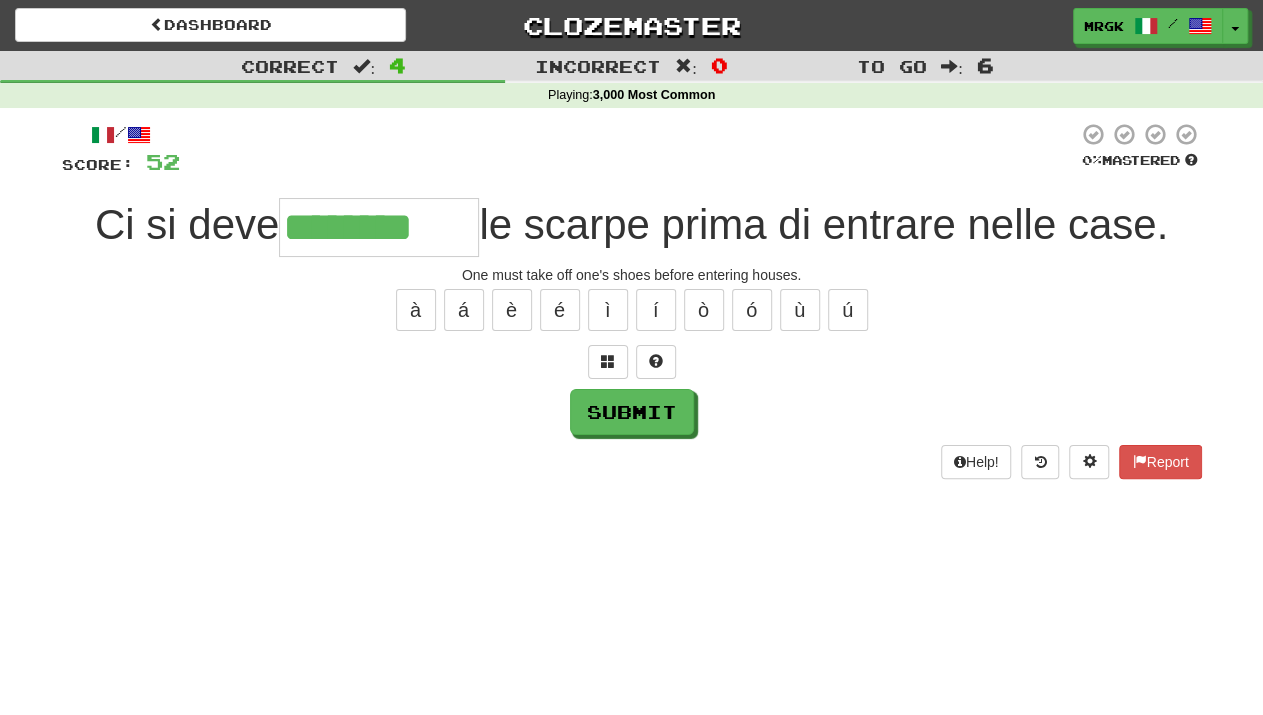 type on "********" 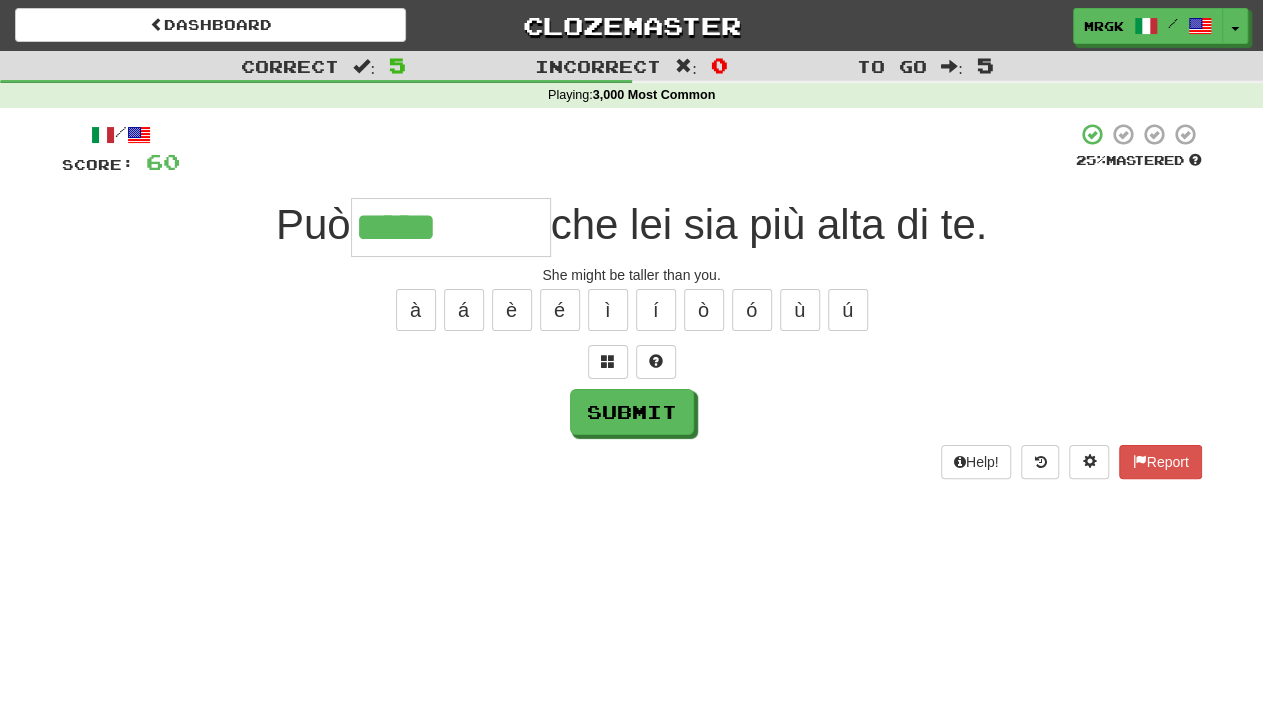 type on "*****" 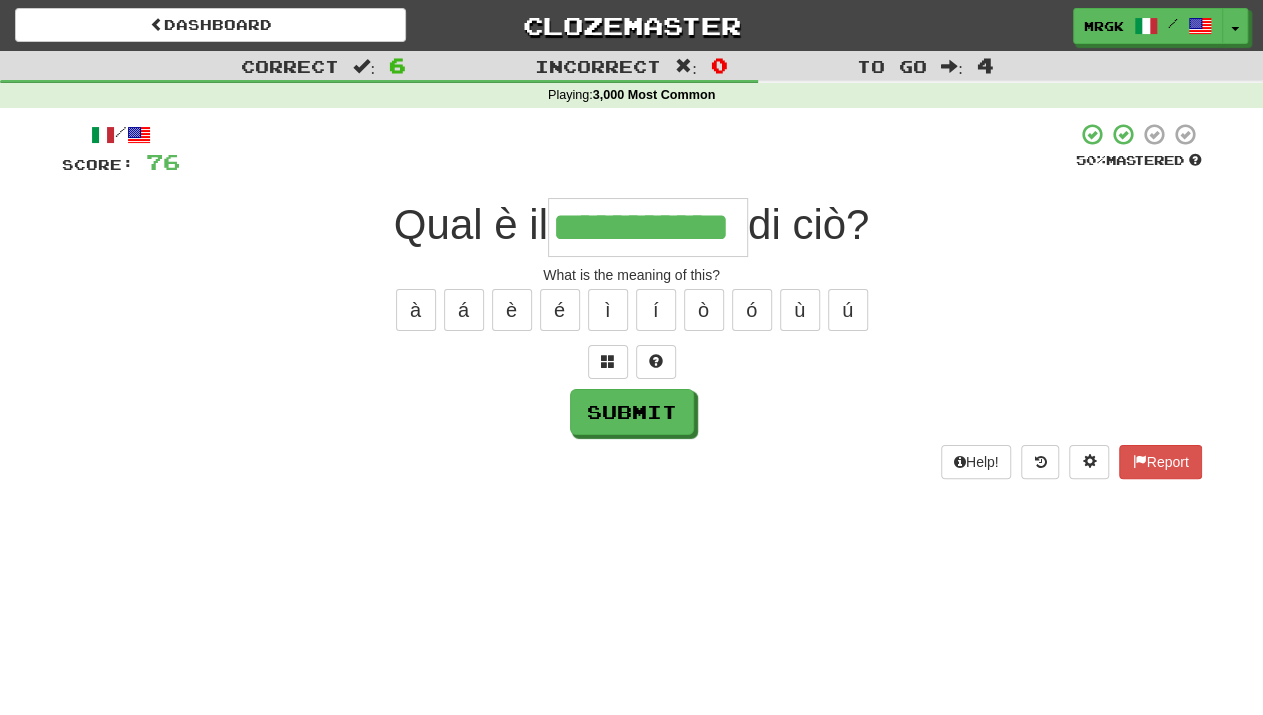 type on "**********" 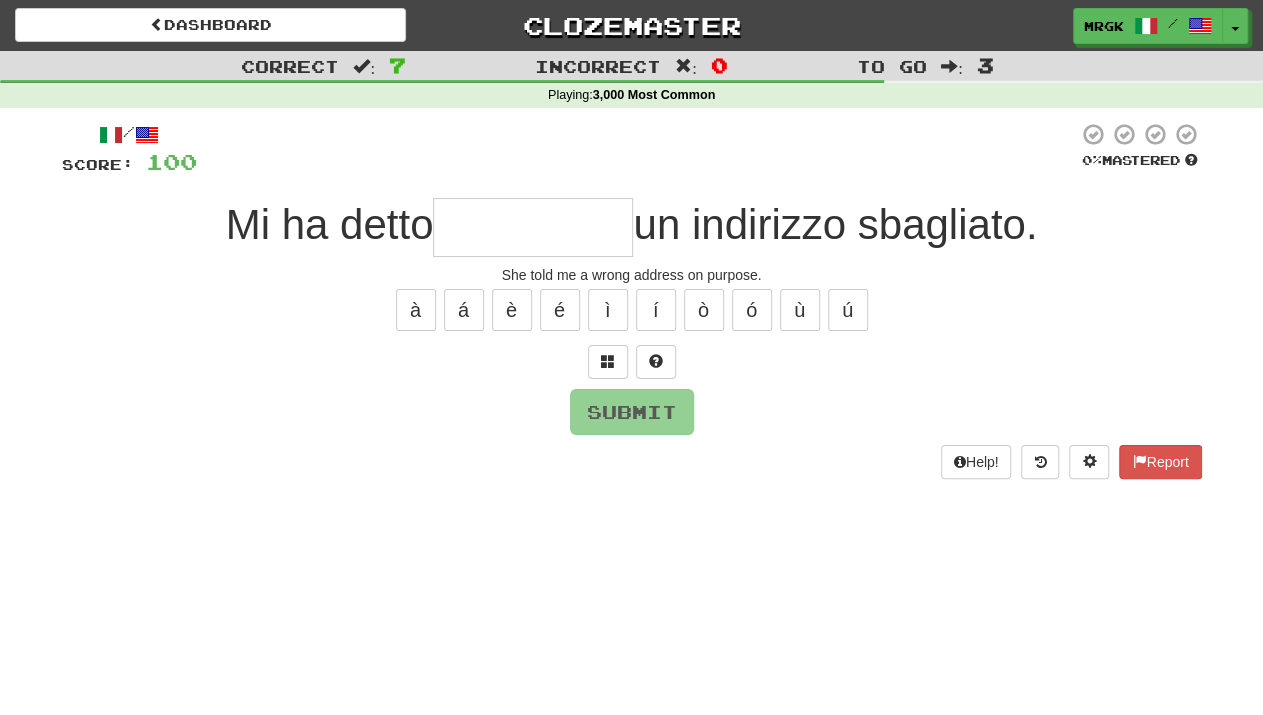 click at bounding box center (533, 227) 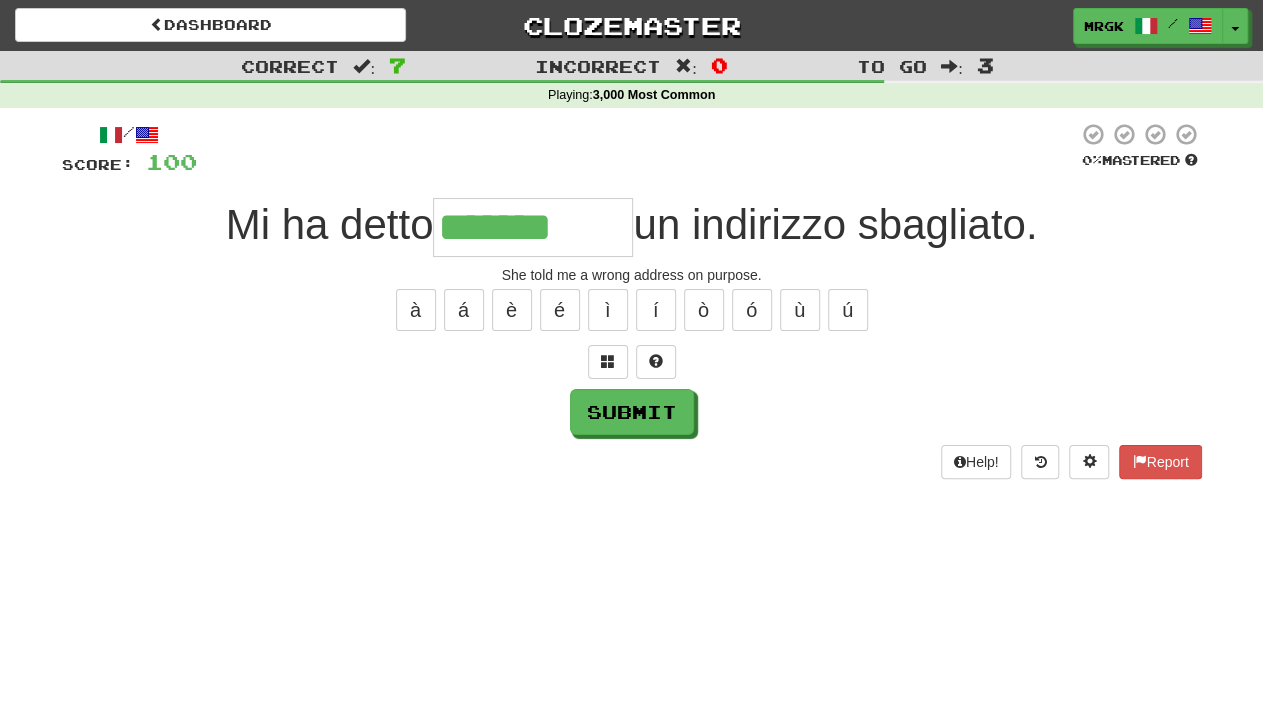 type on "*******" 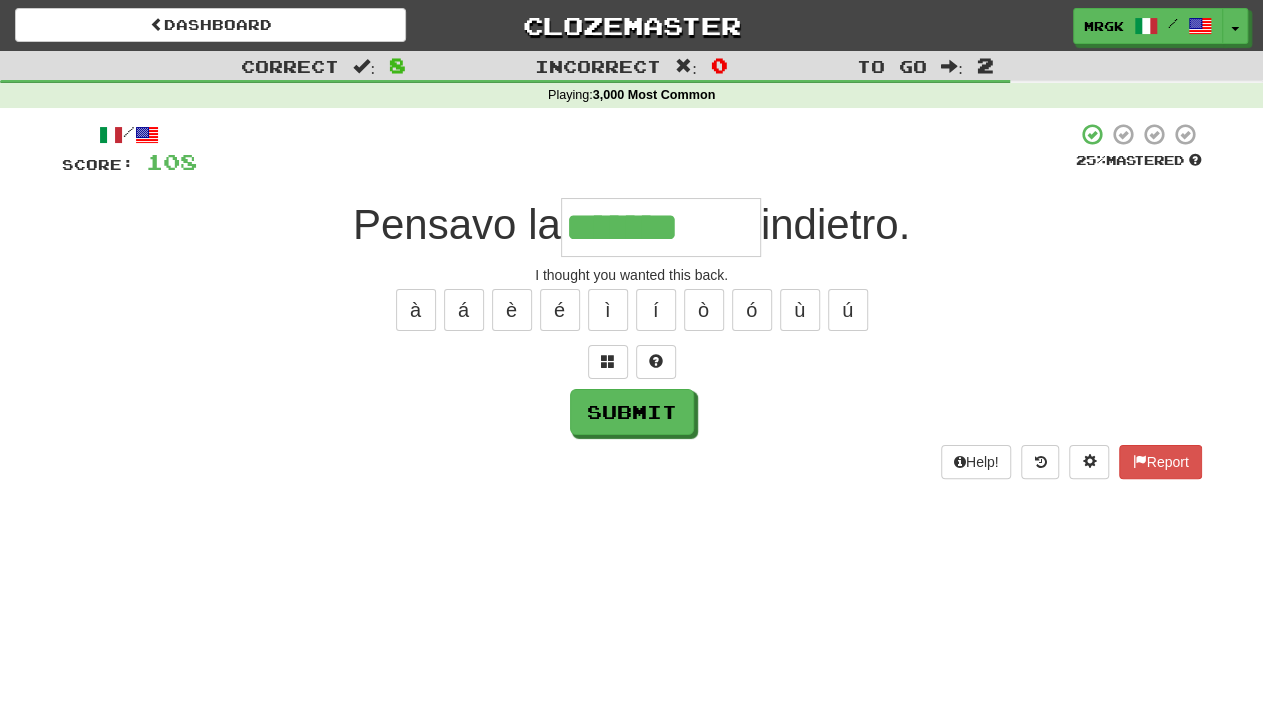 type on "*******" 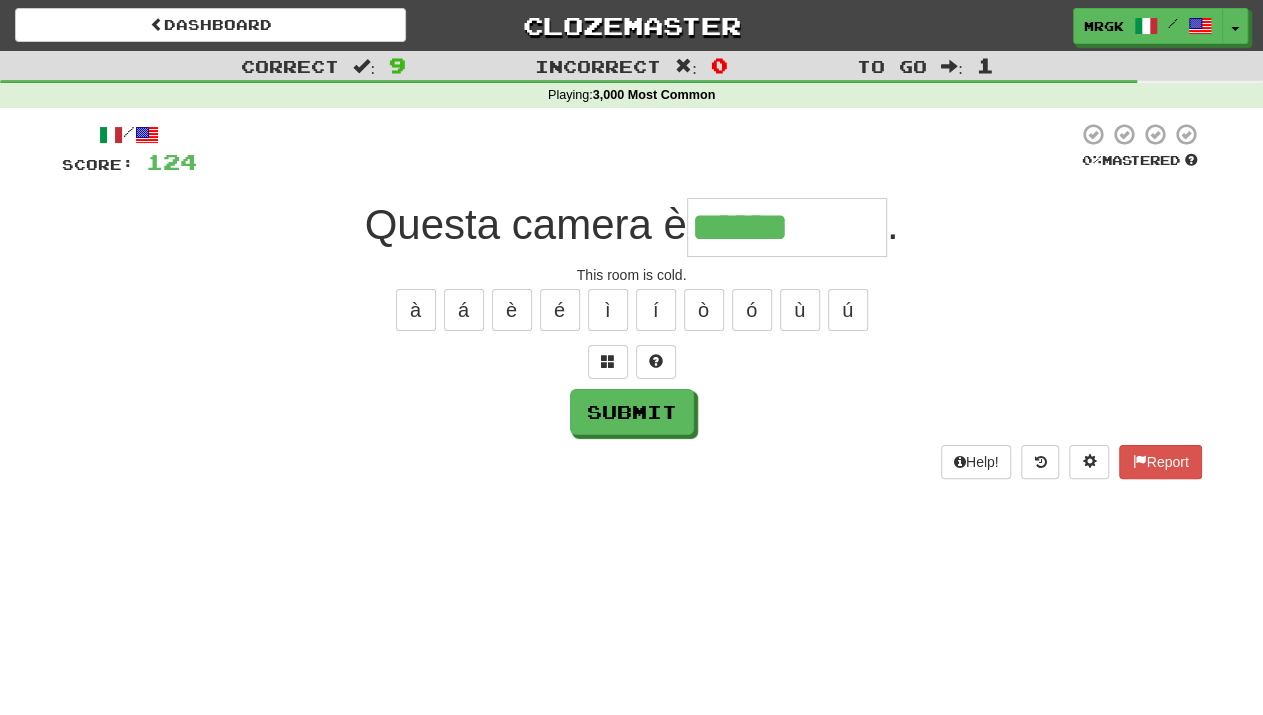 type on "******" 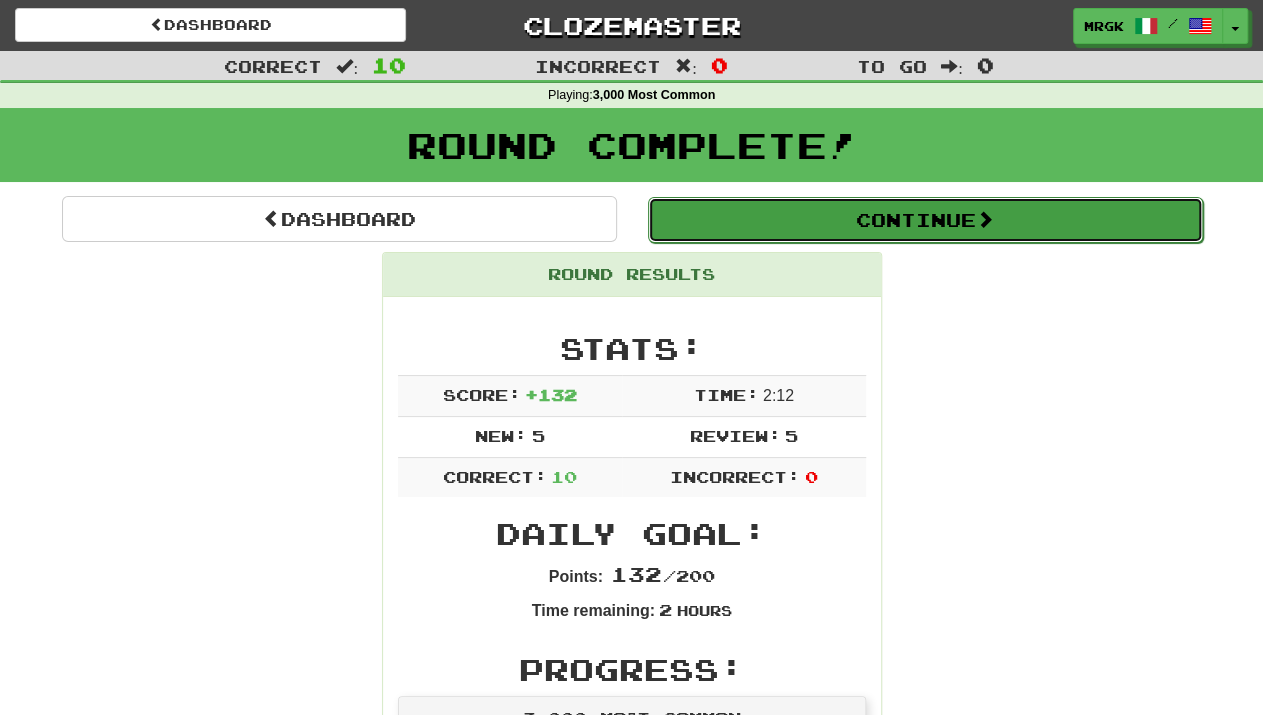 click on "Continue" at bounding box center (925, 220) 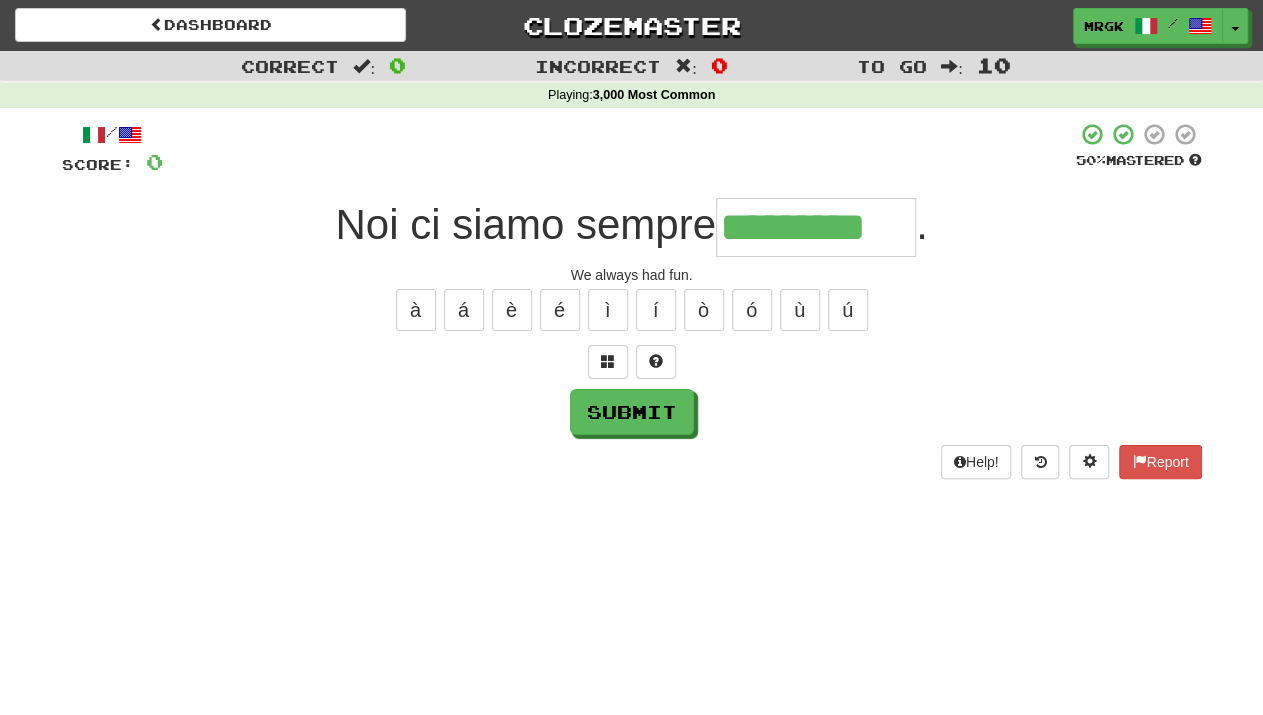 type on "*********" 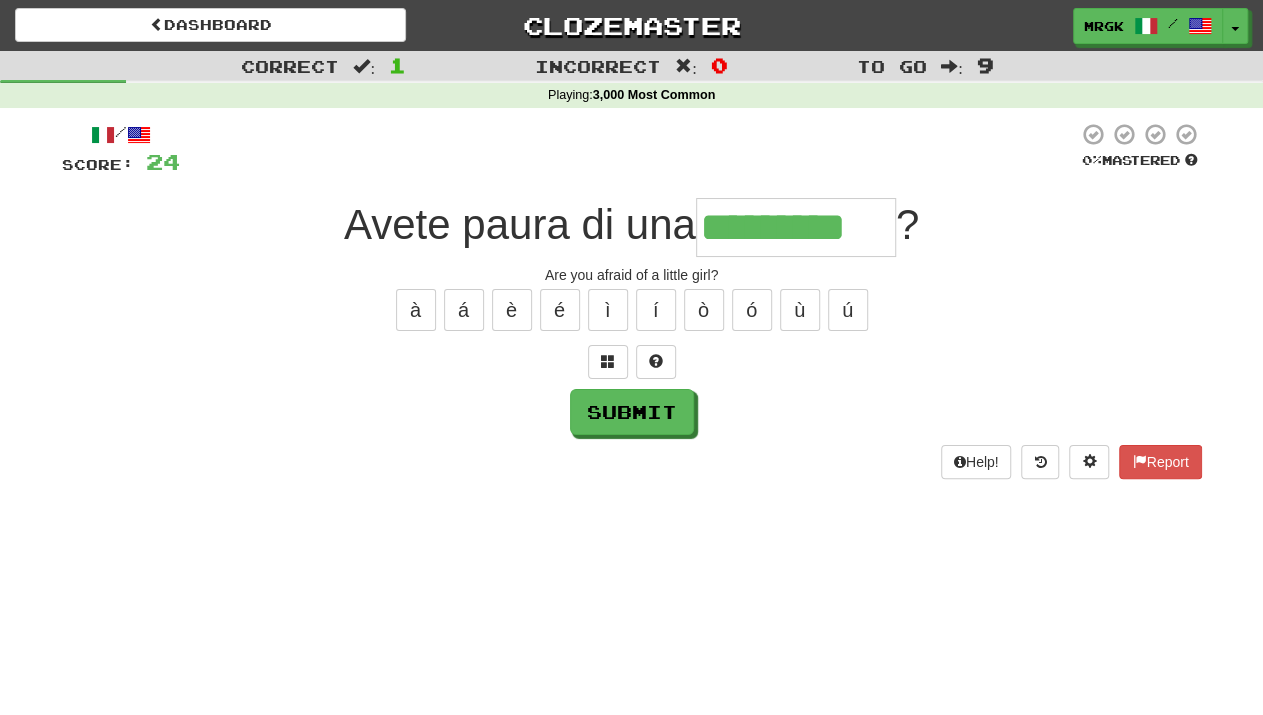 type on "*********" 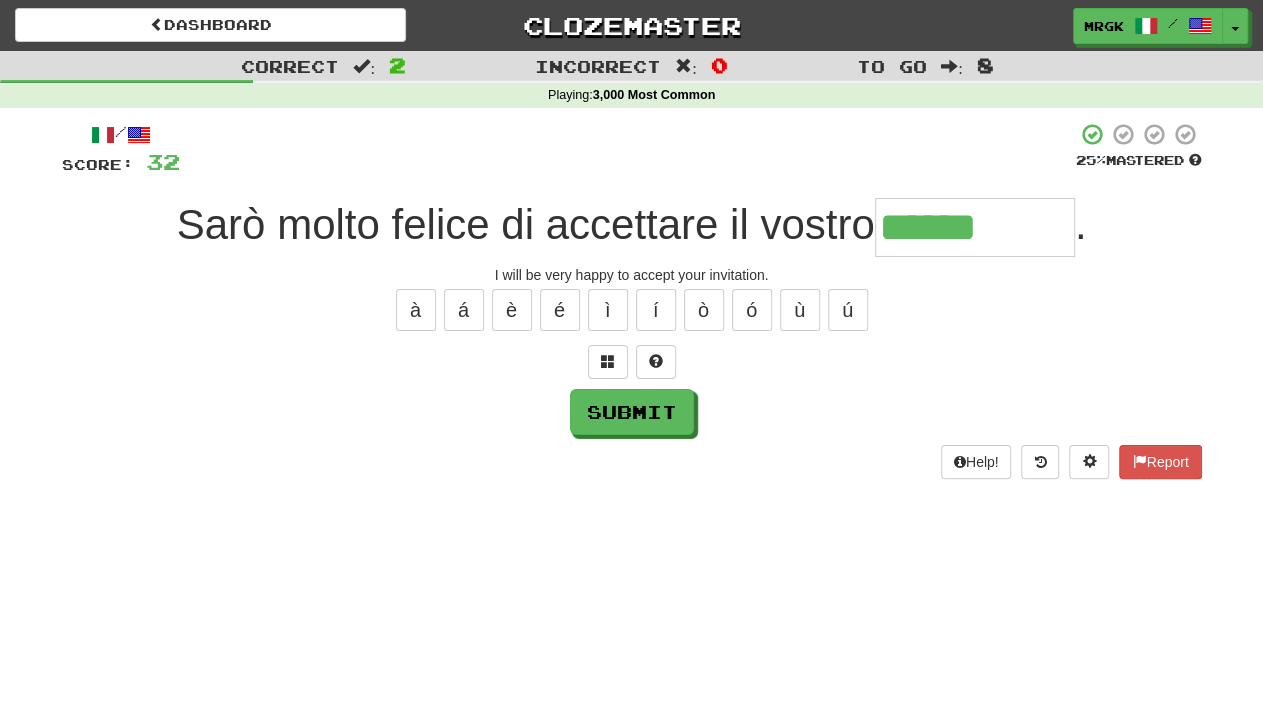 type on "******" 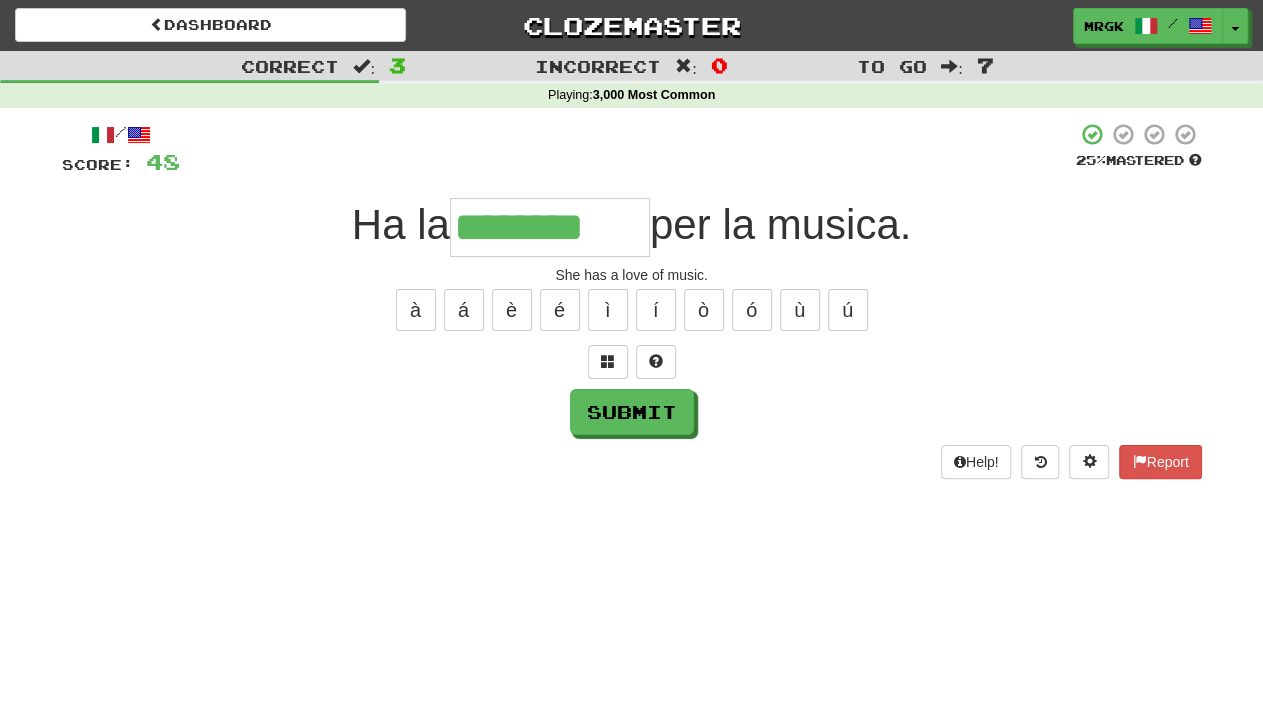 type on "********" 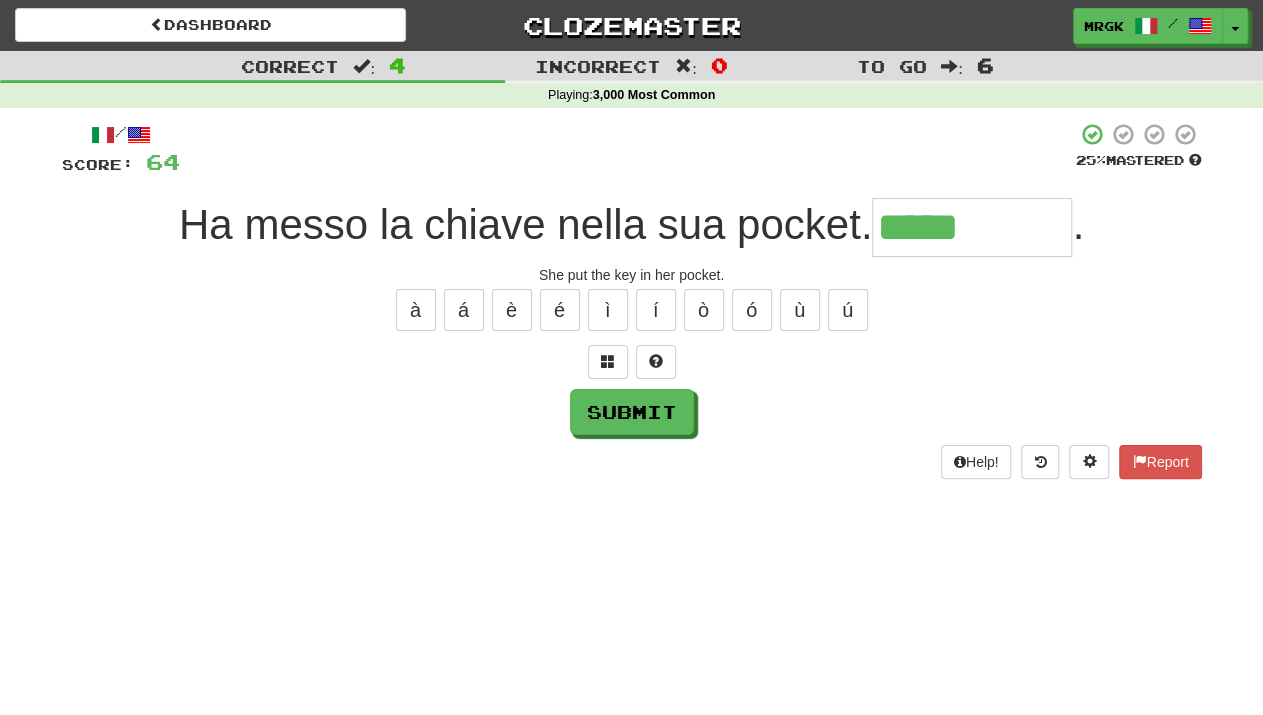 type on "*****" 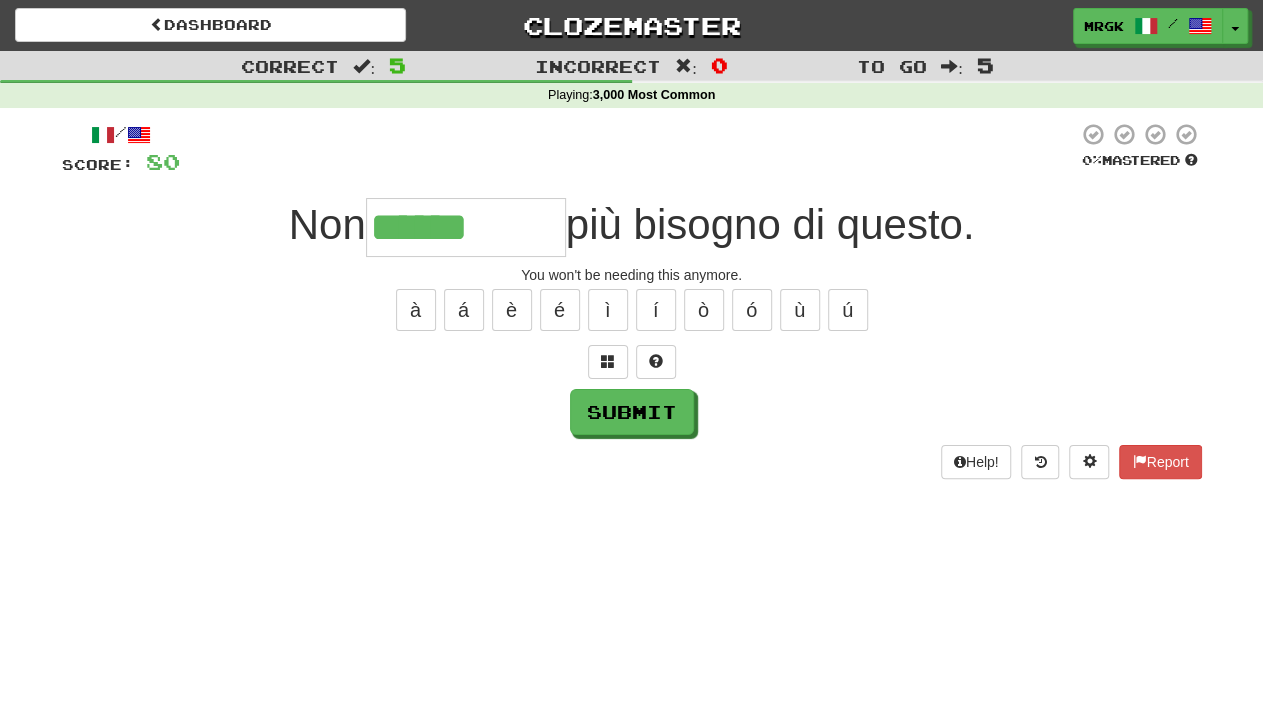 type on "******" 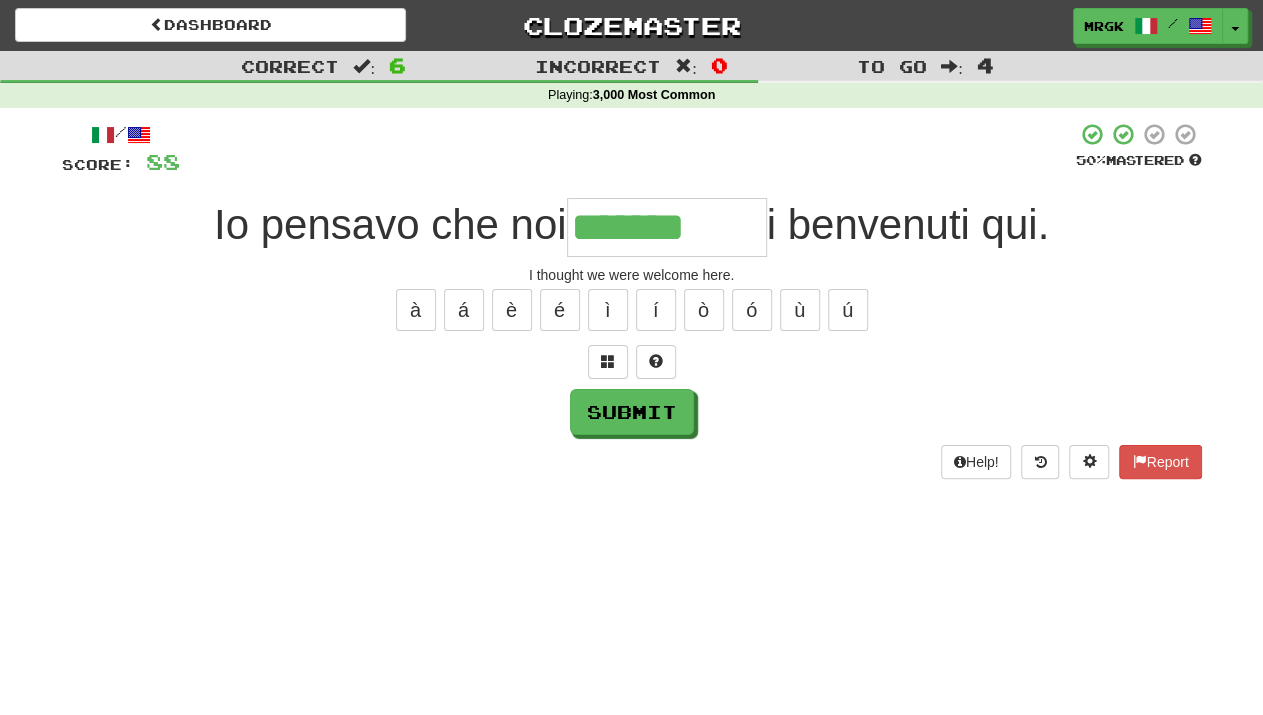 type on "*******" 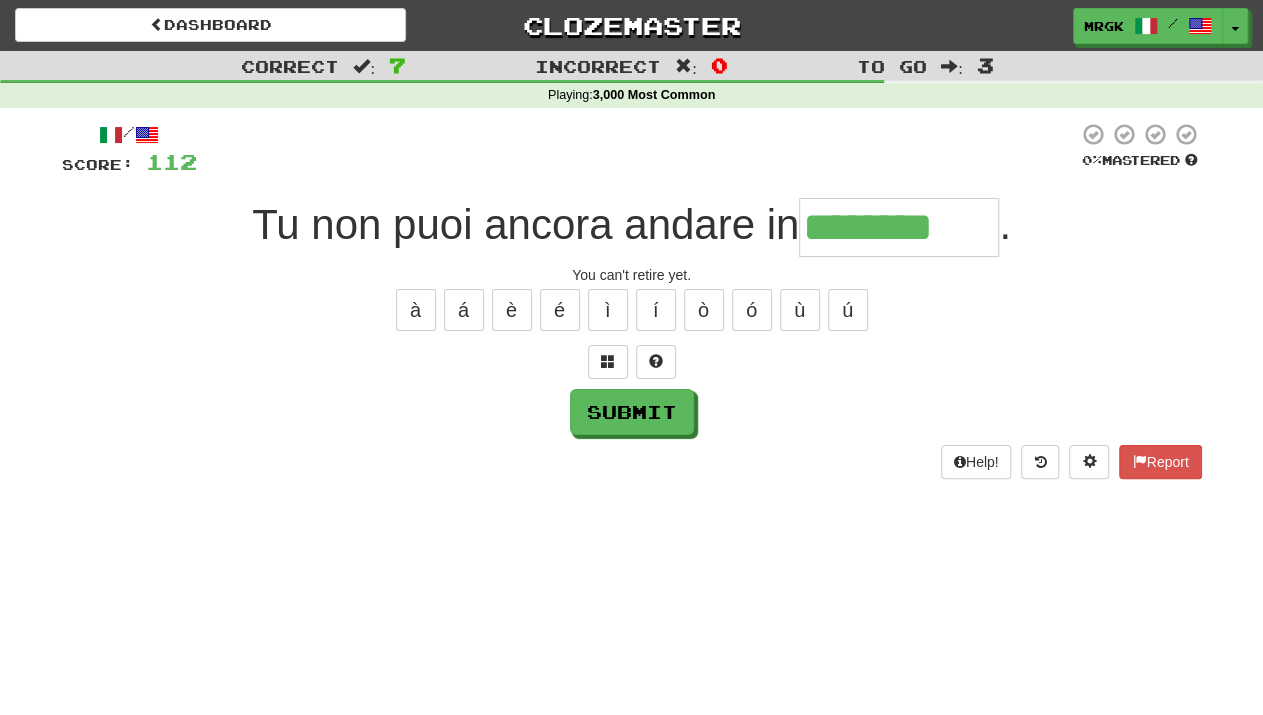 type on "********" 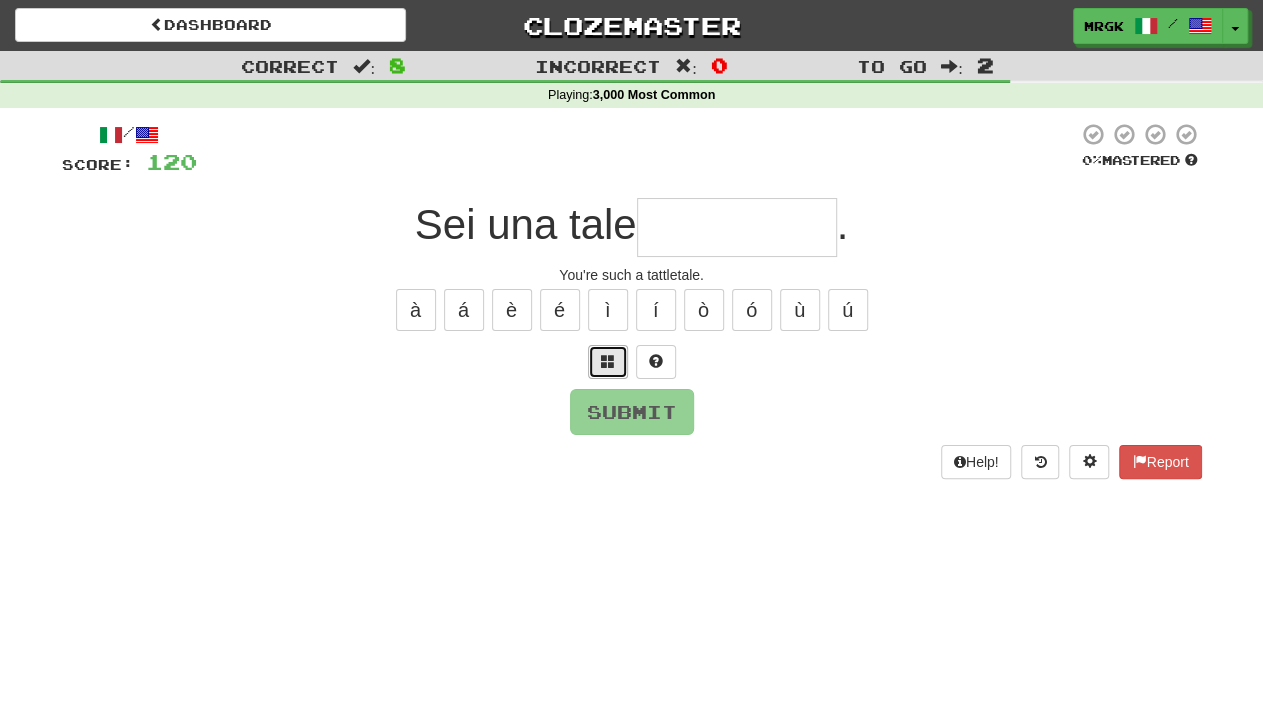 click at bounding box center [608, 362] 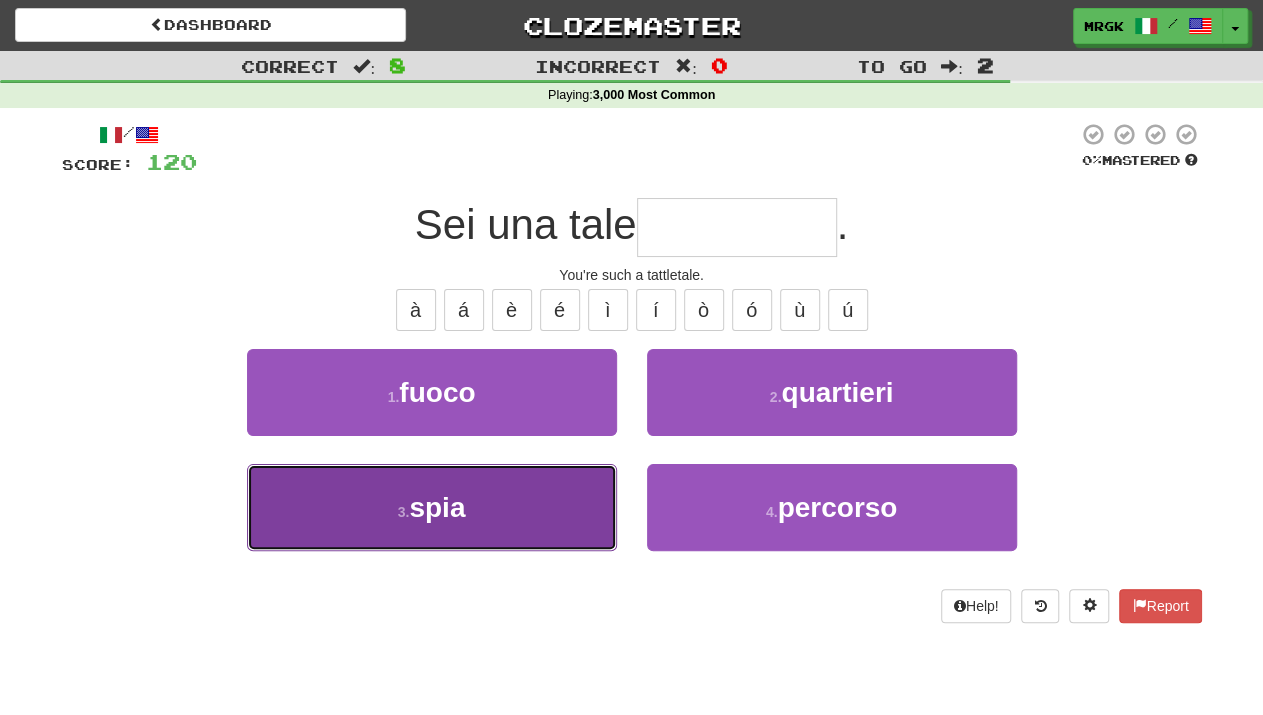 click on "3 .  spia" at bounding box center [432, 507] 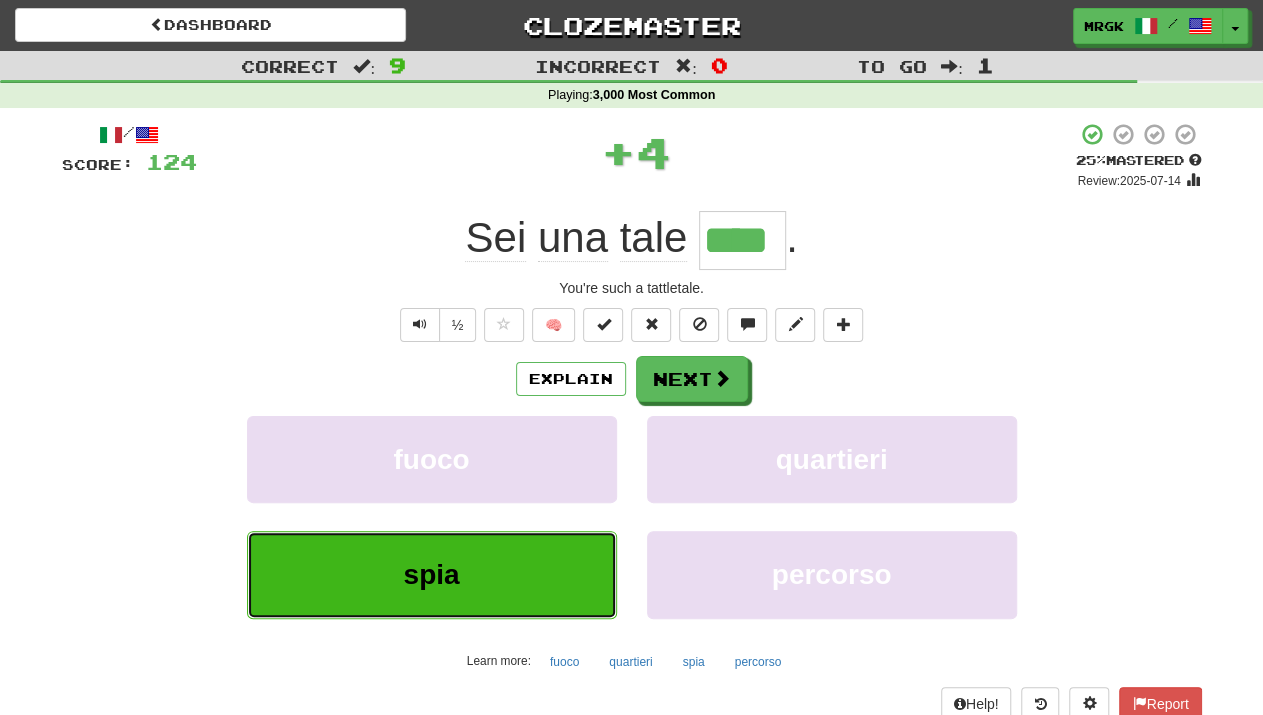 click on "spia" at bounding box center [432, 574] 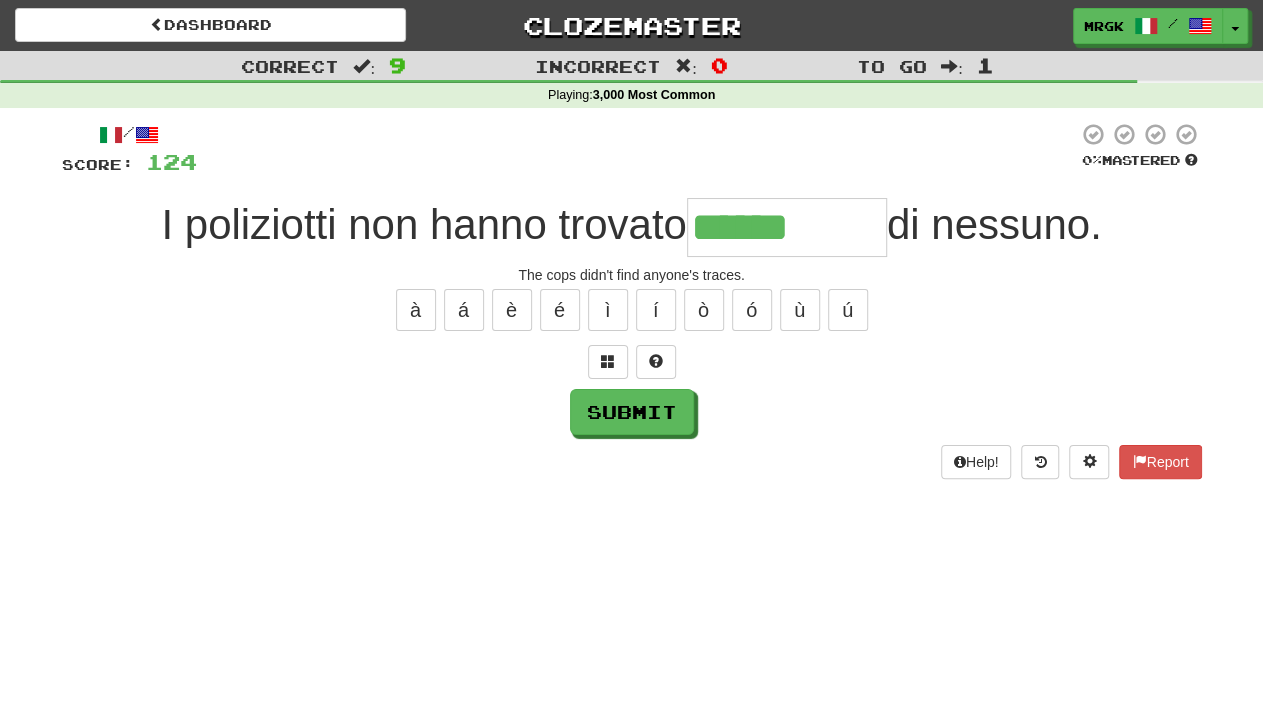 type on "******" 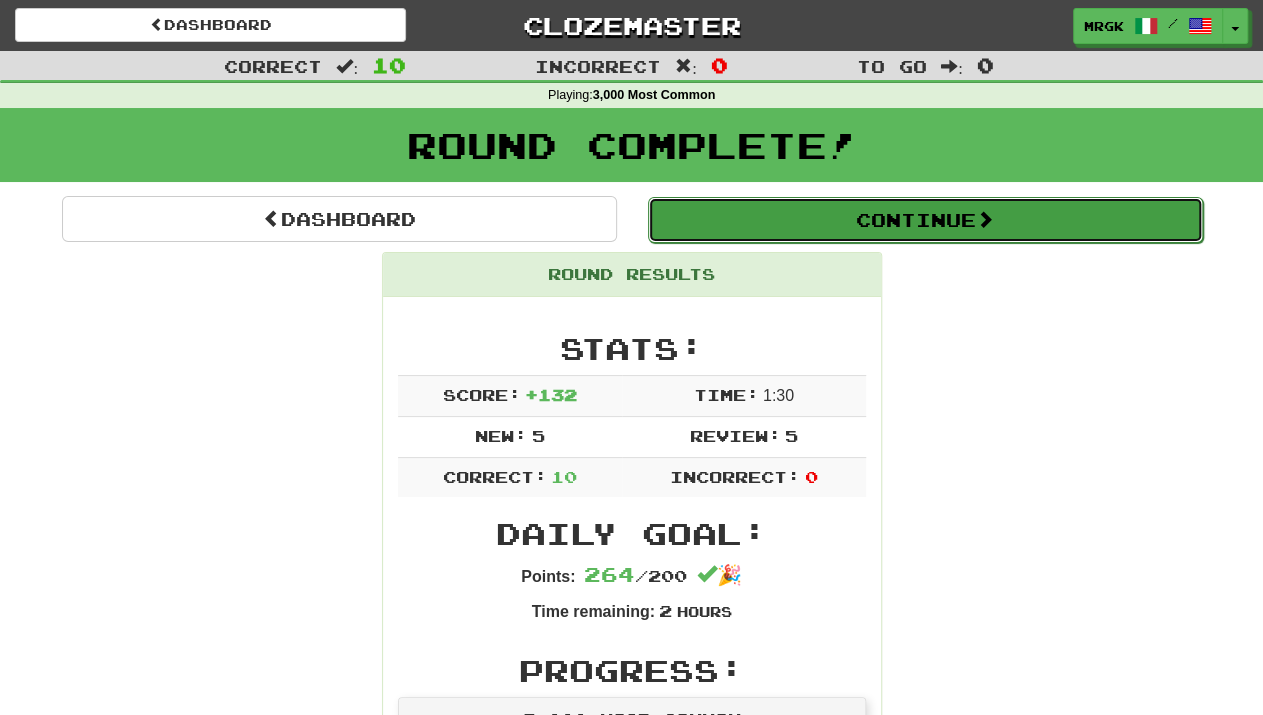 click on "Continue" at bounding box center [925, 220] 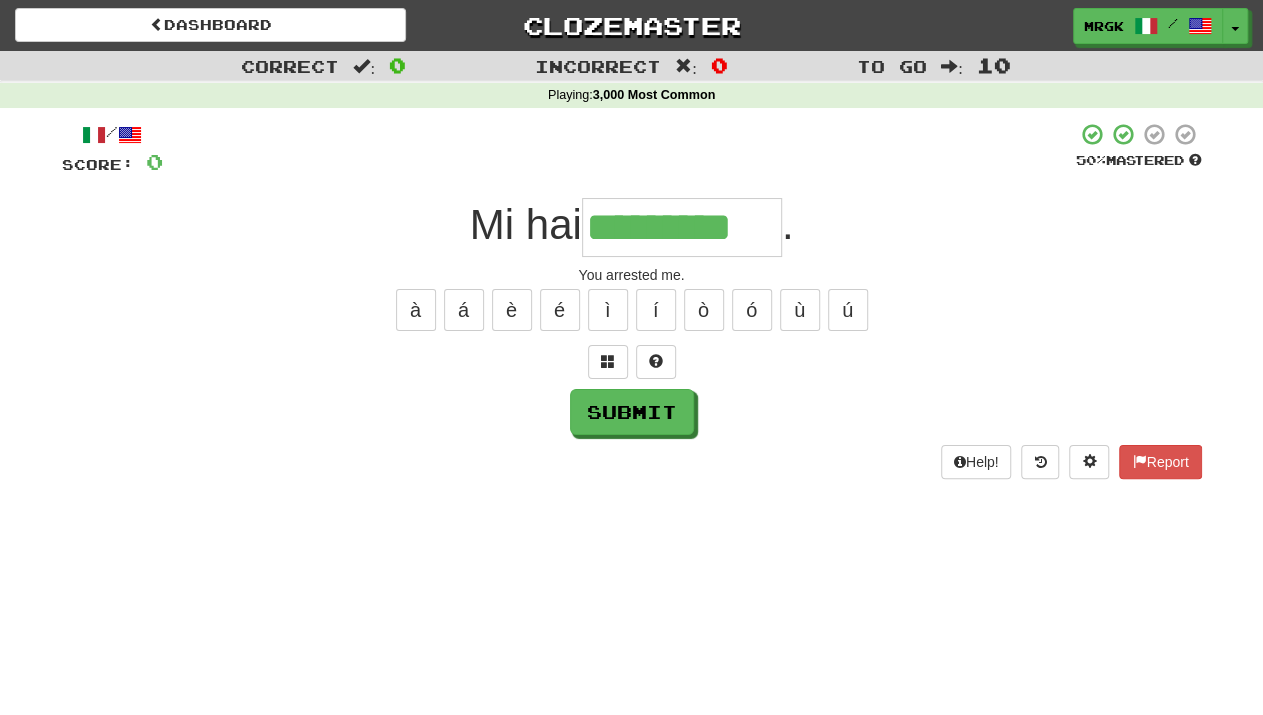 type on "*********" 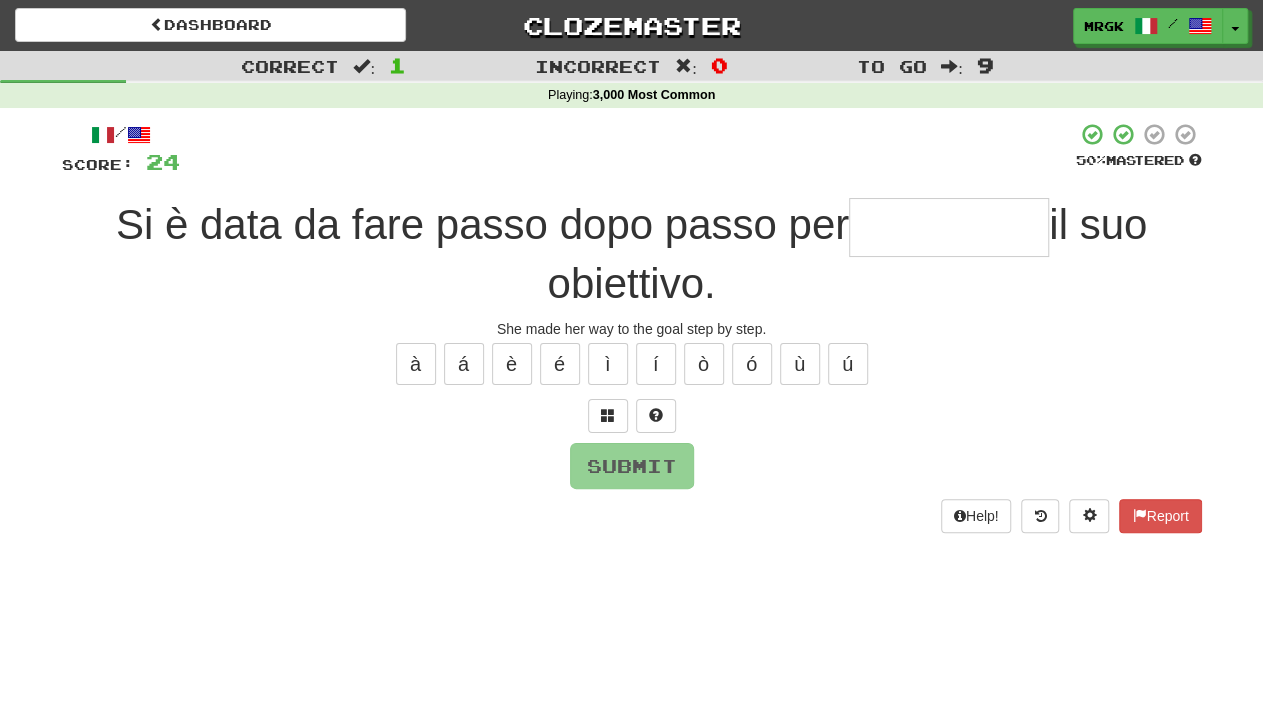 type on "*" 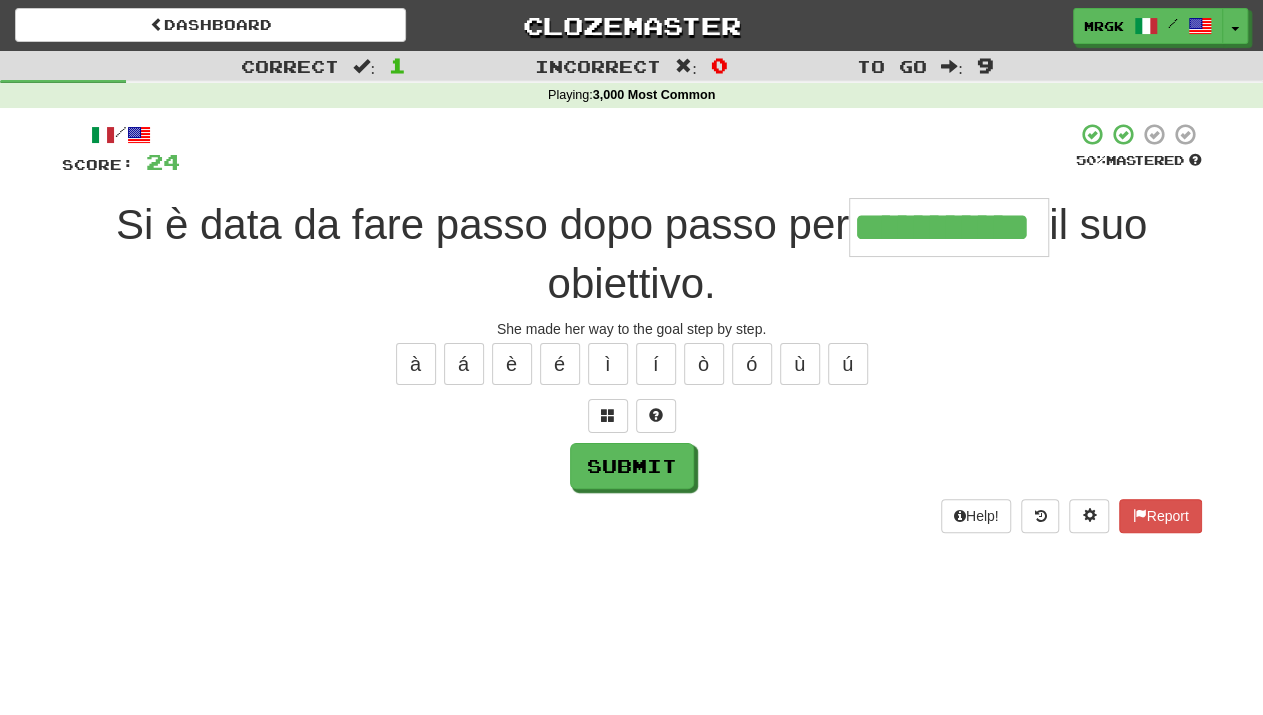 scroll, scrollTop: 0, scrollLeft: 32, axis: horizontal 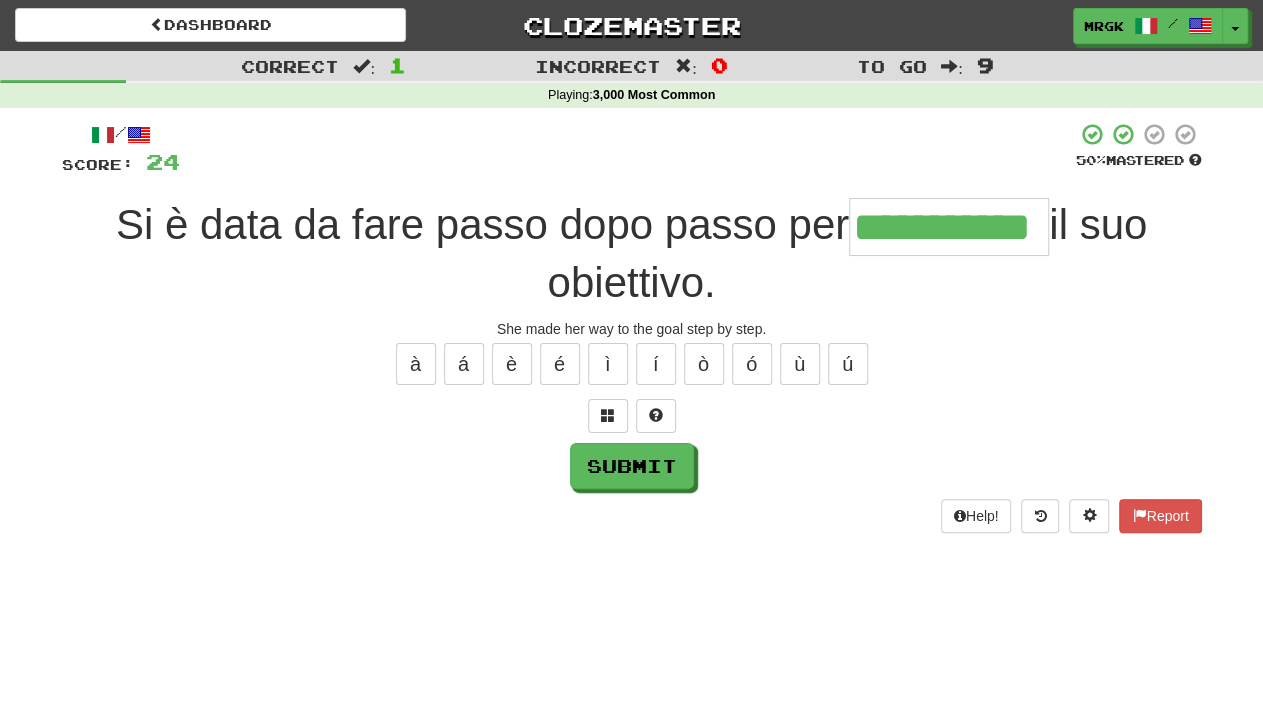 type on "**********" 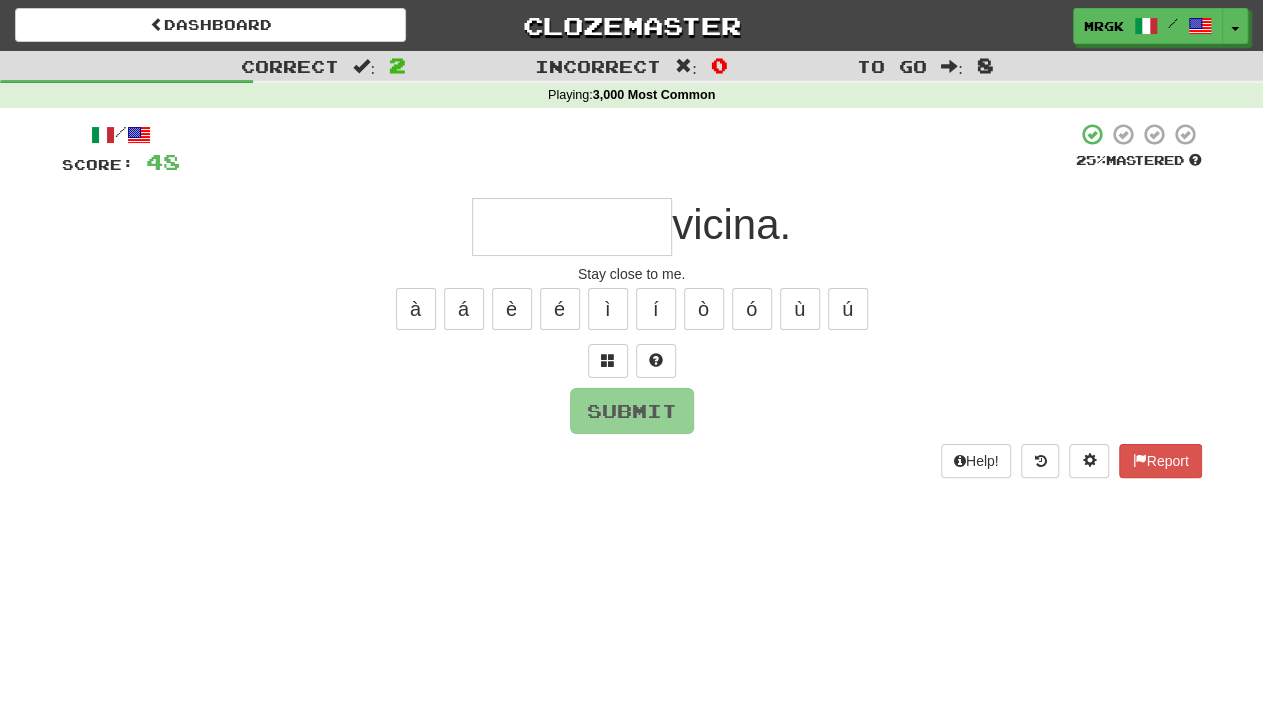 type on "*" 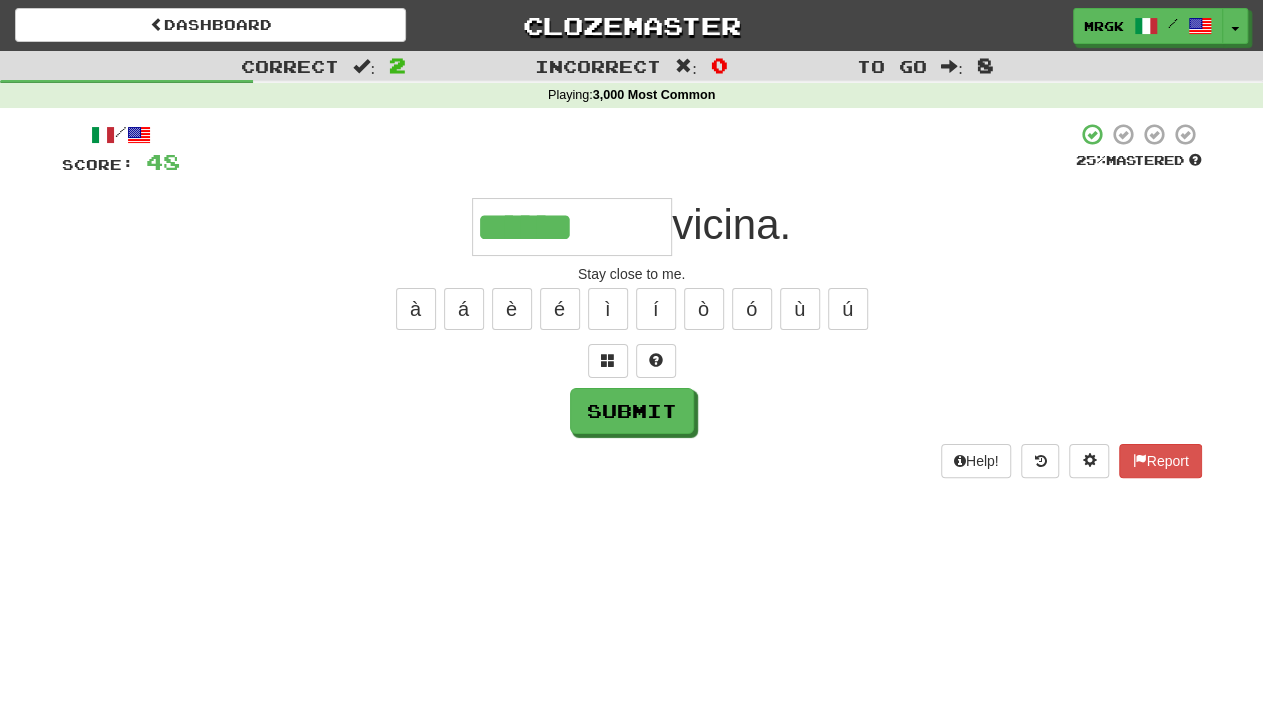 type on "******" 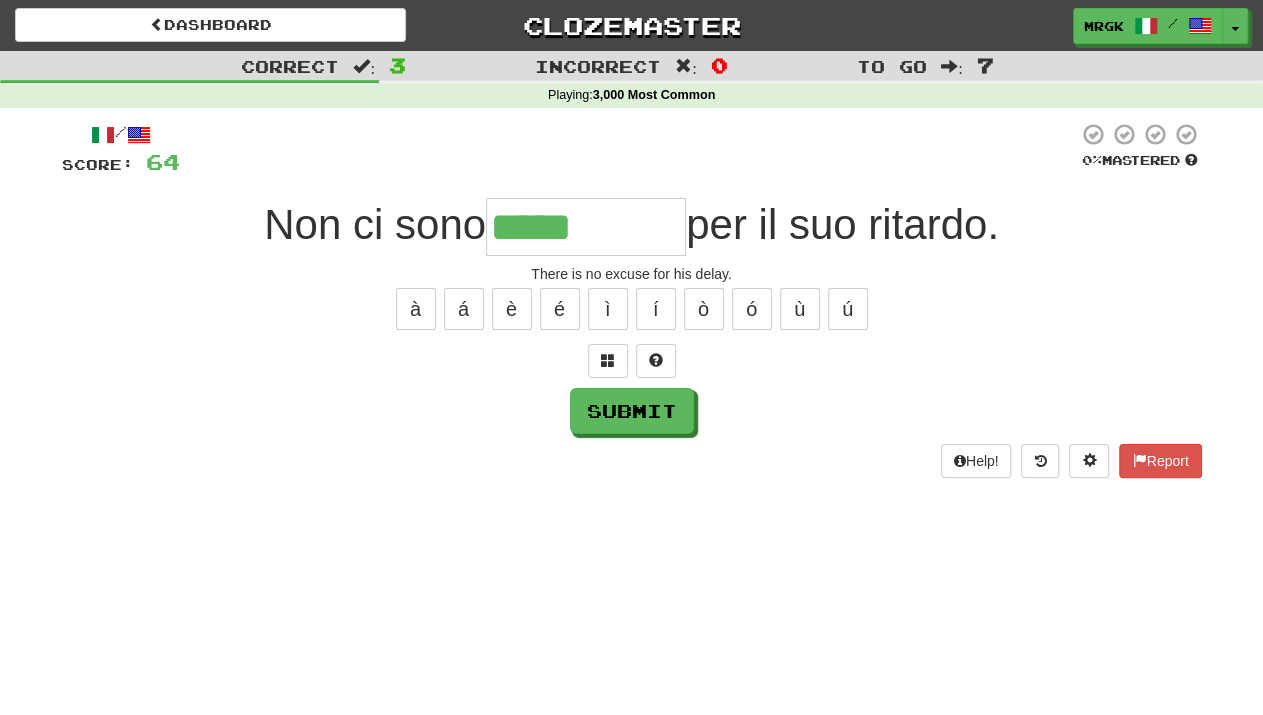 type on "*****" 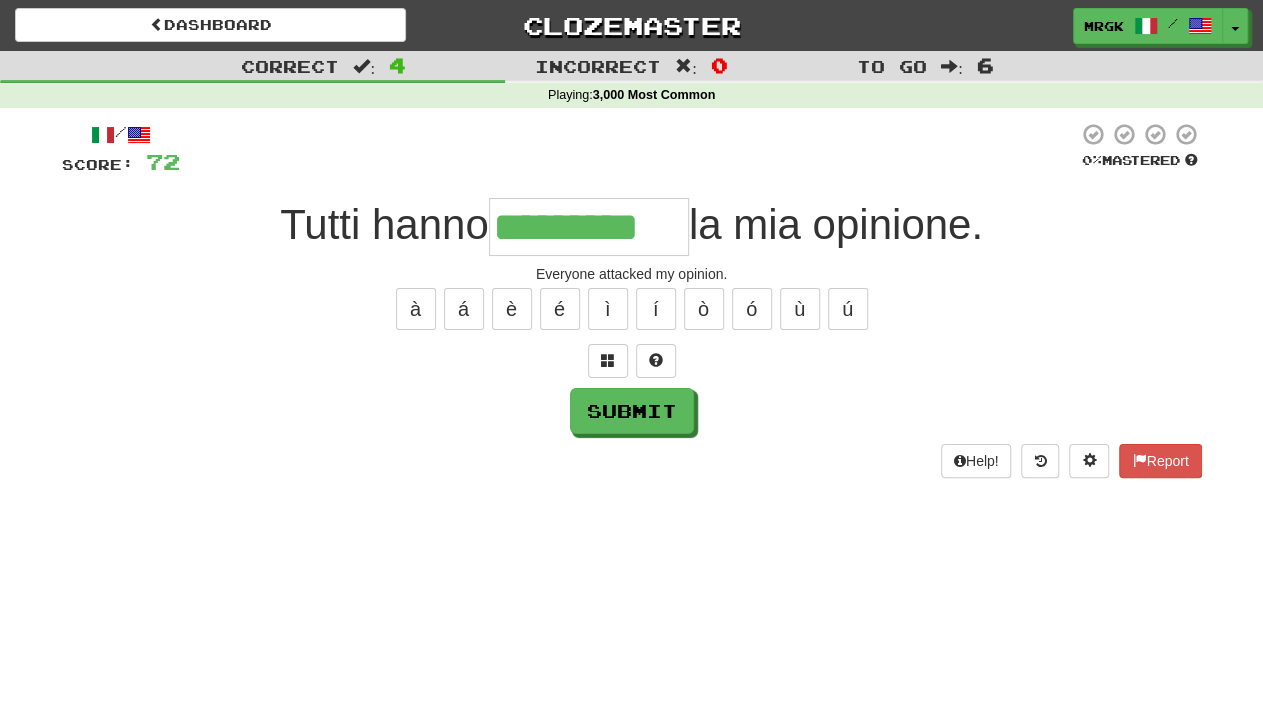 type on "*********" 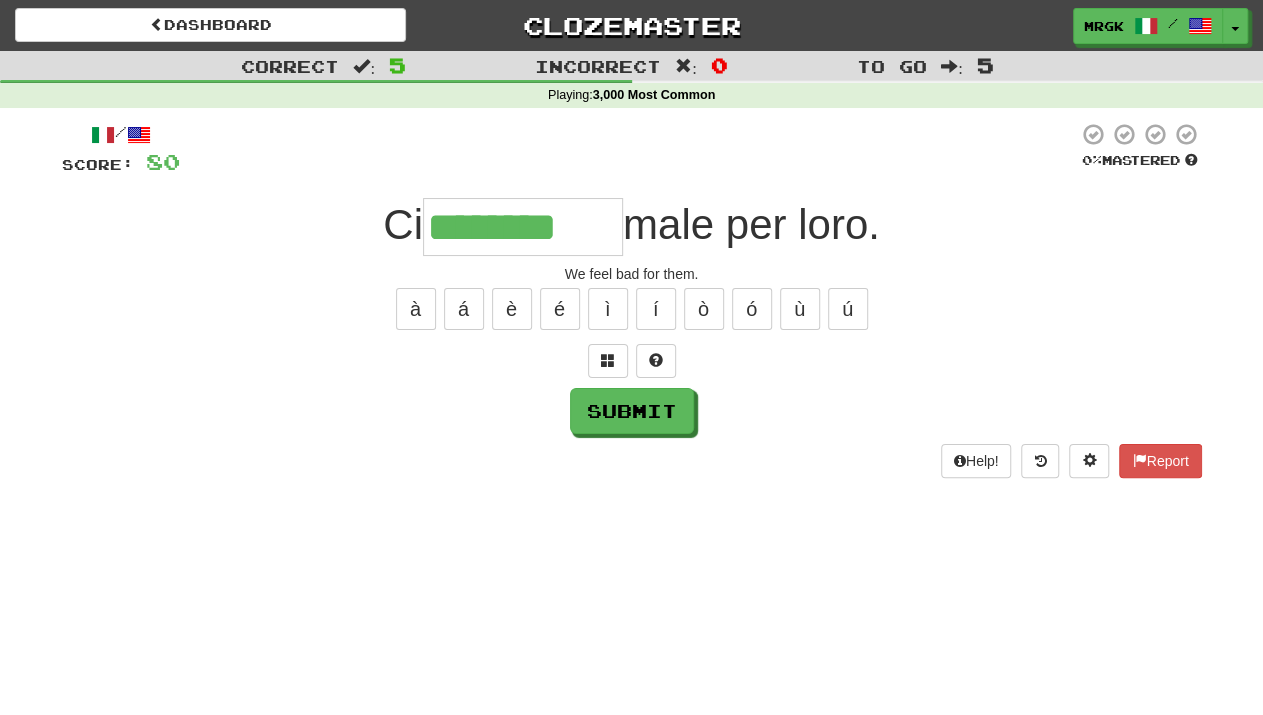 type on "********" 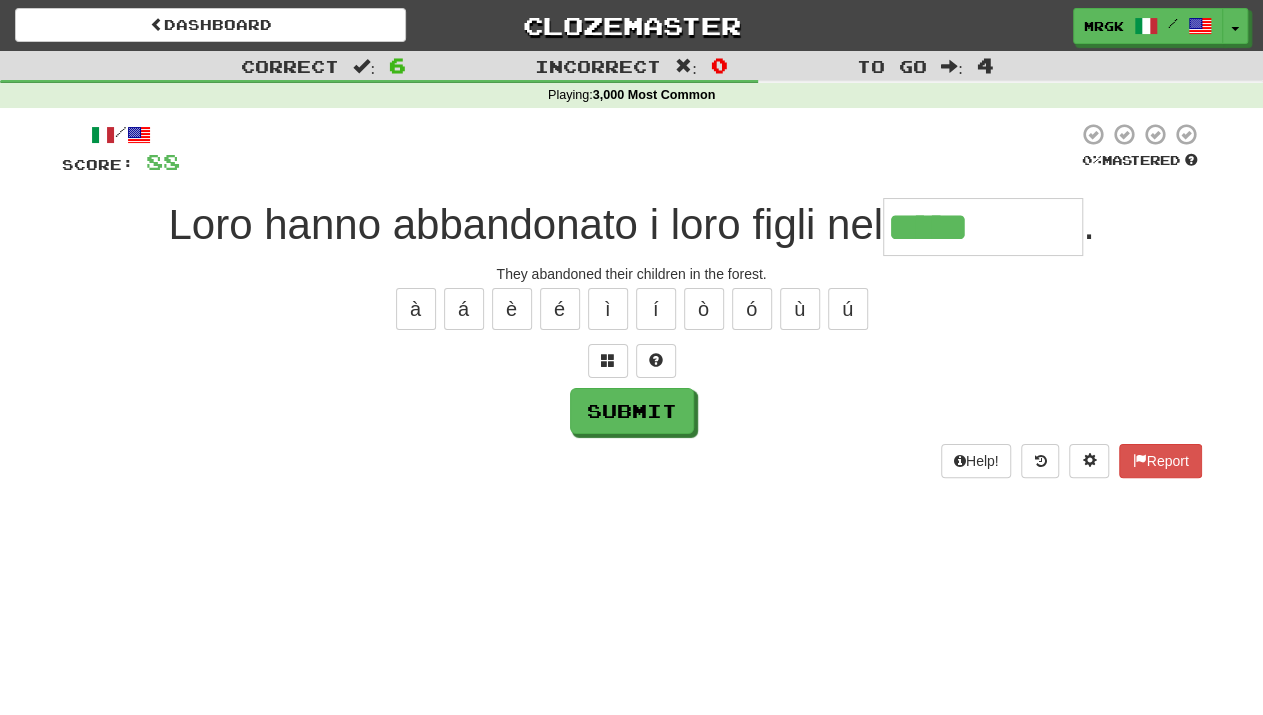 type on "*****" 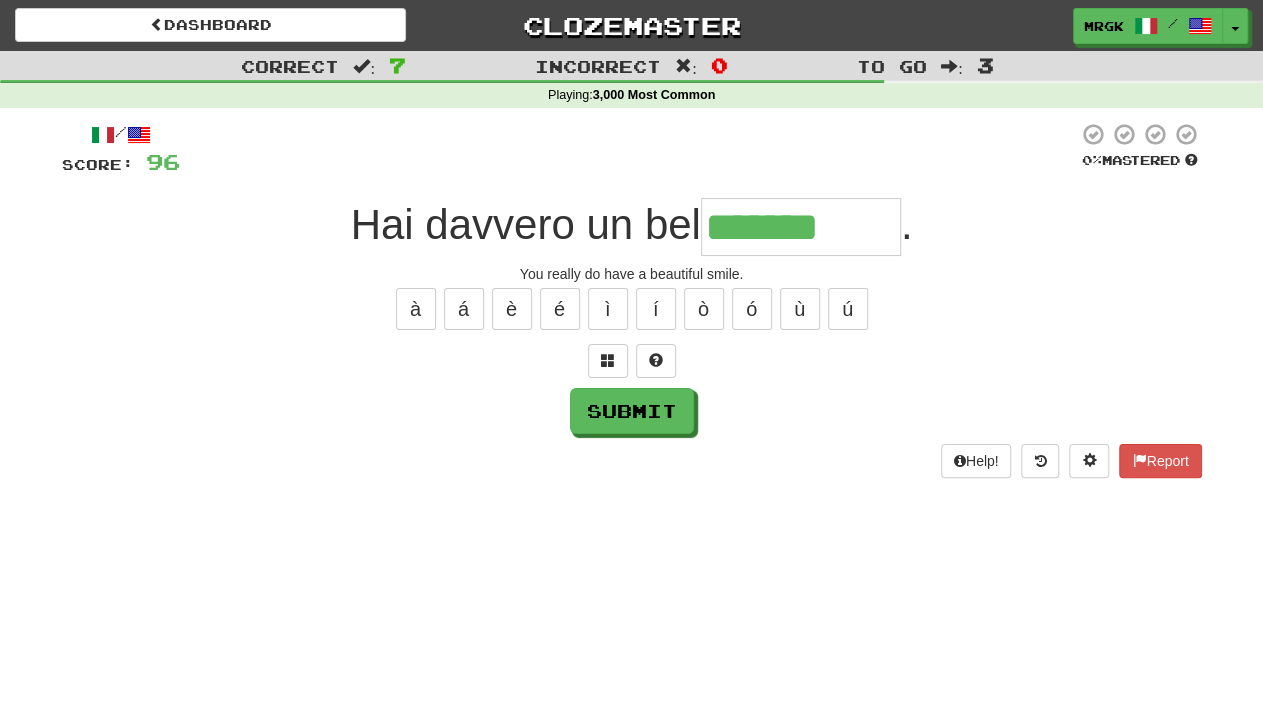 type on "*******" 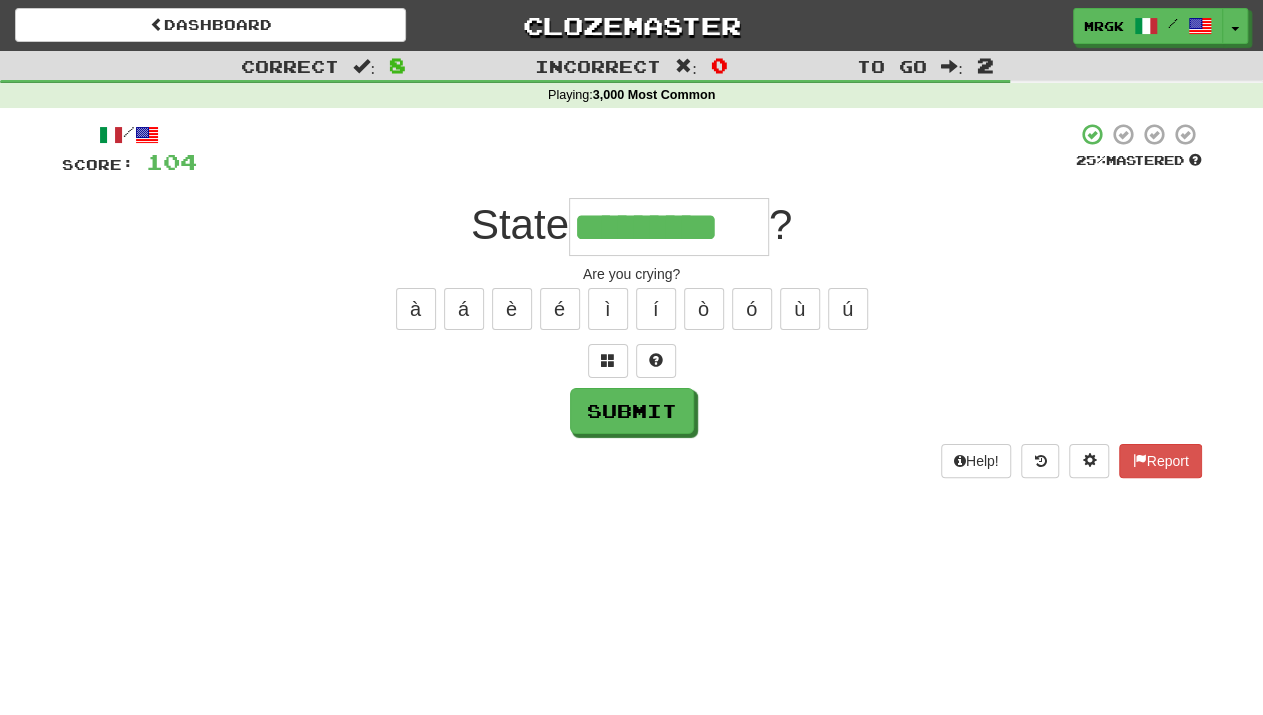 scroll, scrollTop: 0, scrollLeft: 3, axis: horizontal 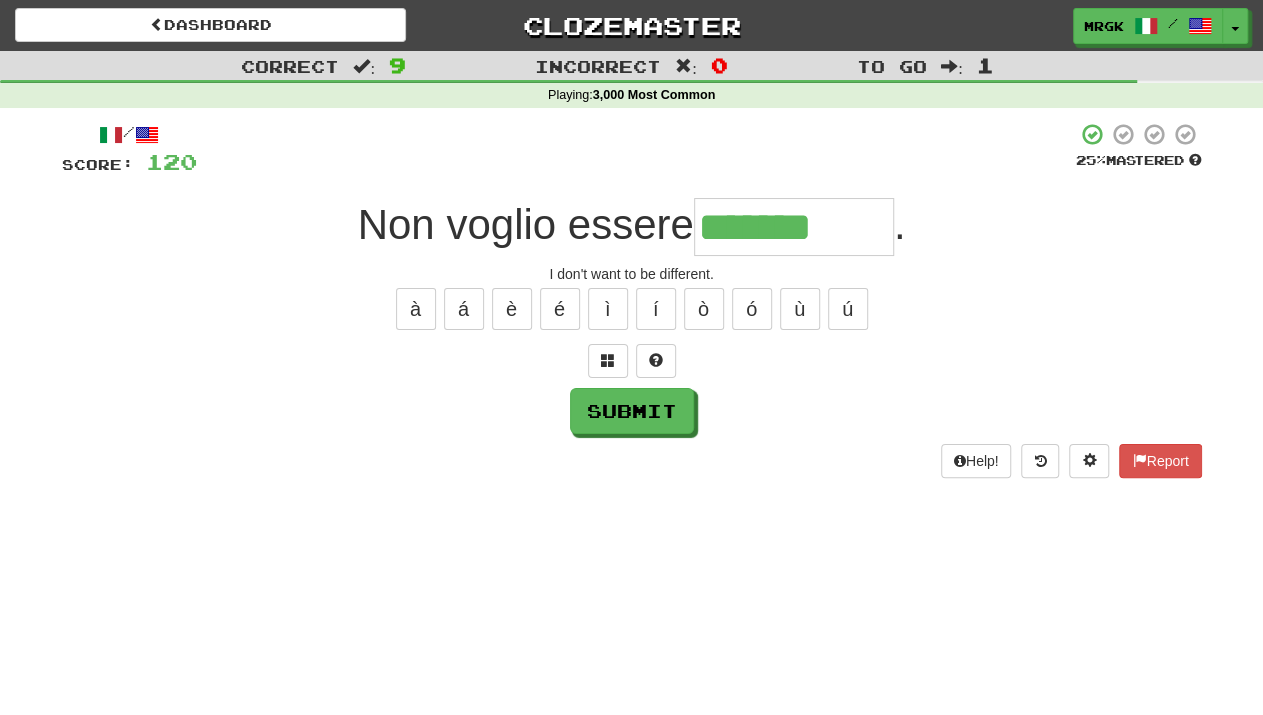type on "*******" 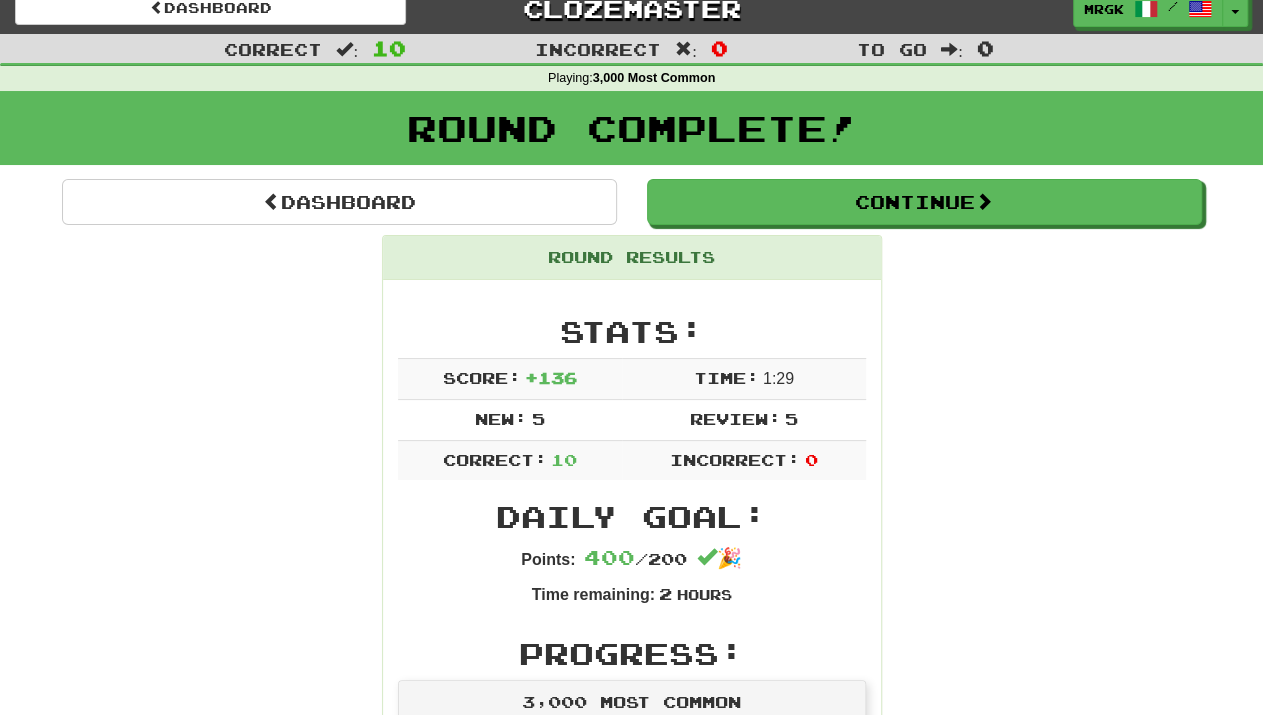 scroll, scrollTop: 0, scrollLeft: 0, axis: both 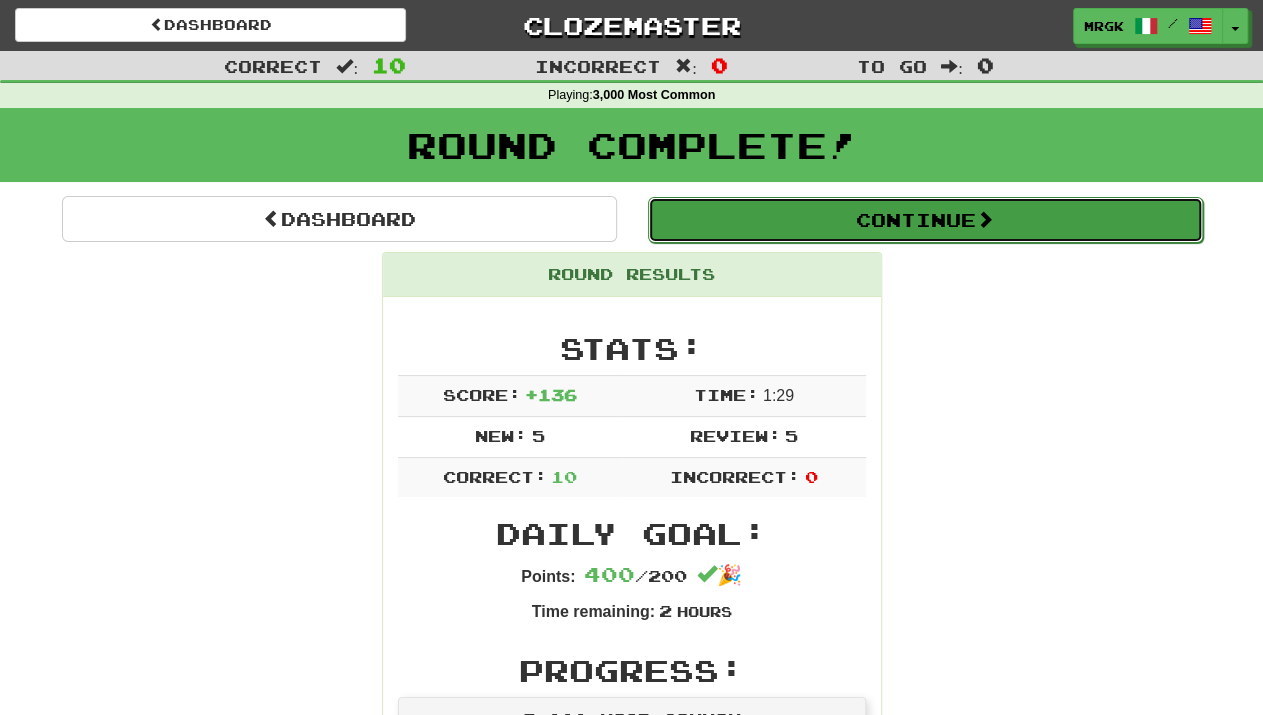 click at bounding box center [985, 219] 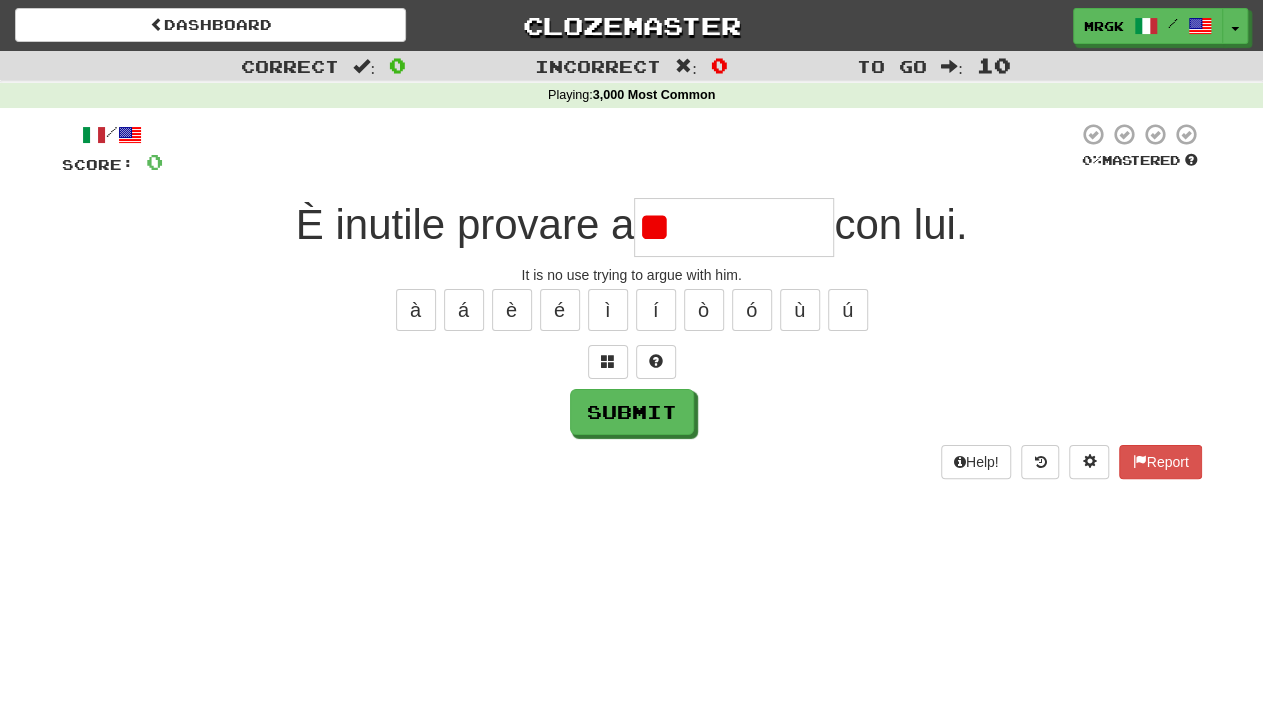 type on "*" 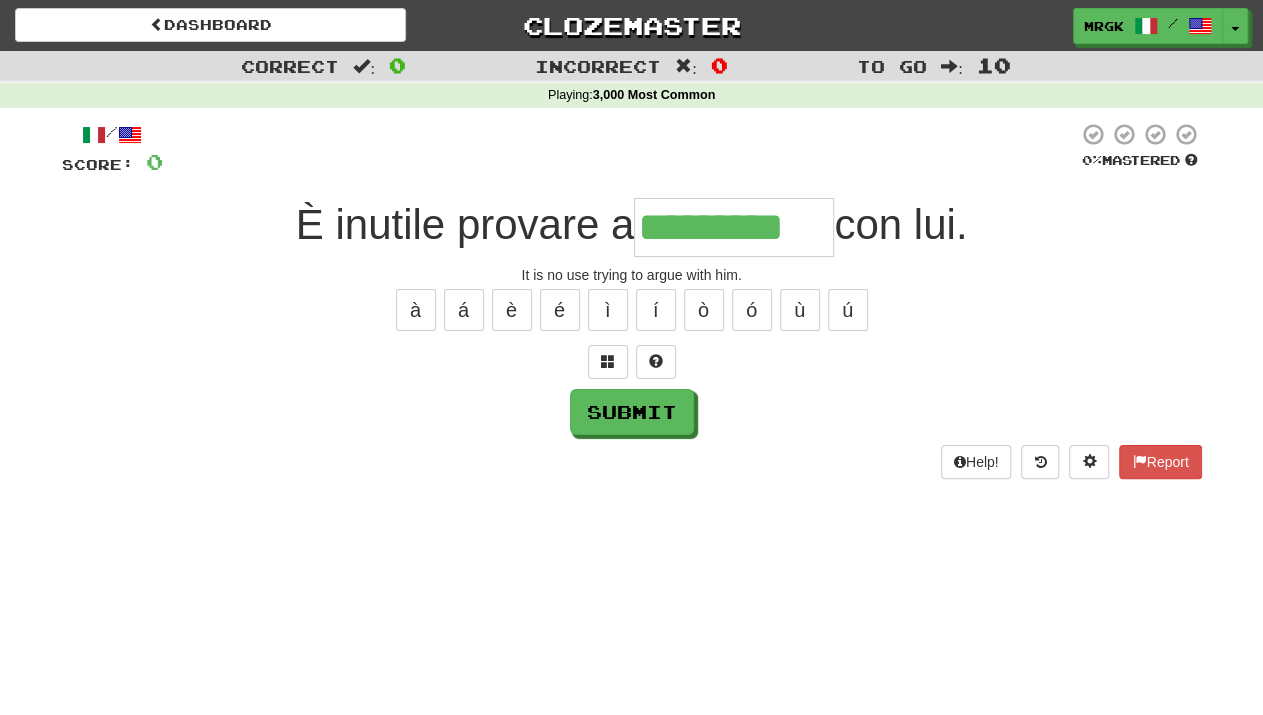 type on "*********" 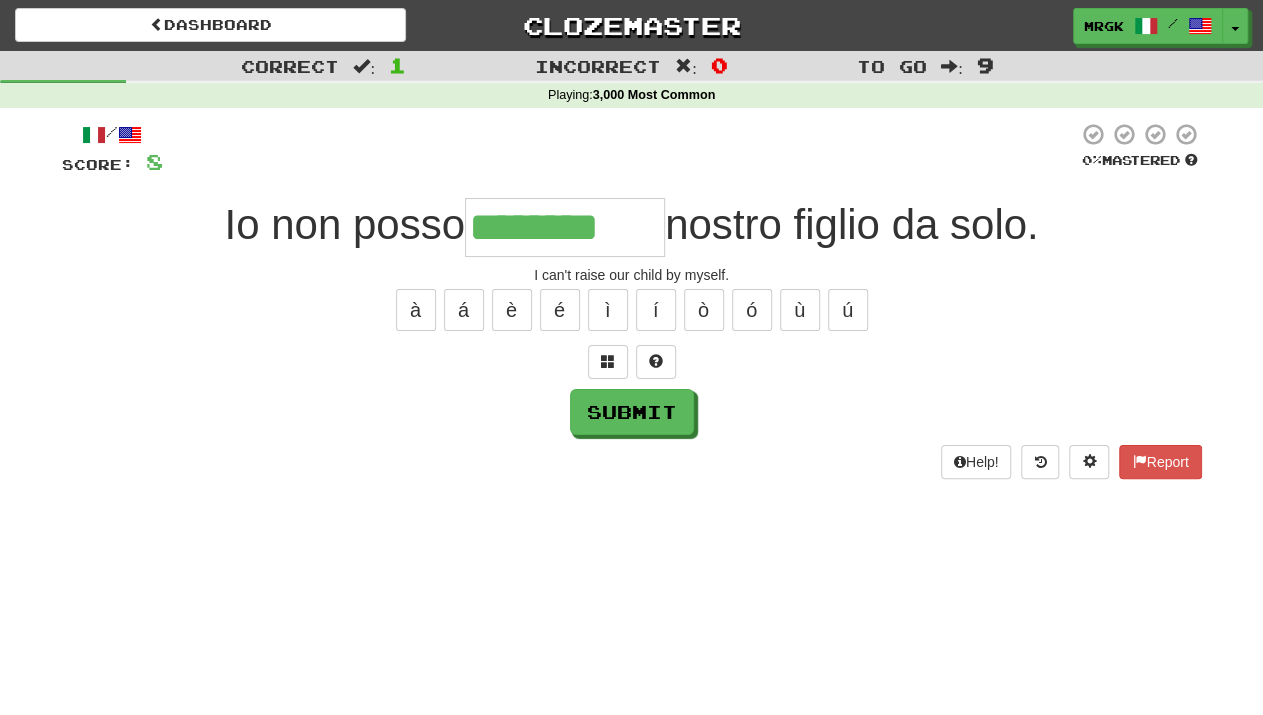type on "********" 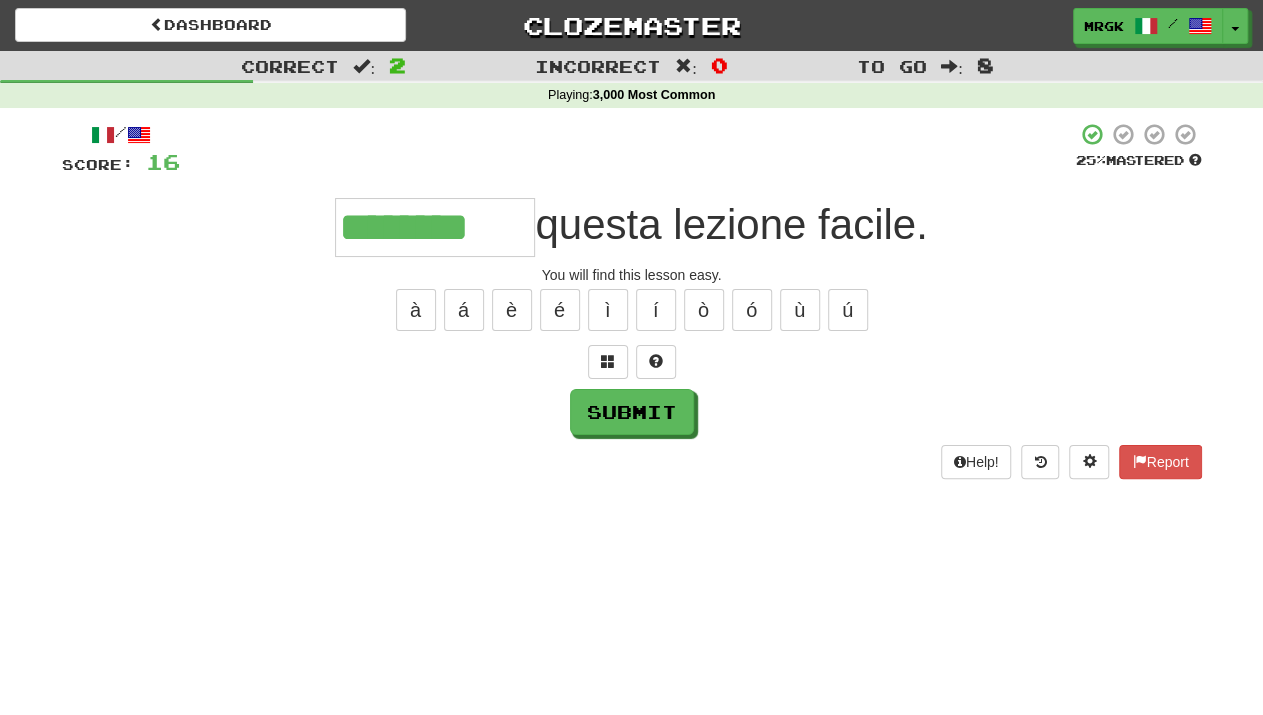 type on "********" 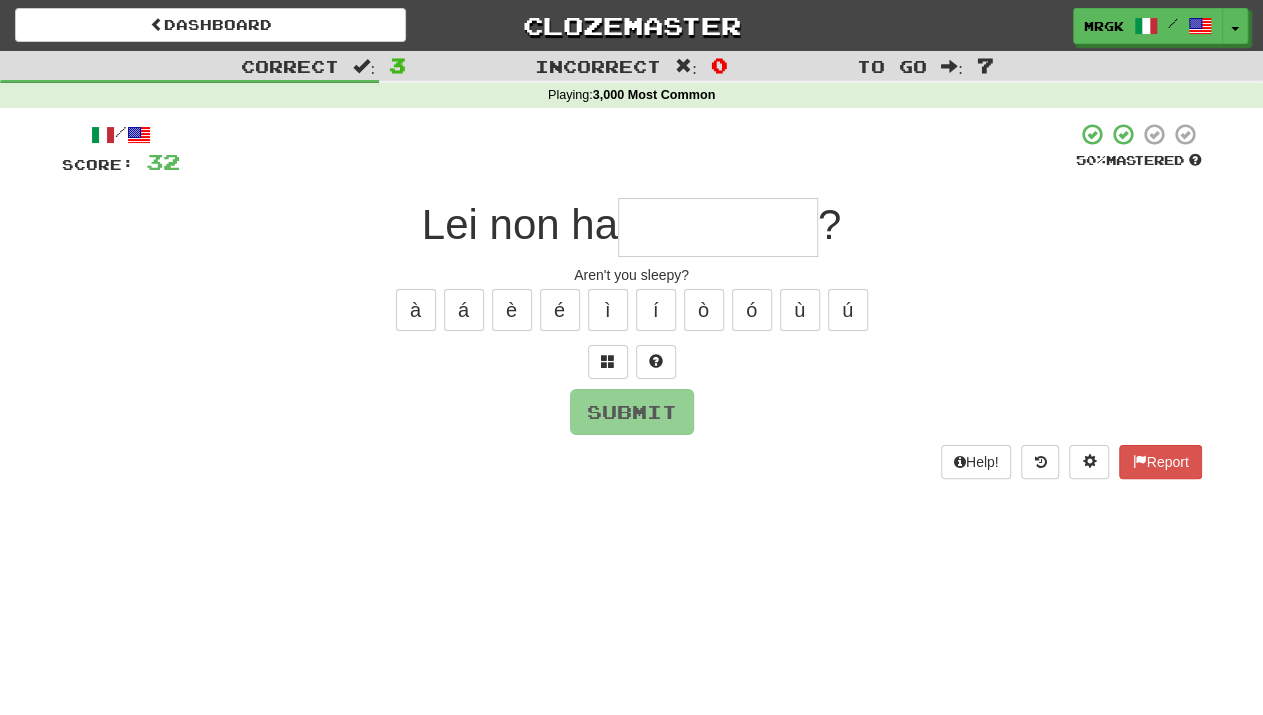 type on "*" 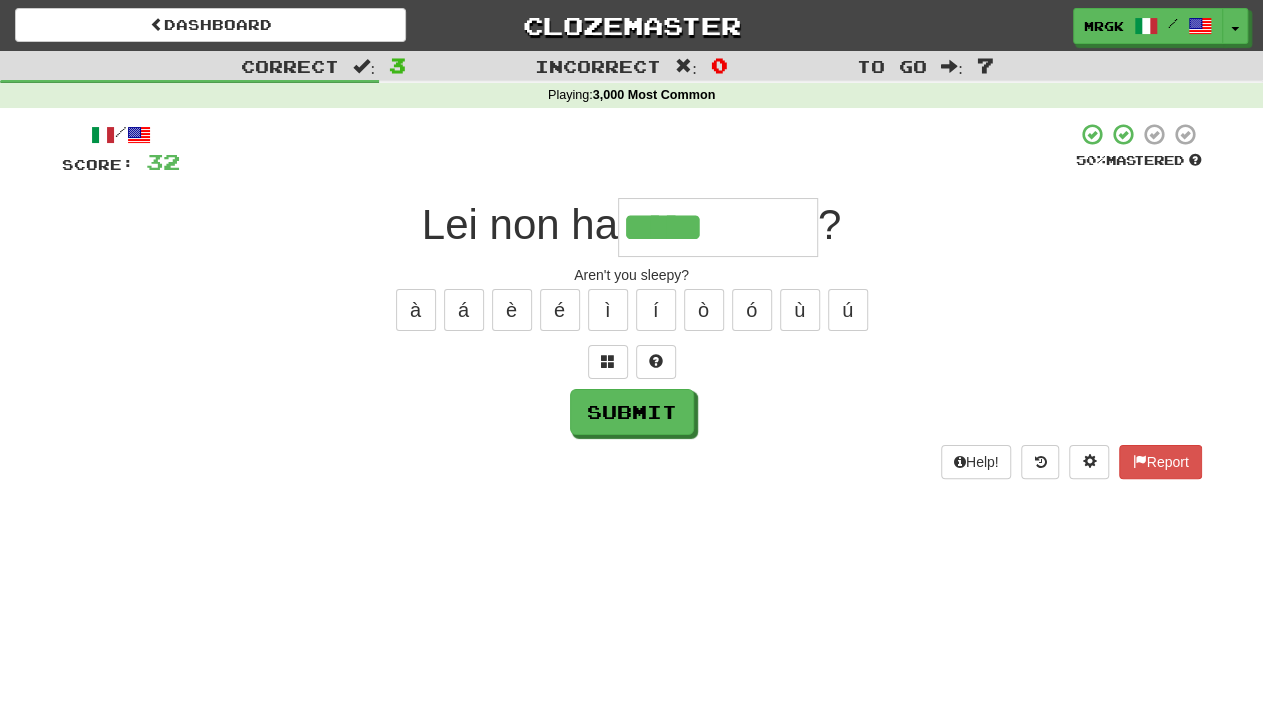 type on "*****" 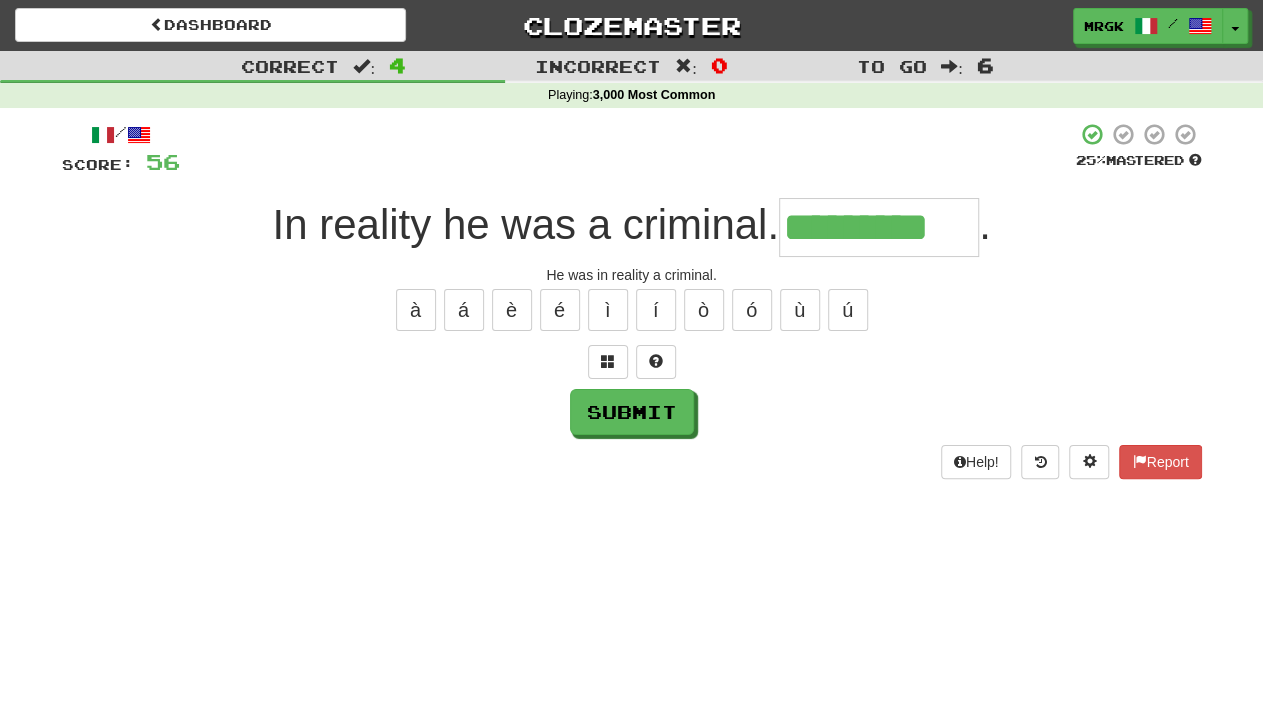 type on "*********" 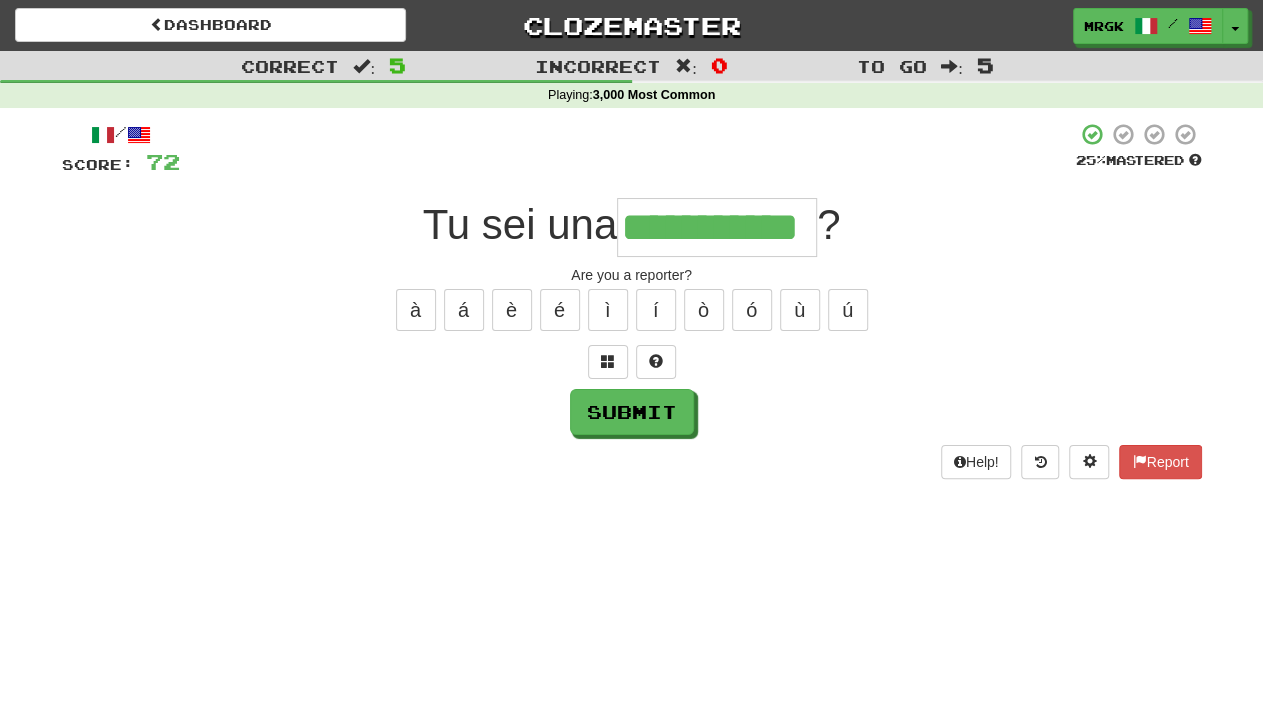 type on "**********" 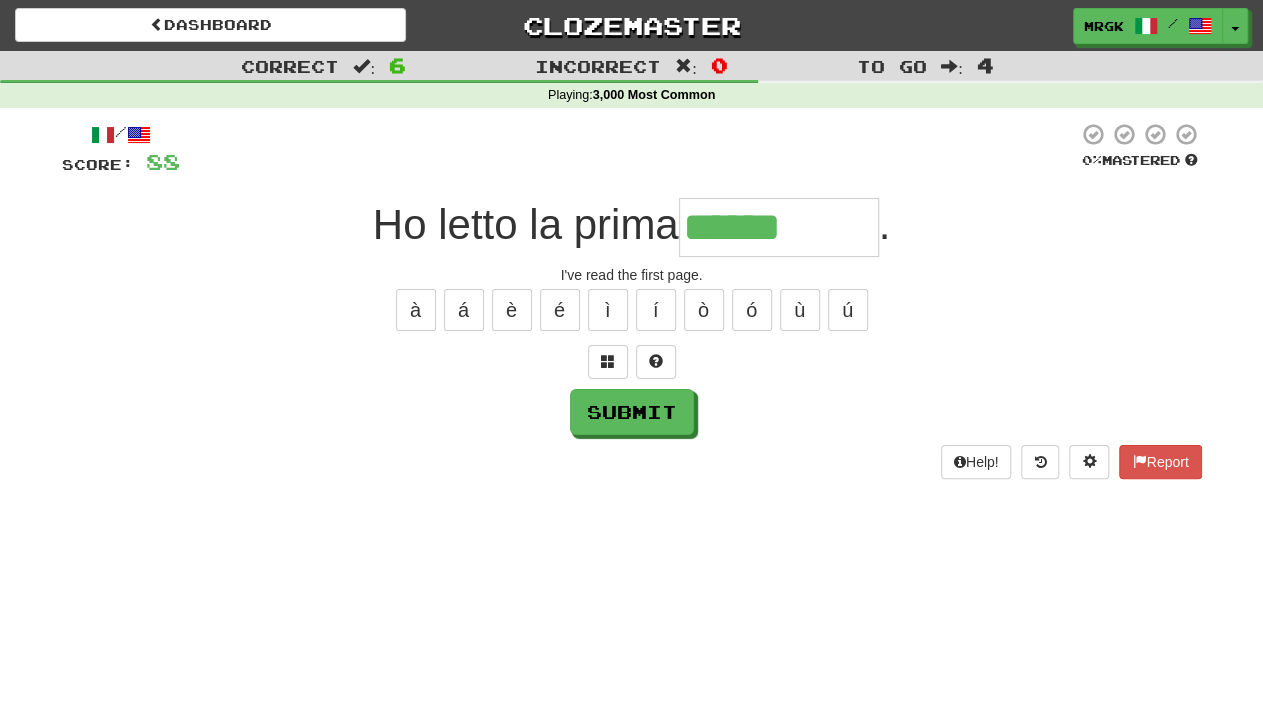 type on "******" 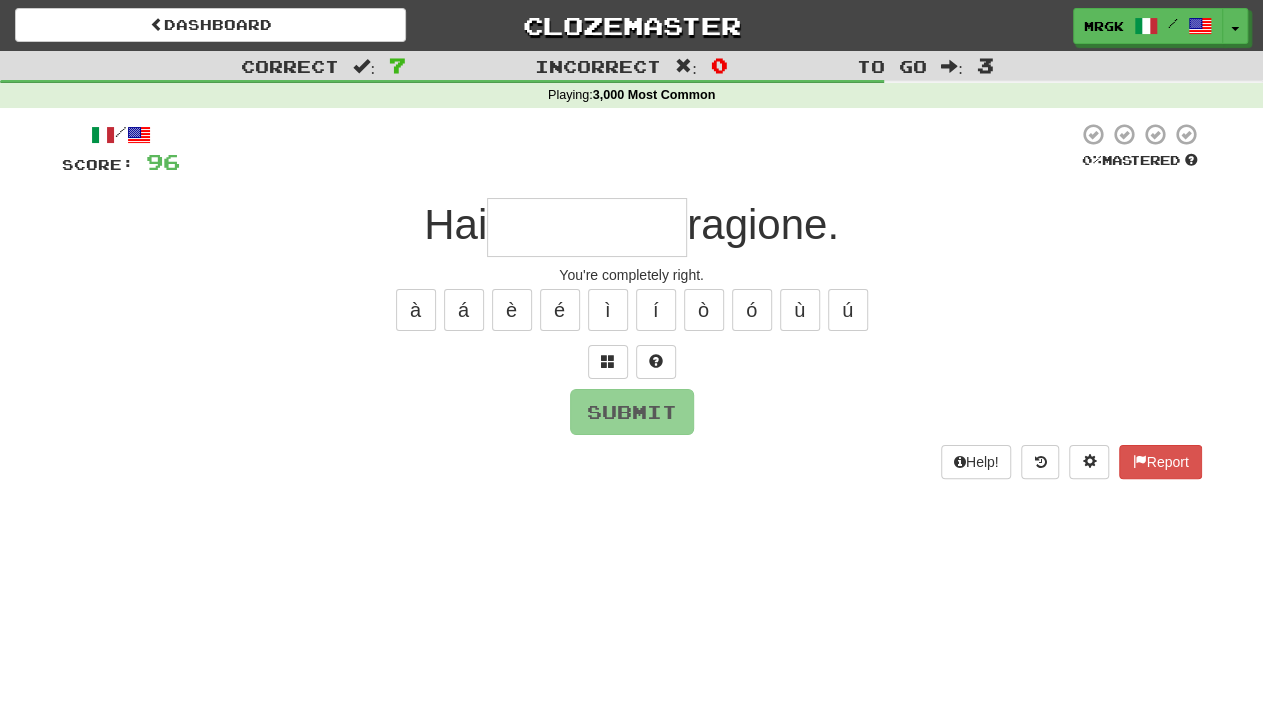 type on "*" 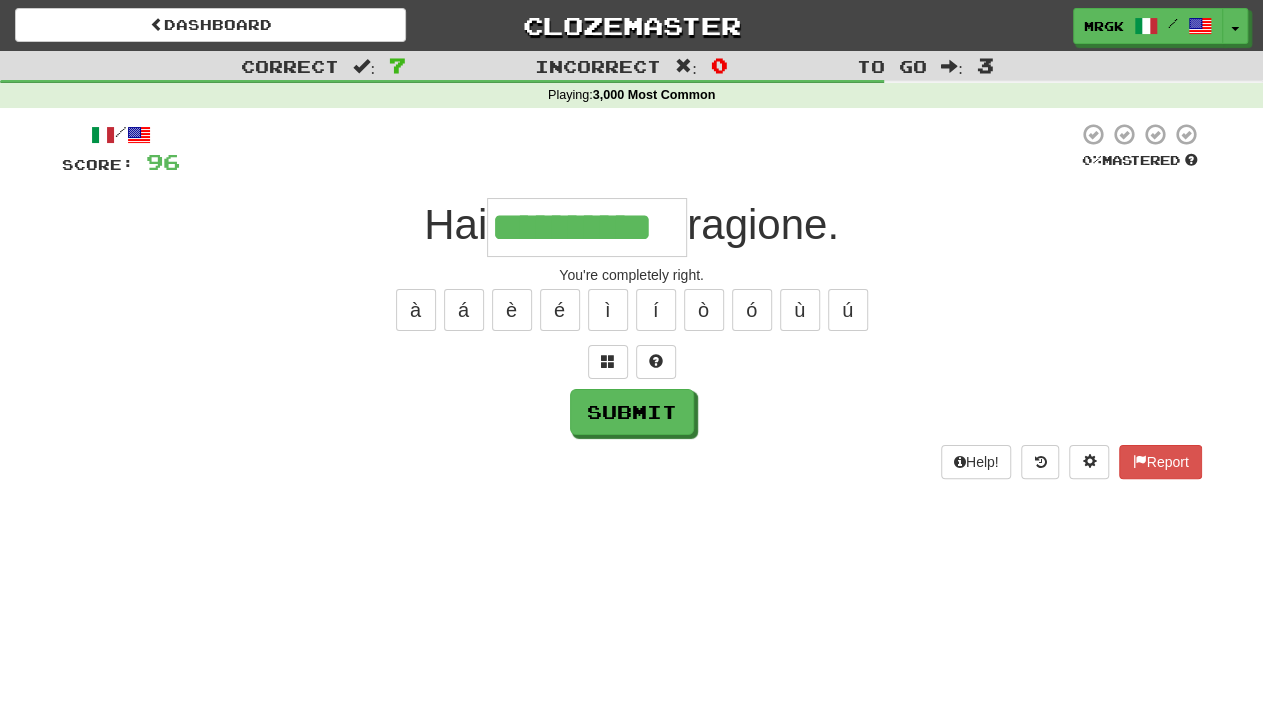 scroll, scrollTop: 0, scrollLeft: 4, axis: horizontal 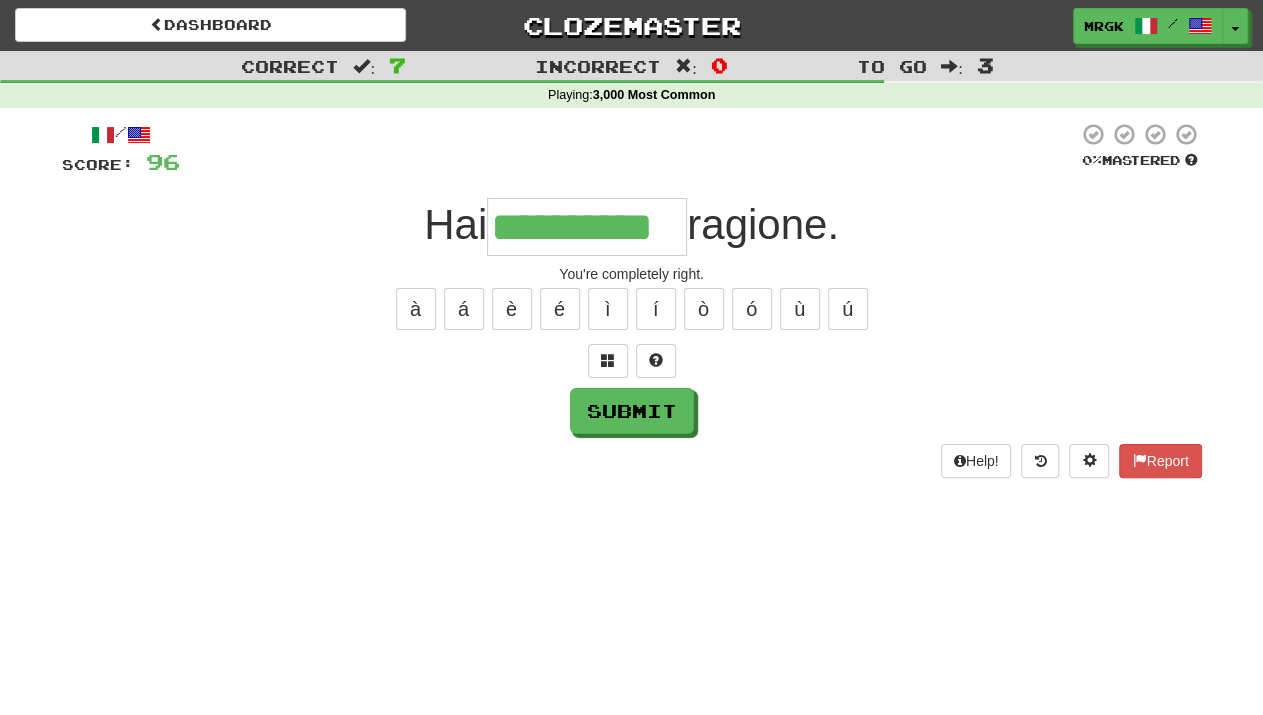 type on "**********" 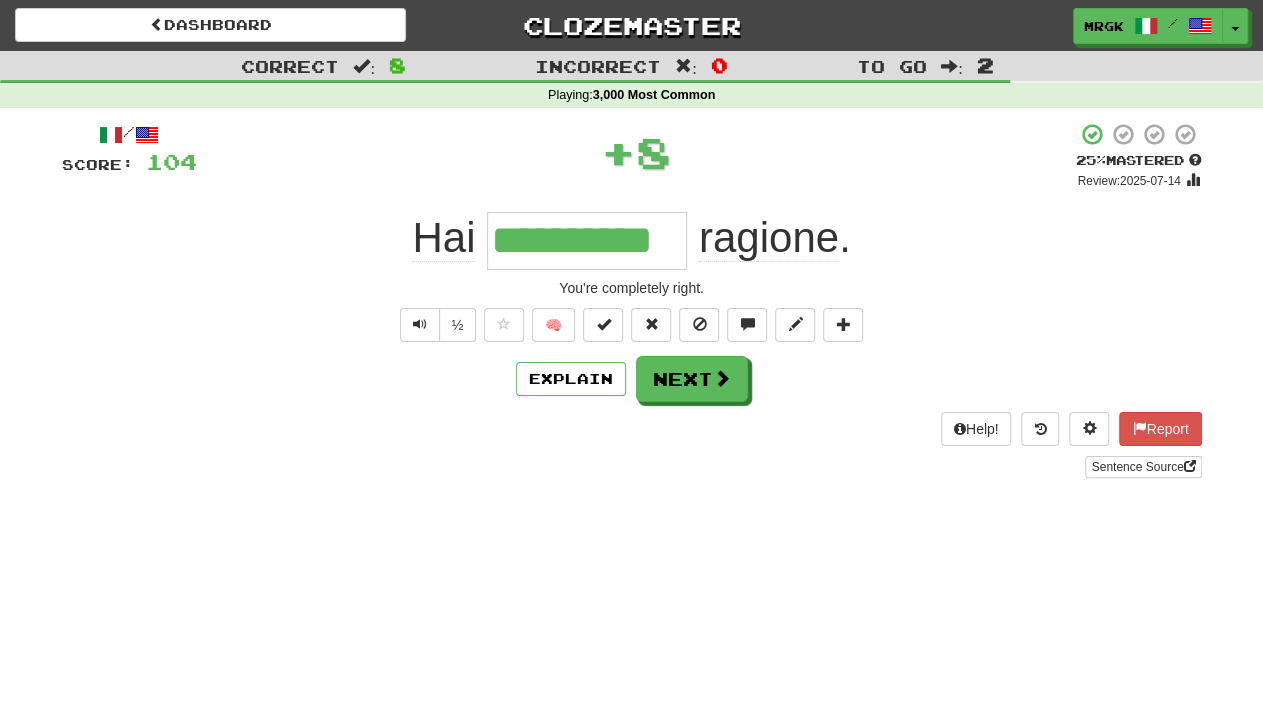 scroll, scrollTop: 0, scrollLeft: 0, axis: both 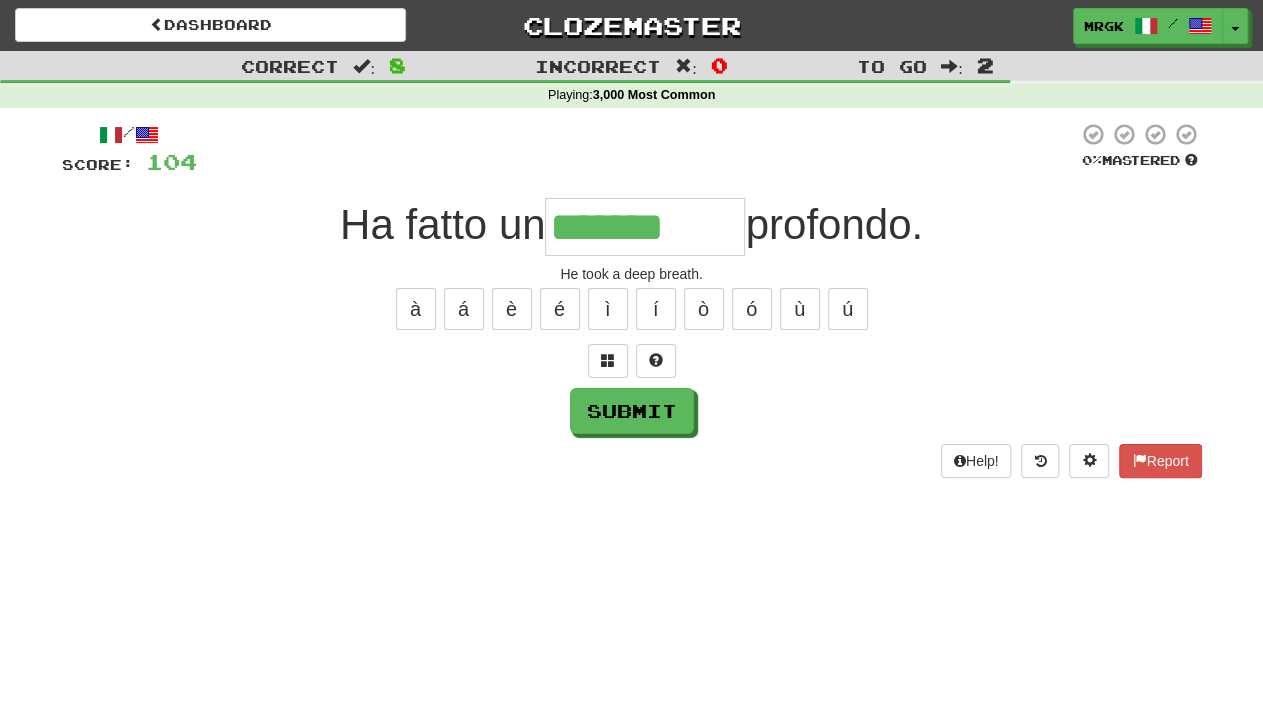 type on "*******" 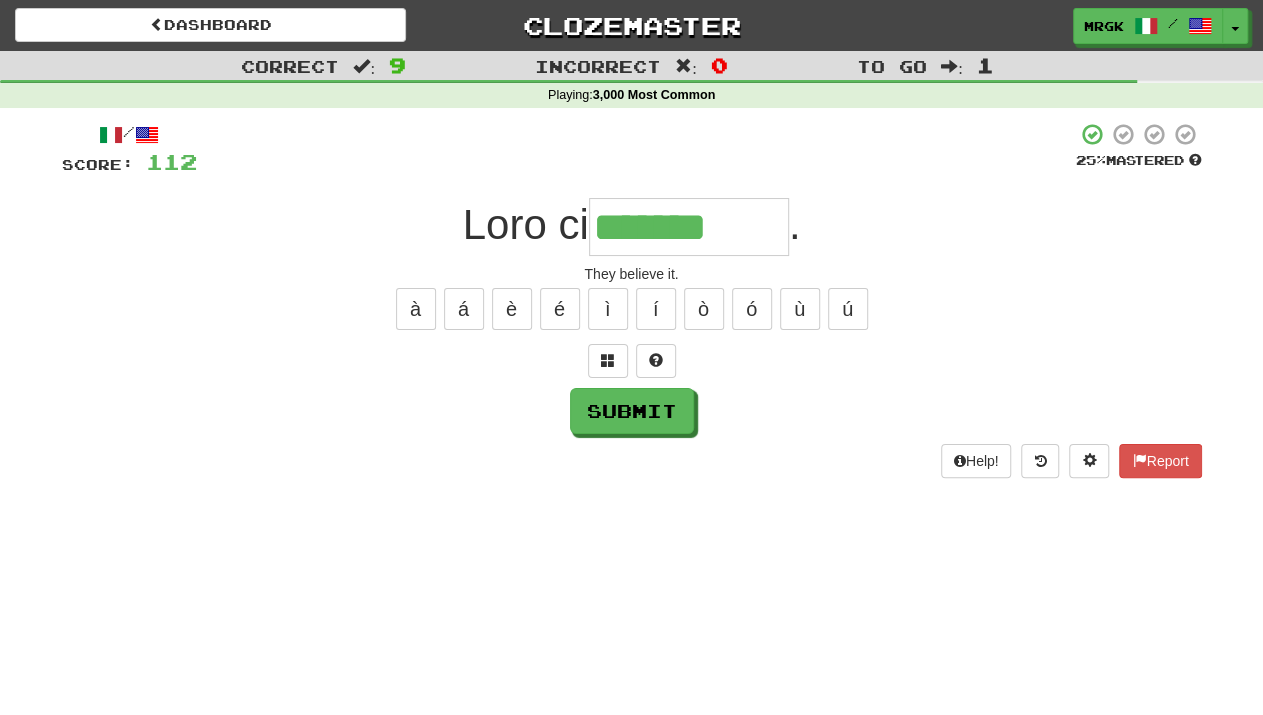 type on "*******" 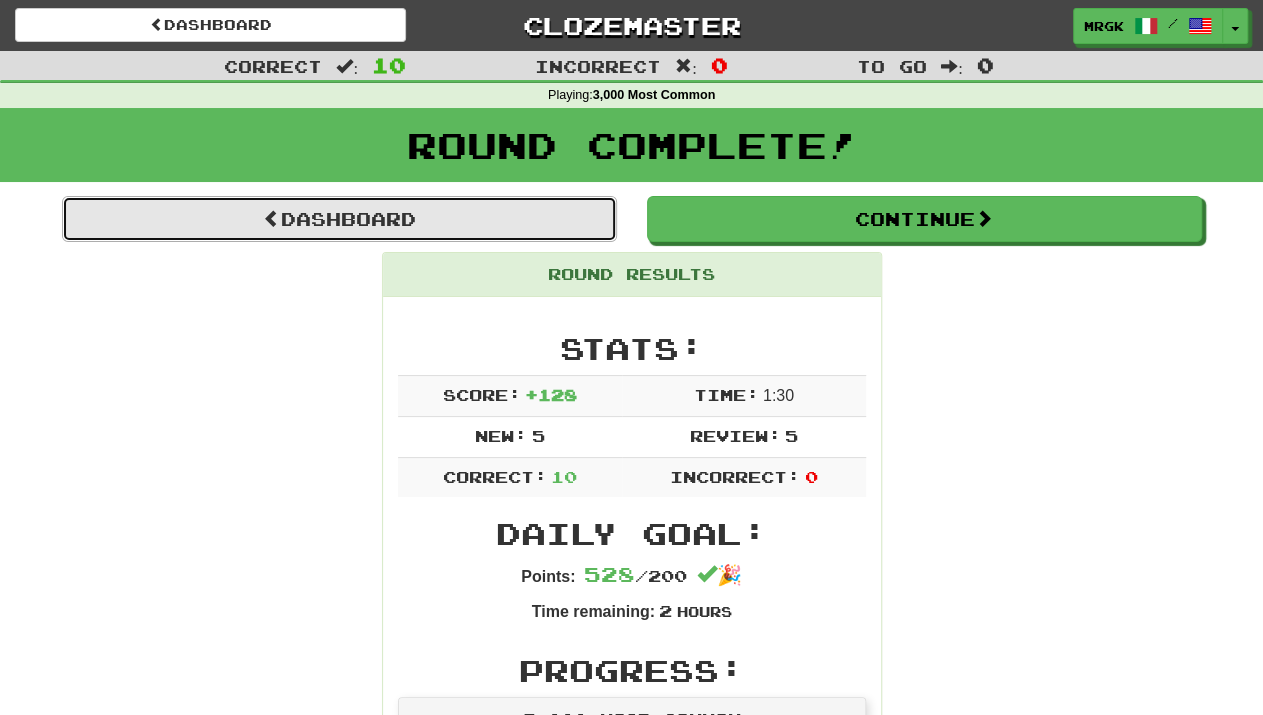 click on "Dashboard" at bounding box center [339, 219] 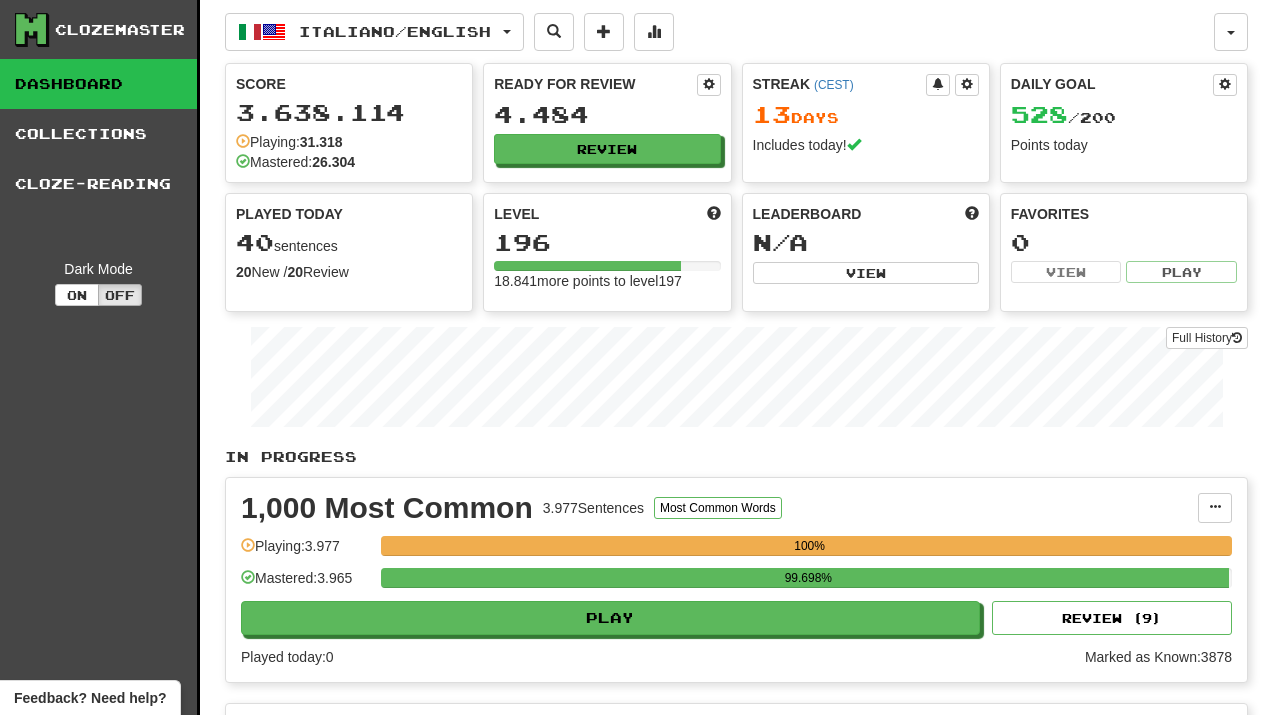 scroll, scrollTop: 0, scrollLeft: 0, axis: both 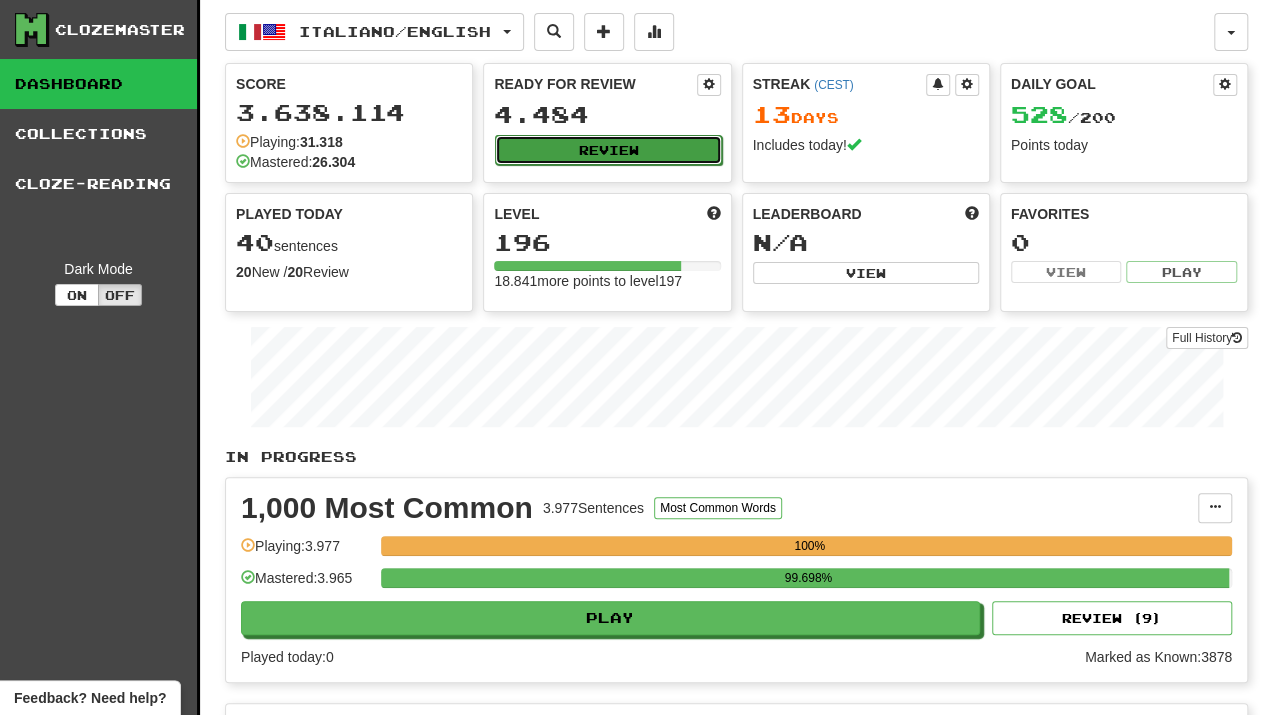 click on "Review" at bounding box center [608, 150] 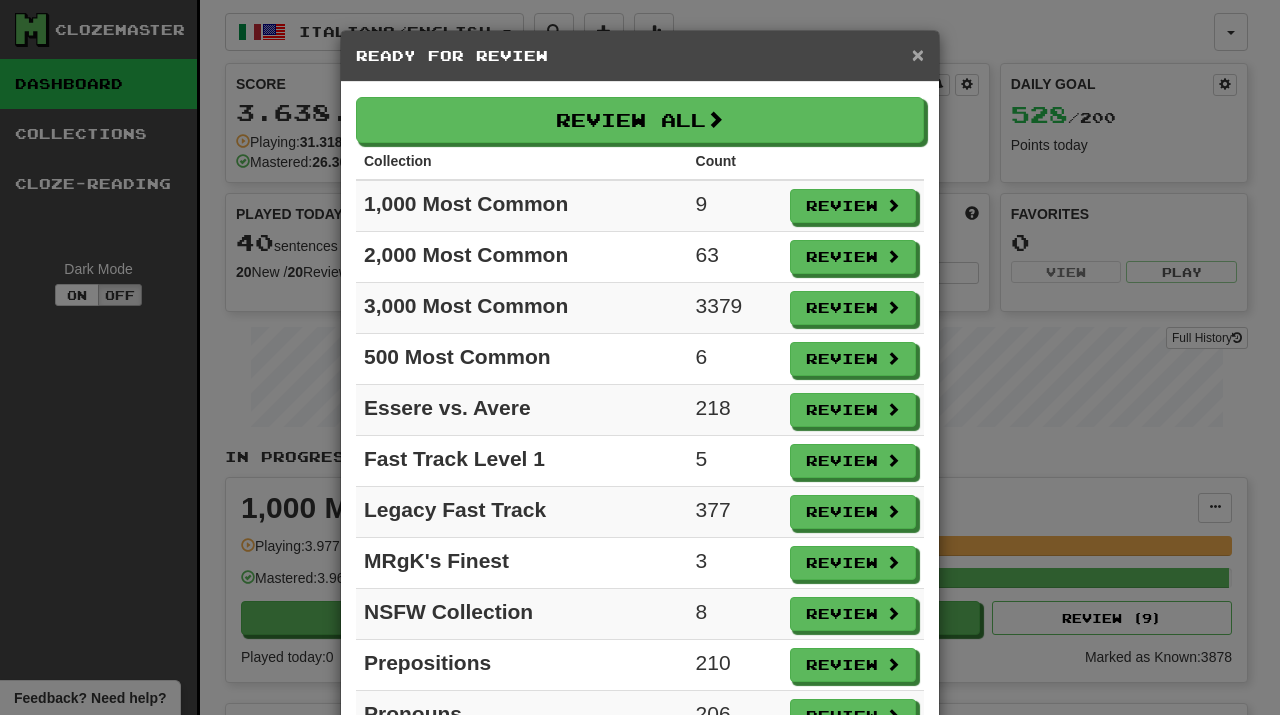 click on "×" at bounding box center [918, 54] 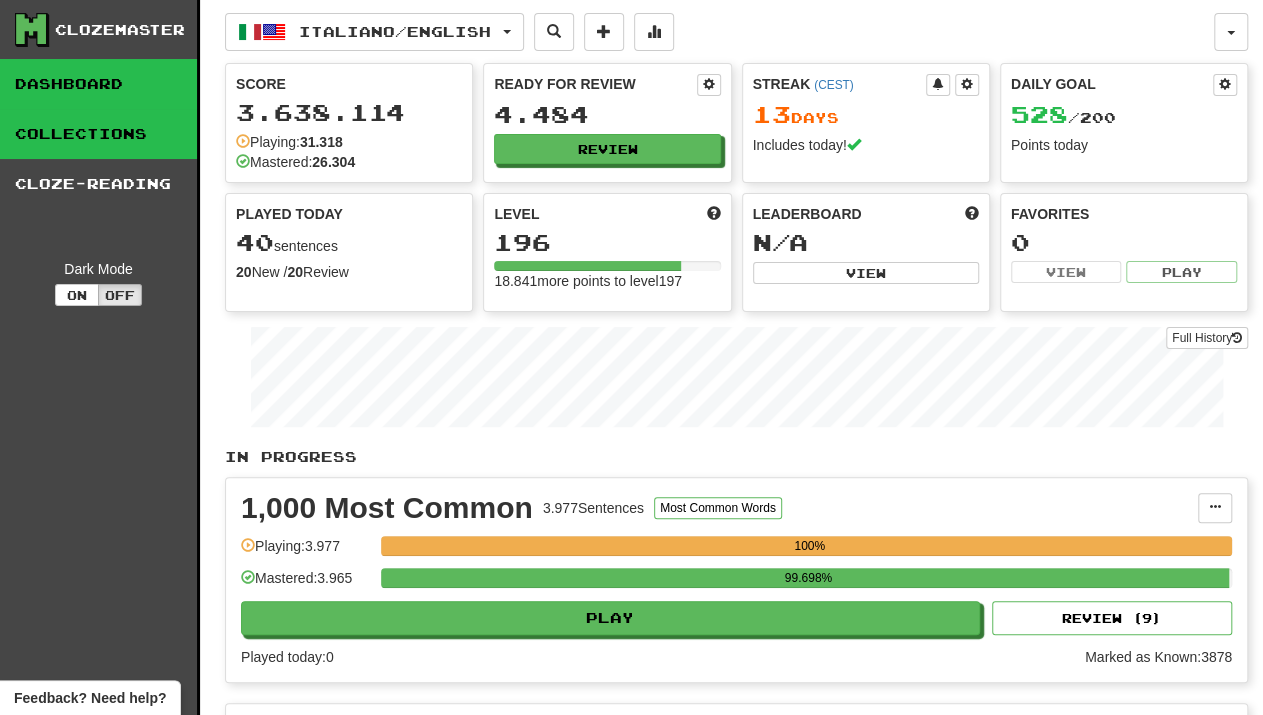 click on "Collections" at bounding box center [98, 134] 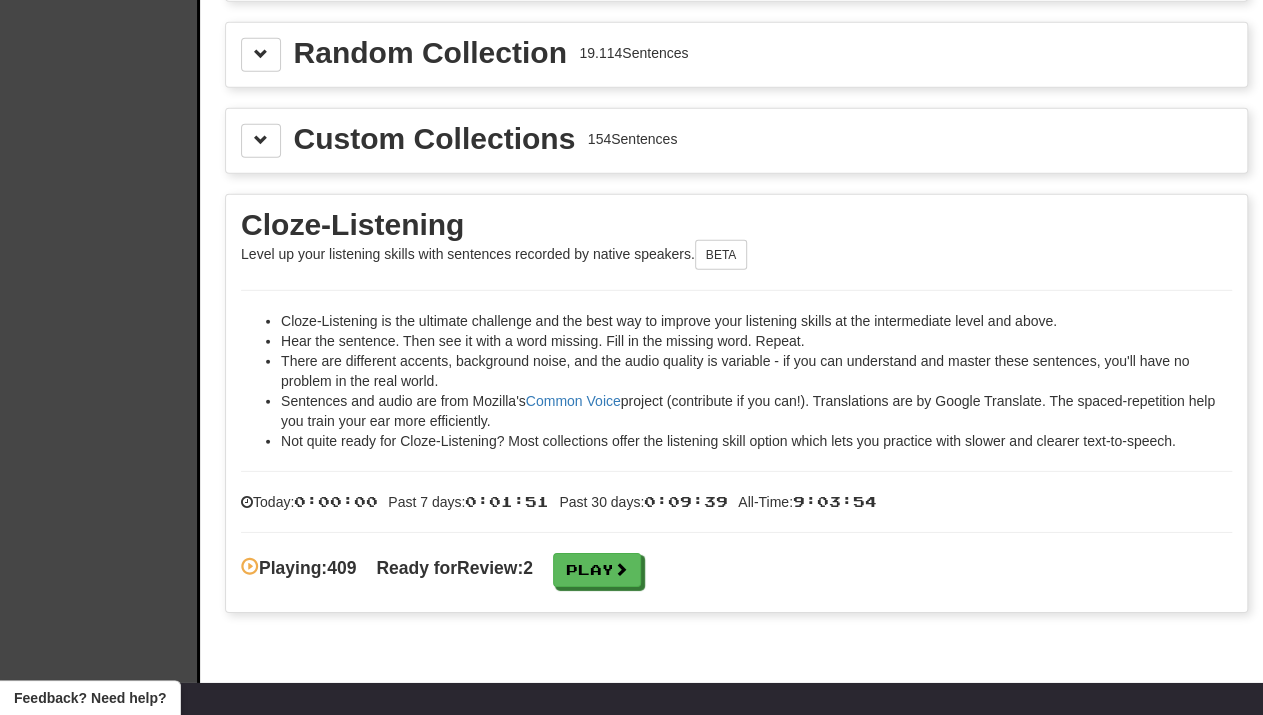 scroll, scrollTop: 2867, scrollLeft: 0, axis: vertical 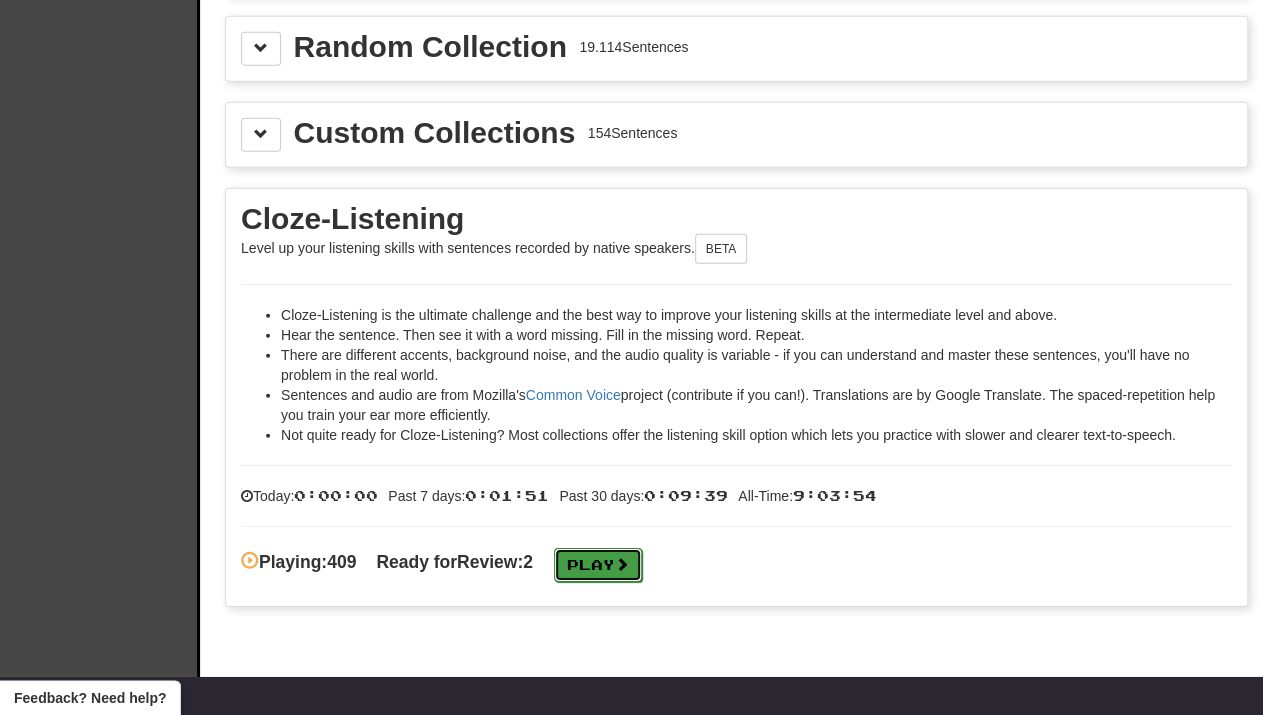 click on "Play" at bounding box center (598, 565) 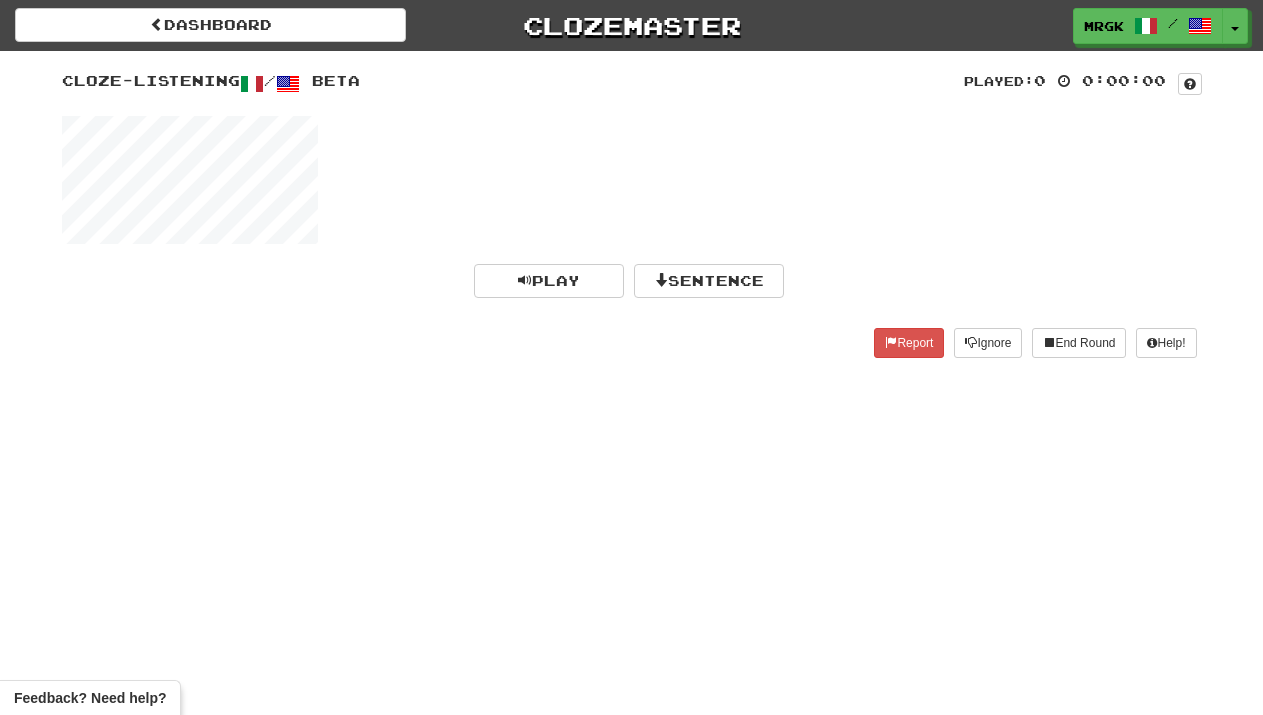 scroll, scrollTop: 0, scrollLeft: 0, axis: both 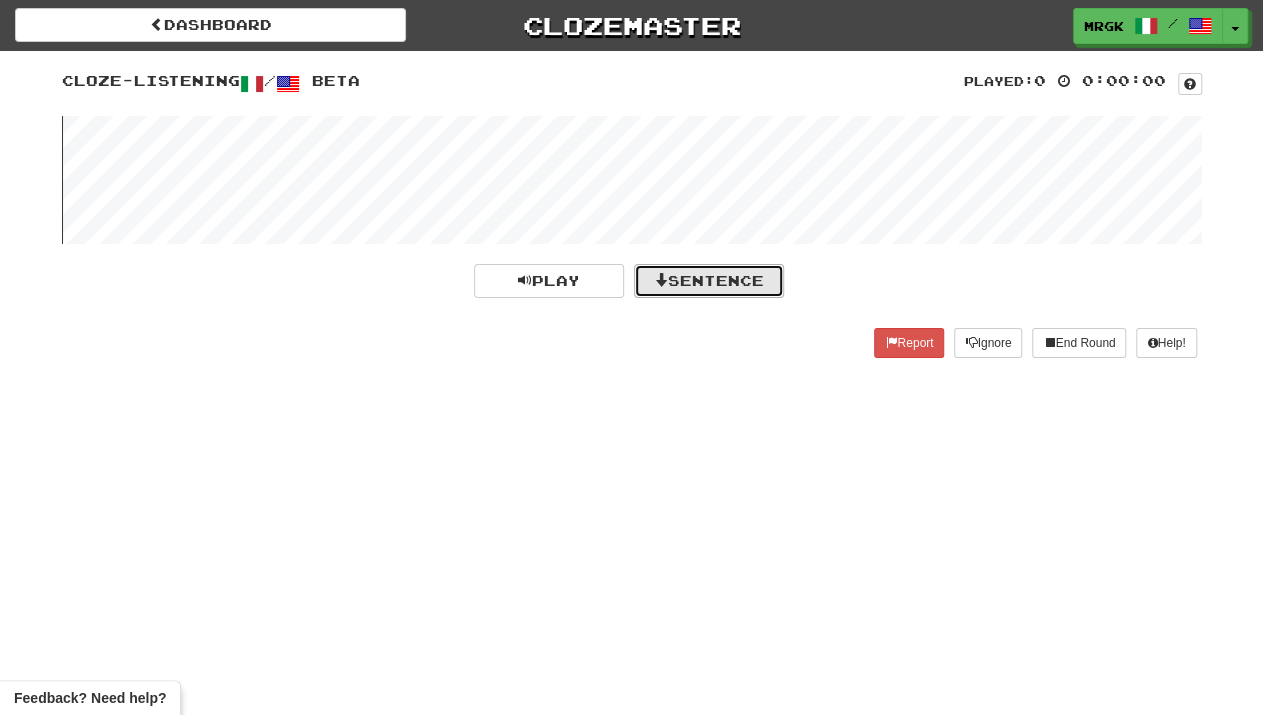 click on "Sentence" at bounding box center [709, 281] 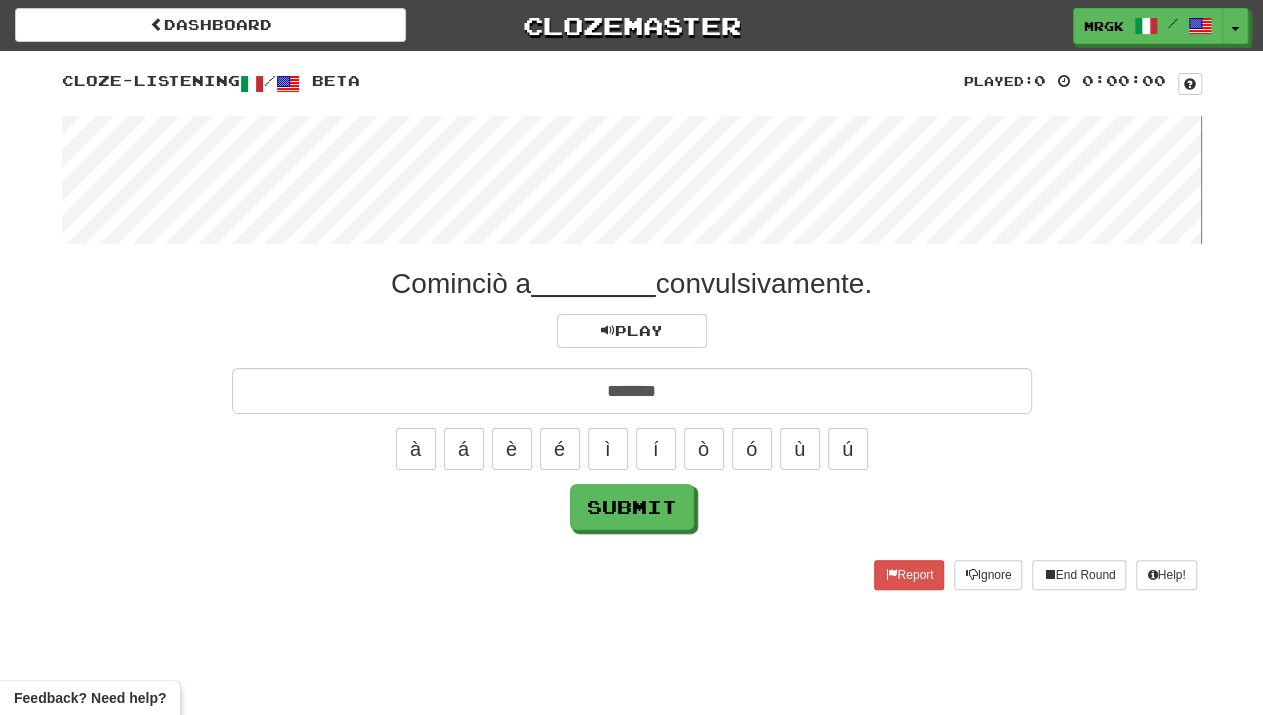 type on "*******" 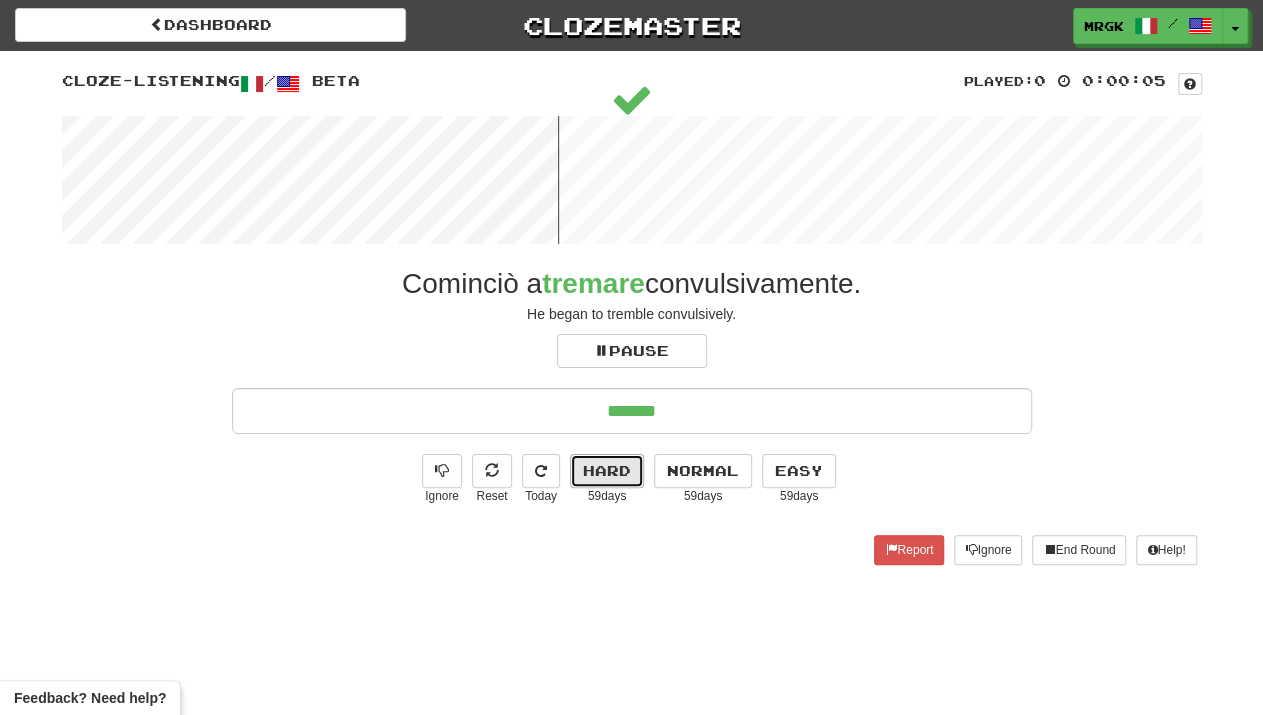 click on "Hard" at bounding box center (607, 471) 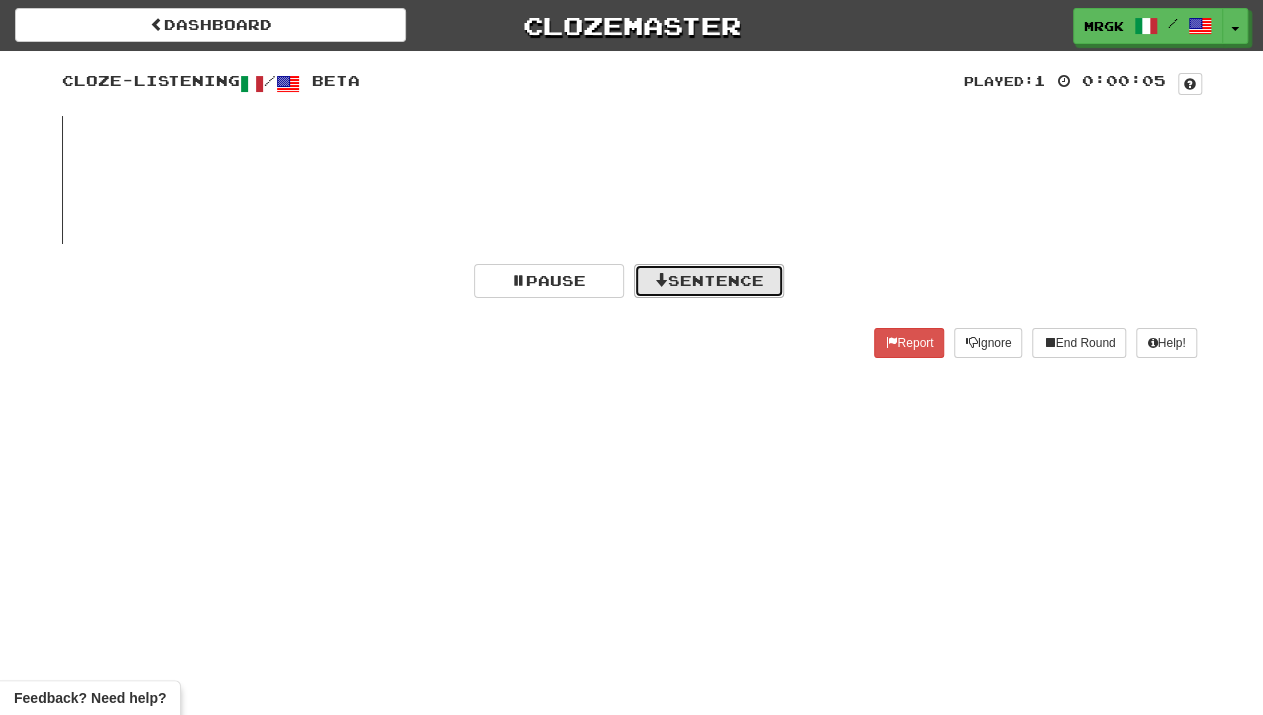click on "Sentence" at bounding box center [709, 281] 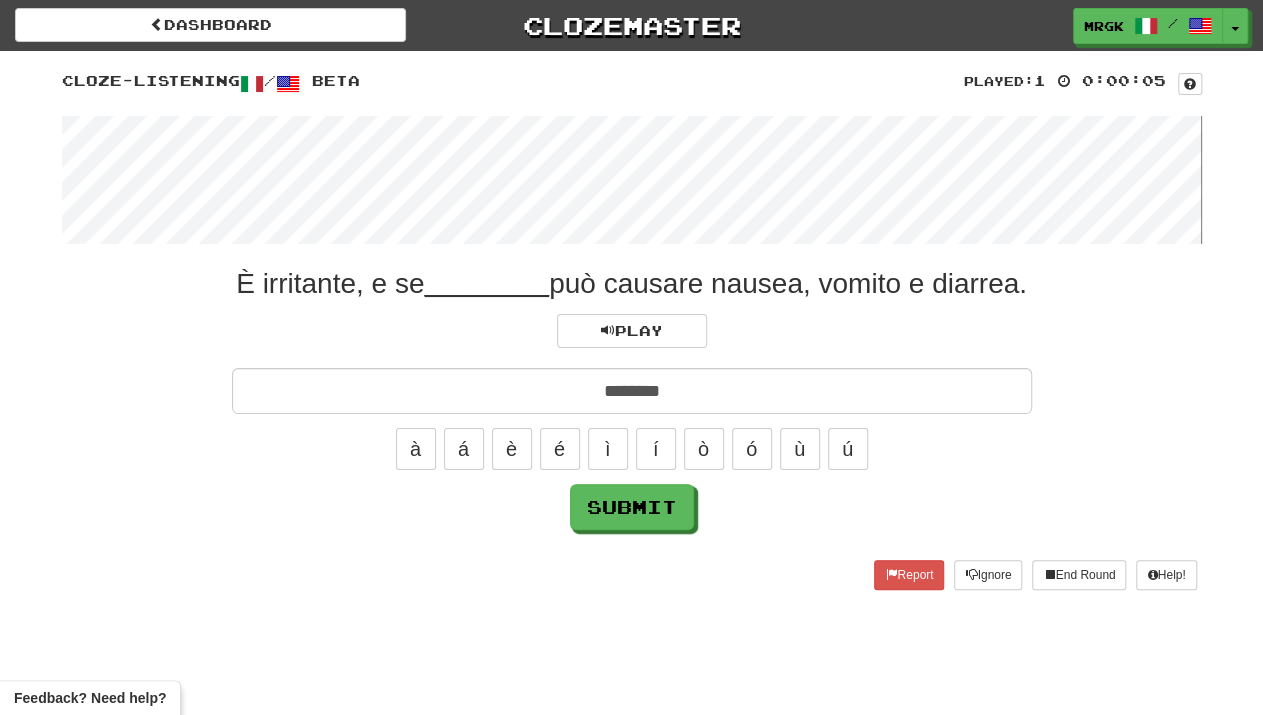 type on "********" 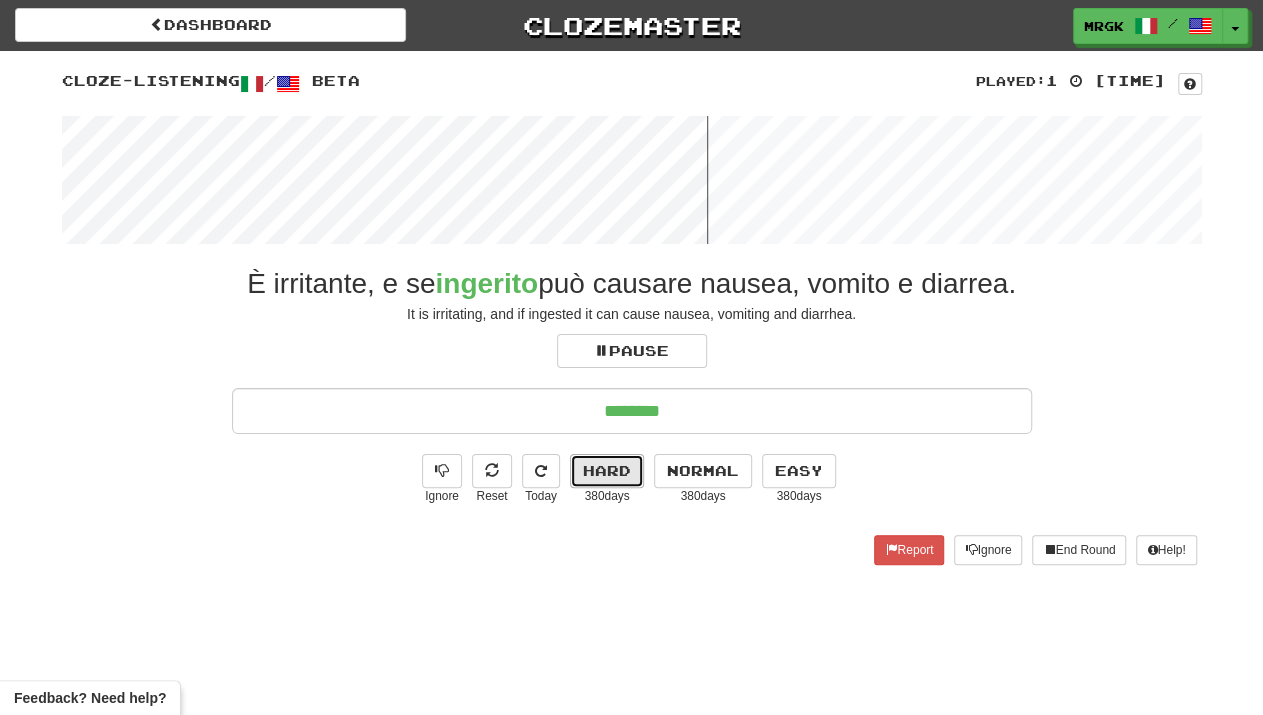 click on "Hard" at bounding box center [607, 471] 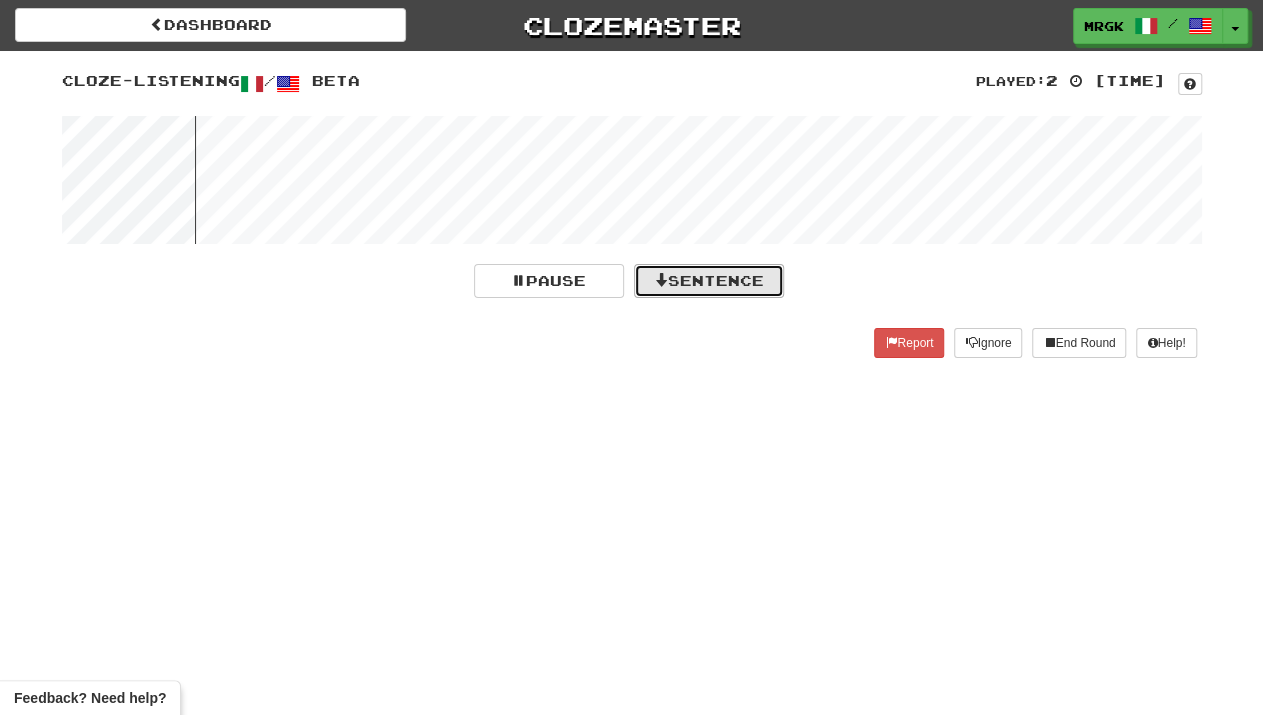 click on "Sentence" at bounding box center (709, 281) 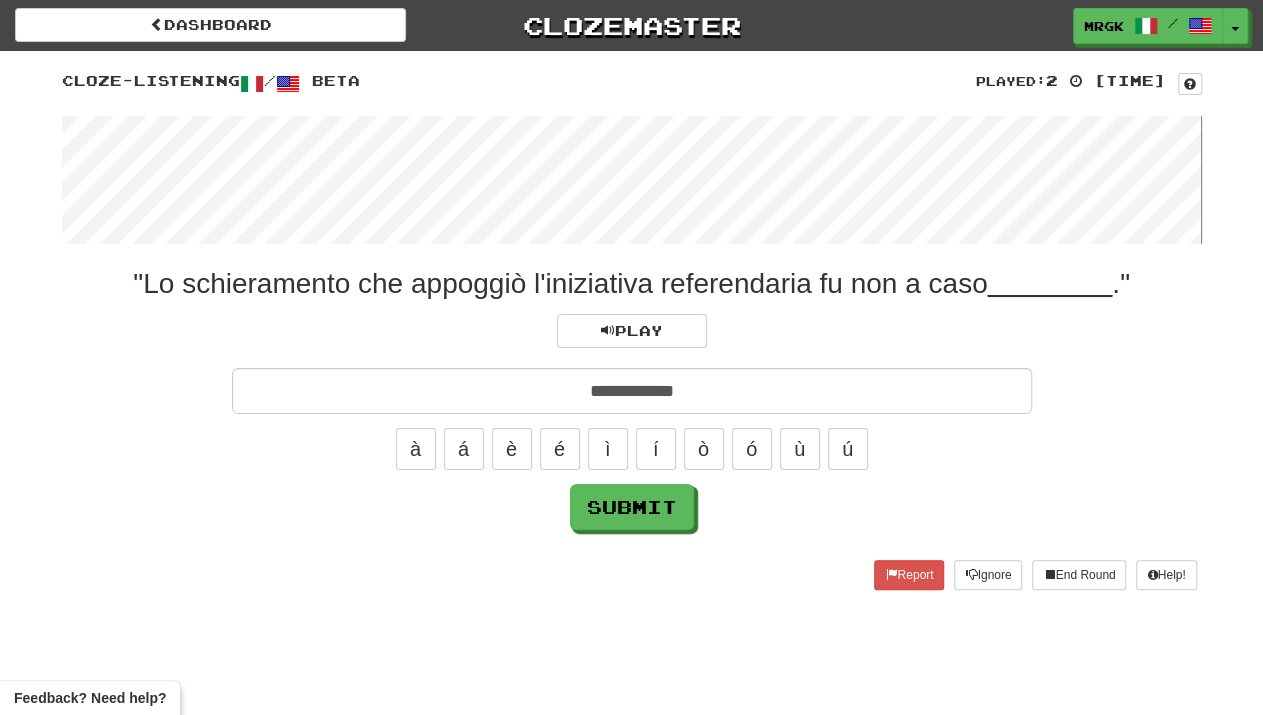 type on "**********" 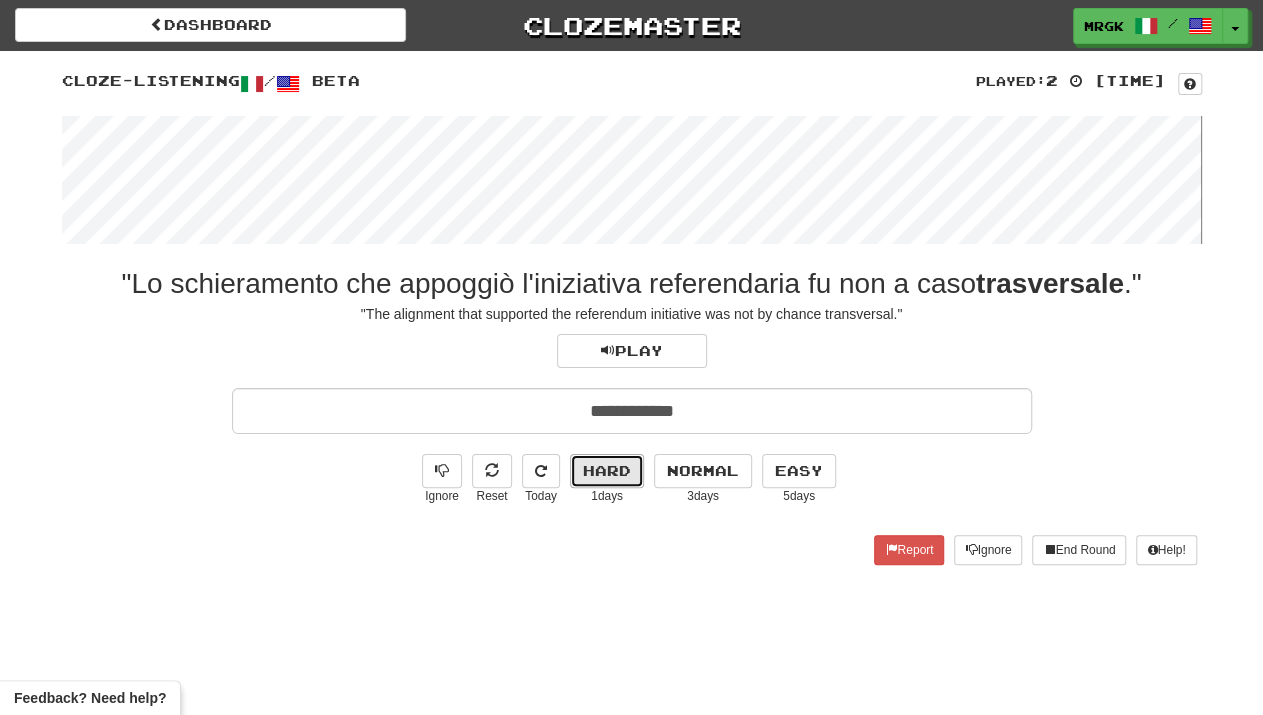 click on "Hard" at bounding box center (607, 471) 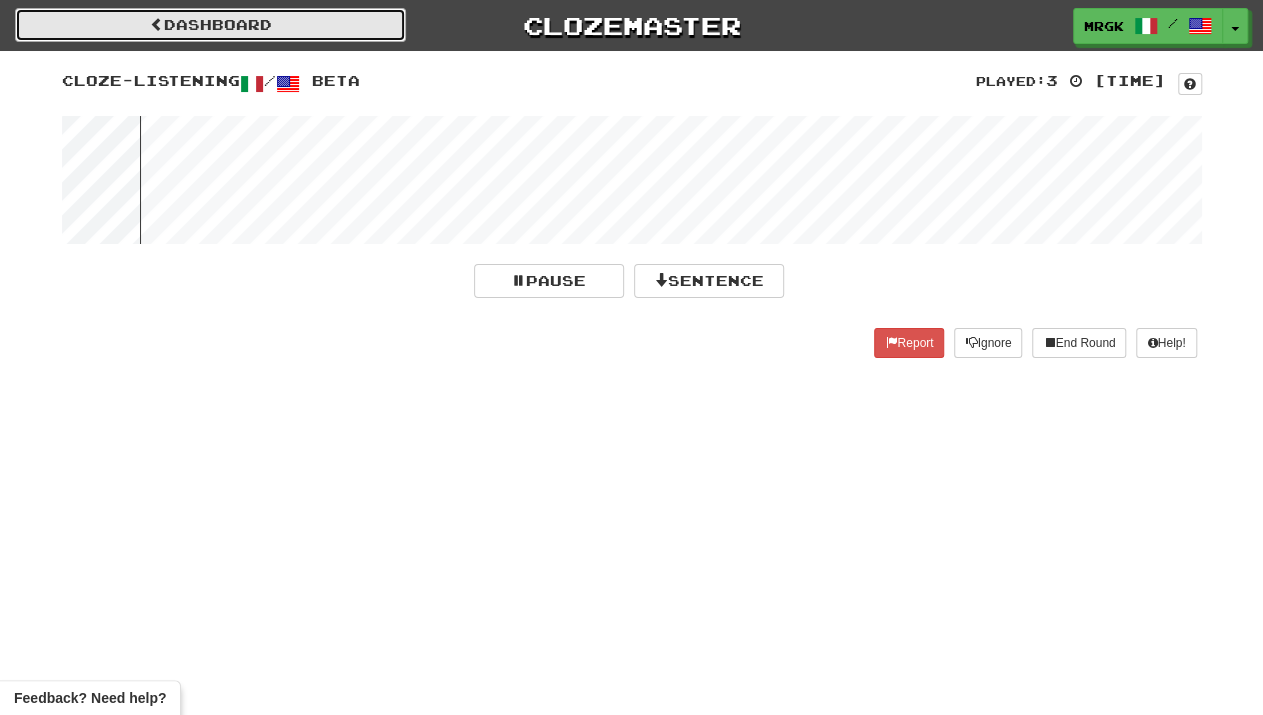 click on "Dashboard" at bounding box center (210, 25) 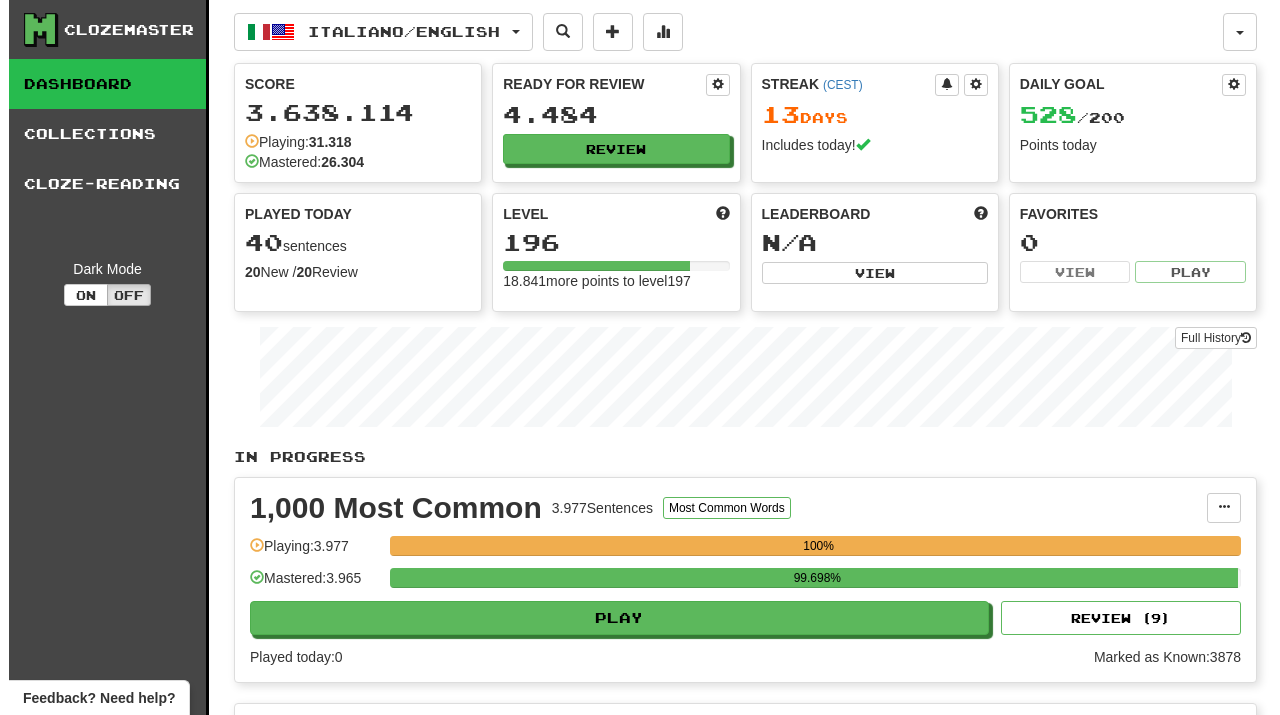 scroll, scrollTop: 0, scrollLeft: 0, axis: both 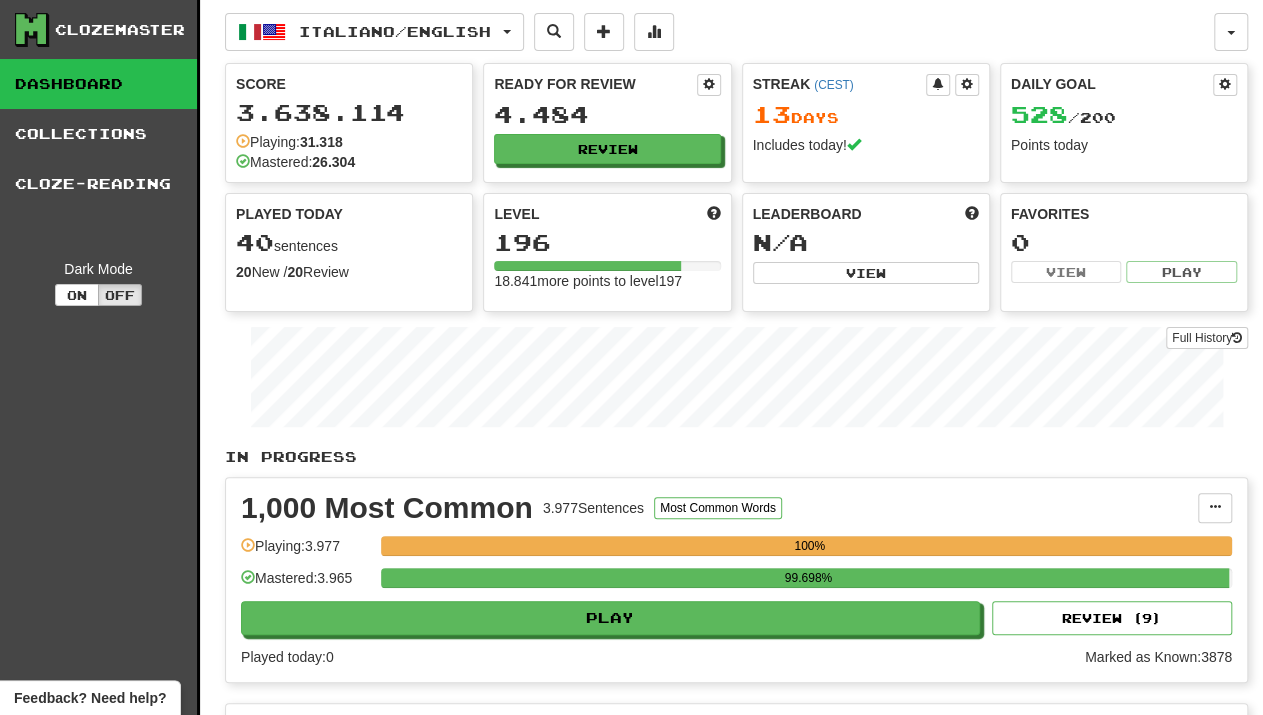 click on "Ready for Review 4.484   Review" at bounding box center (607, 119) 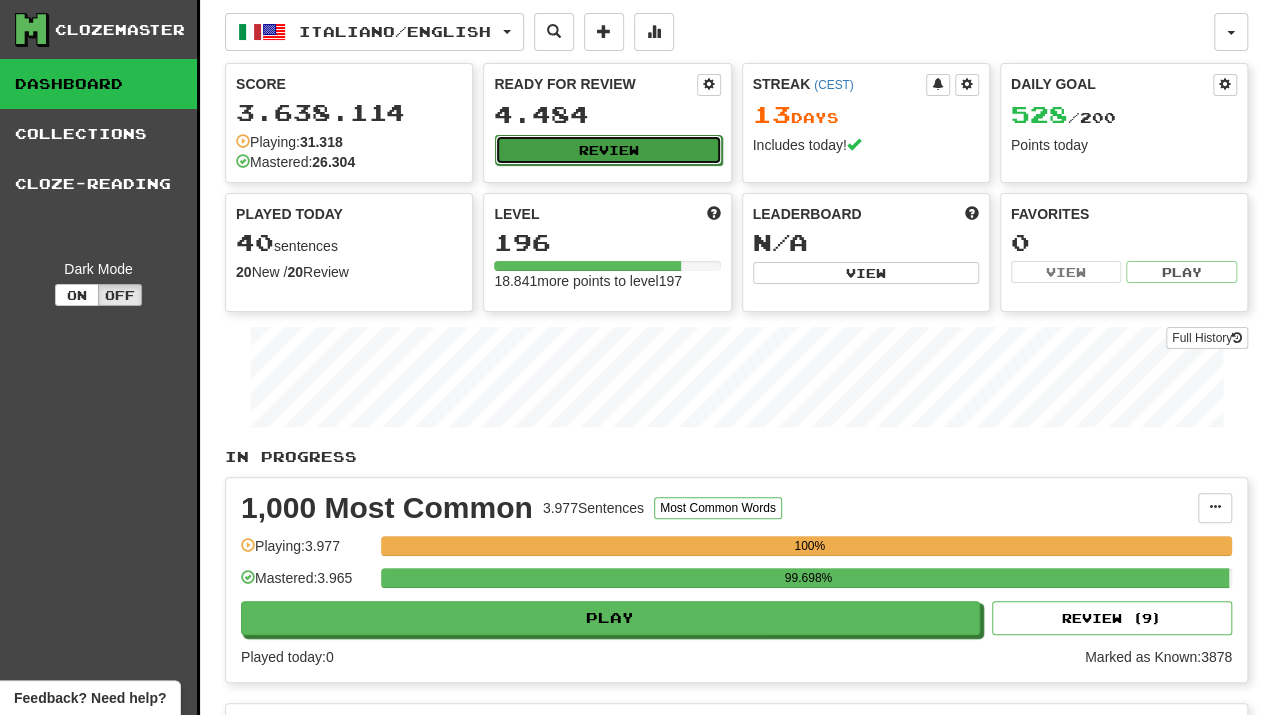 click on "Review" at bounding box center (608, 150) 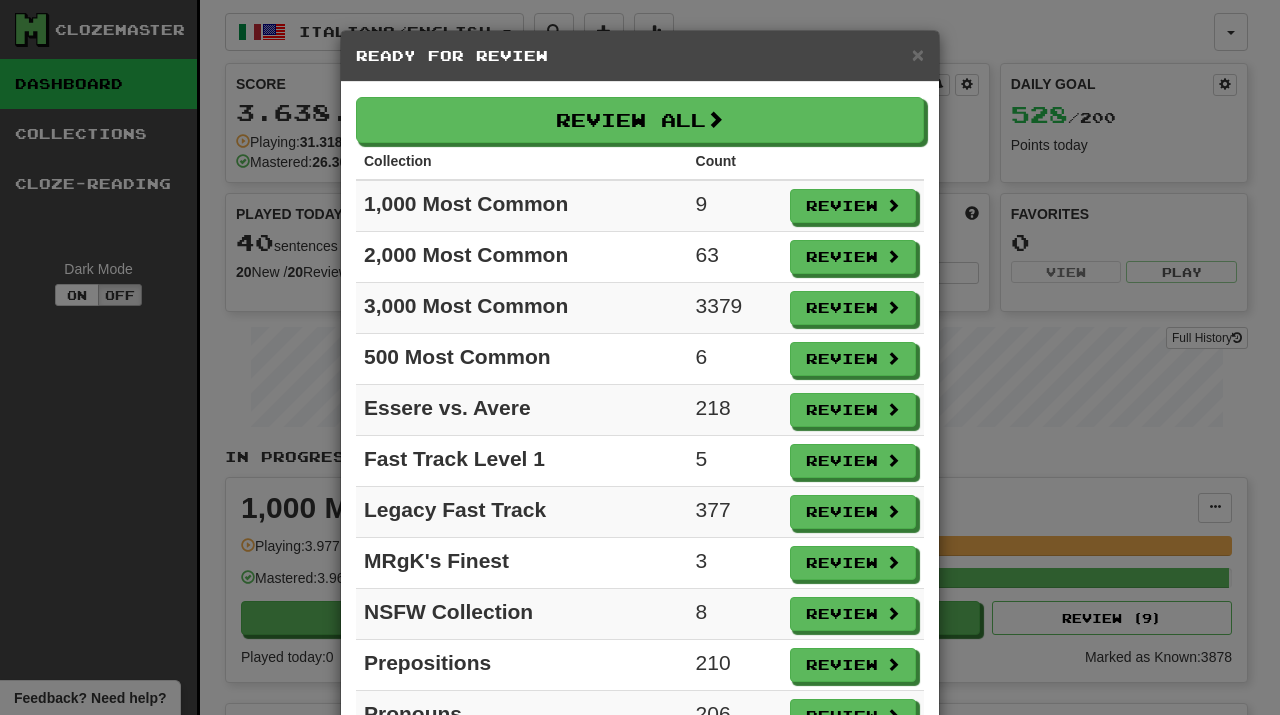 click on "2,000 Most Common" at bounding box center [522, 257] 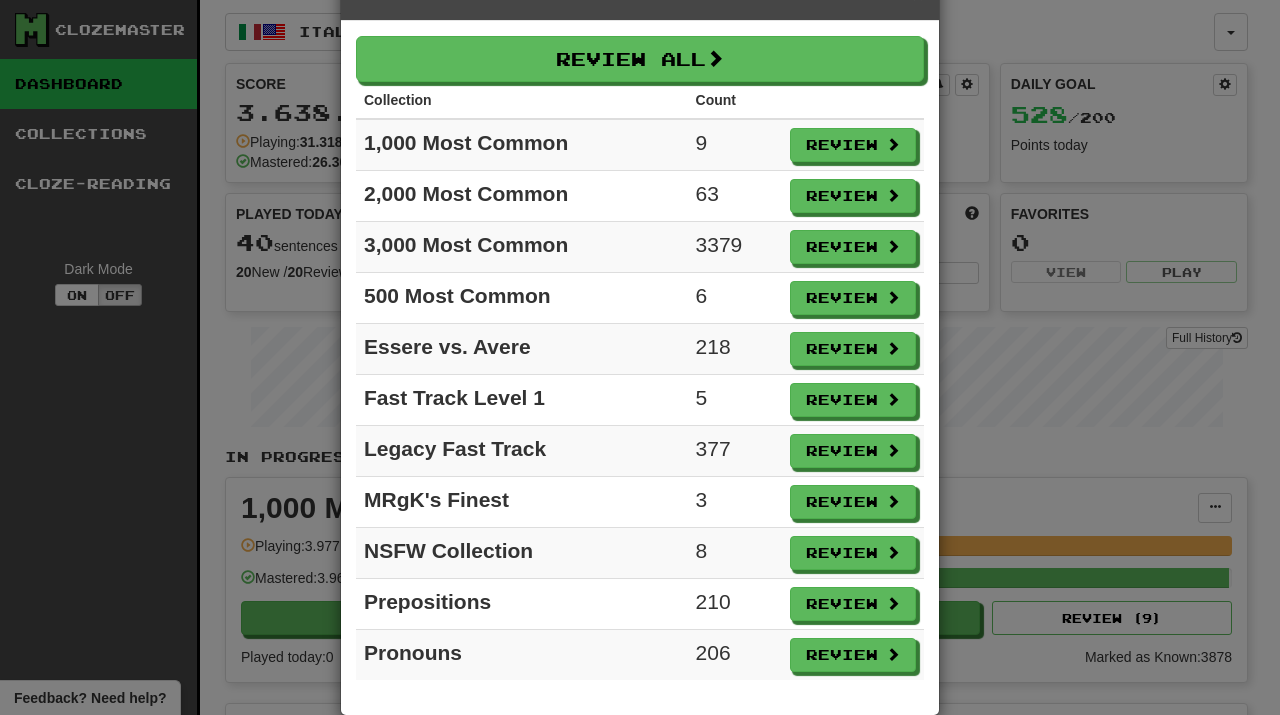 scroll, scrollTop: 79, scrollLeft: 0, axis: vertical 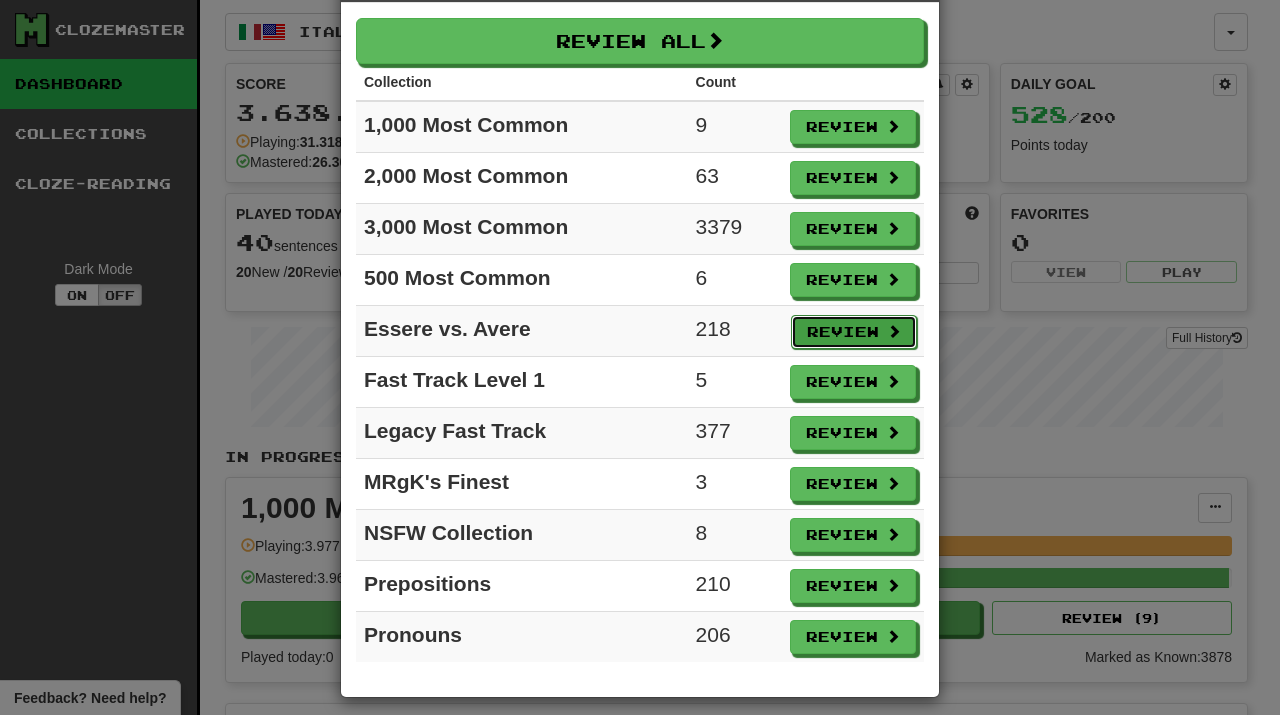 click on "Review" at bounding box center (854, 332) 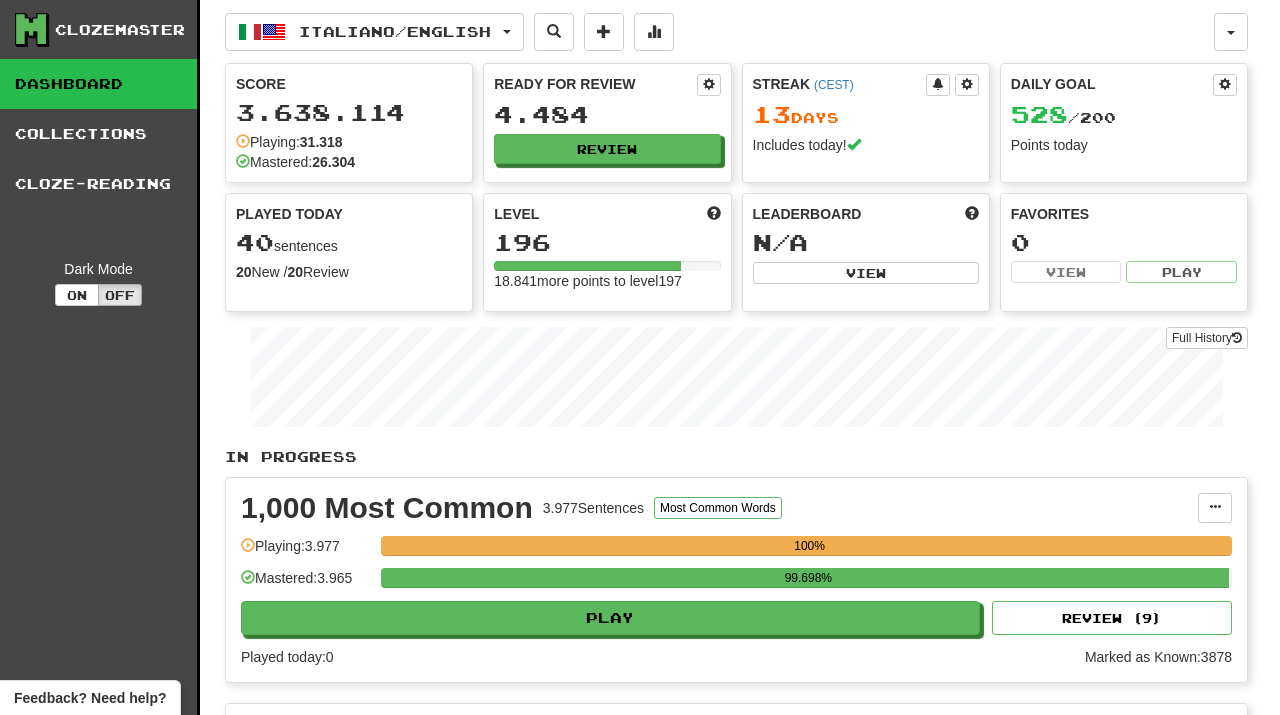 select on "**" 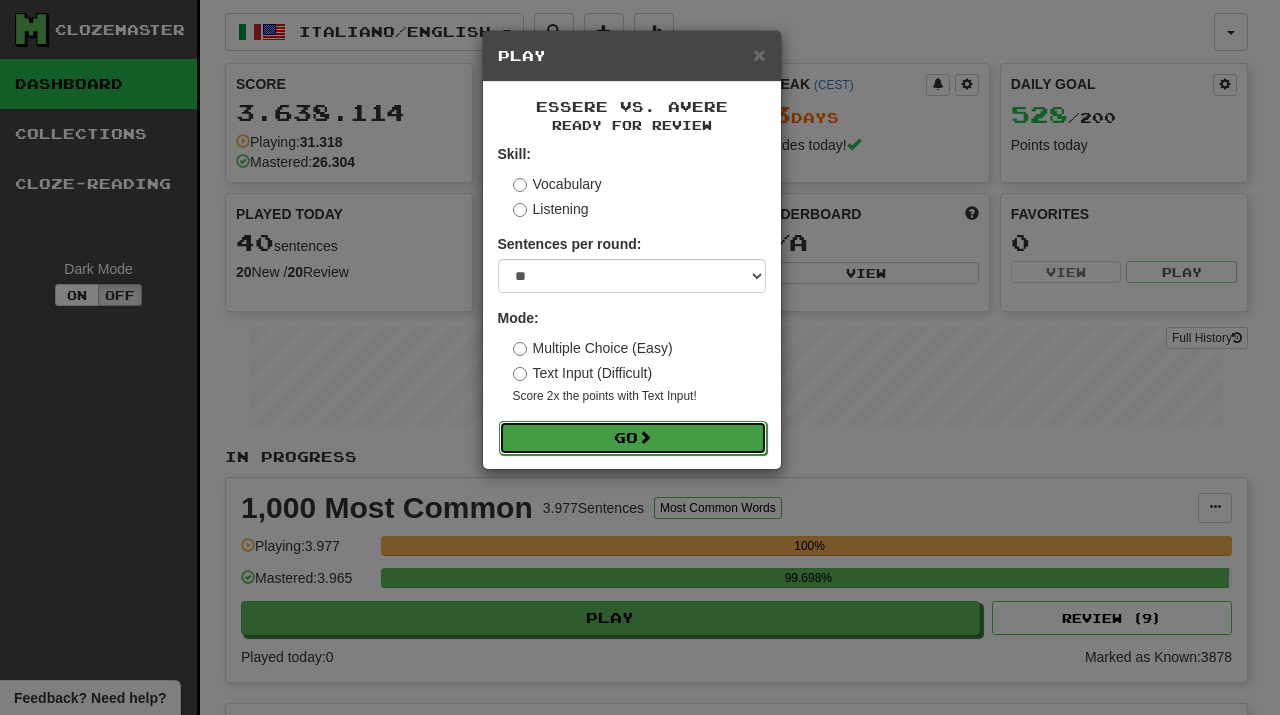 click on "Go" at bounding box center [633, 438] 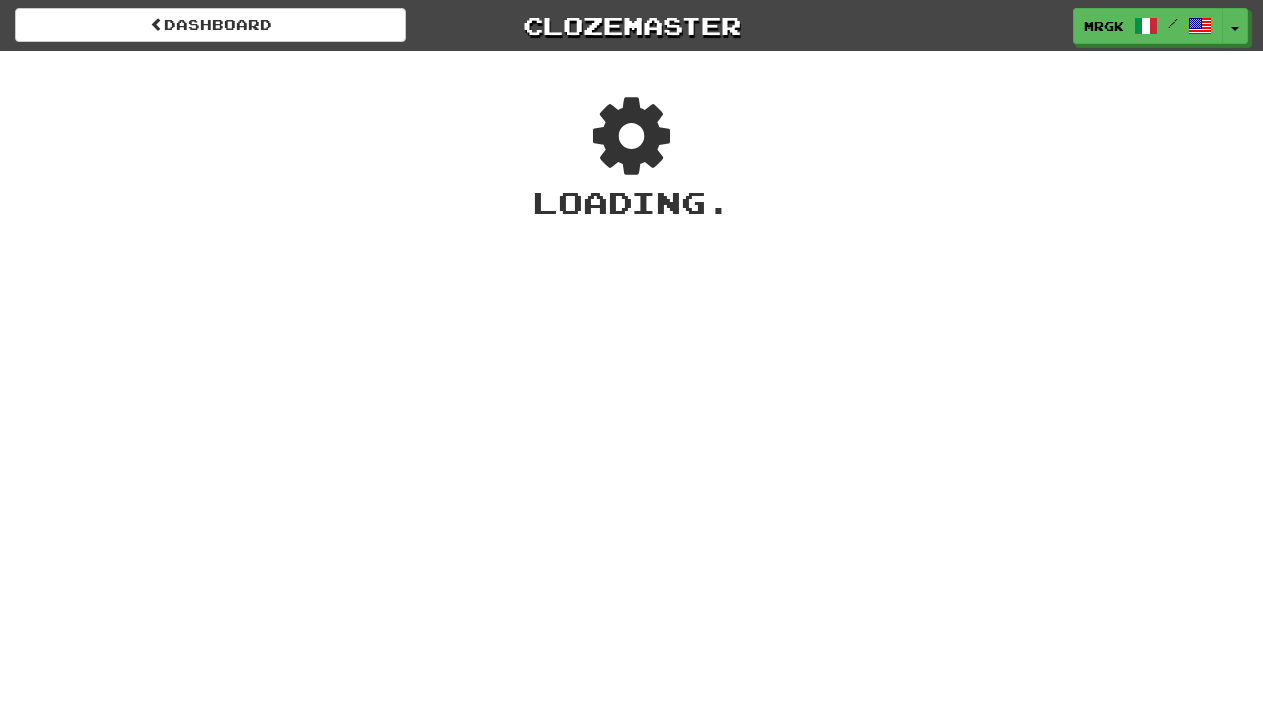 scroll, scrollTop: 0, scrollLeft: 0, axis: both 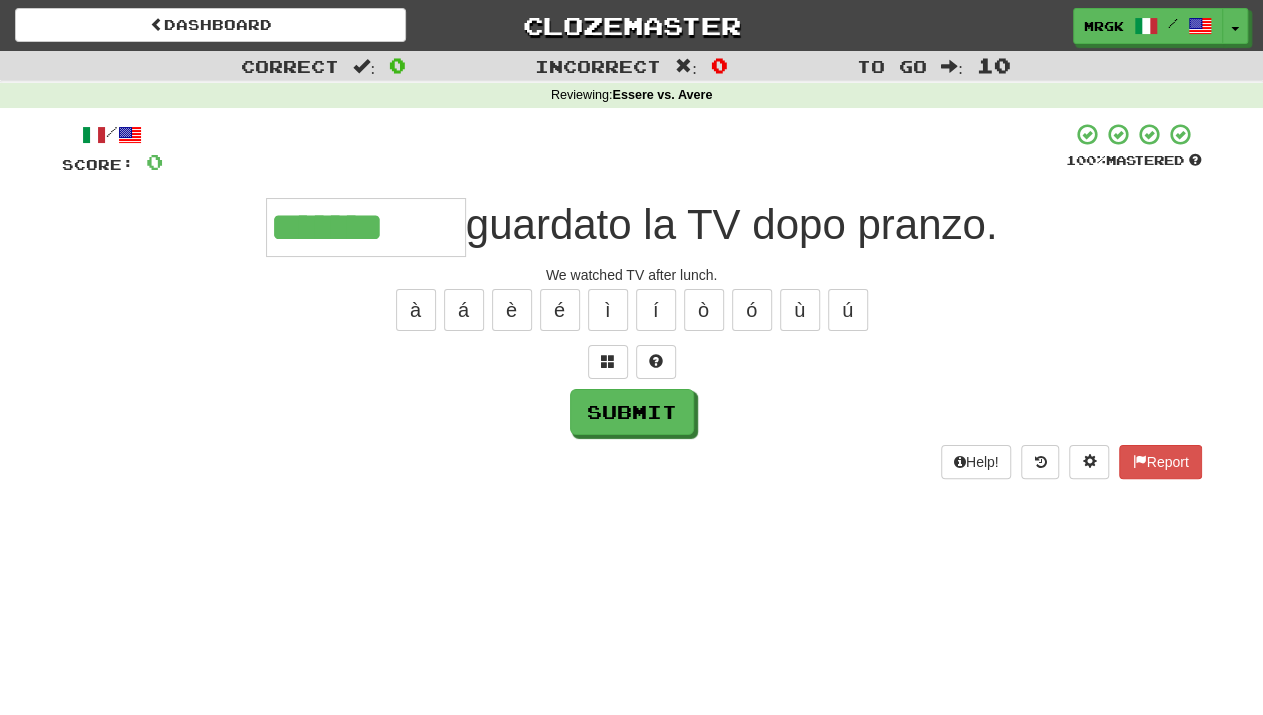 type on "*******" 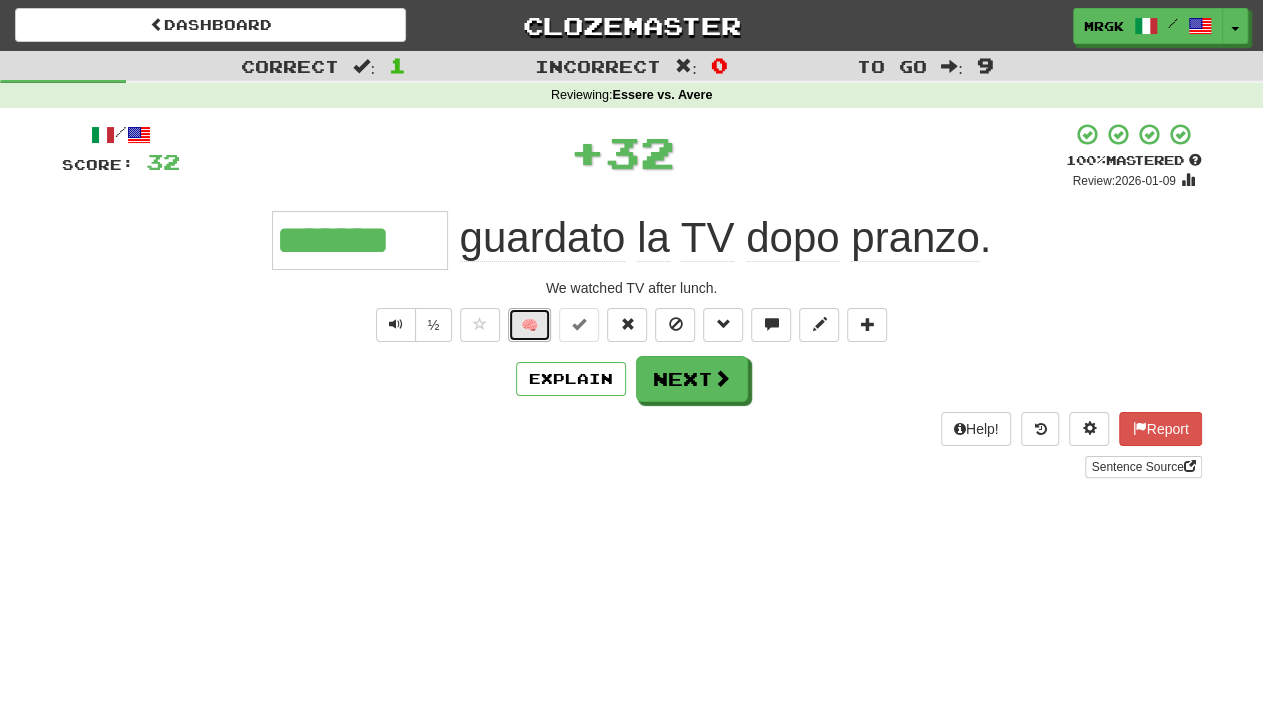 click on "🧠" at bounding box center [529, 325] 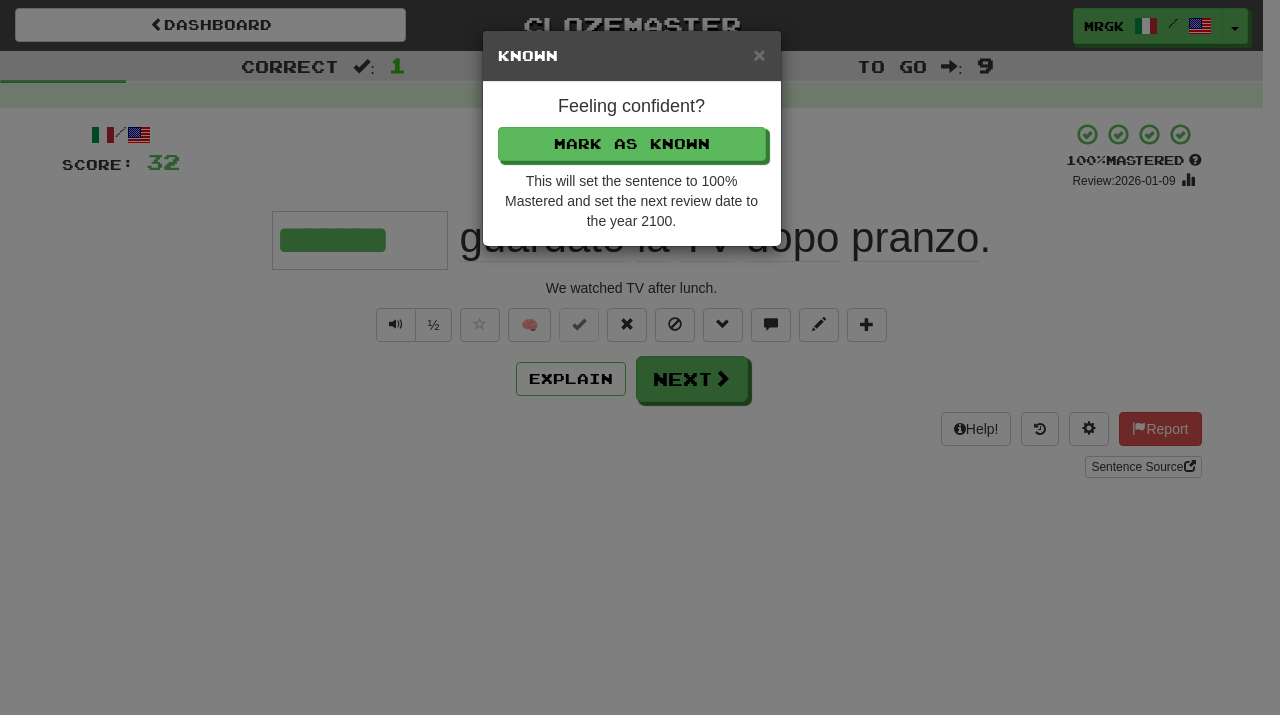 click on "Feeling confident? Mark as Known This will set the sentence to 100% Mastered and set the next review date to the year 2100." at bounding box center (632, 164) 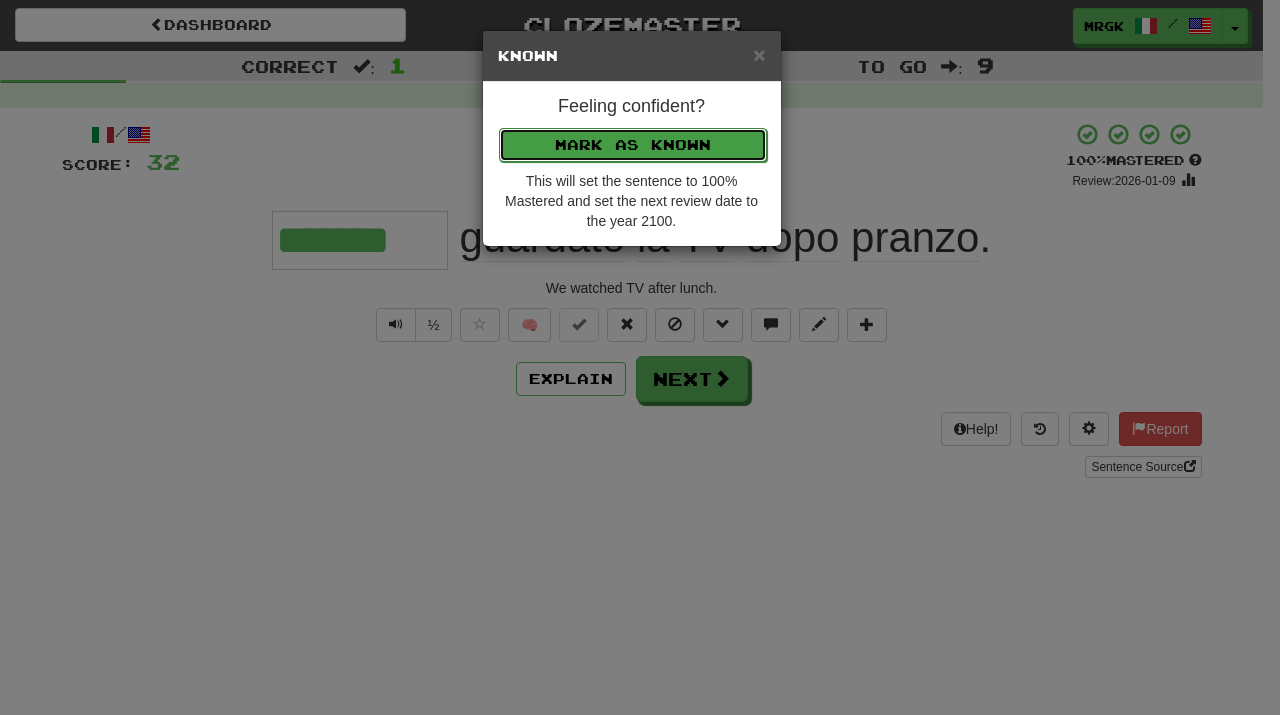 click on "Mark as Known" at bounding box center [633, 145] 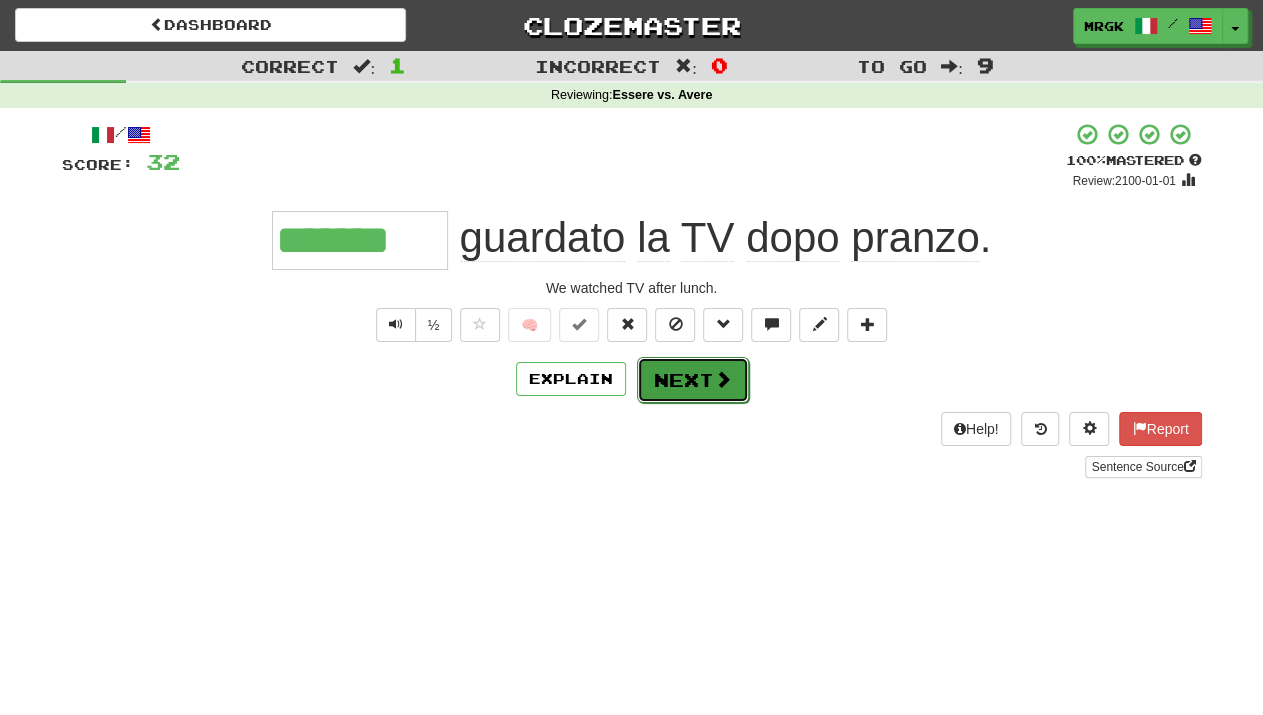 click on "Next" at bounding box center (693, 380) 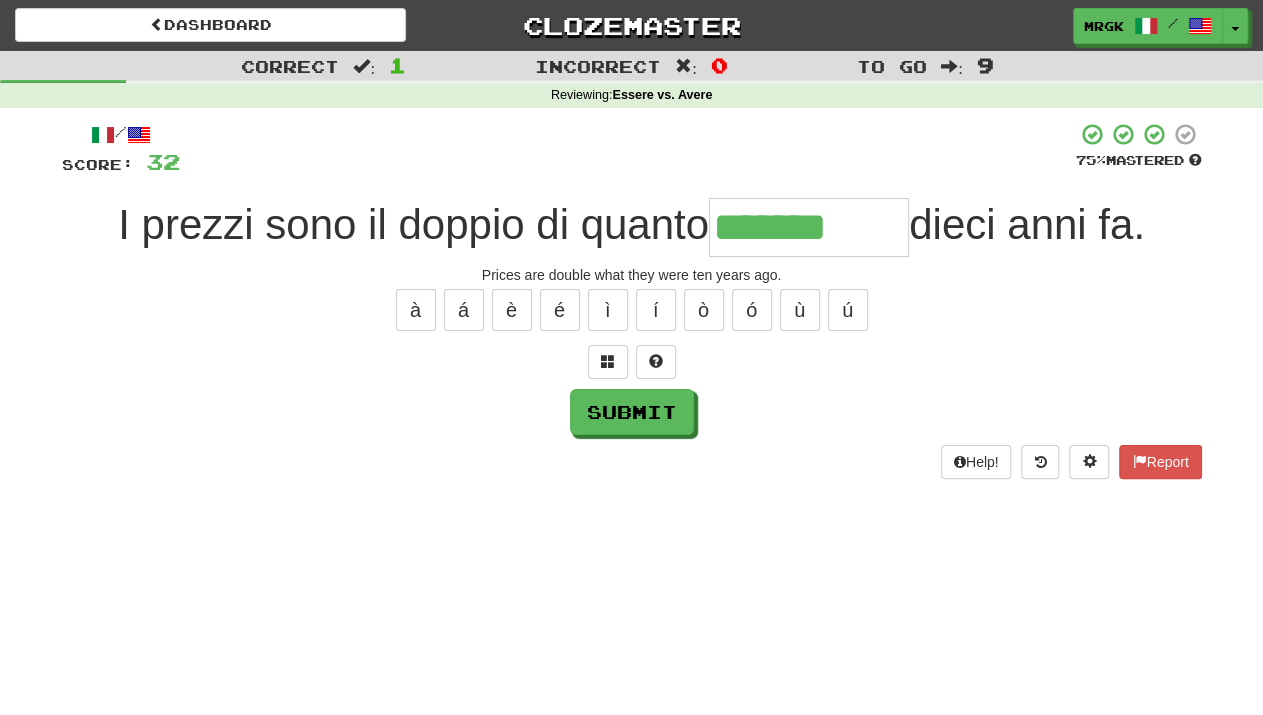 type on "*******" 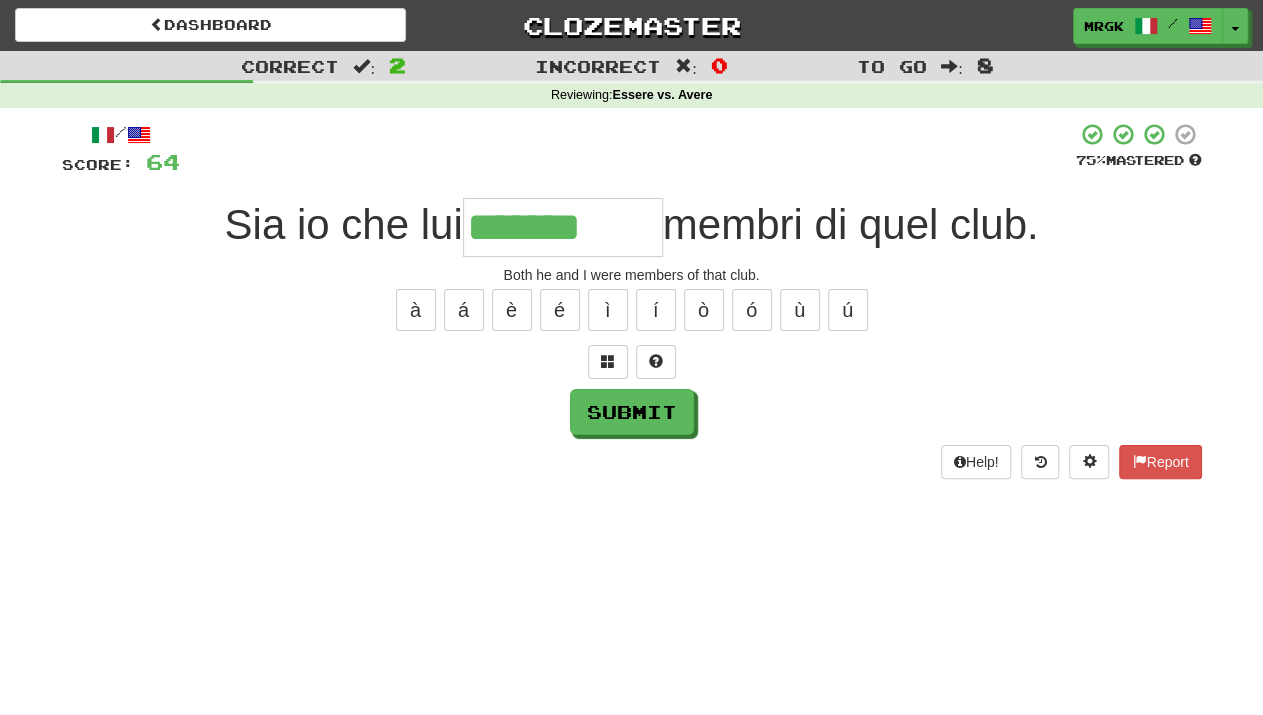 type on "*******" 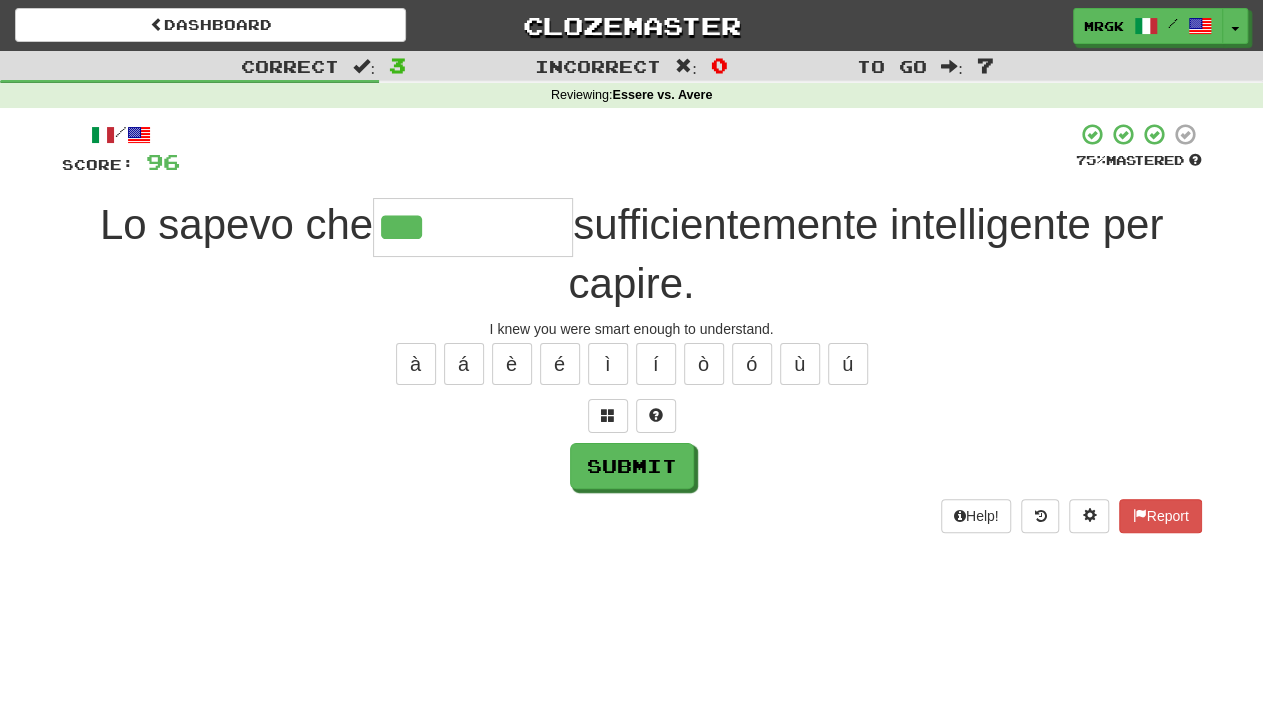 type on "***" 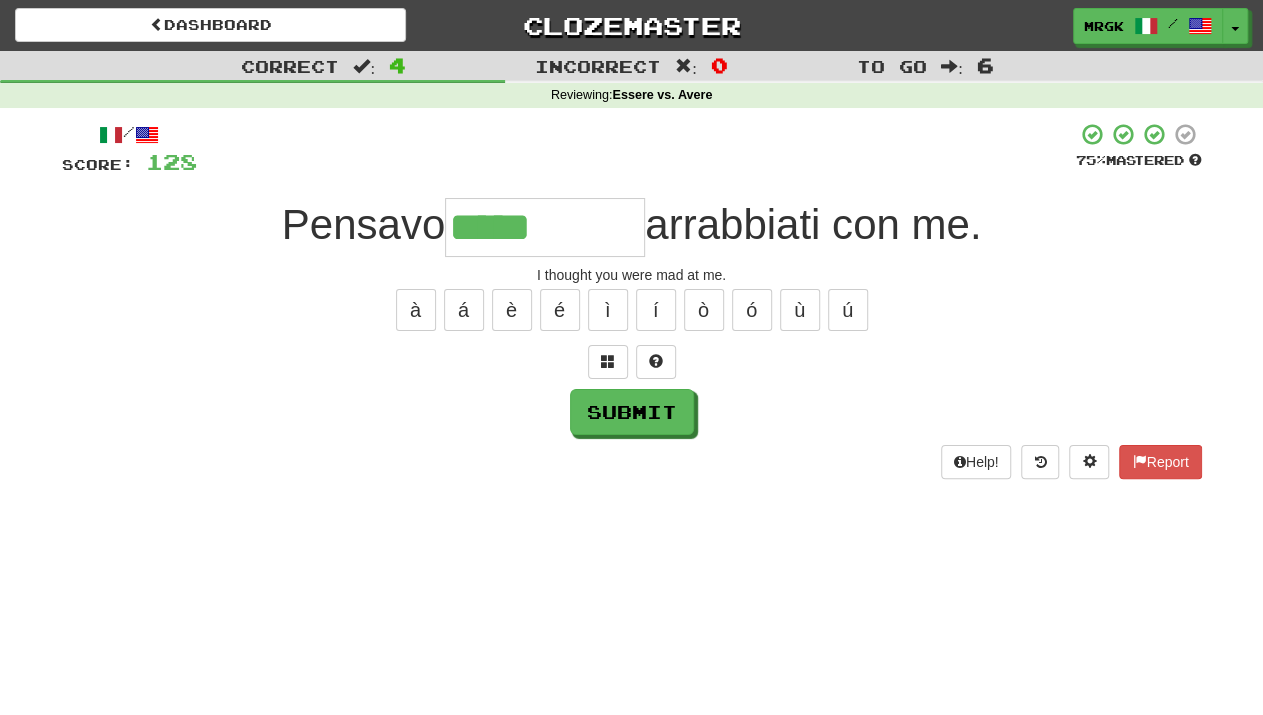 type on "*****" 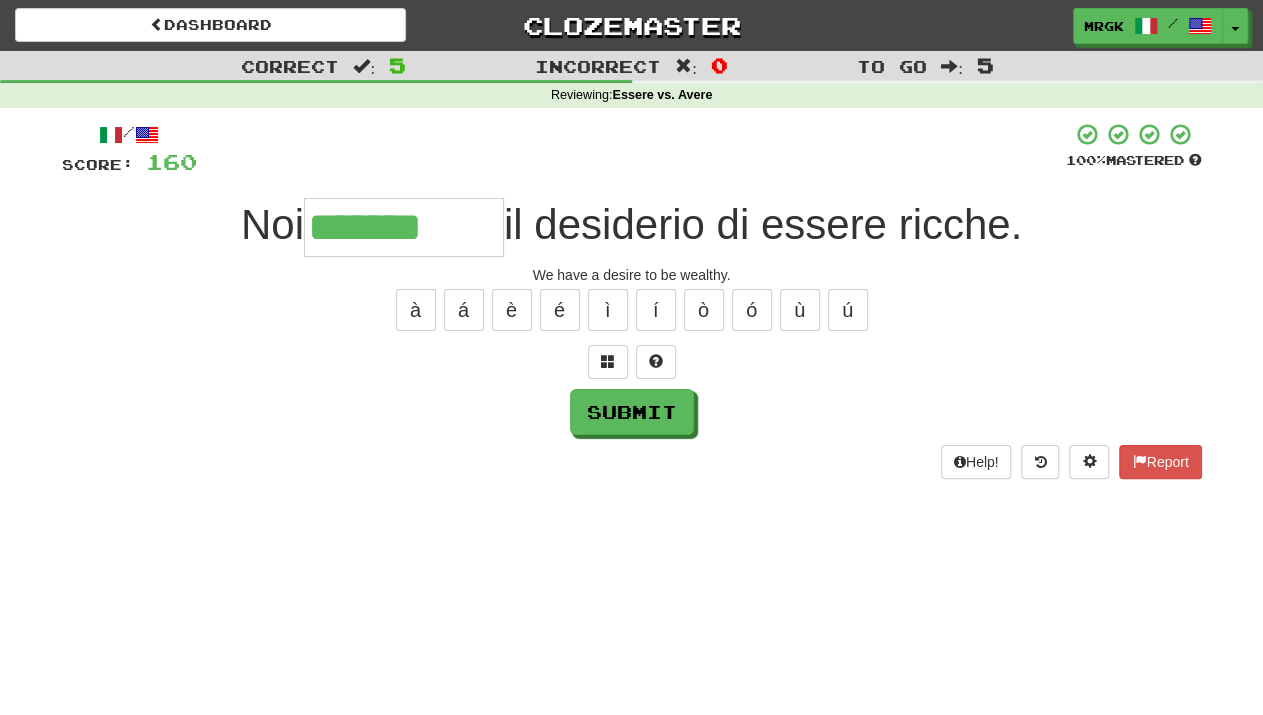 type on "*******" 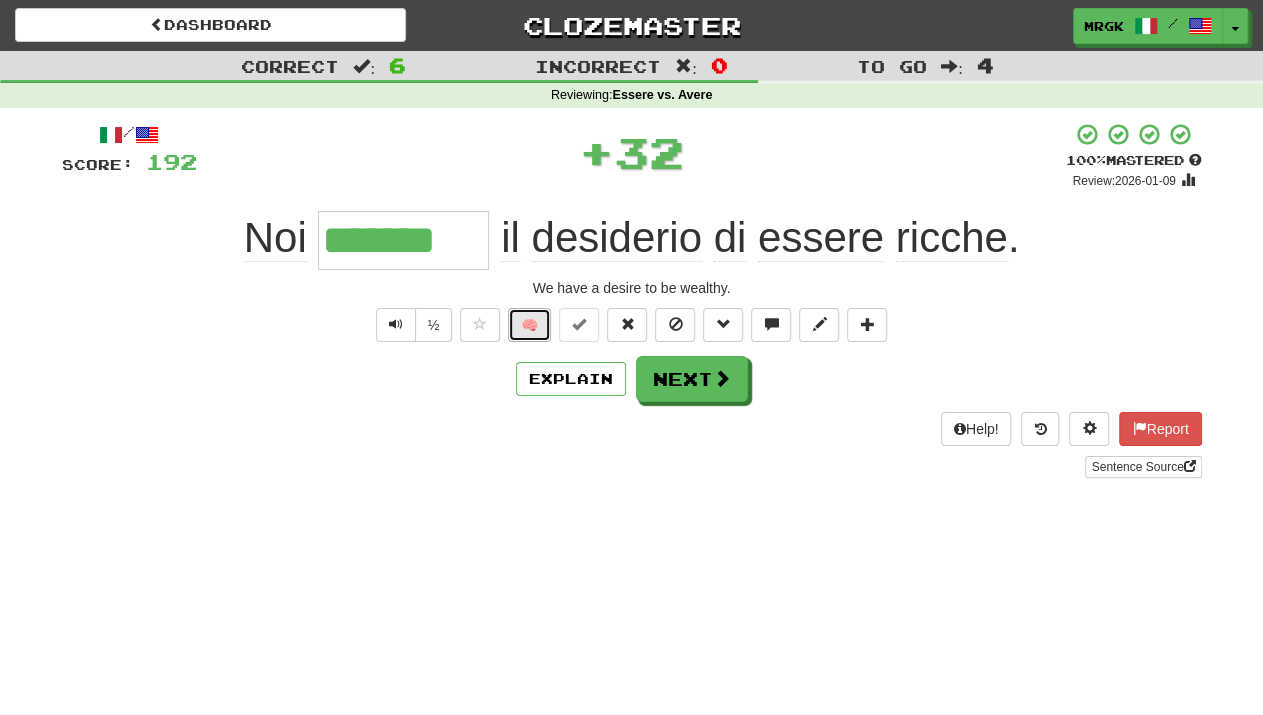 click on "🧠" at bounding box center [529, 325] 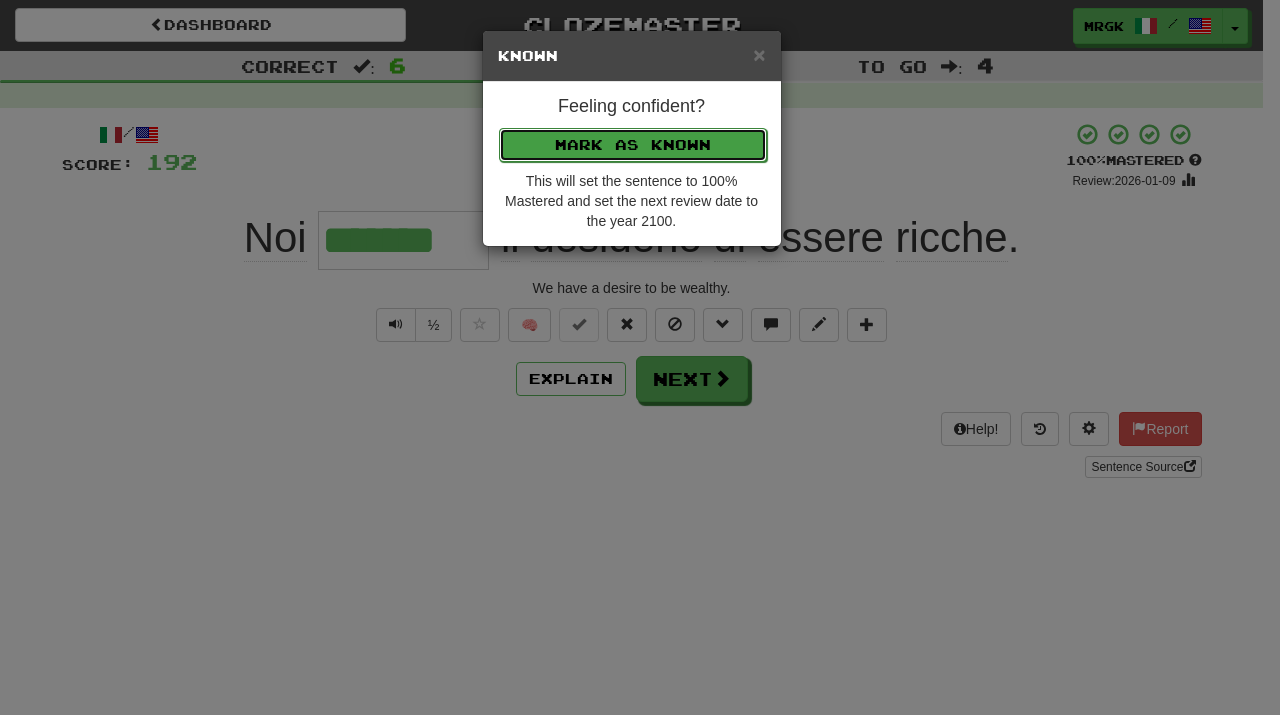click on "Mark as Known" at bounding box center (633, 145) 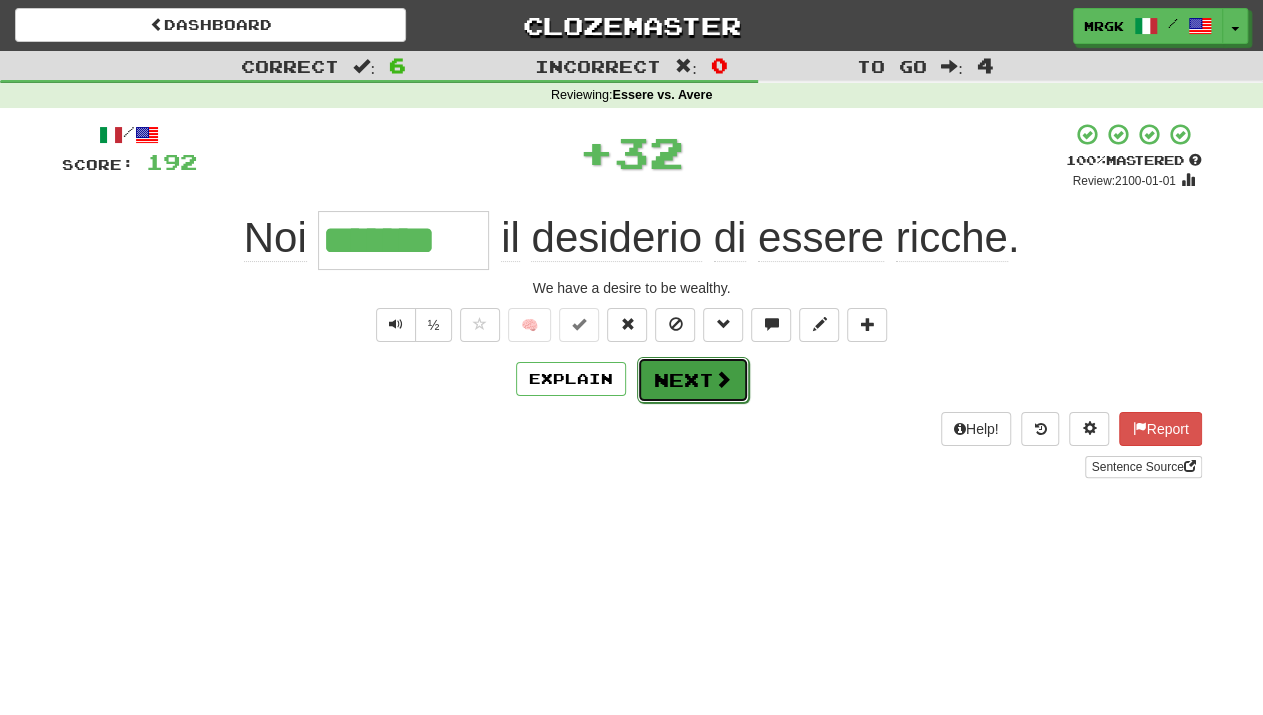 click at bounding box center [723, 379] 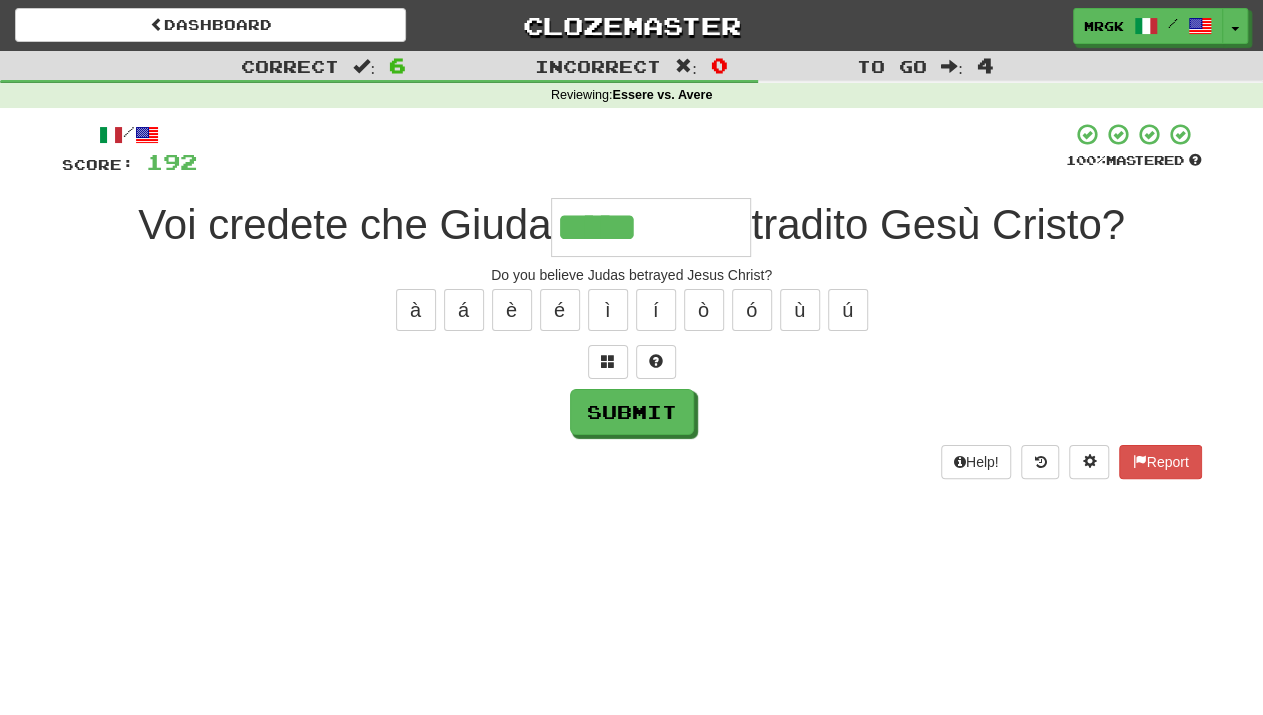 type on "*****" 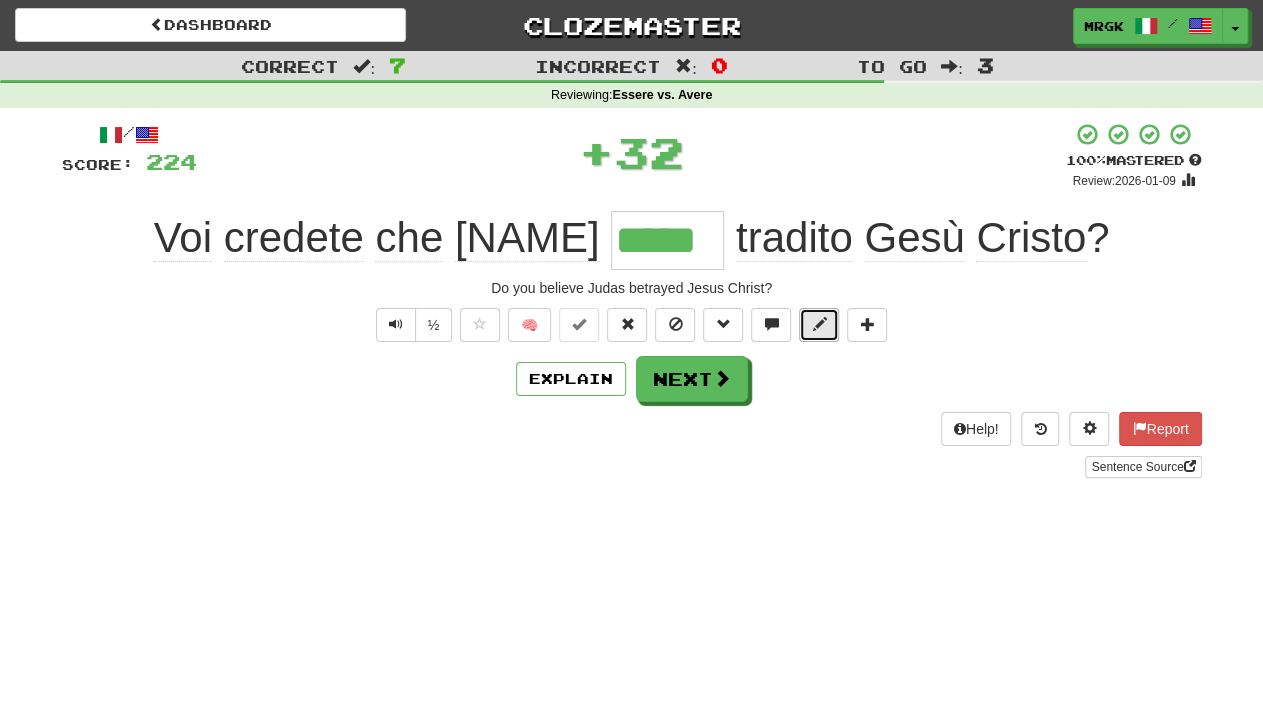 click at bounding box center (819, 325) 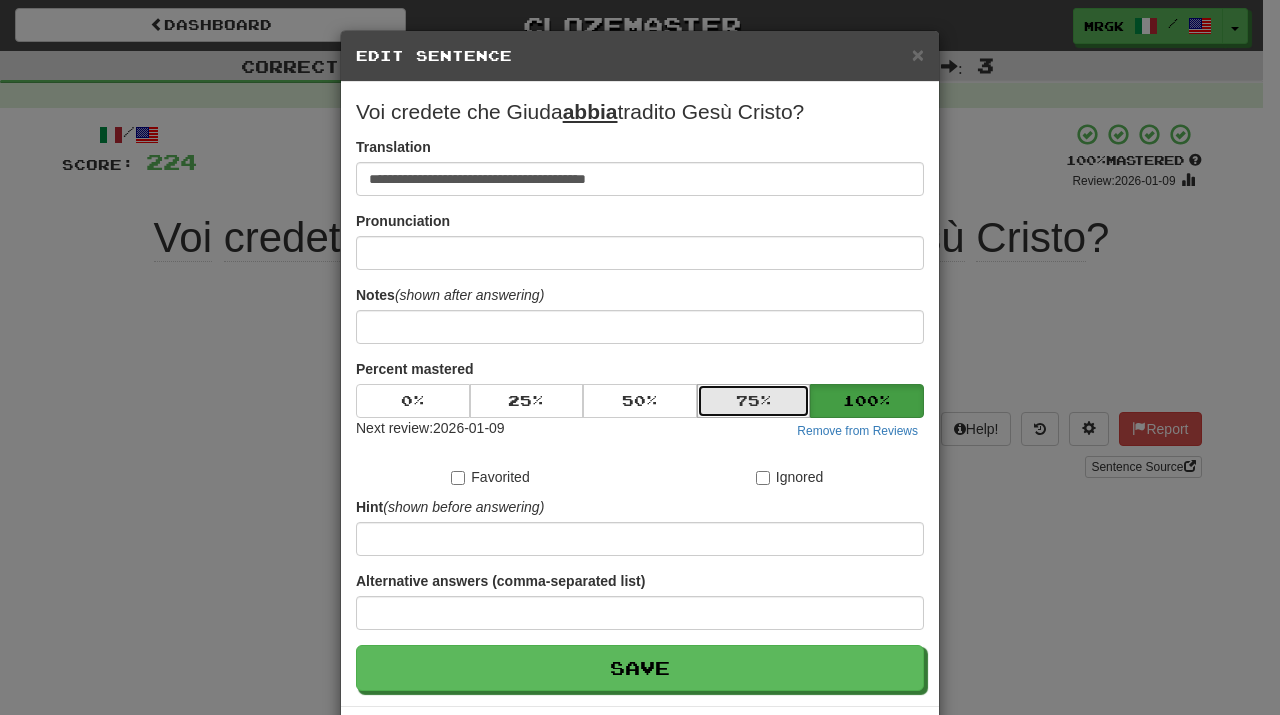 click on "75 %" at bounding box center [754, 401] 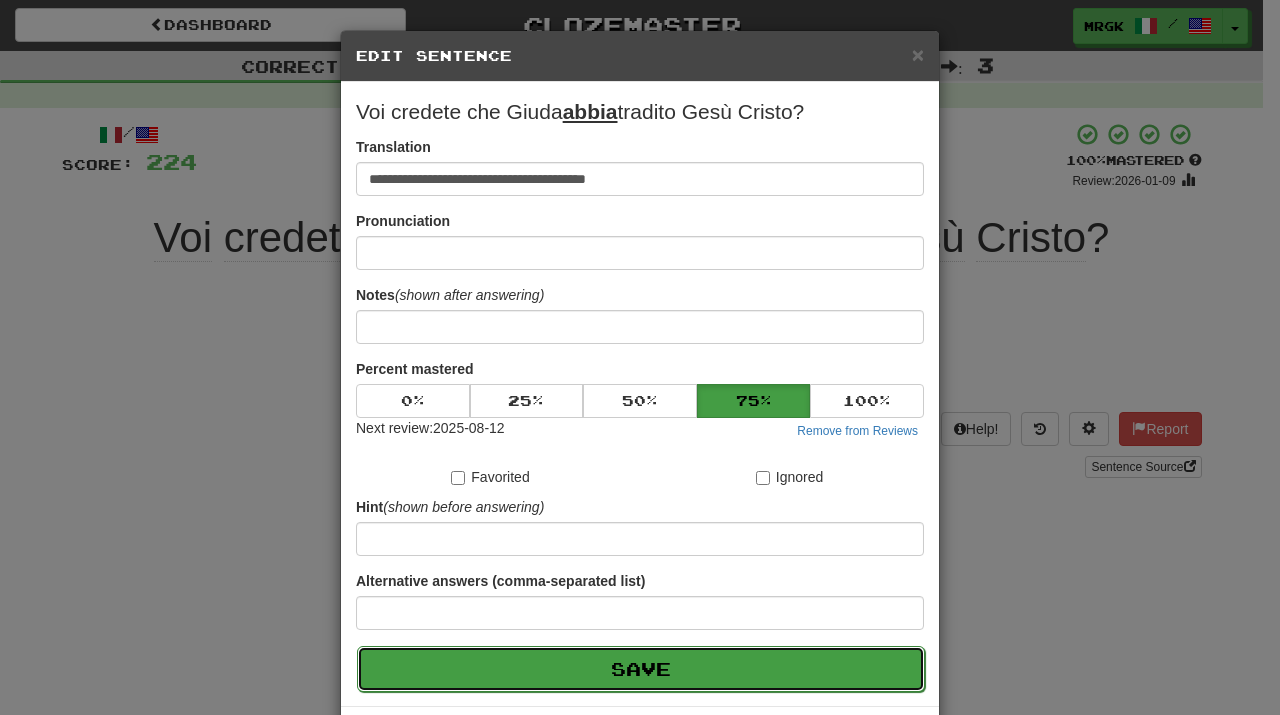 click on "Save" at bounding box center [641, 669] 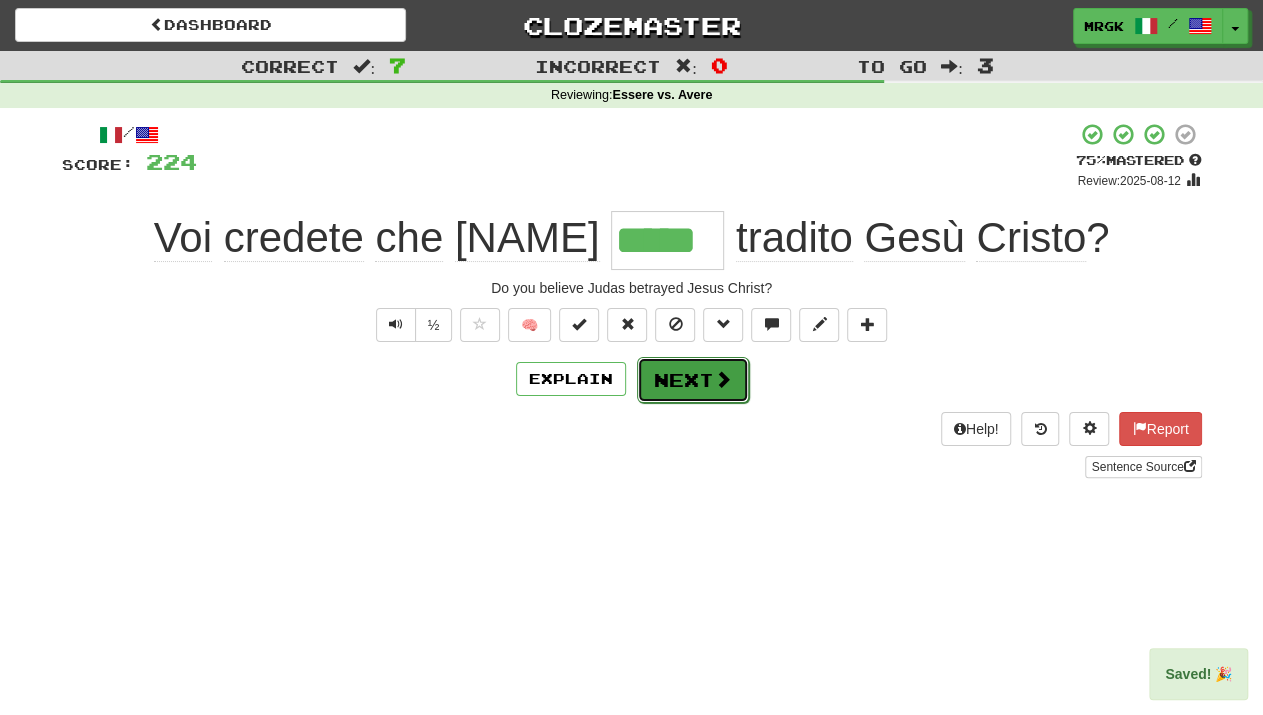 click on "Next" at bounding box center (693, 380) 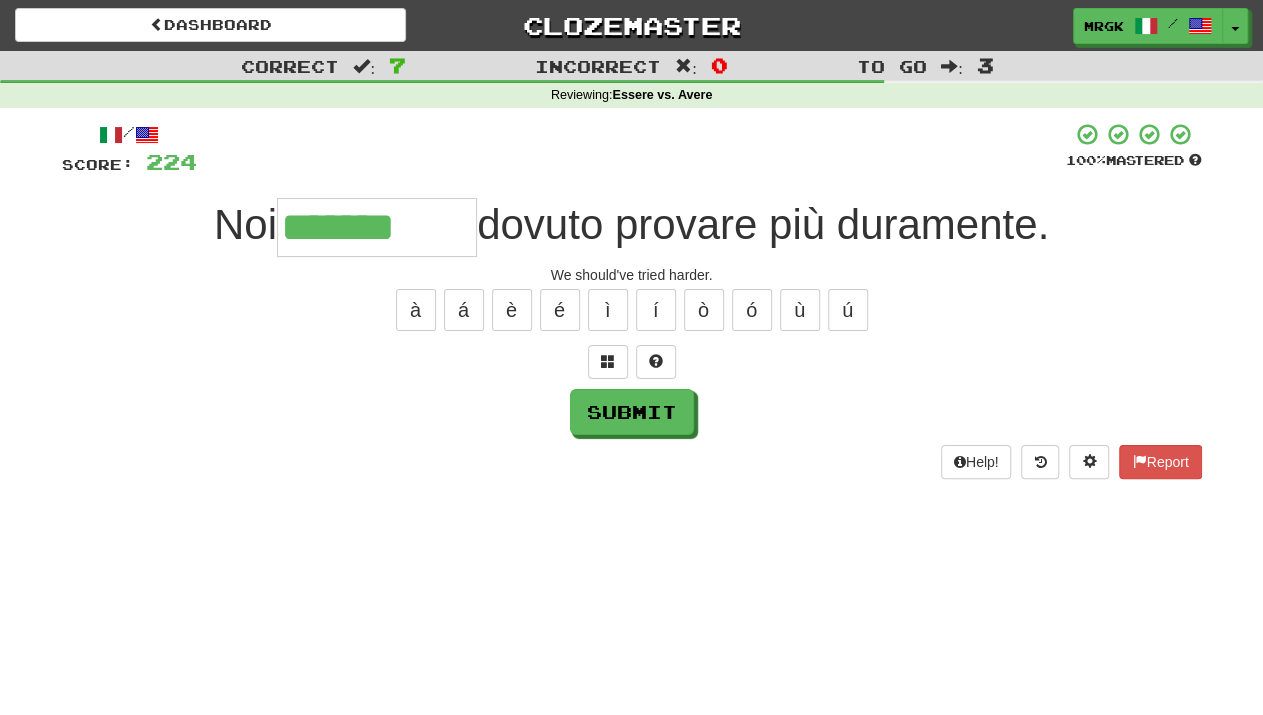 type on "*******" 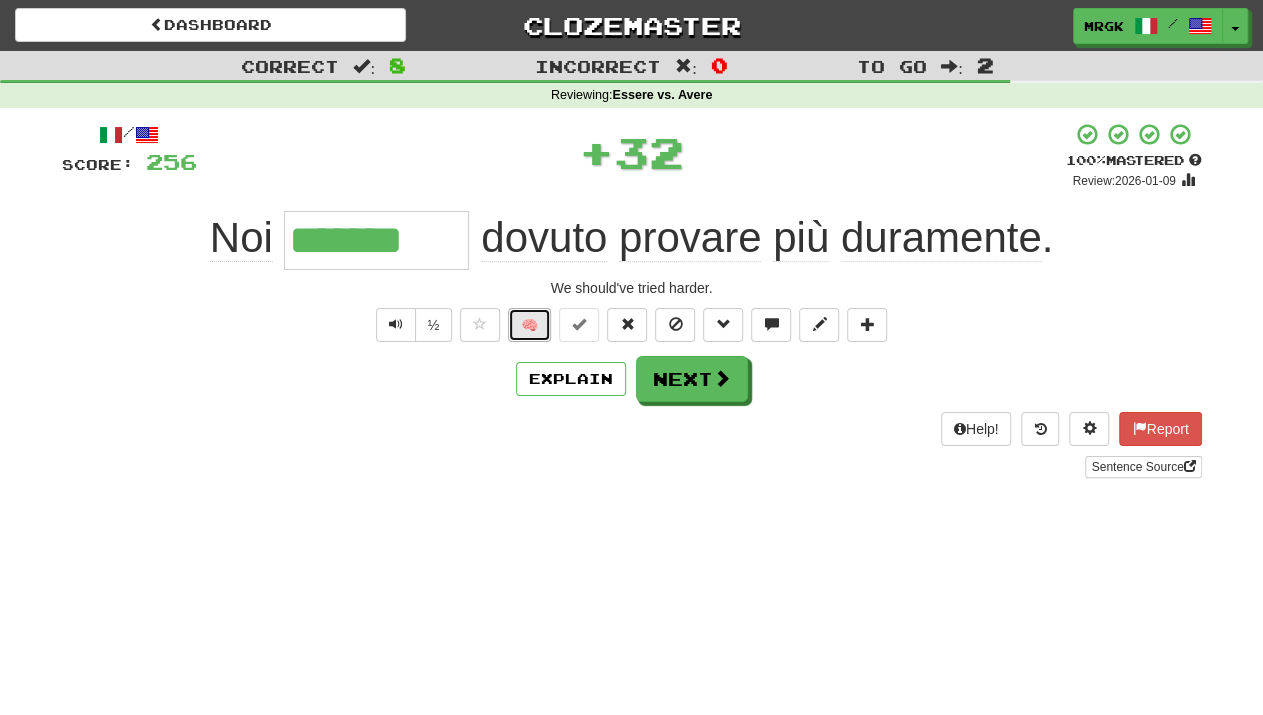 click on "🧠" at bounding box center [529, 325] 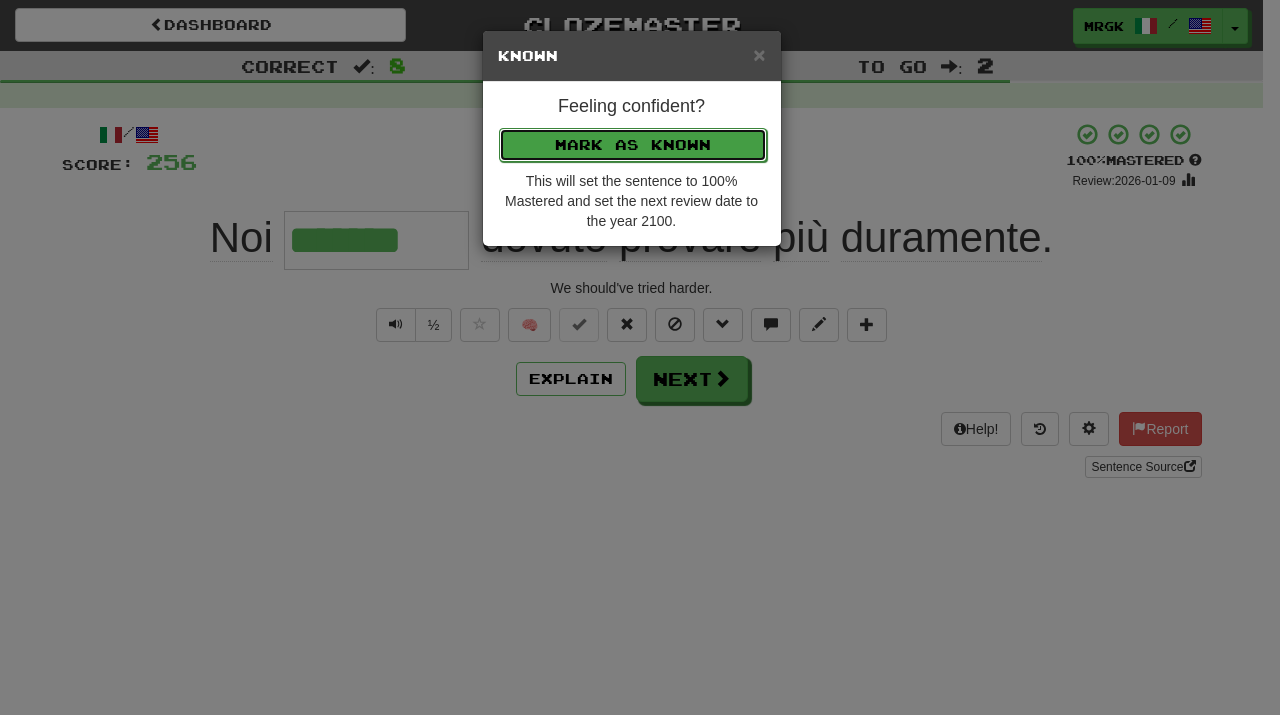 click on "Mark as Known" at bounding box center (633, 145) 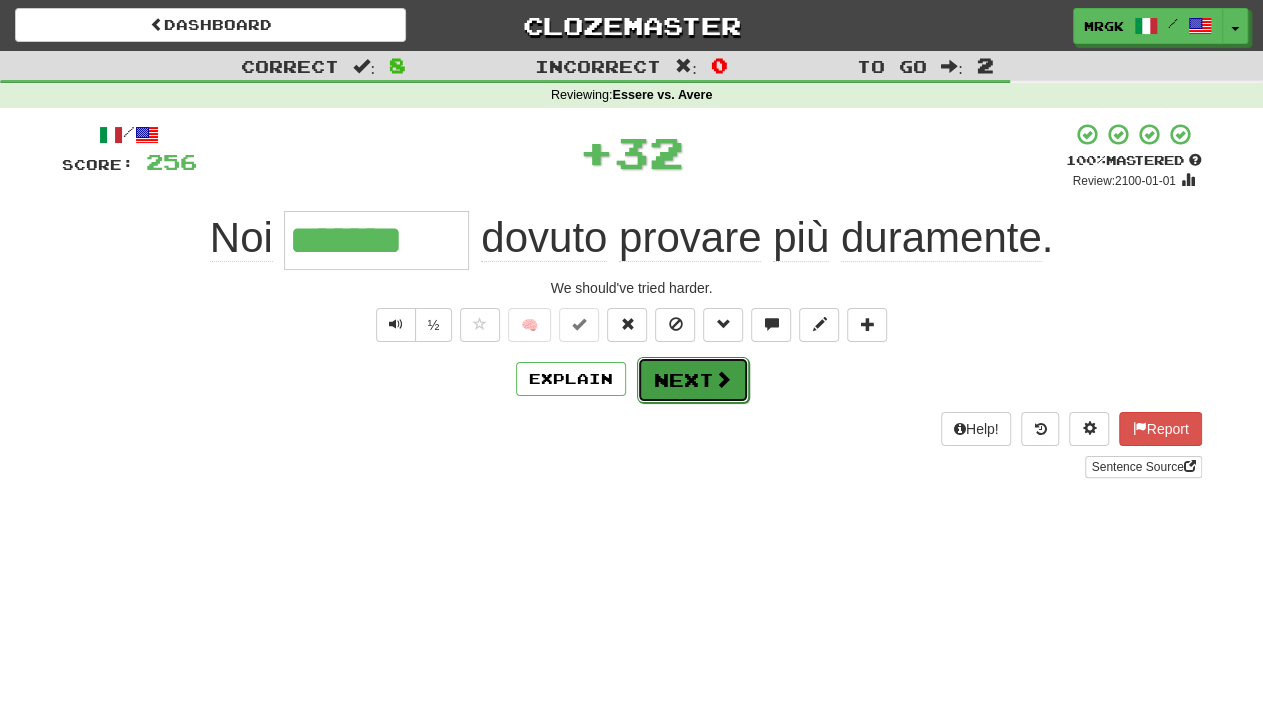 click at bounding box center [723, 379] 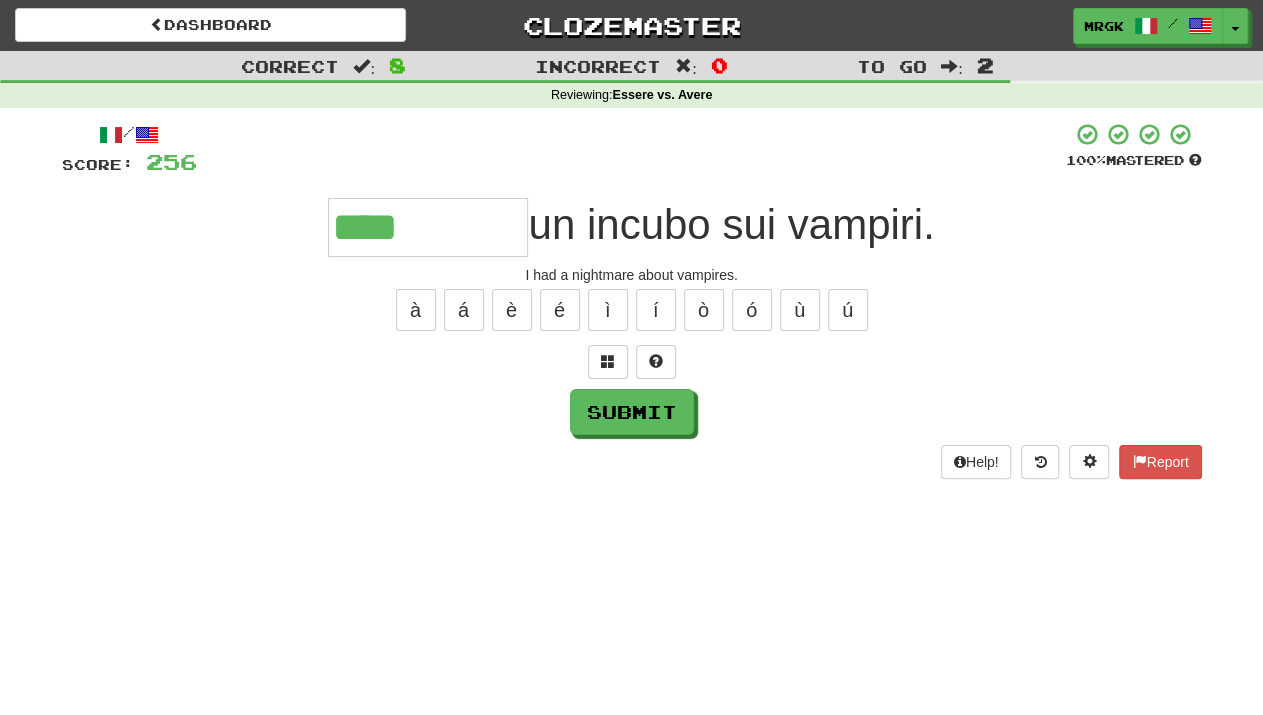 type on "****" 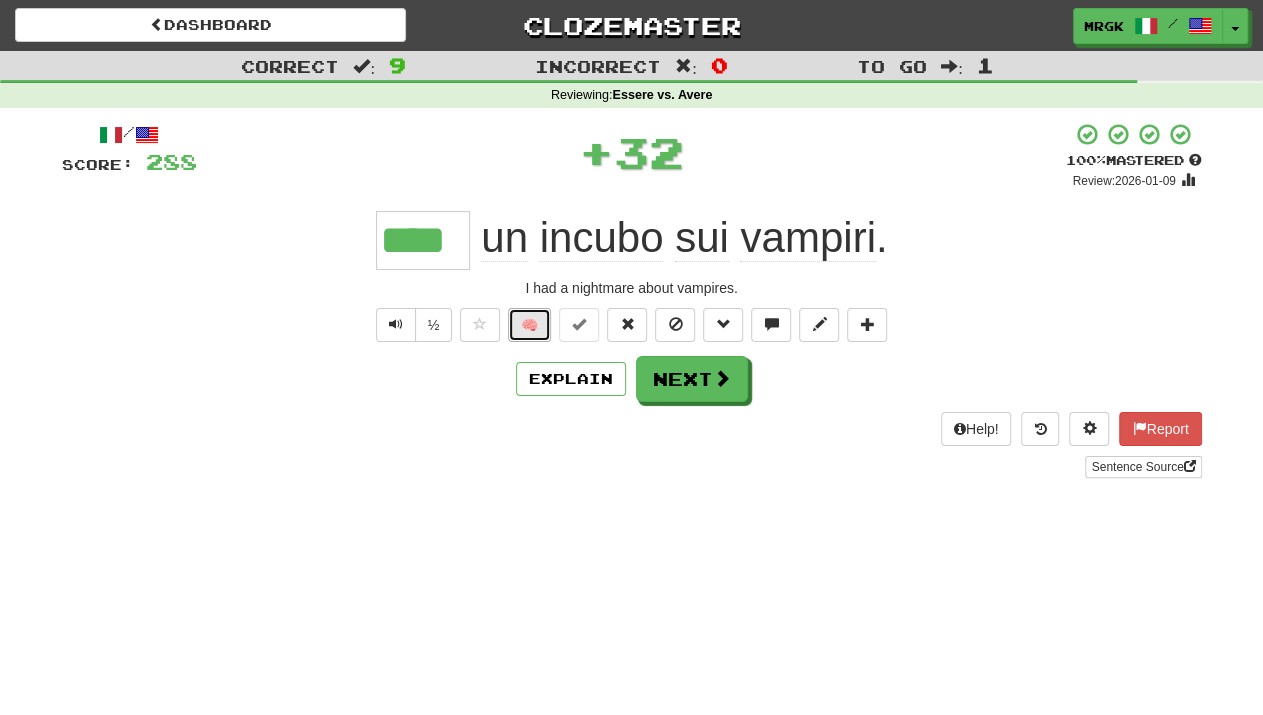 click on "🧠" at bounding box center [529, 325] 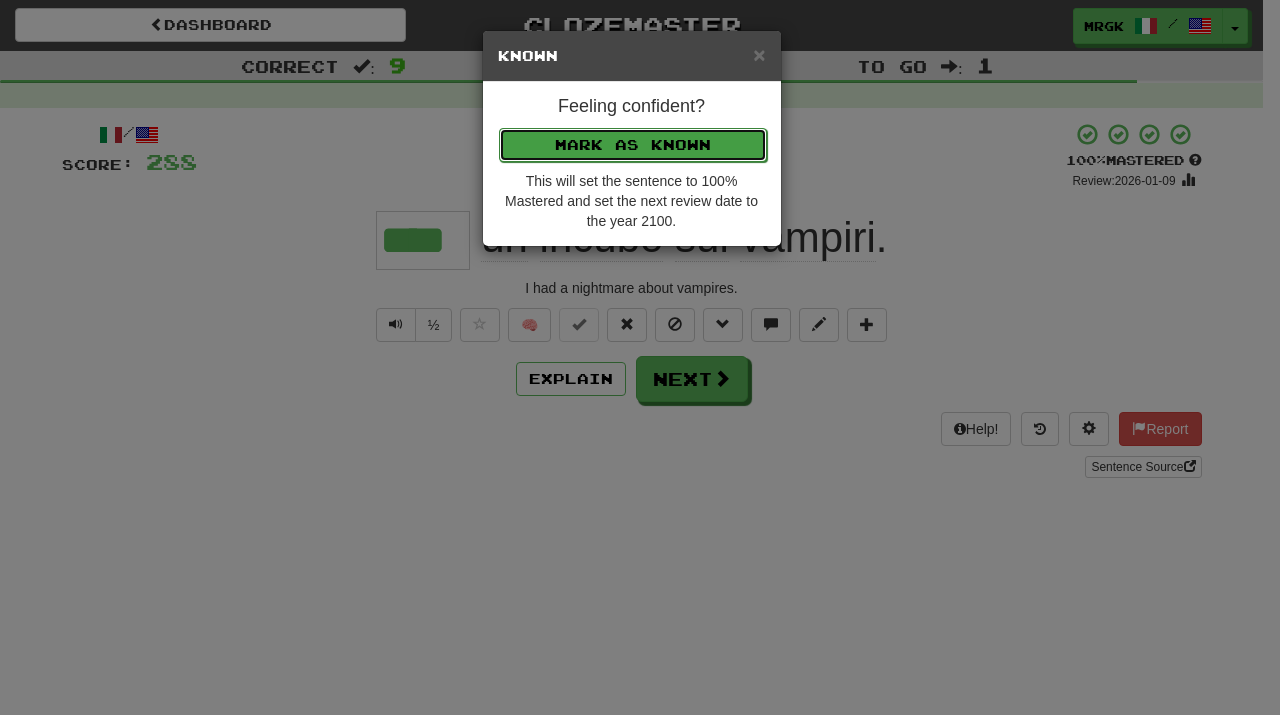 click on "Mark as Known" at bounding box center (633, 145) 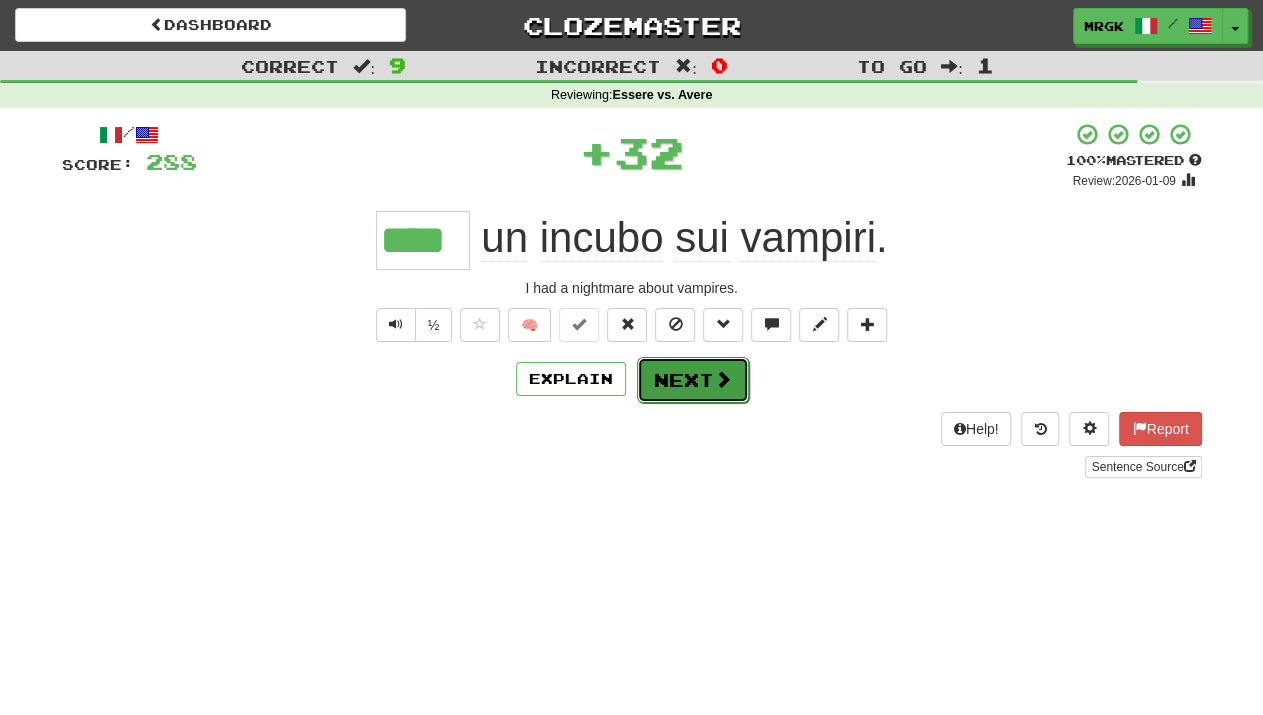click on "Next" at bounding box center [693, 380] 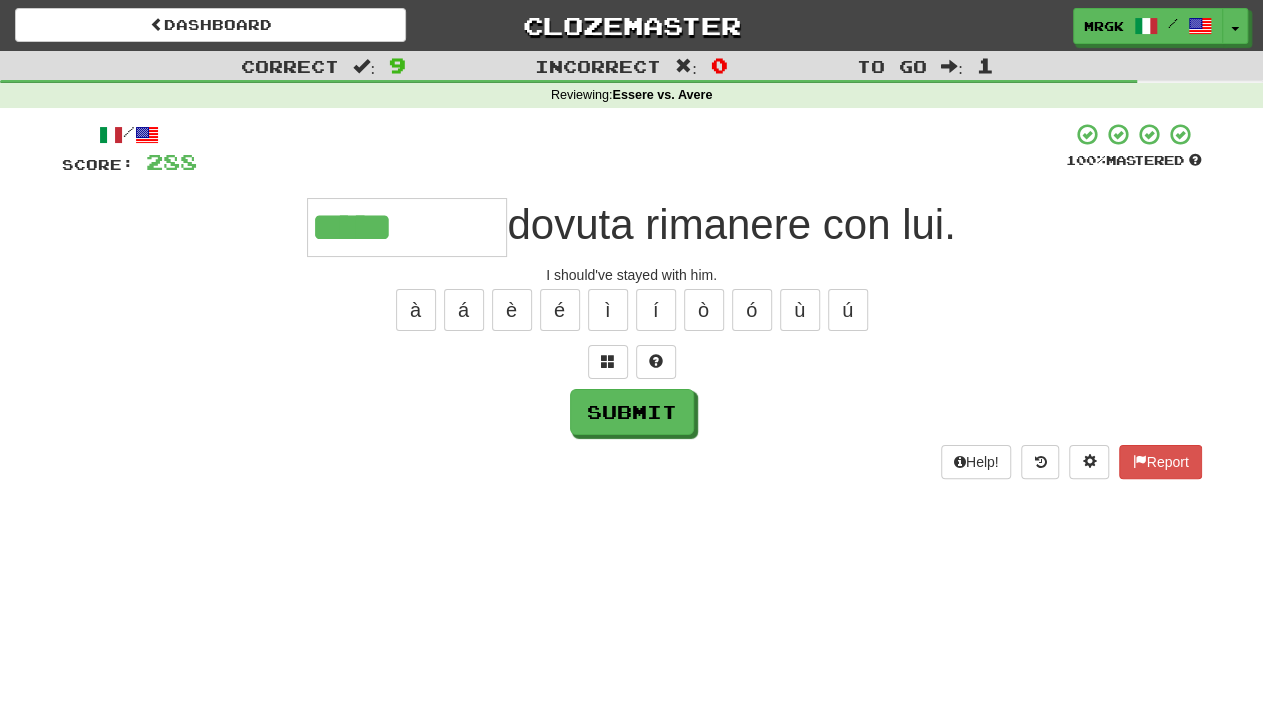type on "*****" 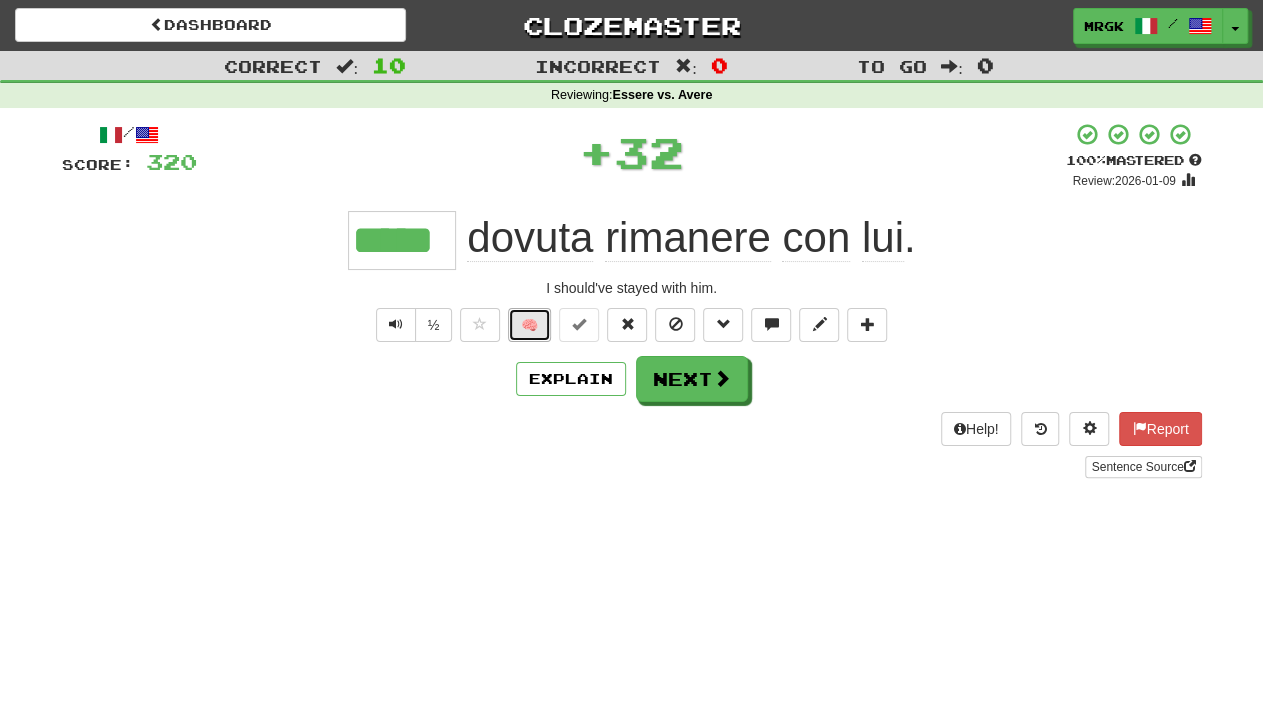 click on "🧠" at bounding box center (529, 325) 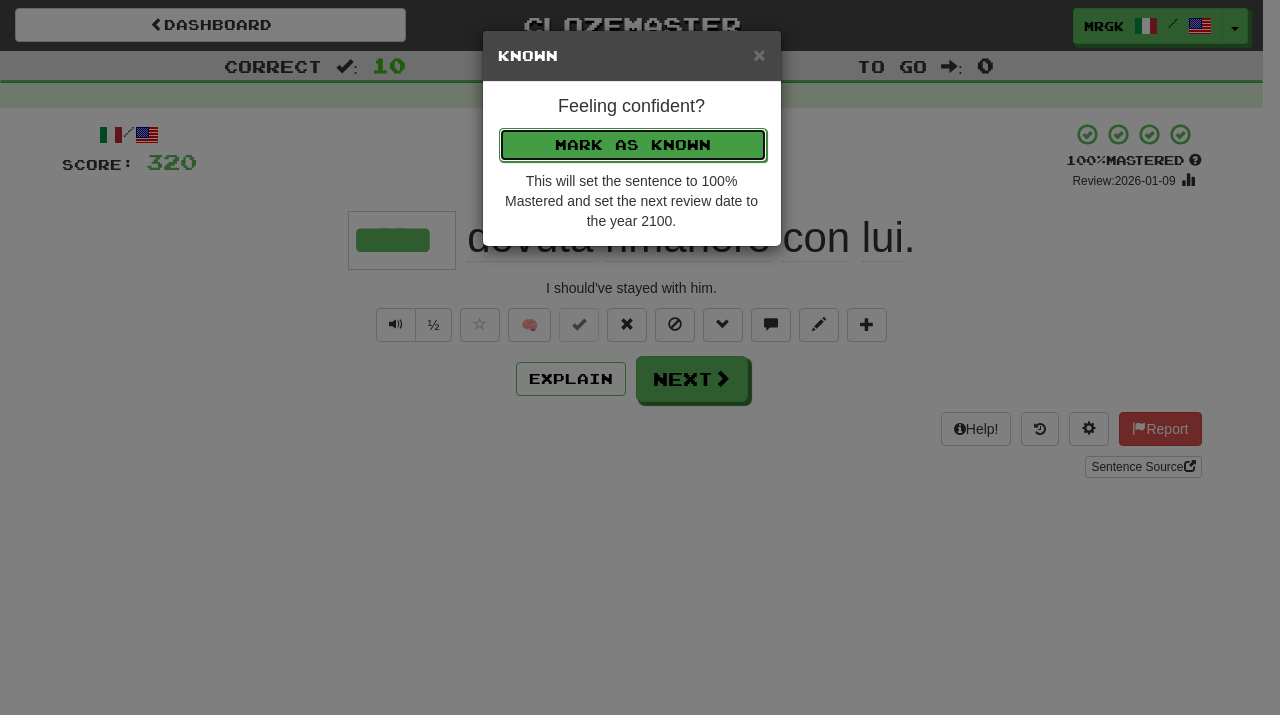 click on "Mark as Known" at bounding box center [633, 145] 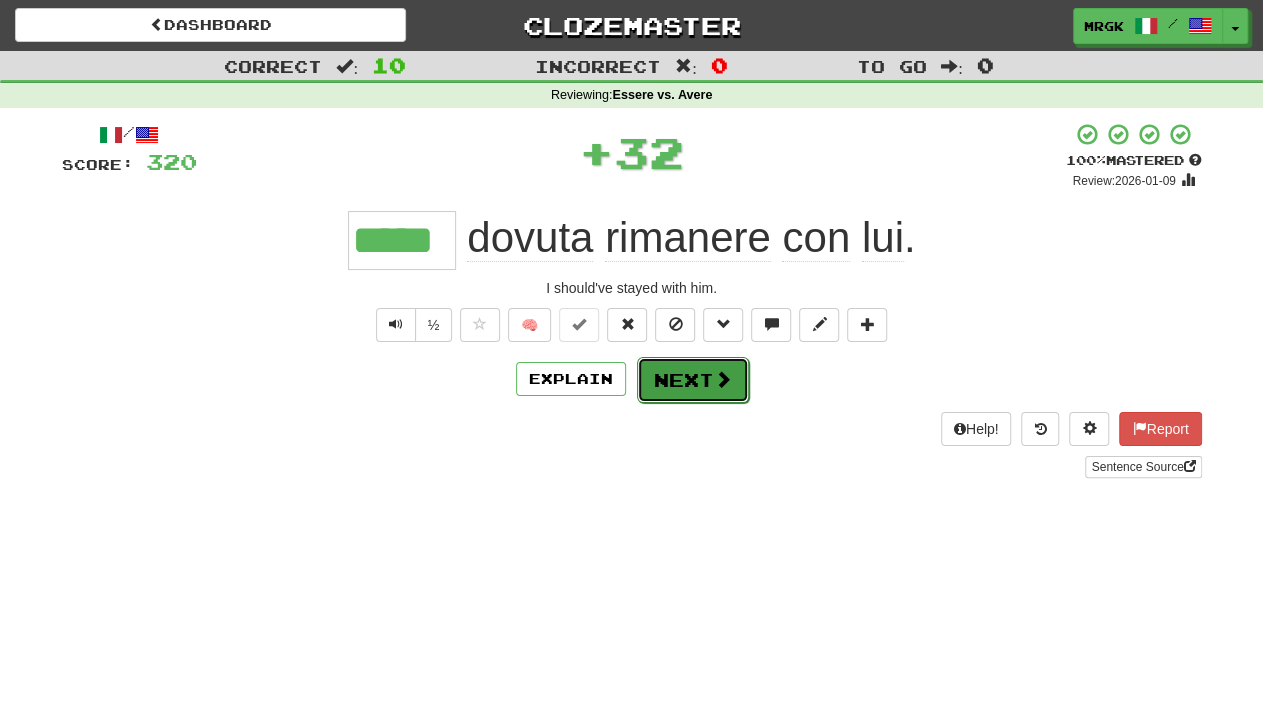 click at bounding box center (723, 379) 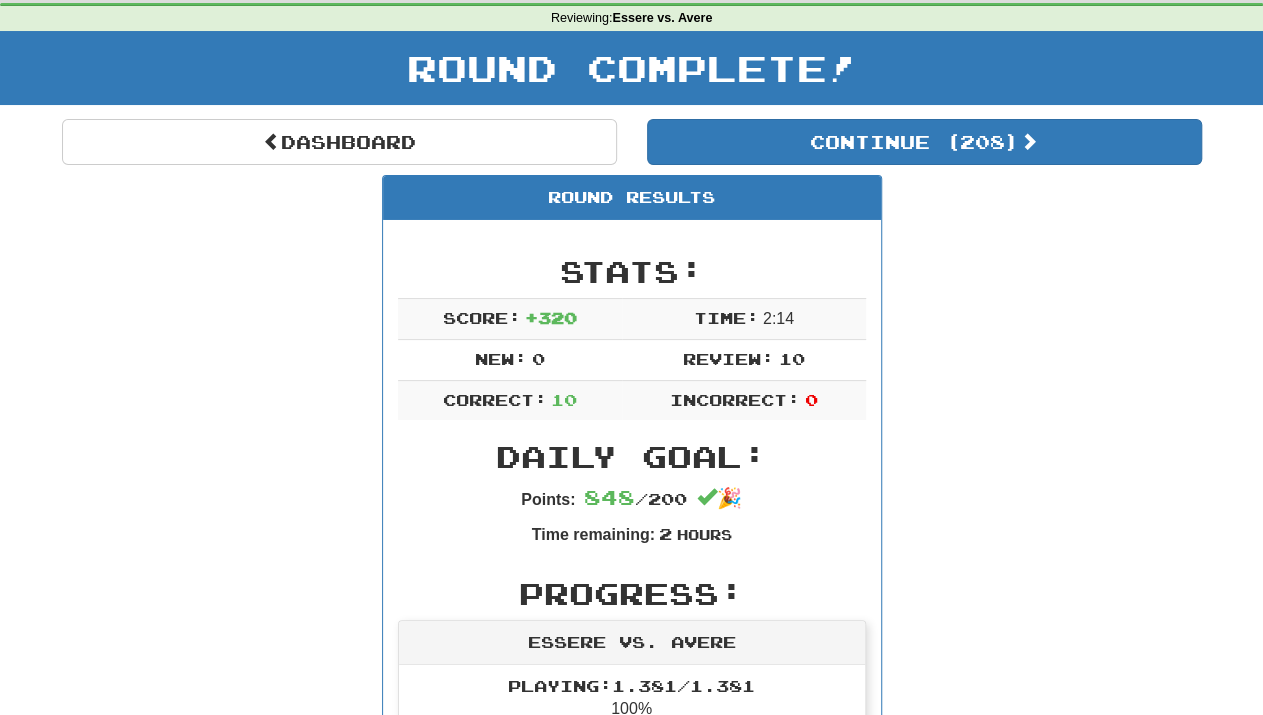 scroll, scrollTop: 0, scrollLeft: 0, axis: both 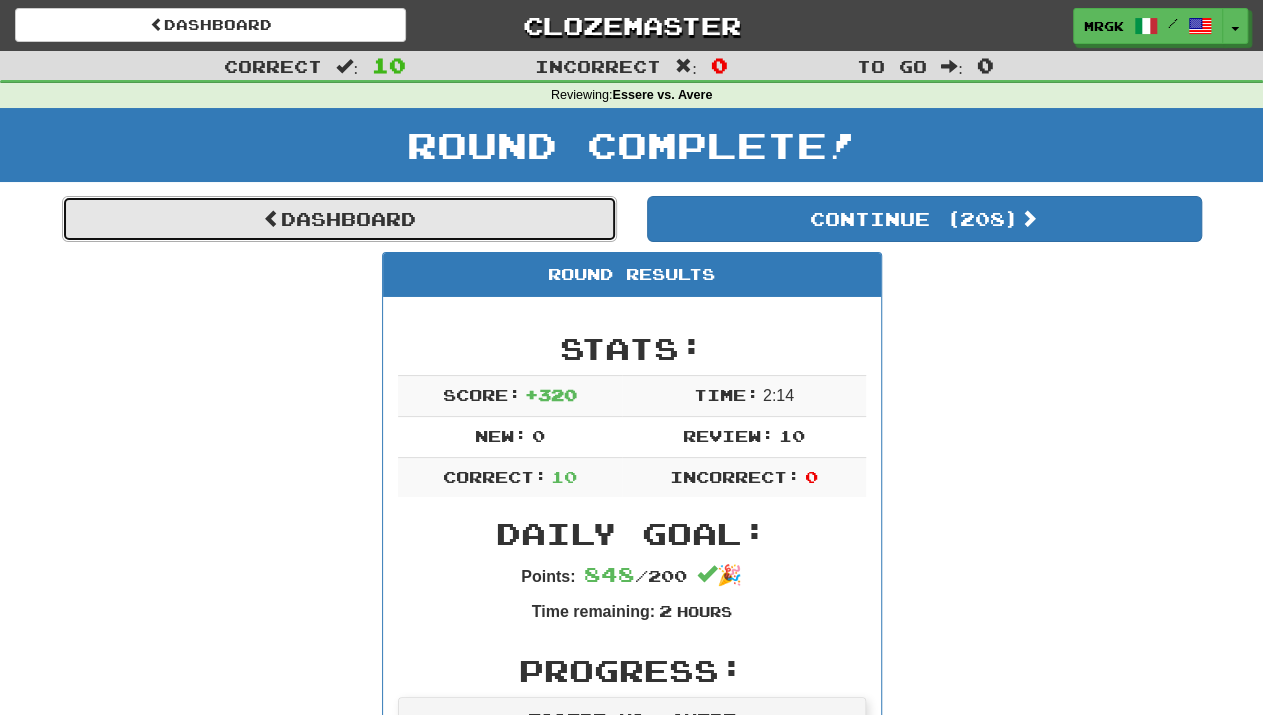 click on "Dashboard" at bounding box center (339, 219) 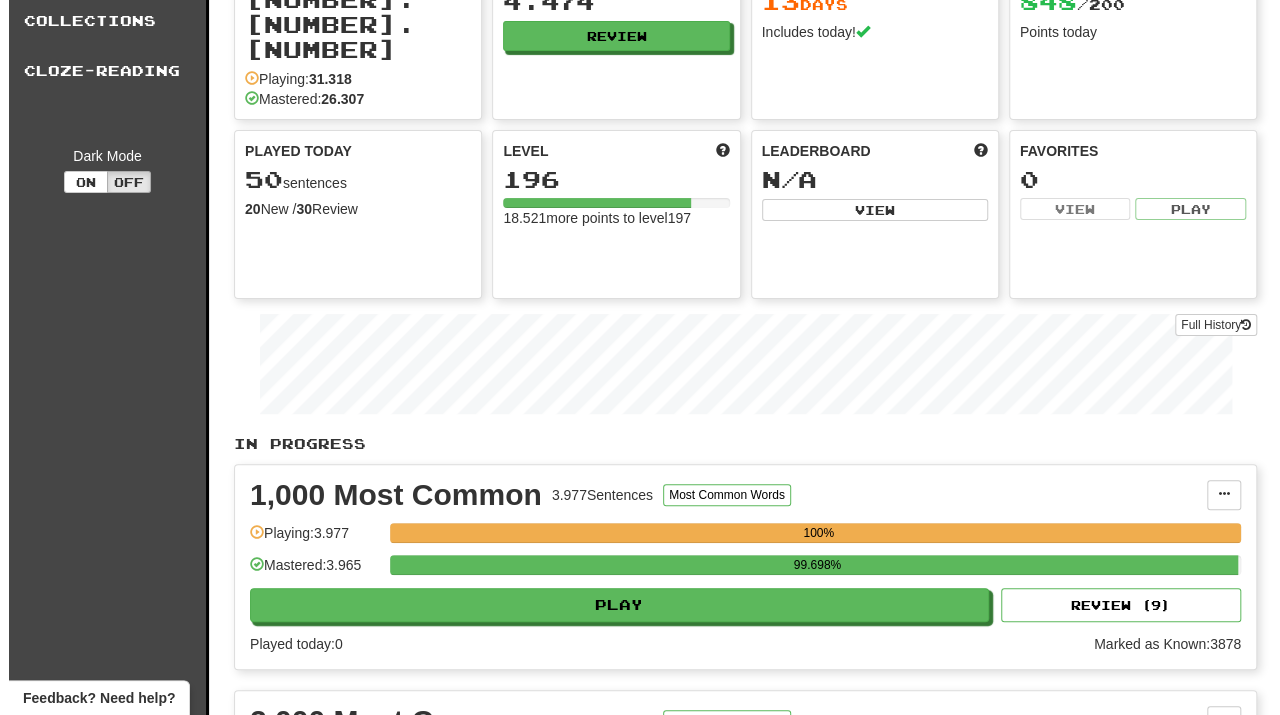 scroll, scrollTop: 0, scrollLeft: 0, axis: both 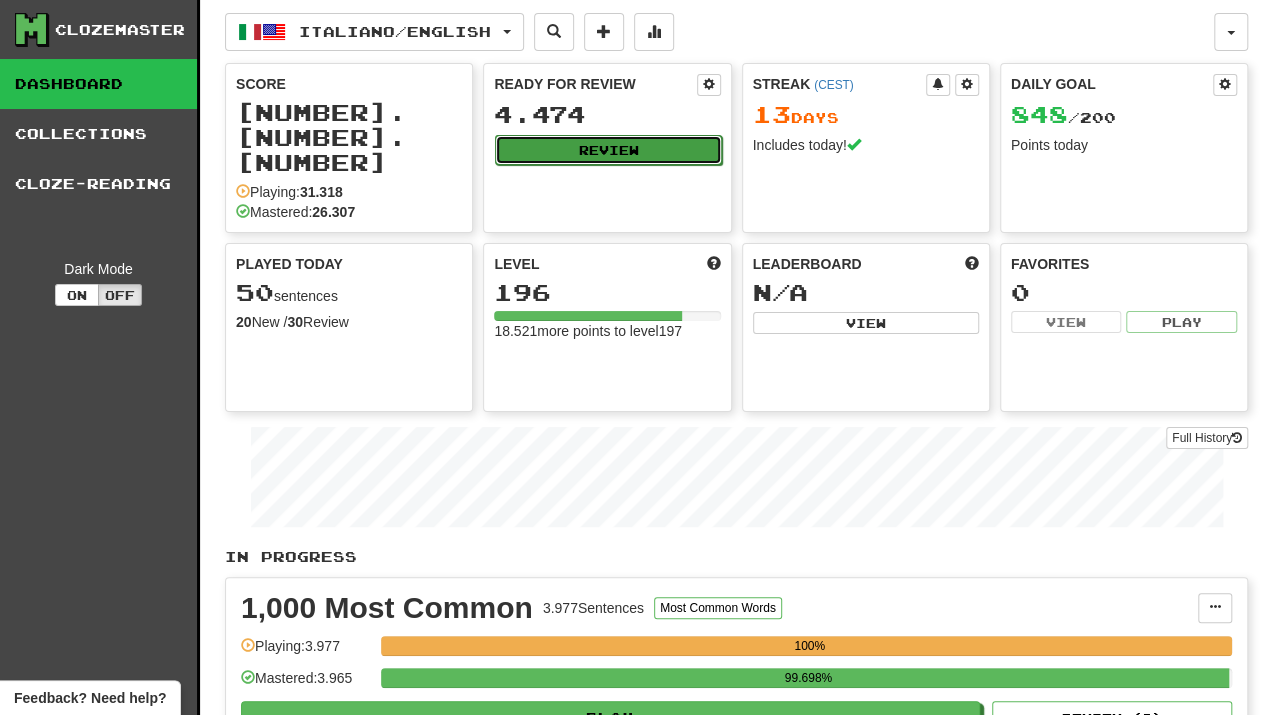 click on "Review" at bounding box center [608, 150] 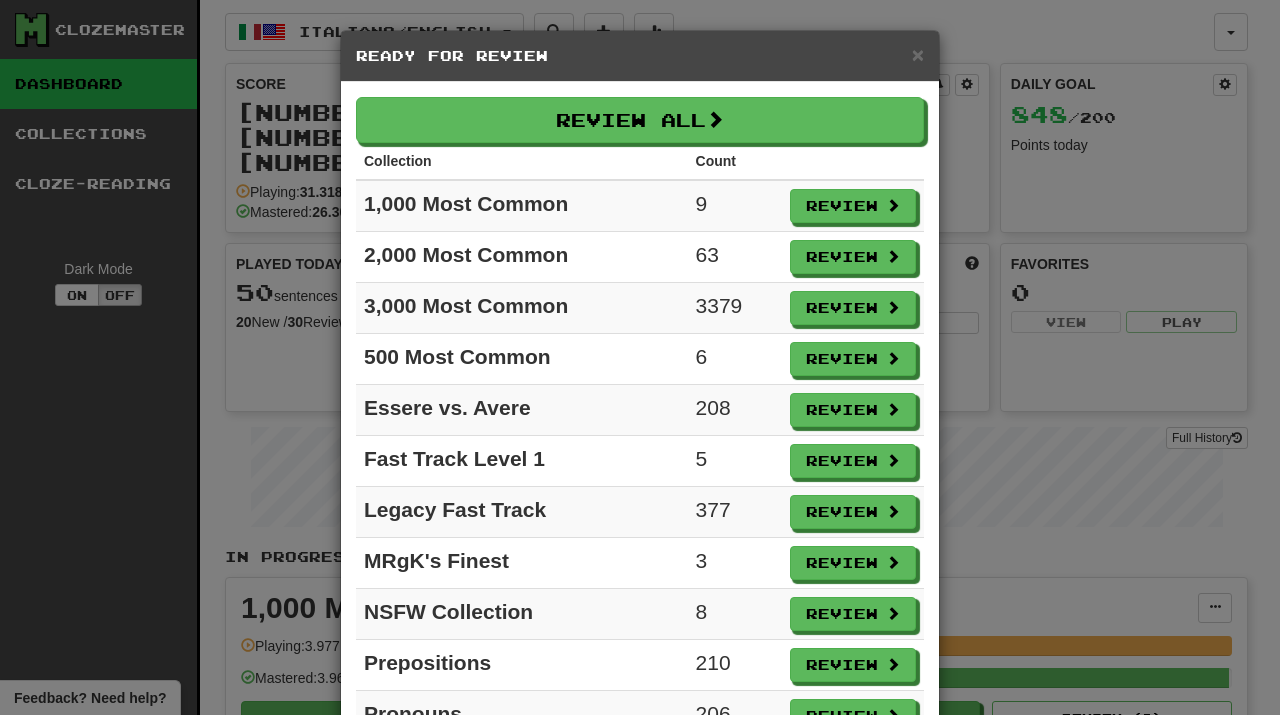 scroll, scrollTop: 79, scrollLeft: 0, axis: vertical 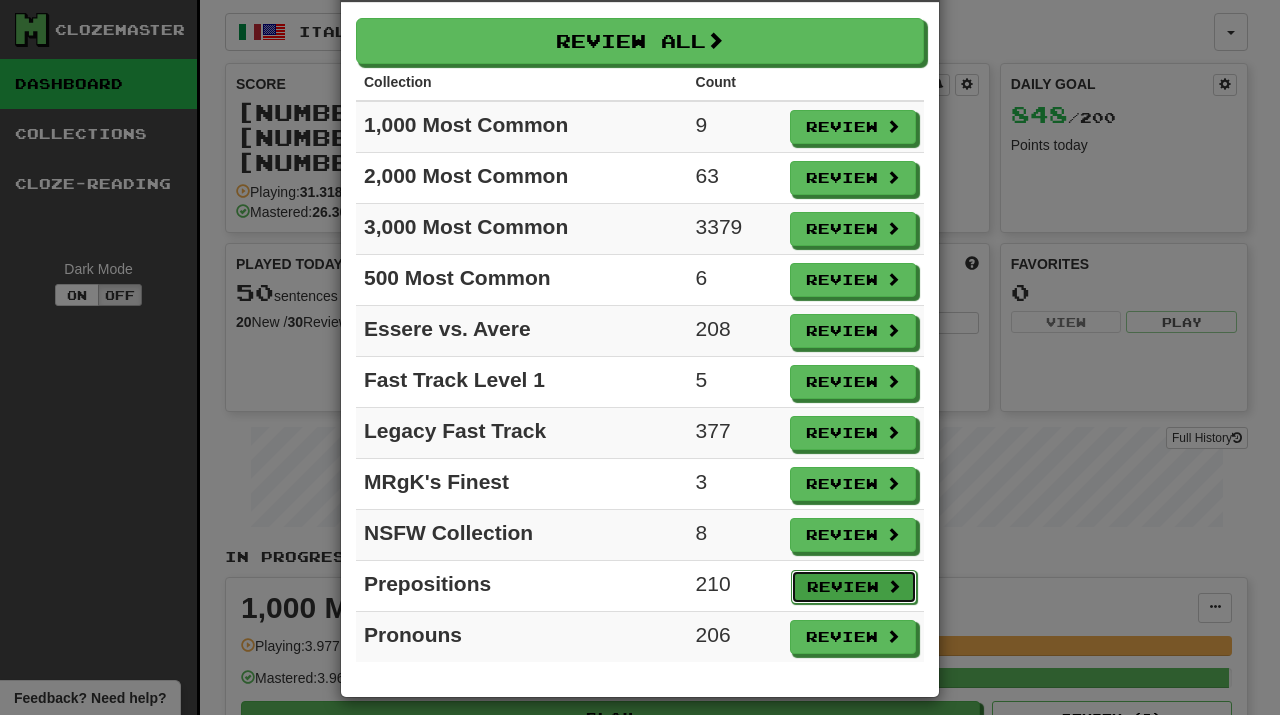 click on "Review" at bounding box center [854, 587] 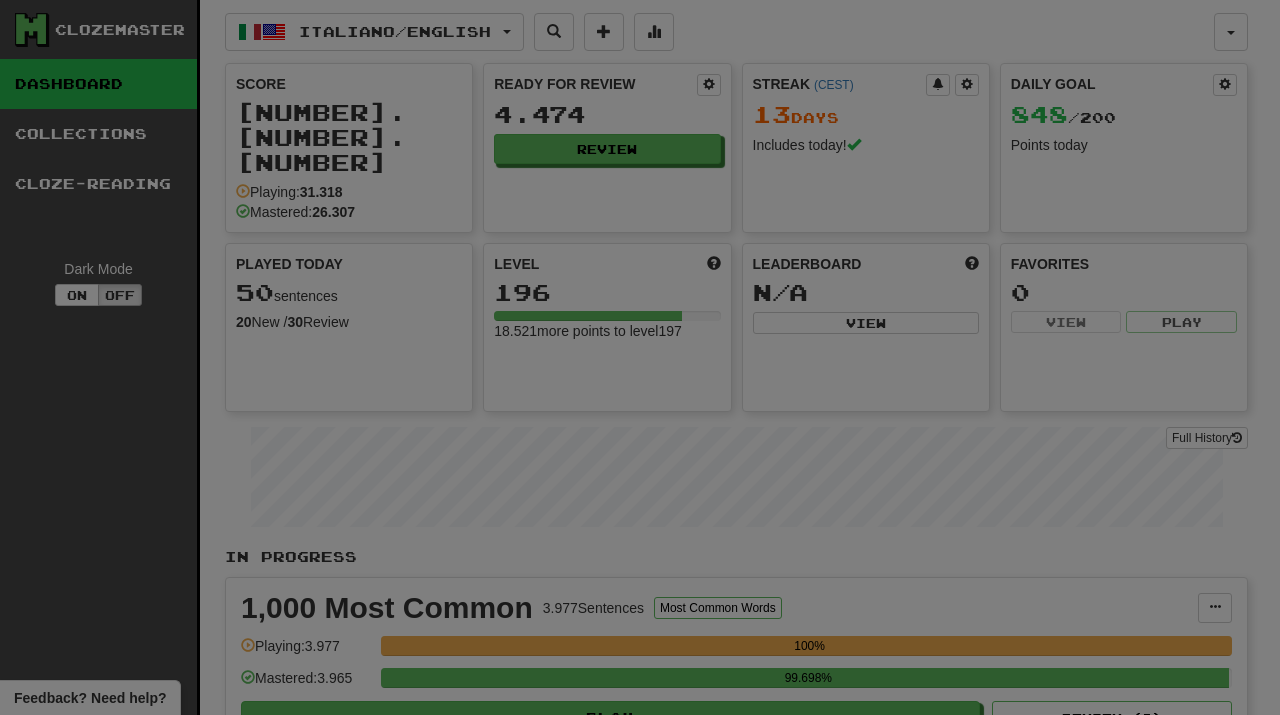 select on "**" 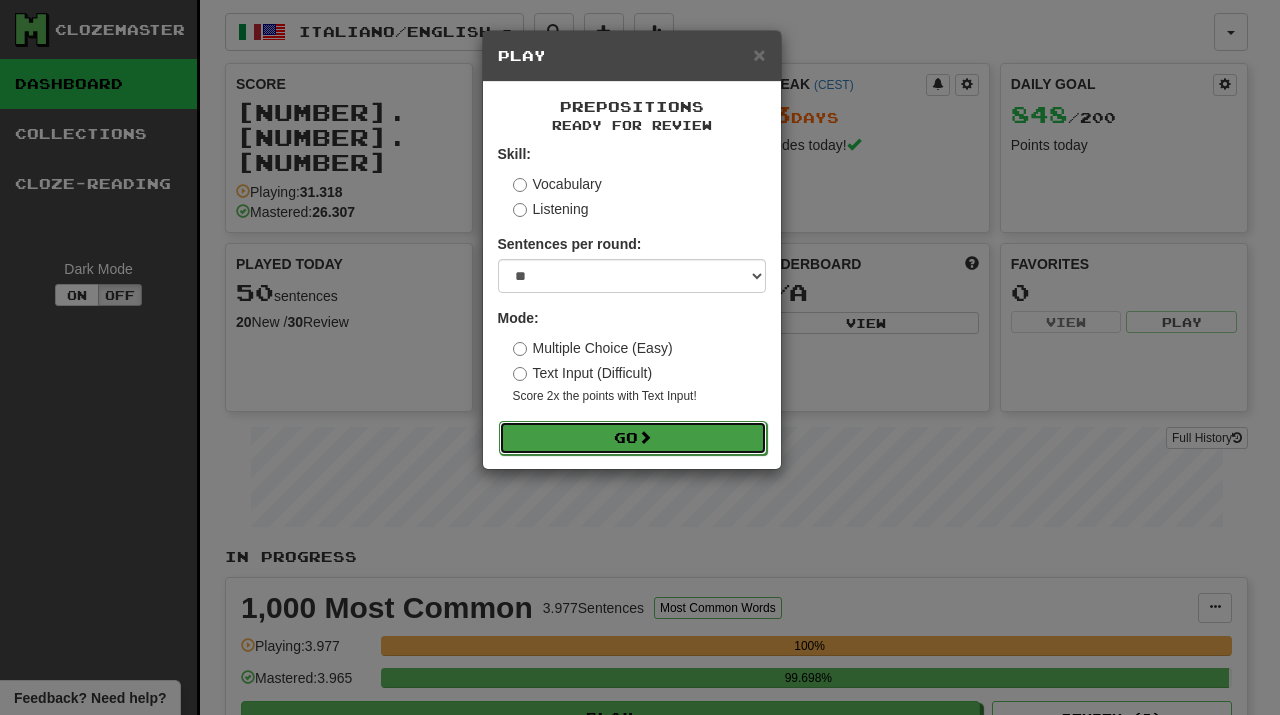click on "Go" at bounding box center (633, 438) 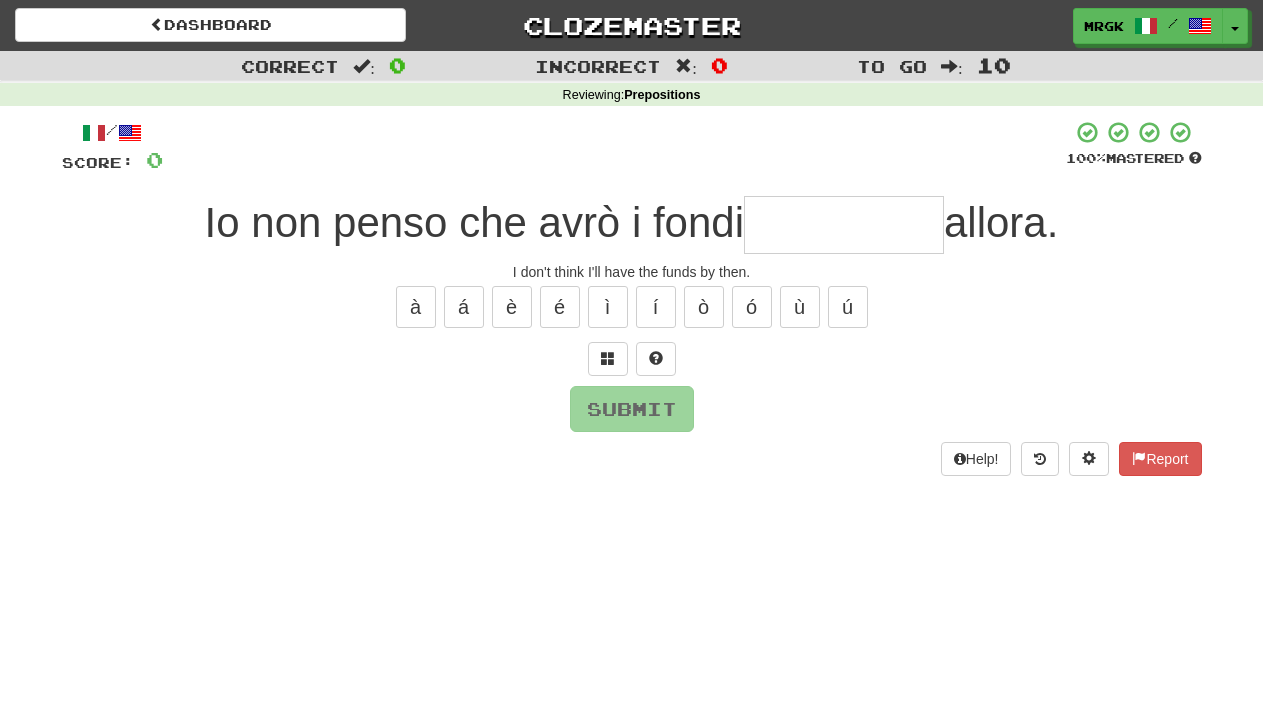scroll, scrollTop: 0, scrollLeft: 0, axis: both 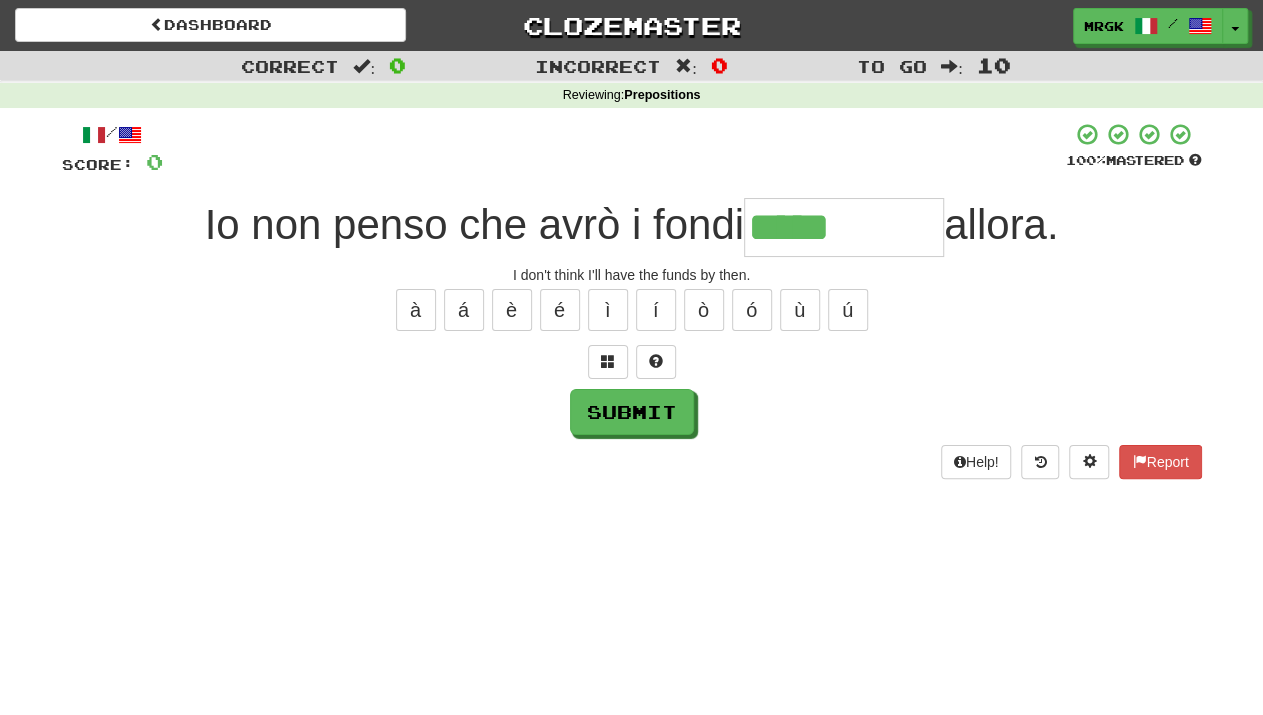 type on "*****" 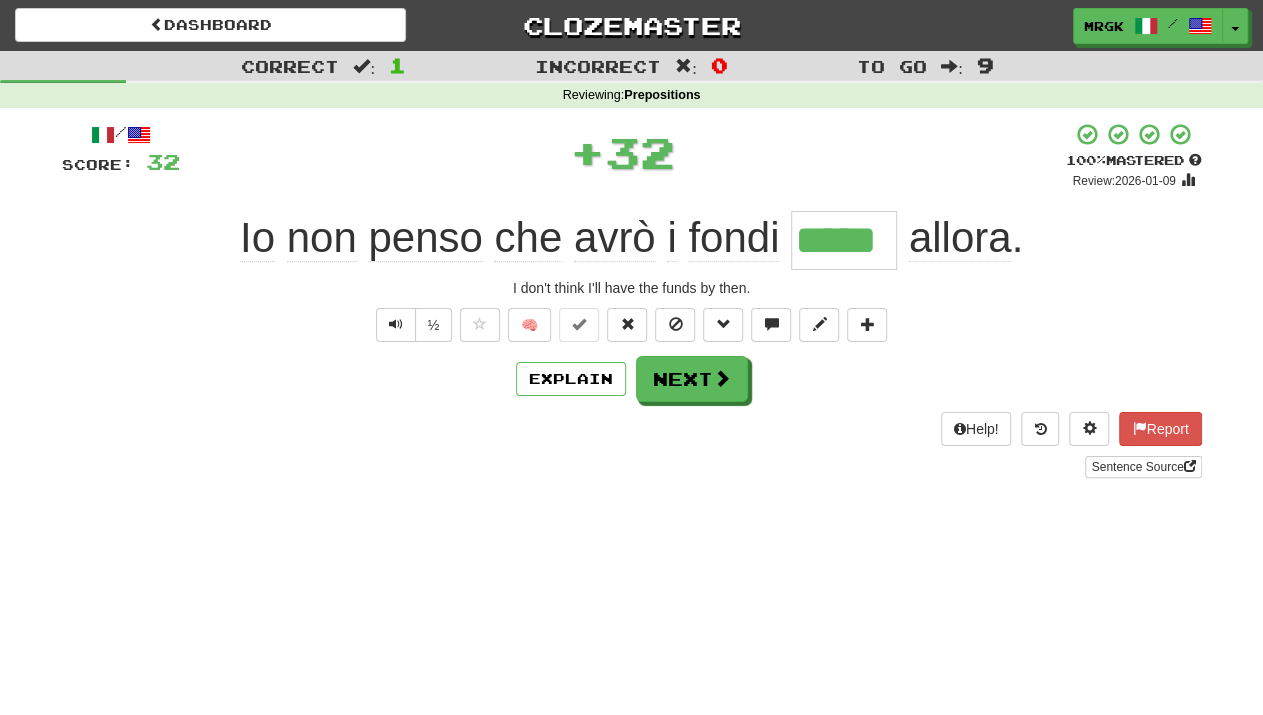 click on "/ Score: 32 + 32 100 % Mastered Review: 2026-01-09 Io non penso che avrò i fondi ***** allora . I don't think I'll have the funds by then. ½ 🧠 Explain Next Help! Report Sentence Source" at bounding box center [632, 300] 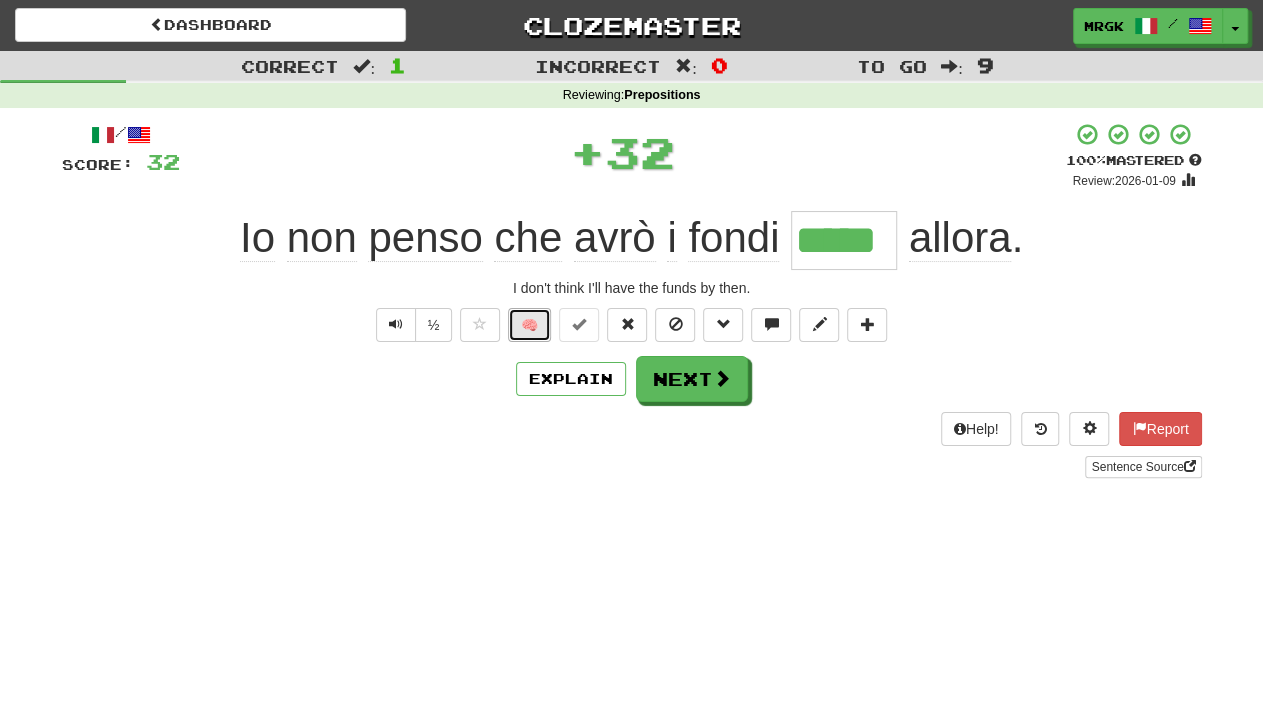 click on "🧠" at bounding box center (529, 325) 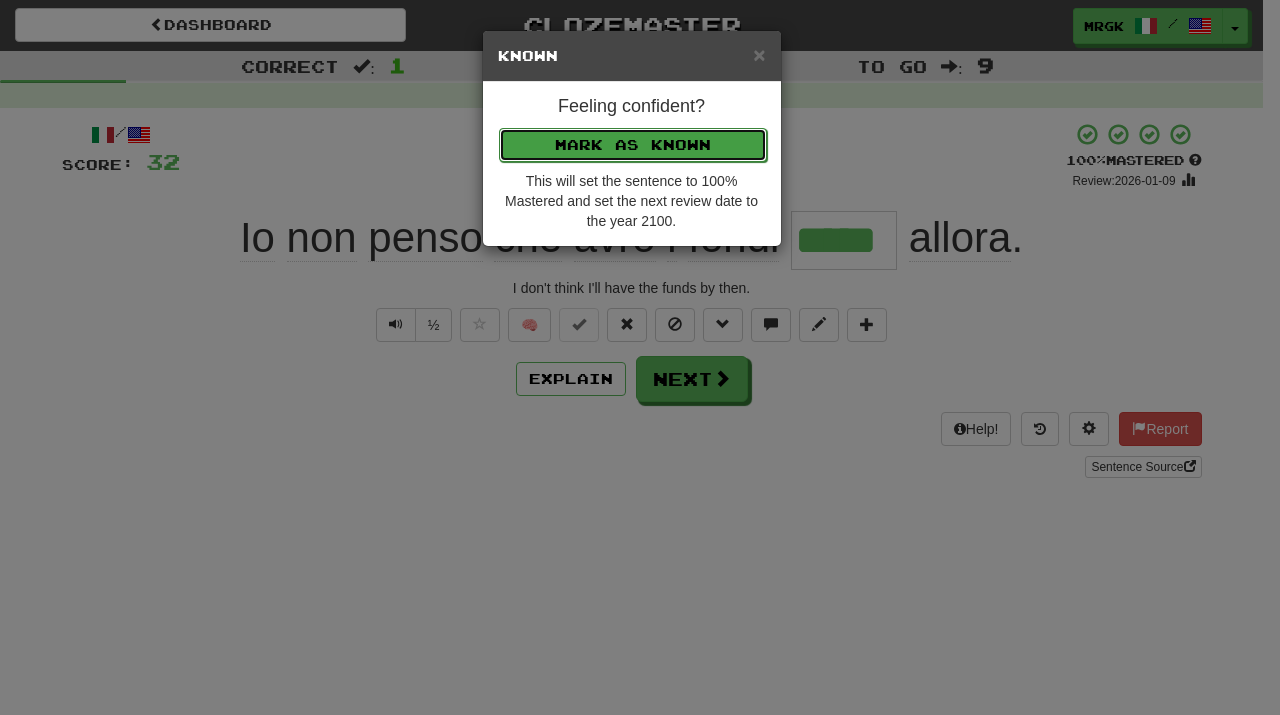 click on "Mark as Known" at bounding box center (633, 145) 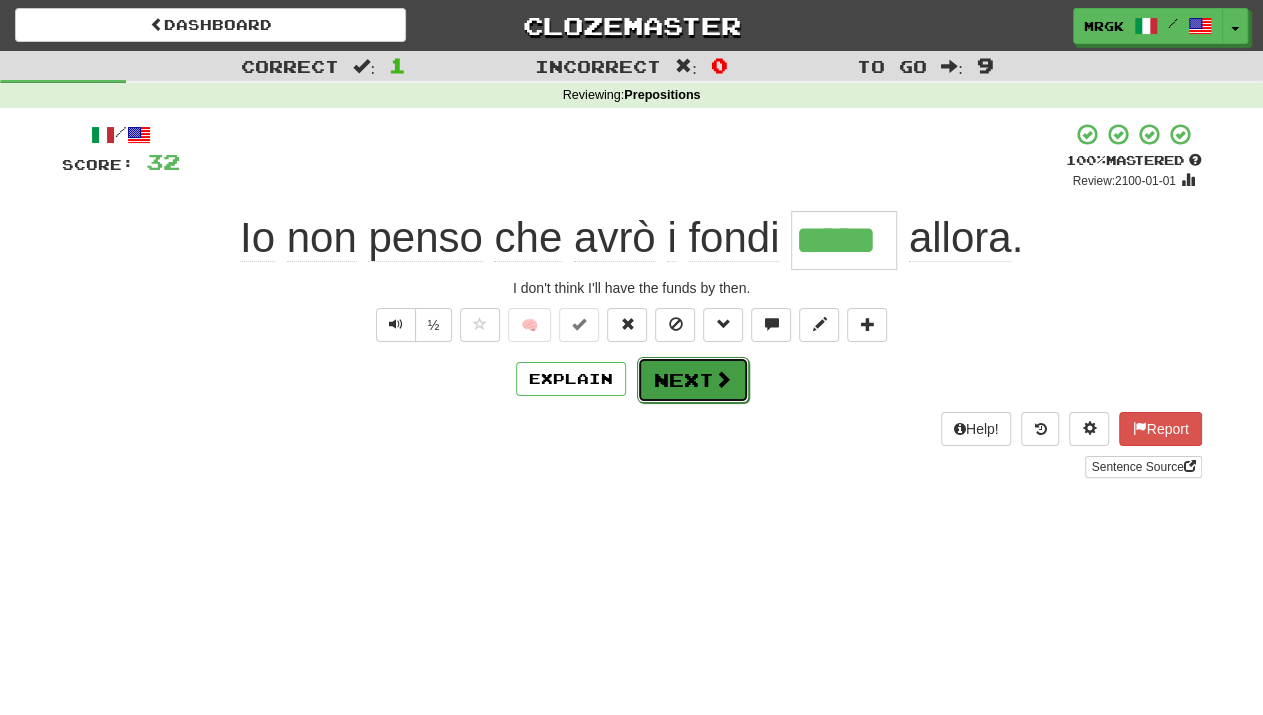 click at bounding box center (723, 379) 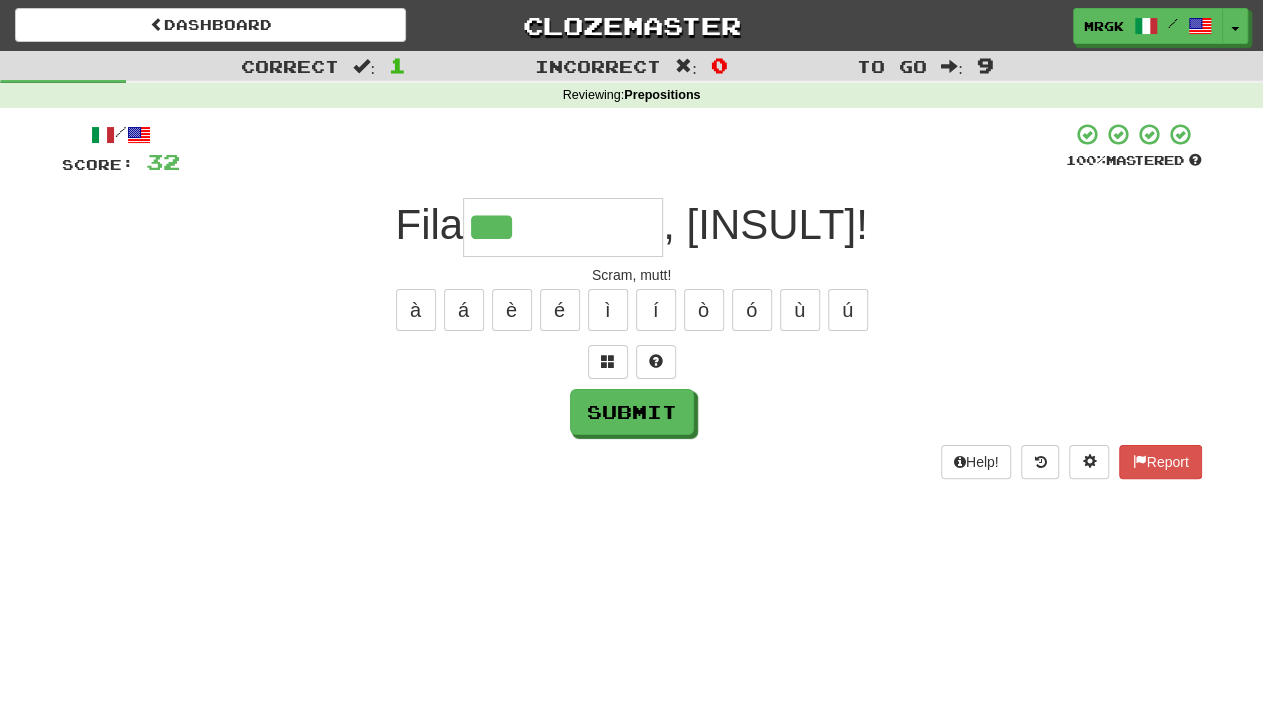 type on "***" 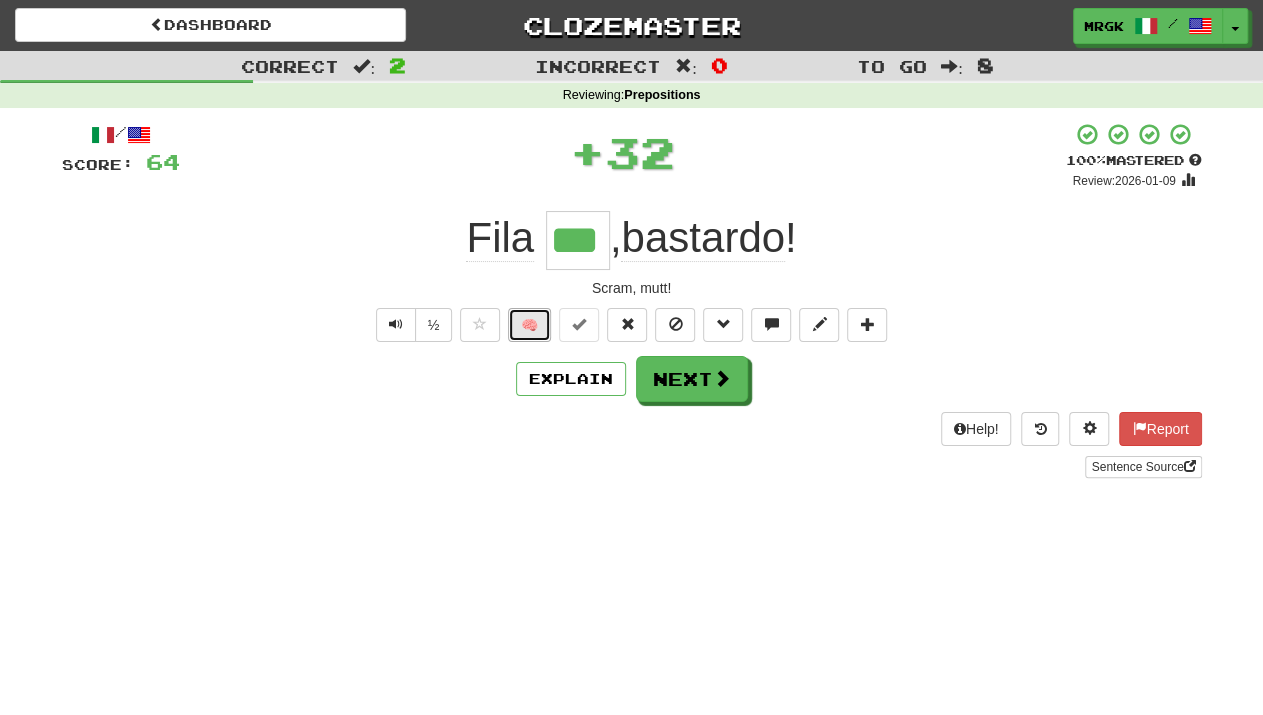 click on "🧠" at bounding box center [529, 325] 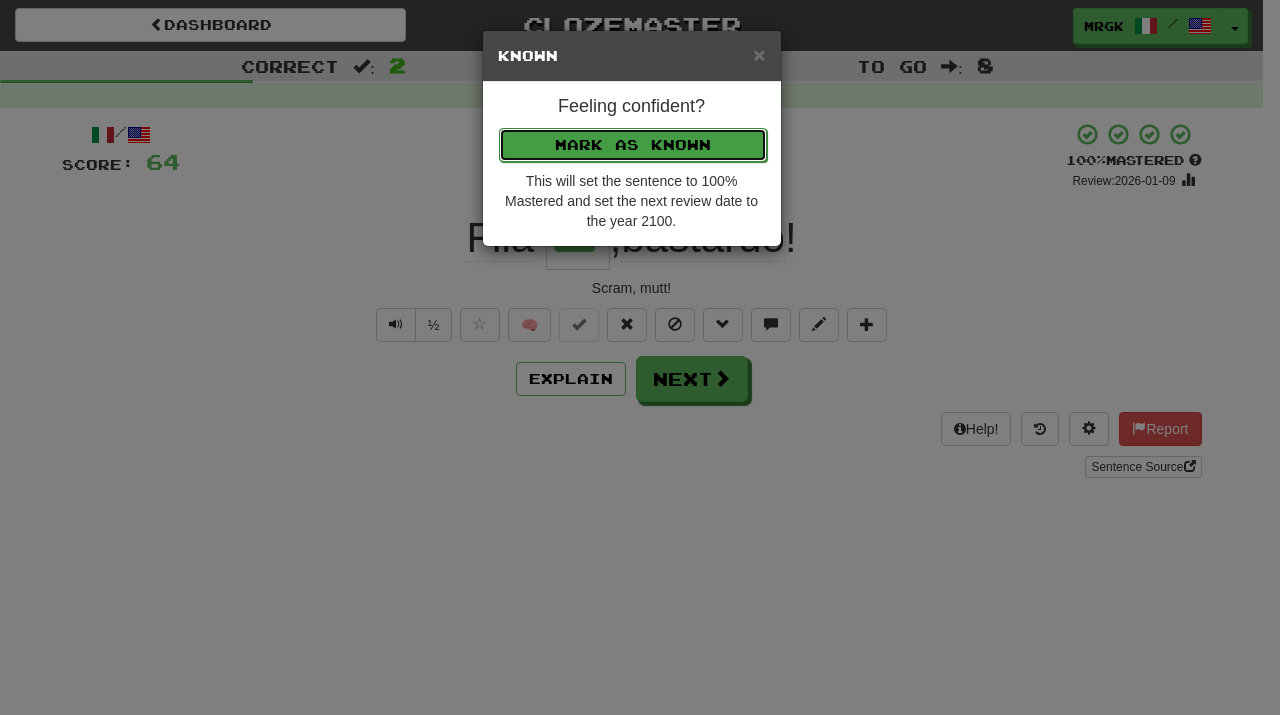 click on "Mark as Known" at bounding box center [633, 145] 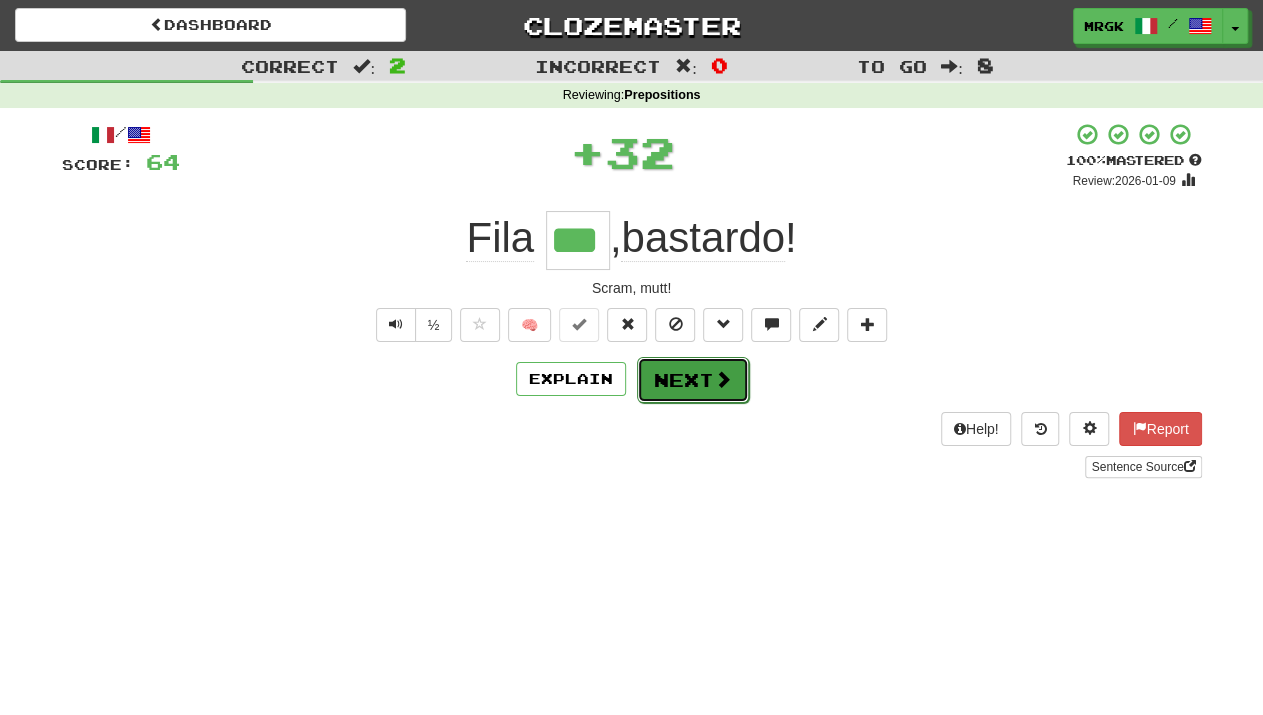 click on "Next" at bounding box center (693, 380) 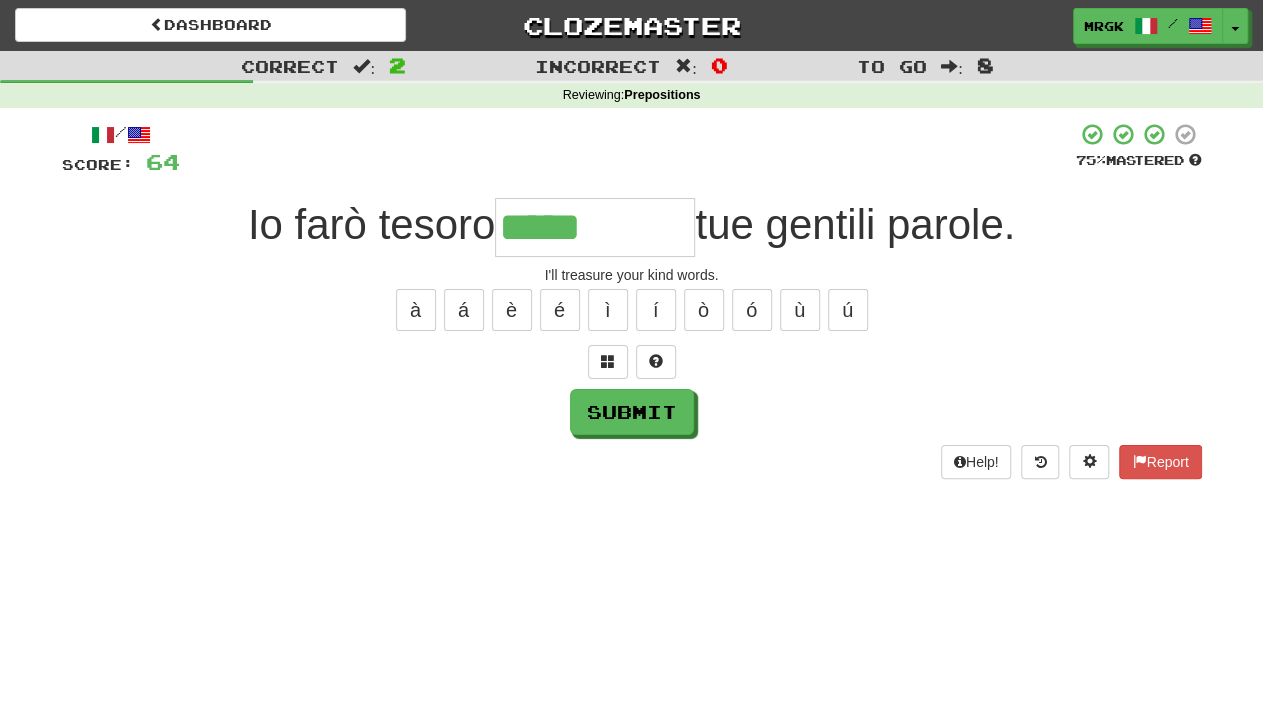 type on "*****" 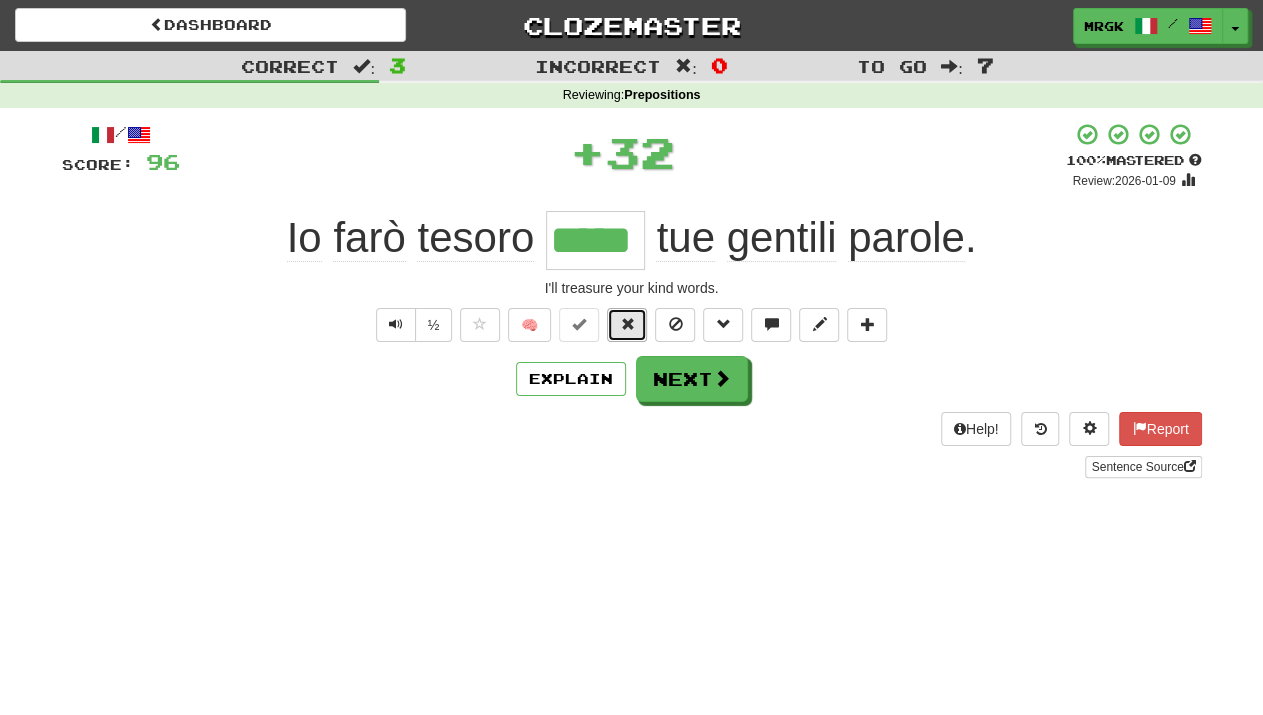 click at bounding box center (627, 324) 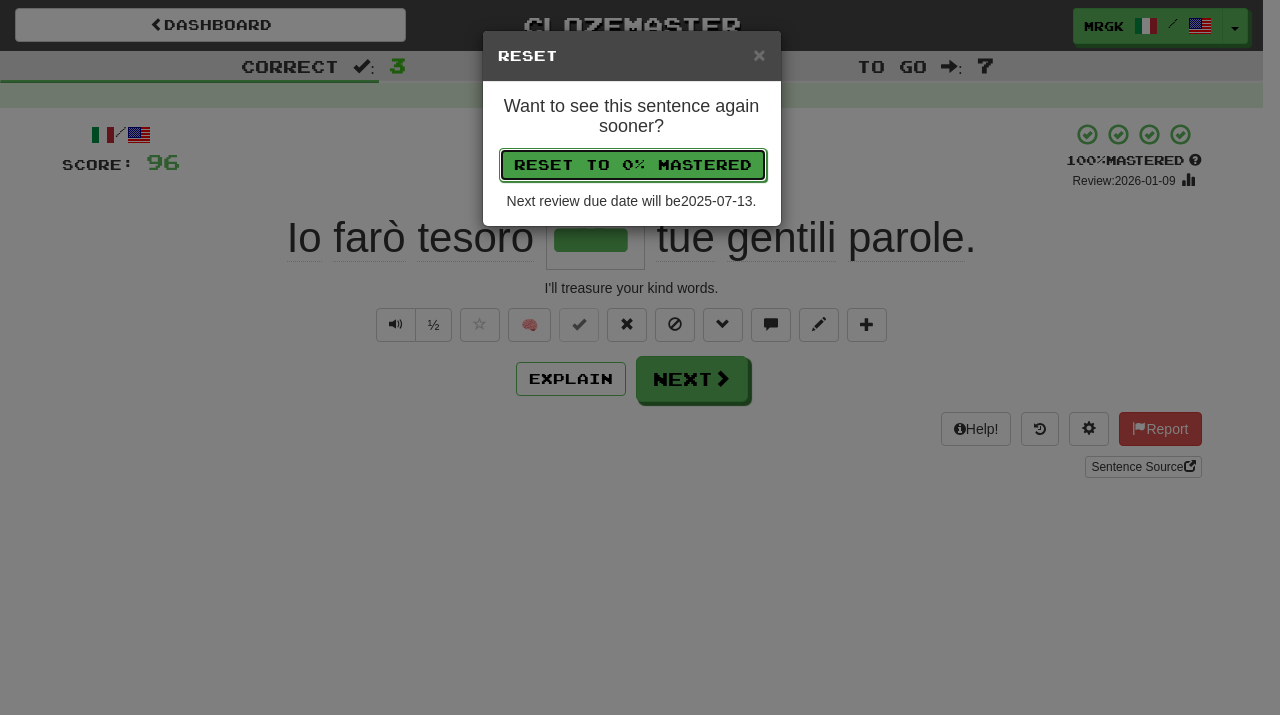 click on "Reset to 0% Mastered" at bounding box center (633, 165) 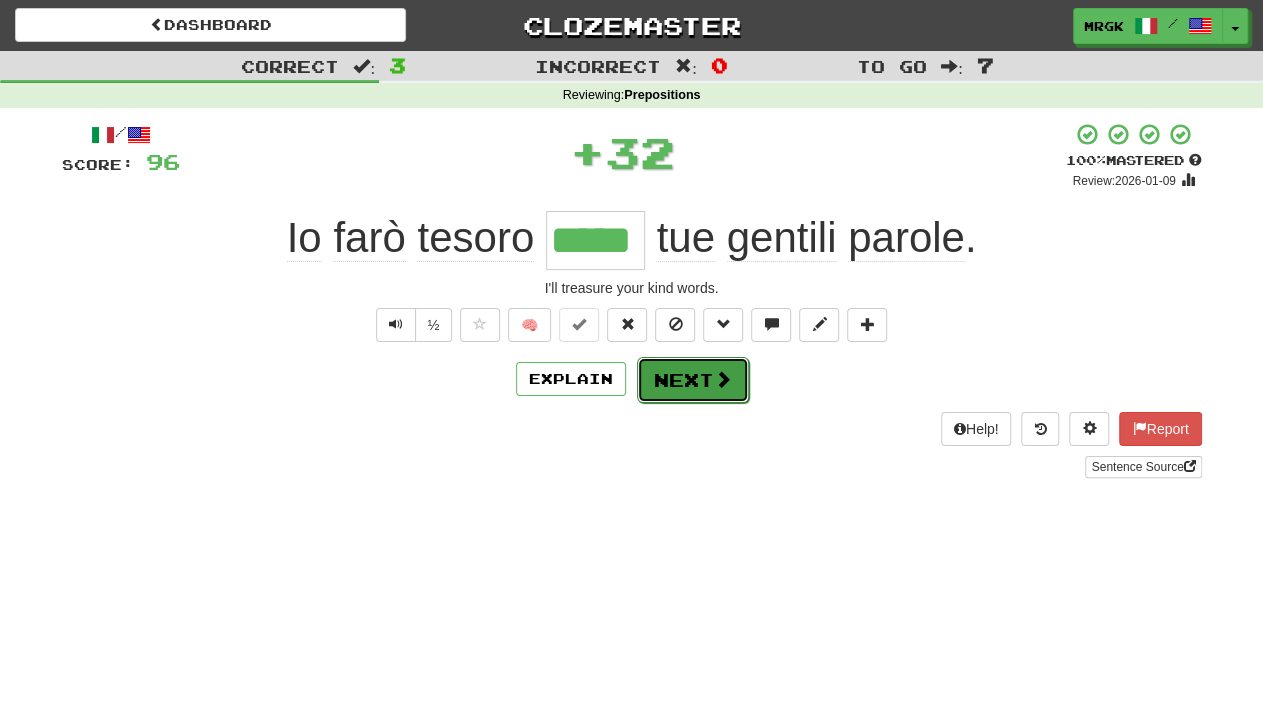 click at bounding box center [723, 379] 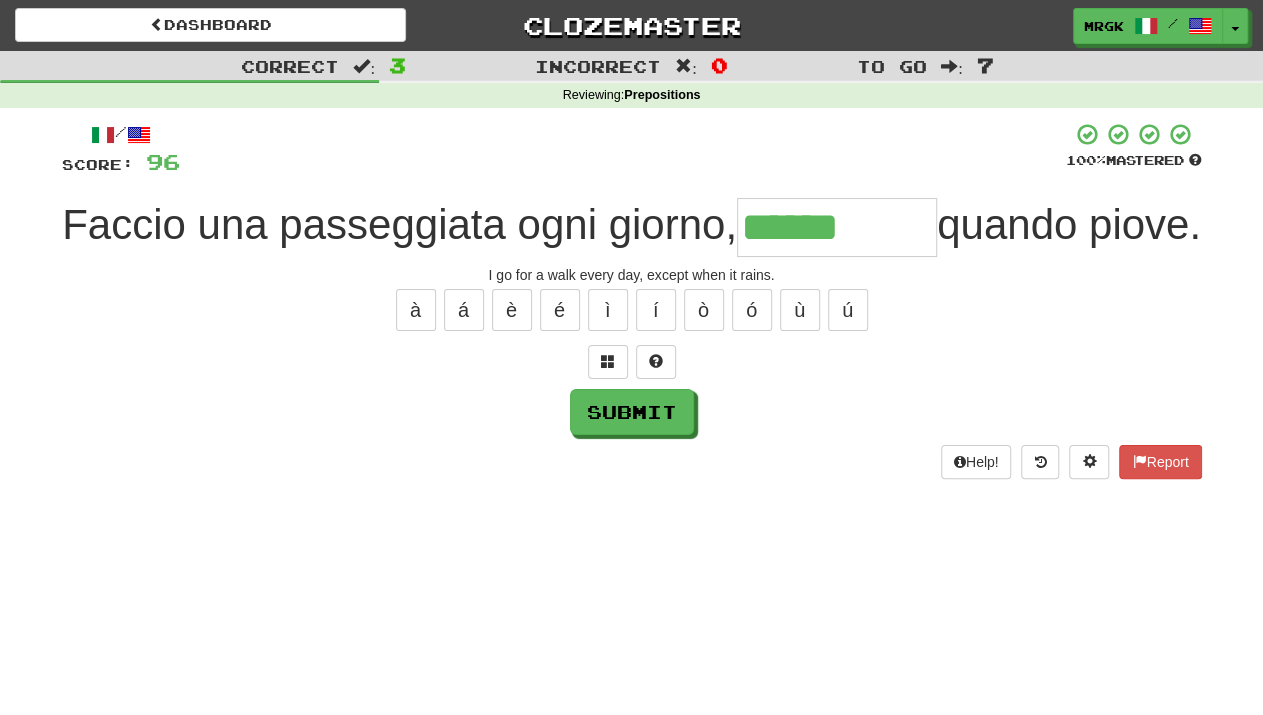 type on "******" 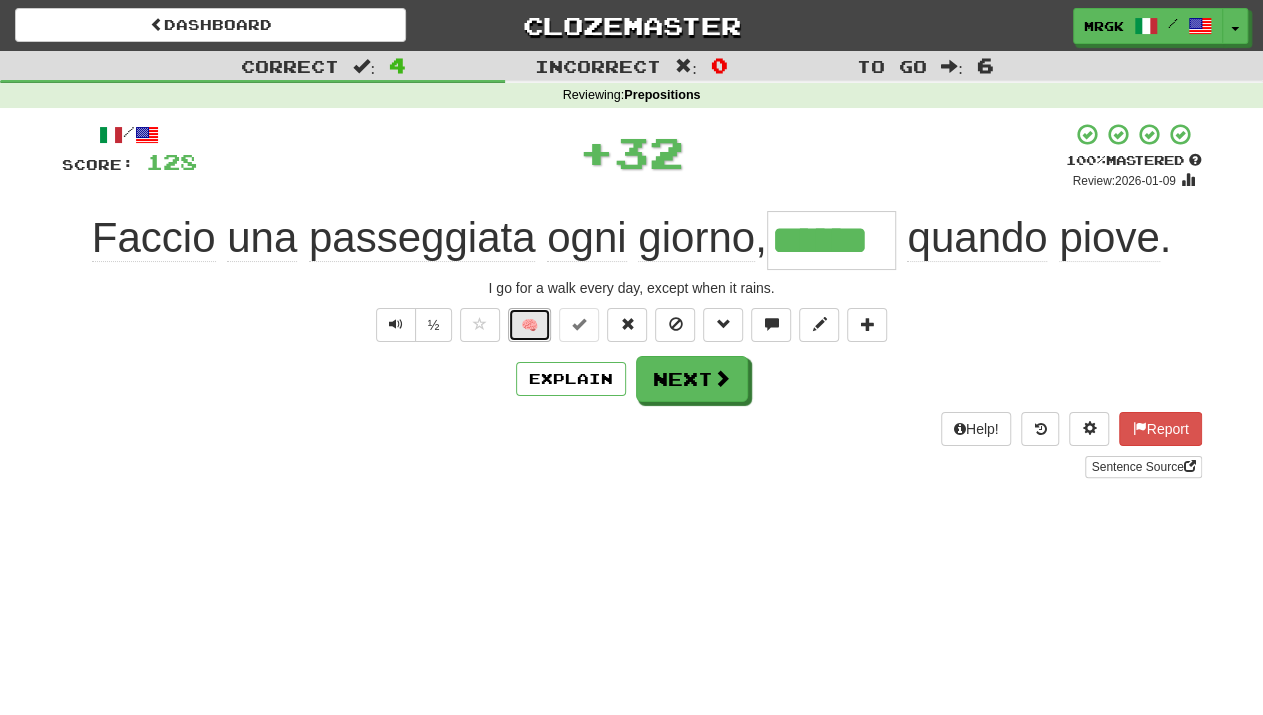 click on "🧠" at bounding box center [529, 325] 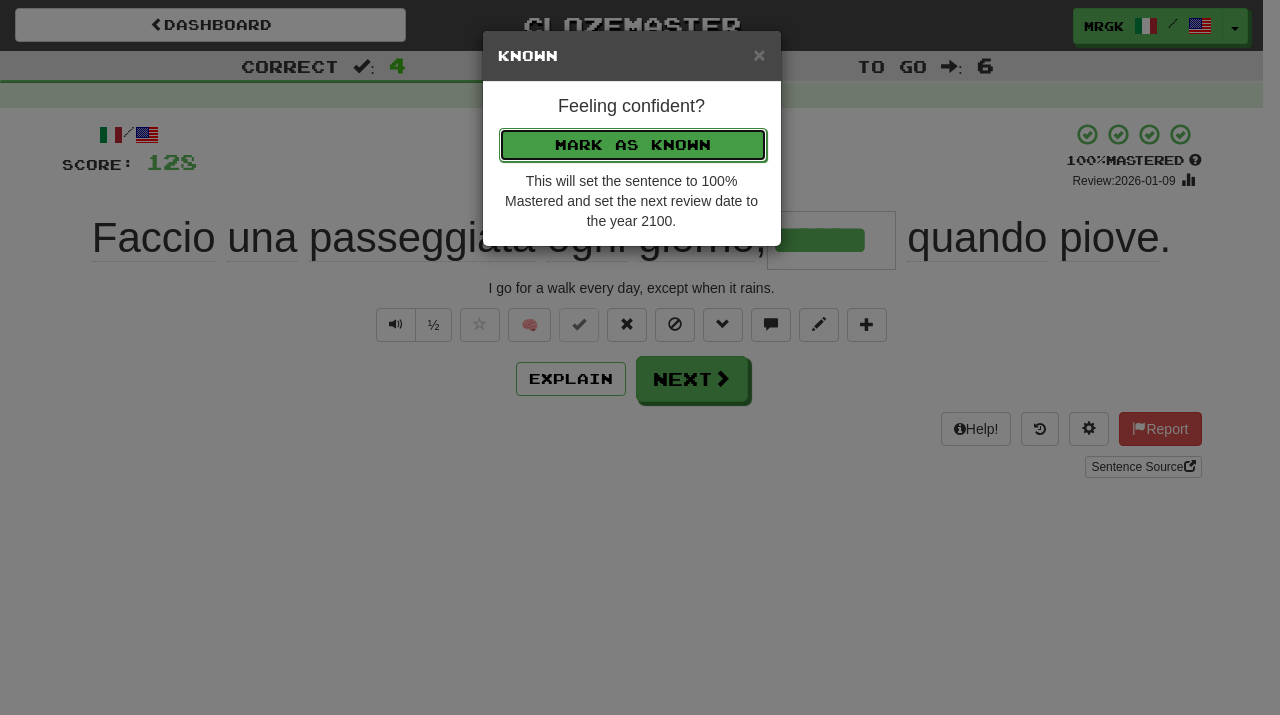 click on "Mark as Known" at bounding box center [633, 145] 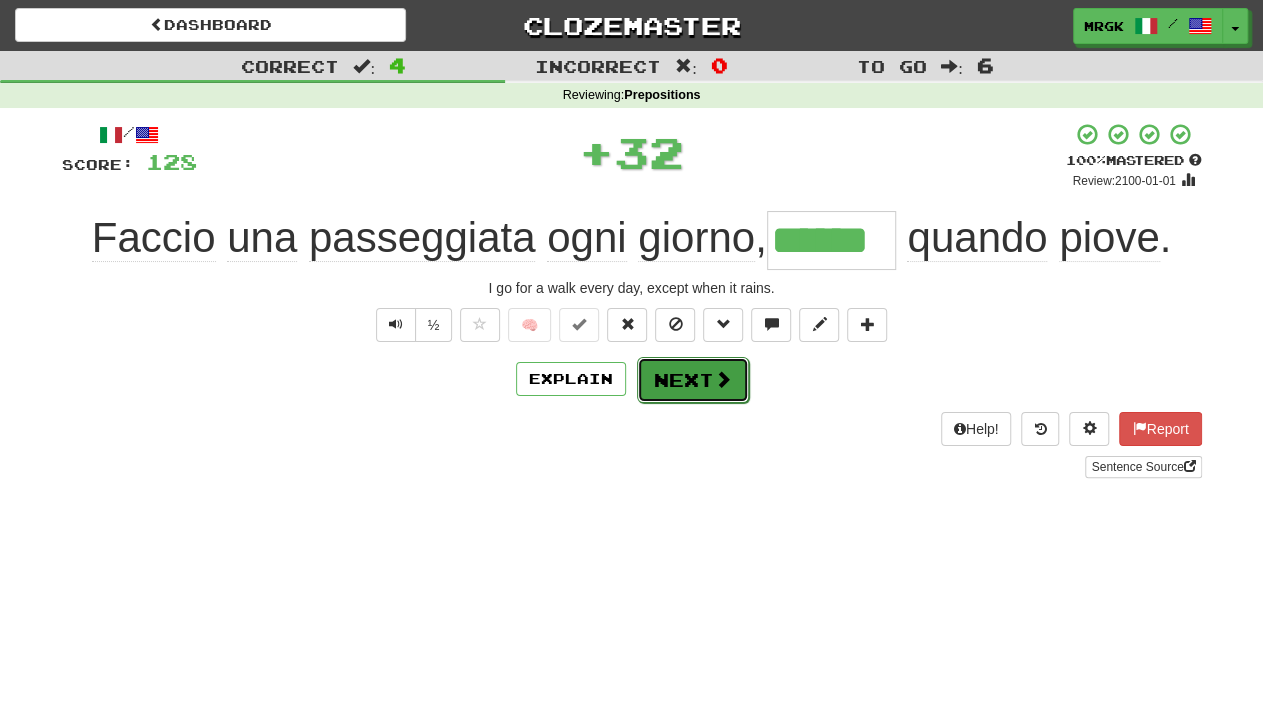 click at bounding box center [723, 379] 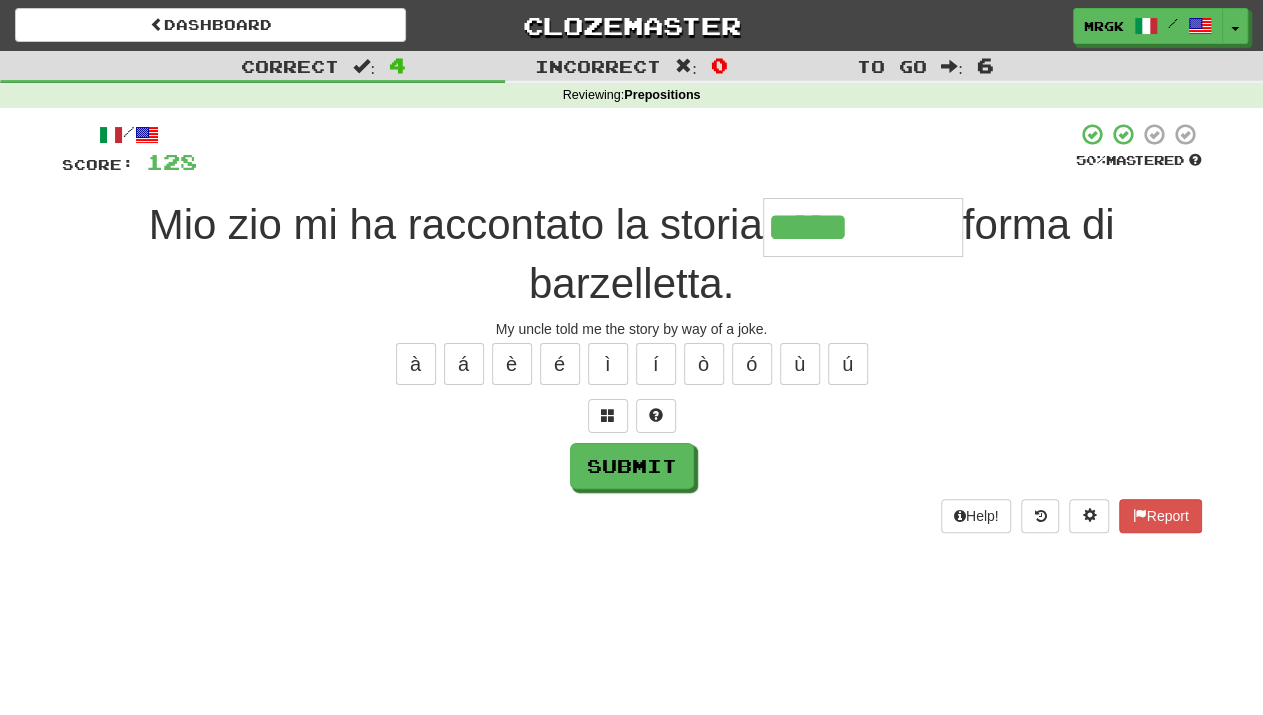 type on "*****" 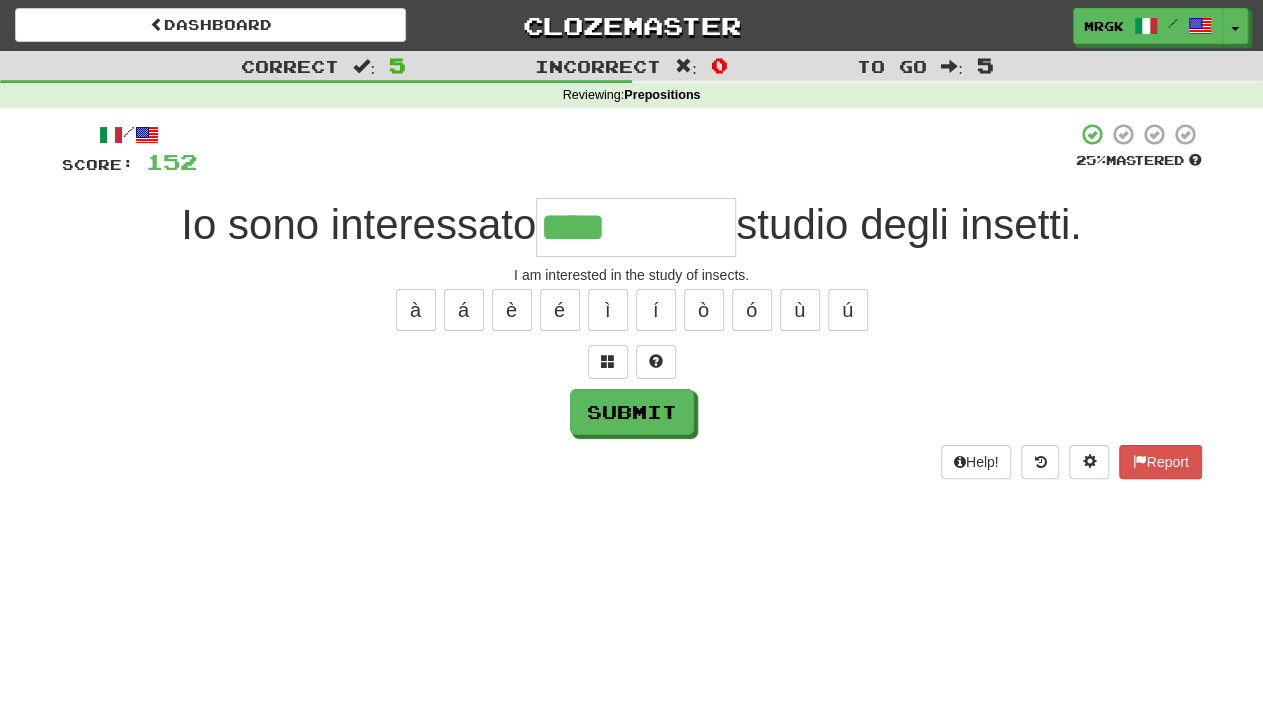 type on "****" 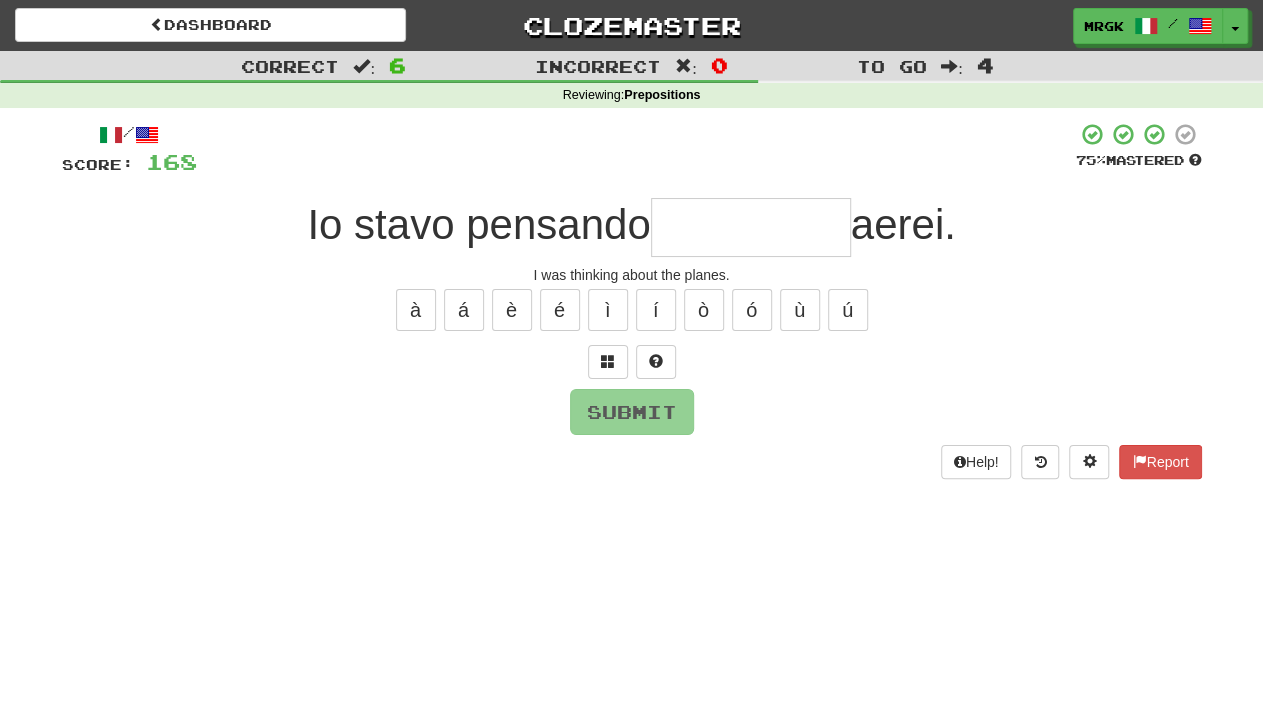 type on "*" 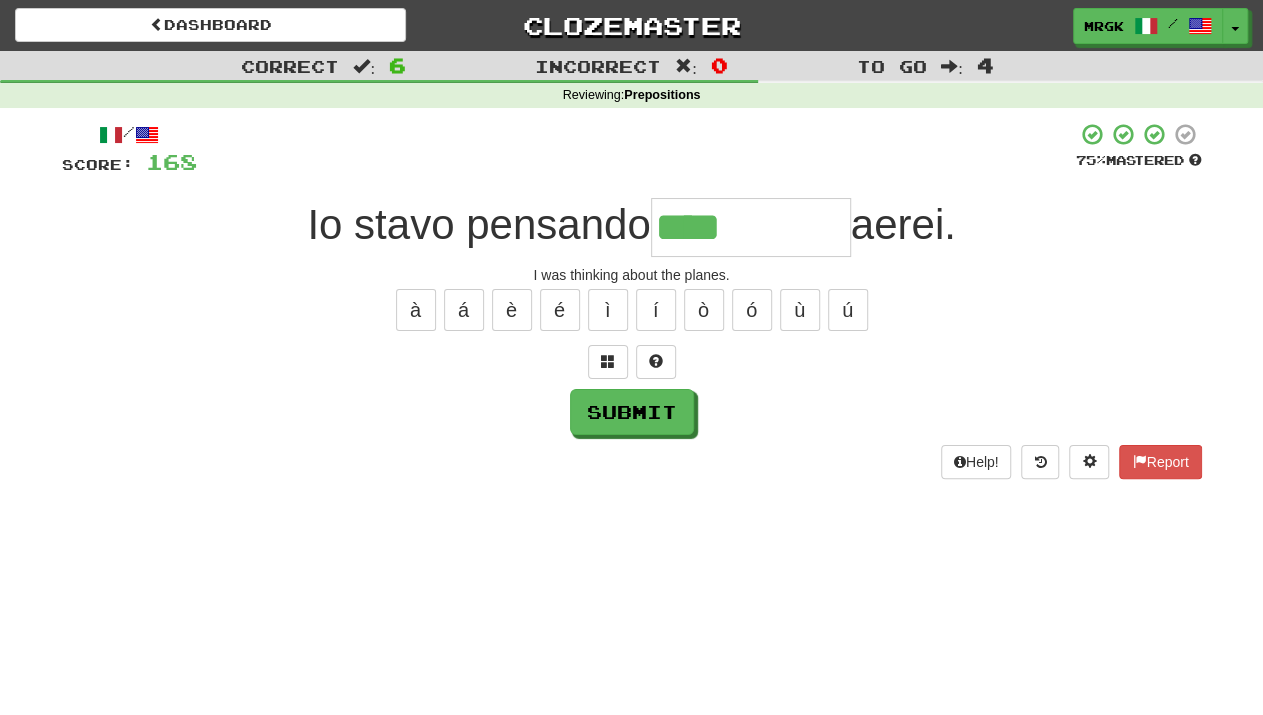 type on "****" 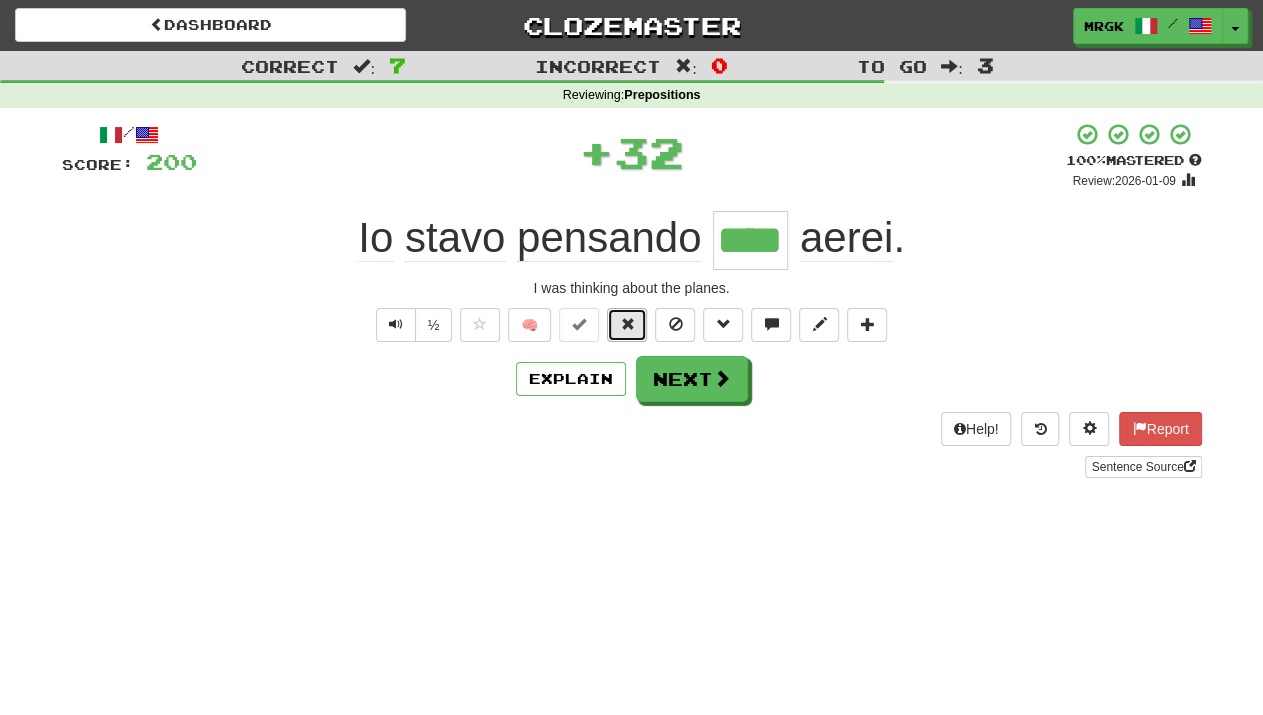 click at bounding box center (627, 324) 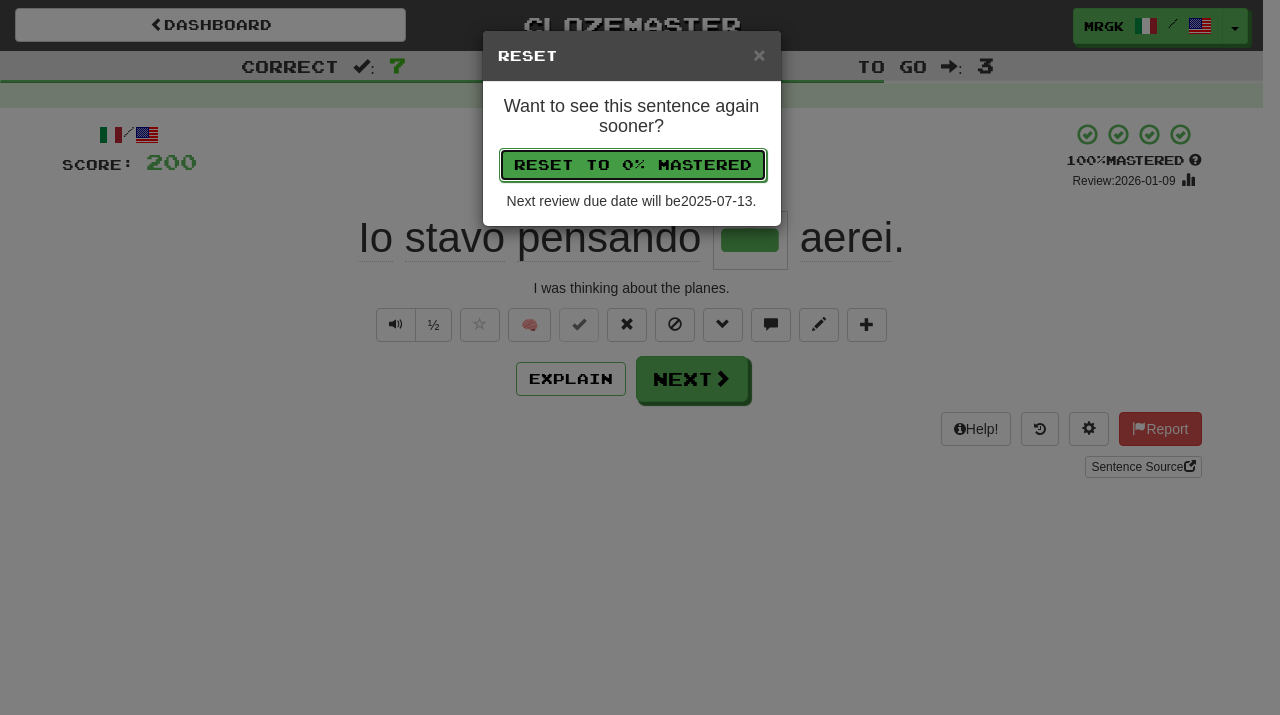 click on "Reset to 0% Mastered" at bounding box center [633, 165] 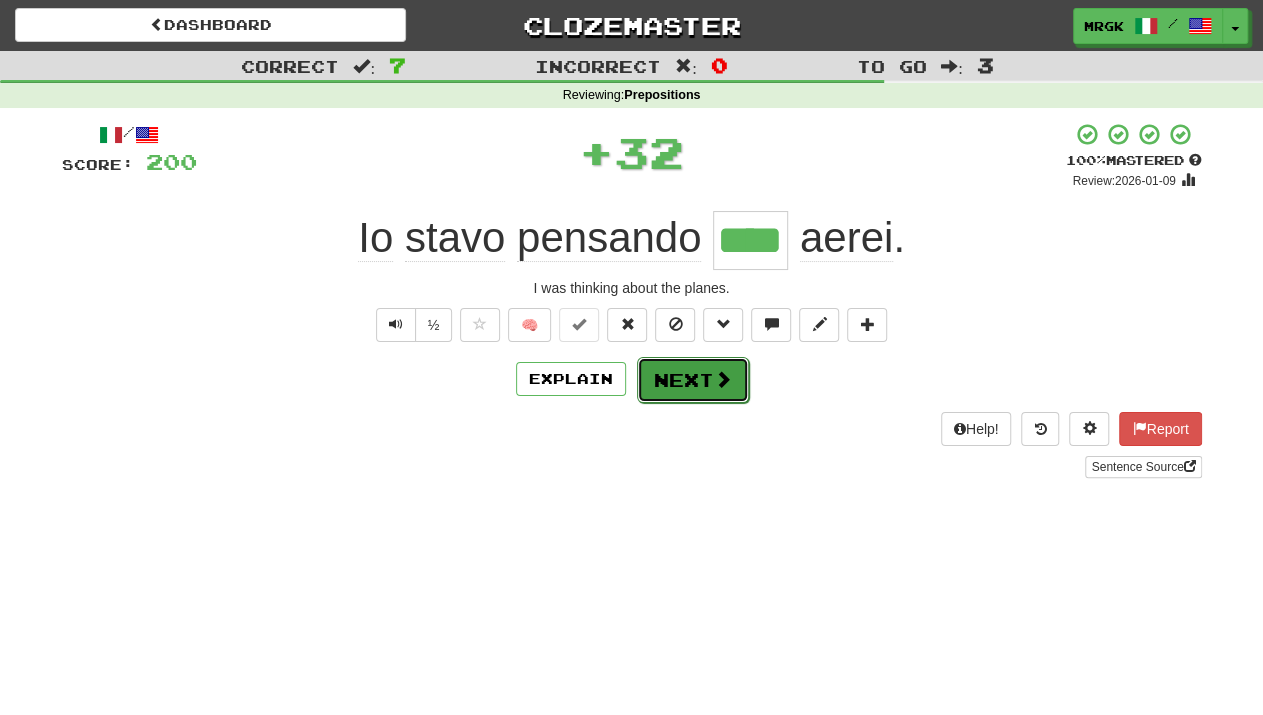 click on "Next" at bounding box center [693, 380] 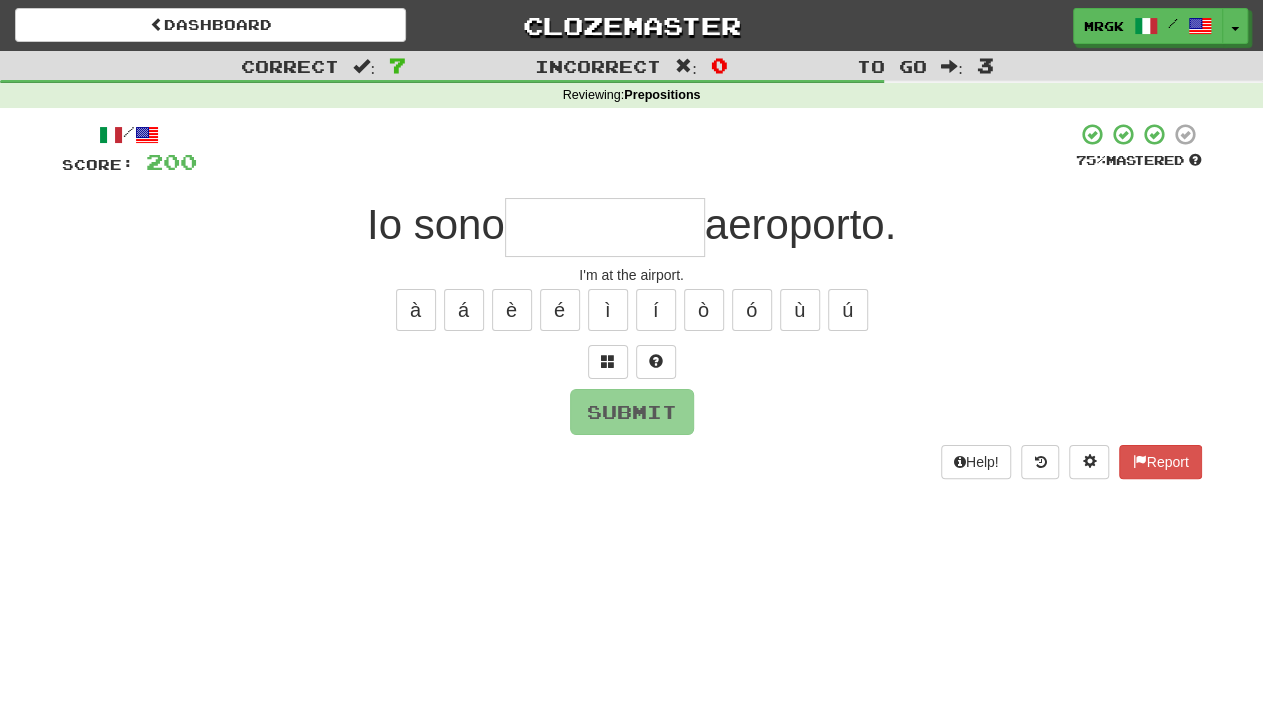 type on "*" 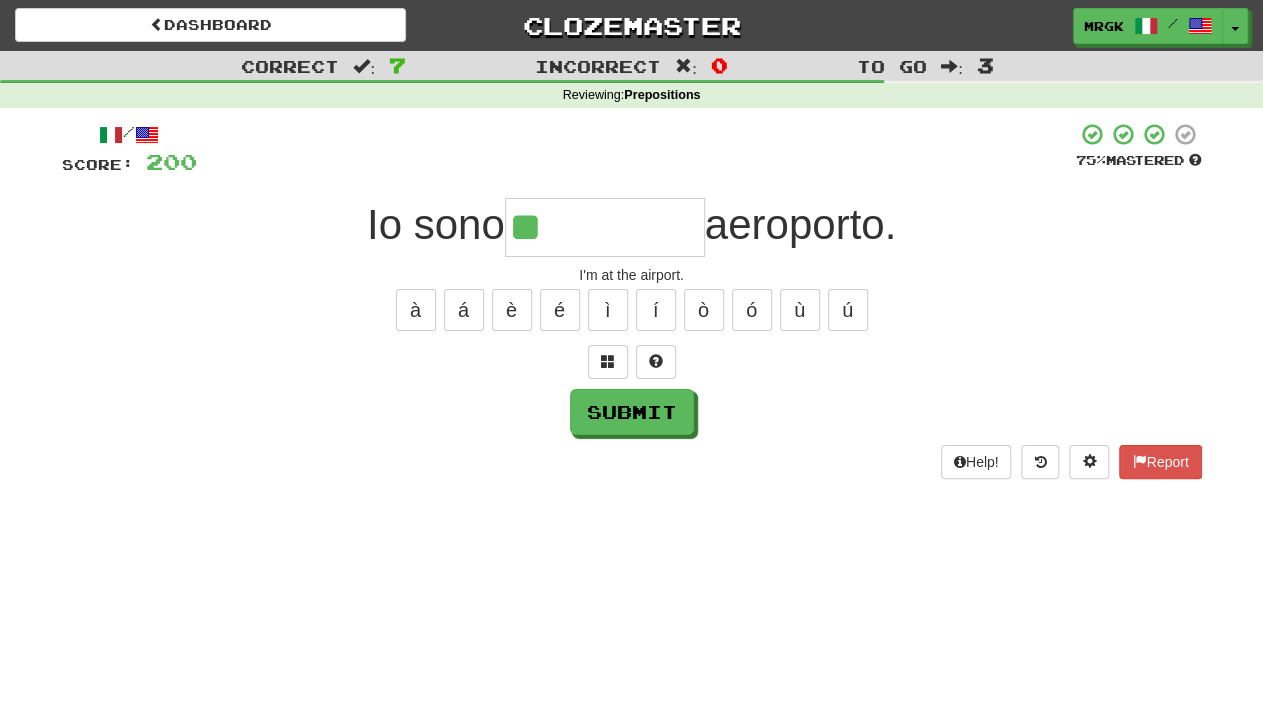 type on "**" 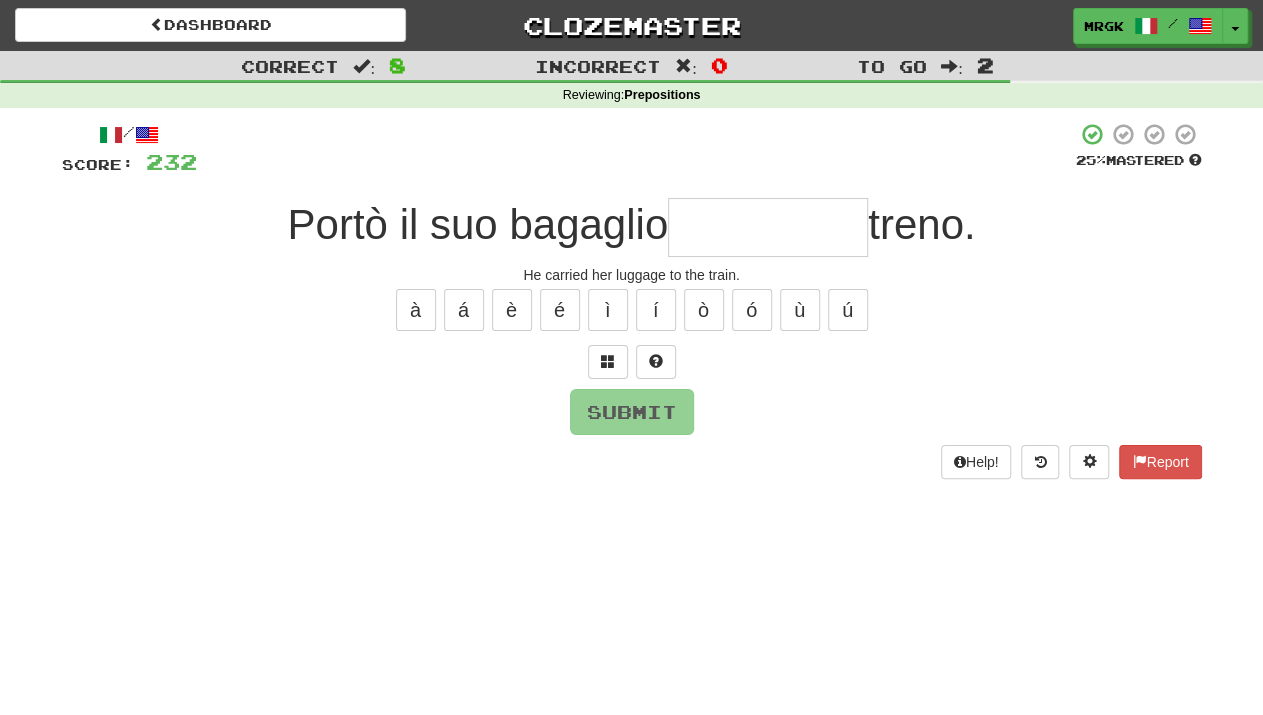 type on "*" 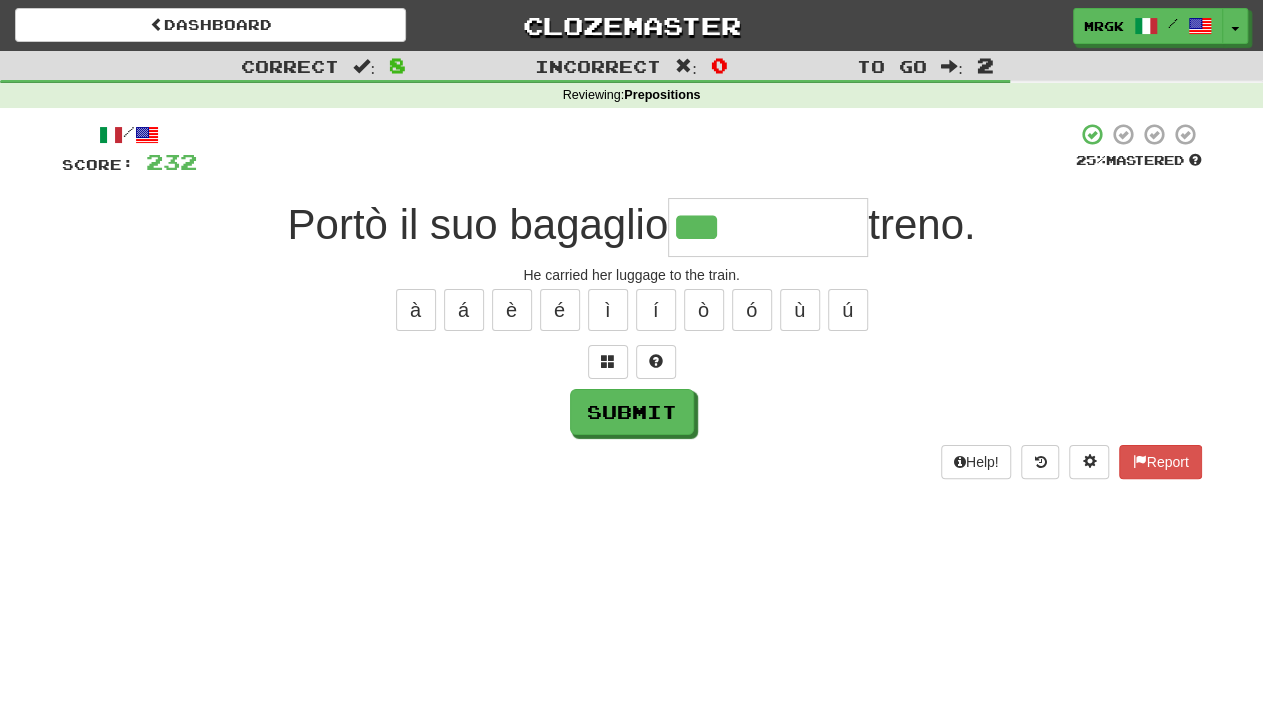 type on "***" 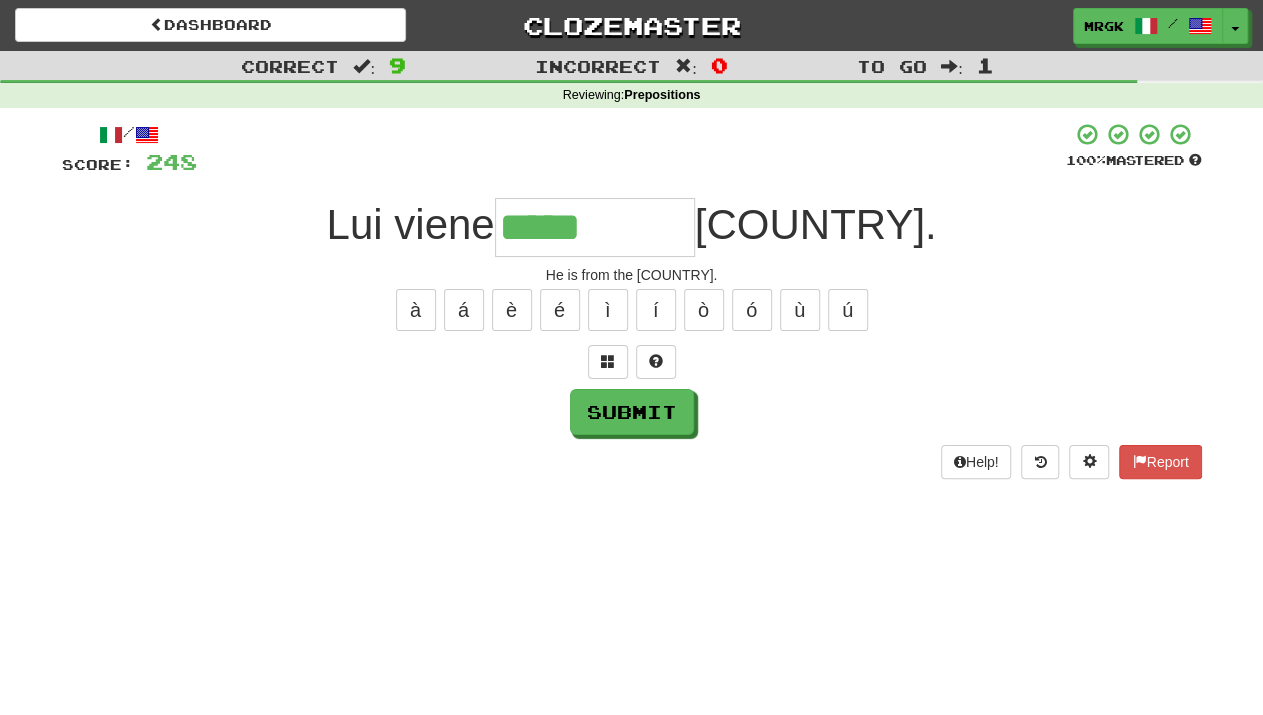 type on "*****" 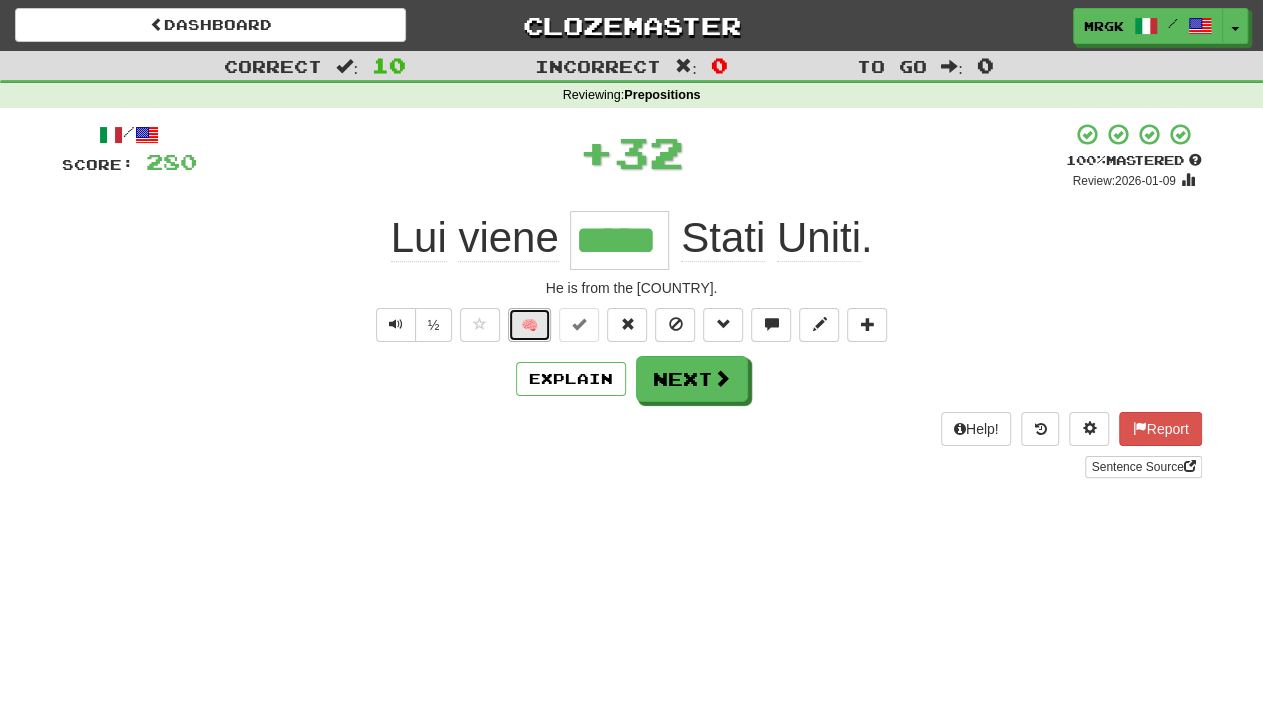 click on "🧠" at bounding box center (529, 325) 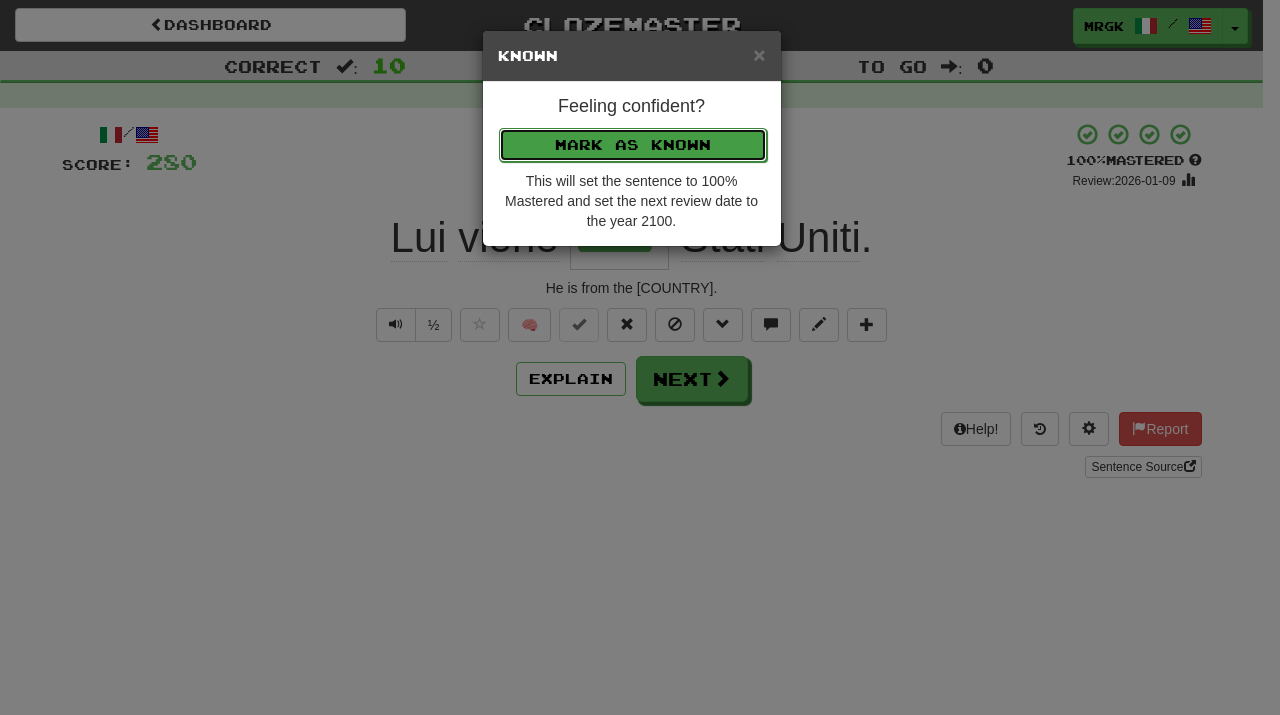 click on "Mark as Known" at bounding box center [633, 145] 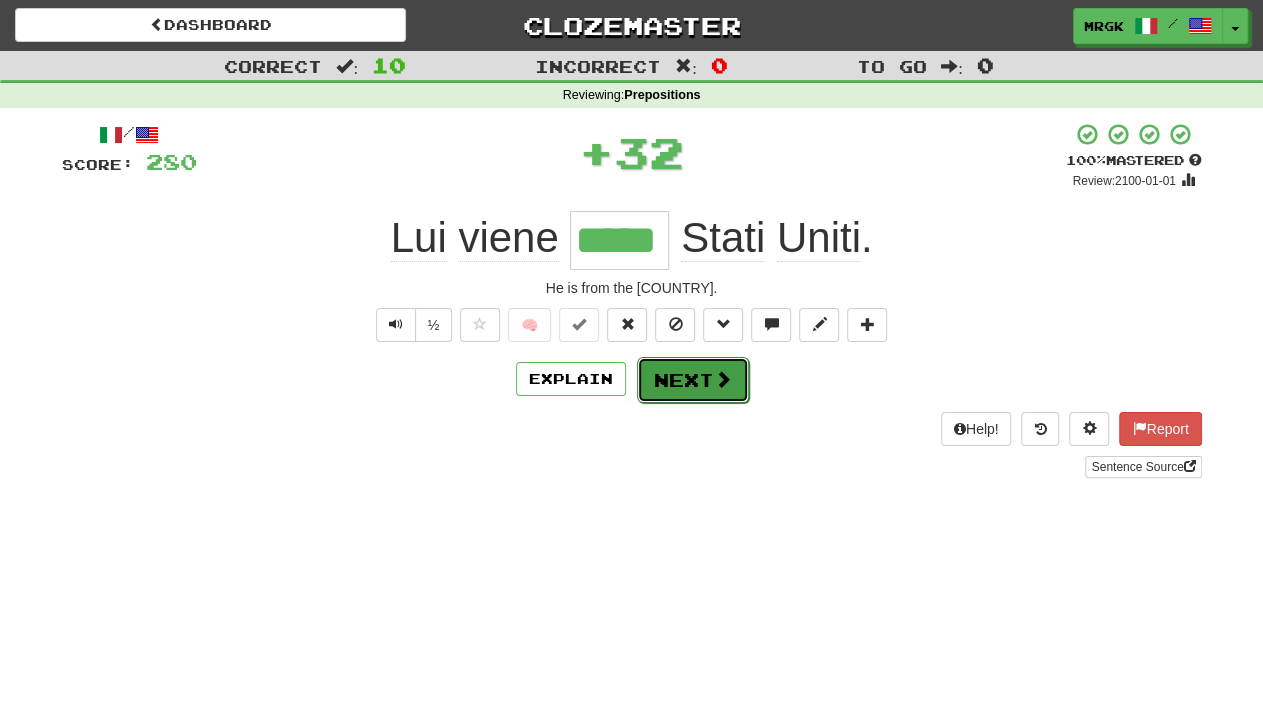 click on "Next" at bounding box center (693, 380) 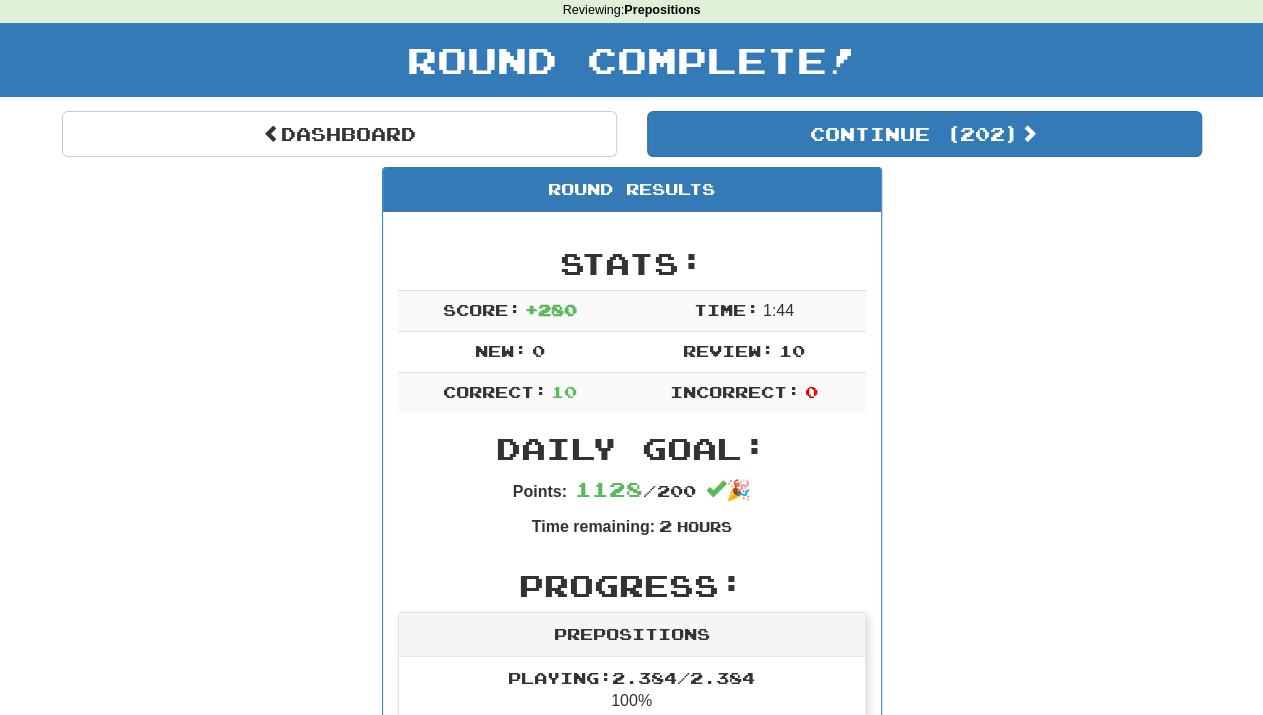 scroll, scrollTop: 0, scrollLeft: 0, axis: both 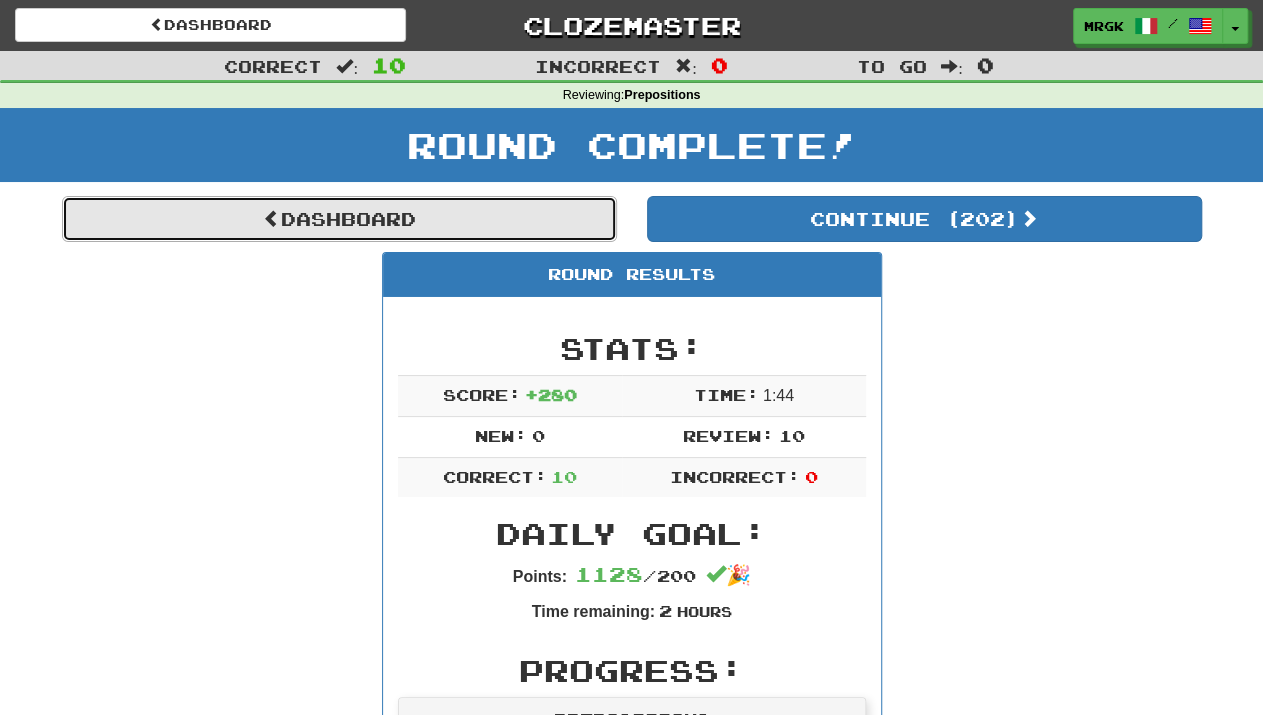 click on "Dashboard" at bounding box center [339, 219] 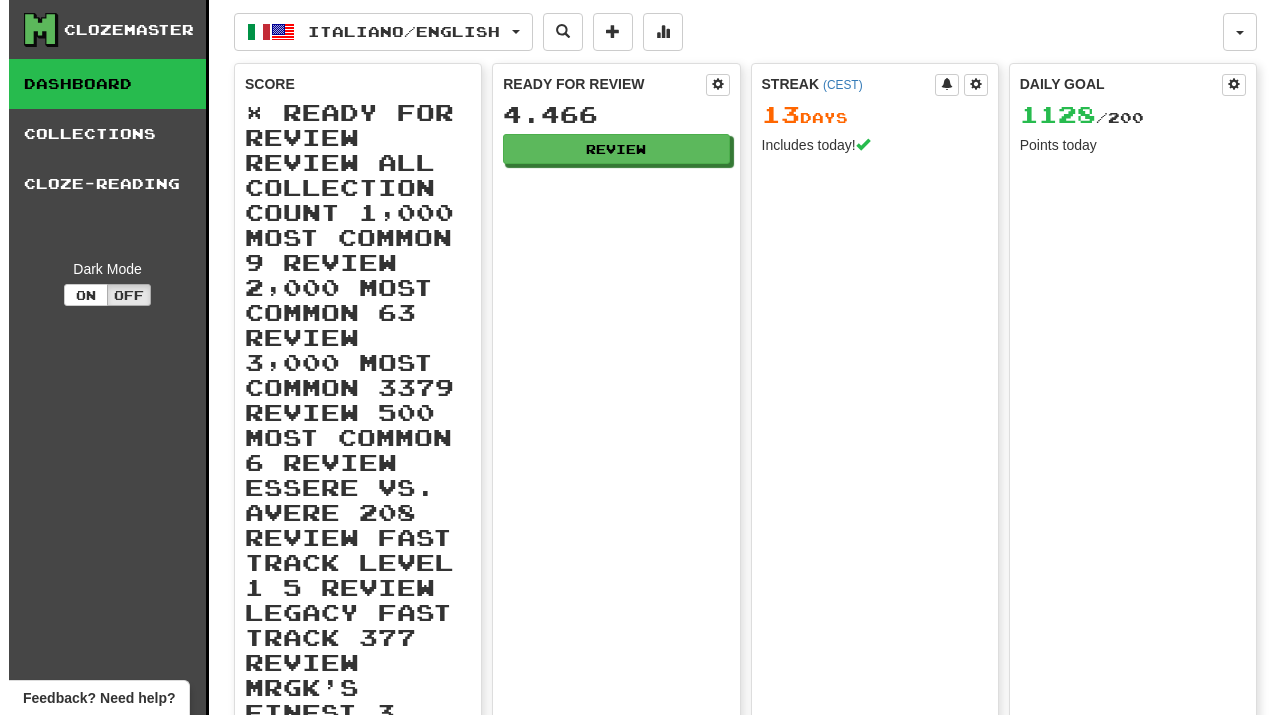scroll, scrollTop: 0, scrollLeft: 0, axis: both 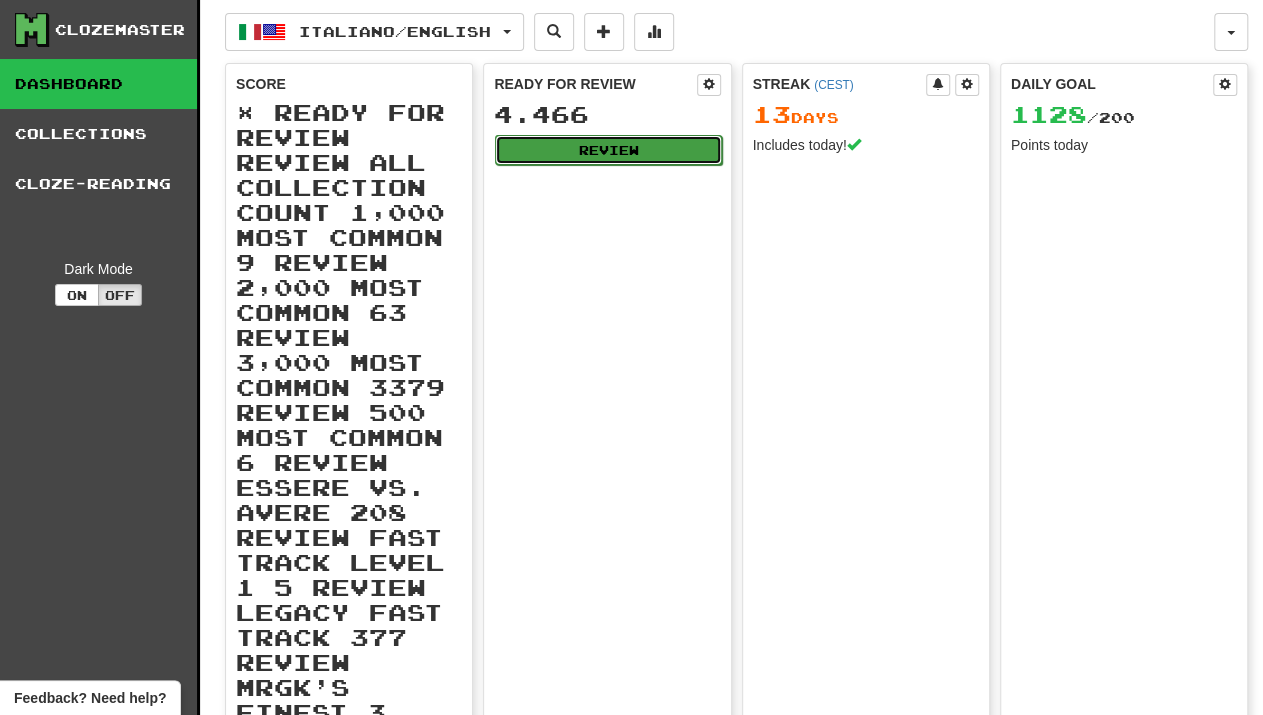 click on "Review" at bounding box center [608, 150] 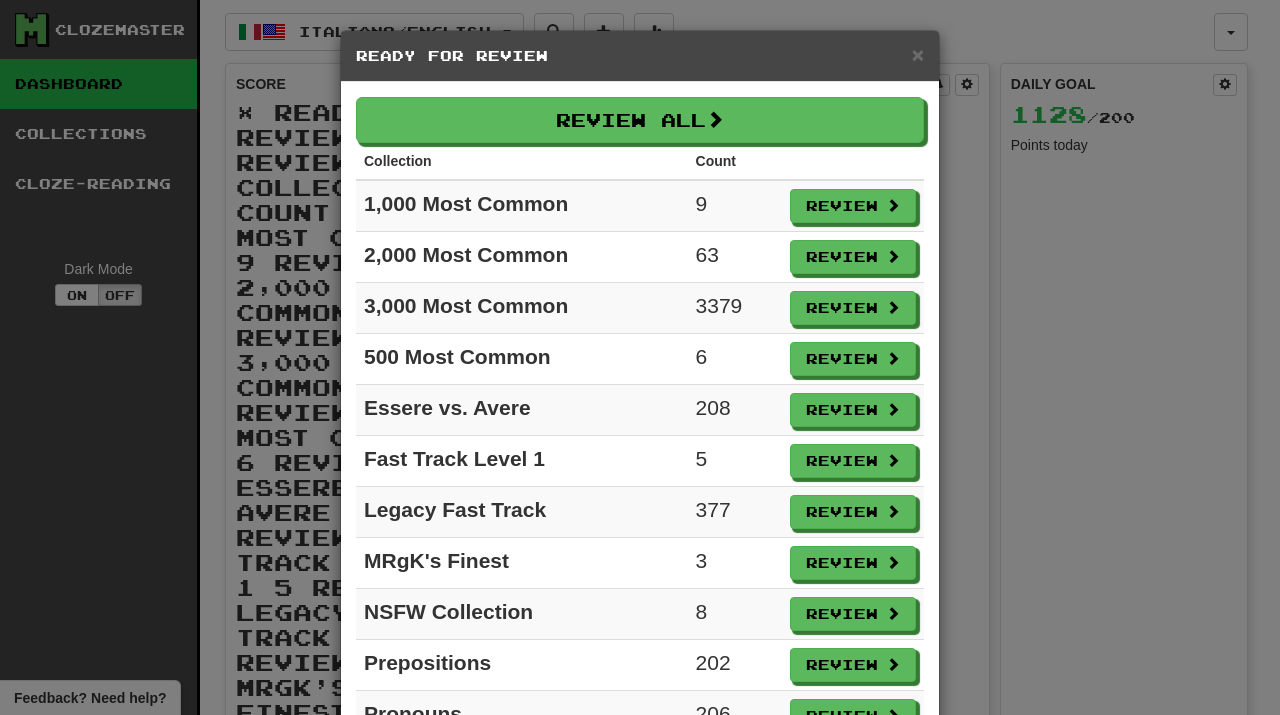 click on "Review" at bounding box center [853, 512] 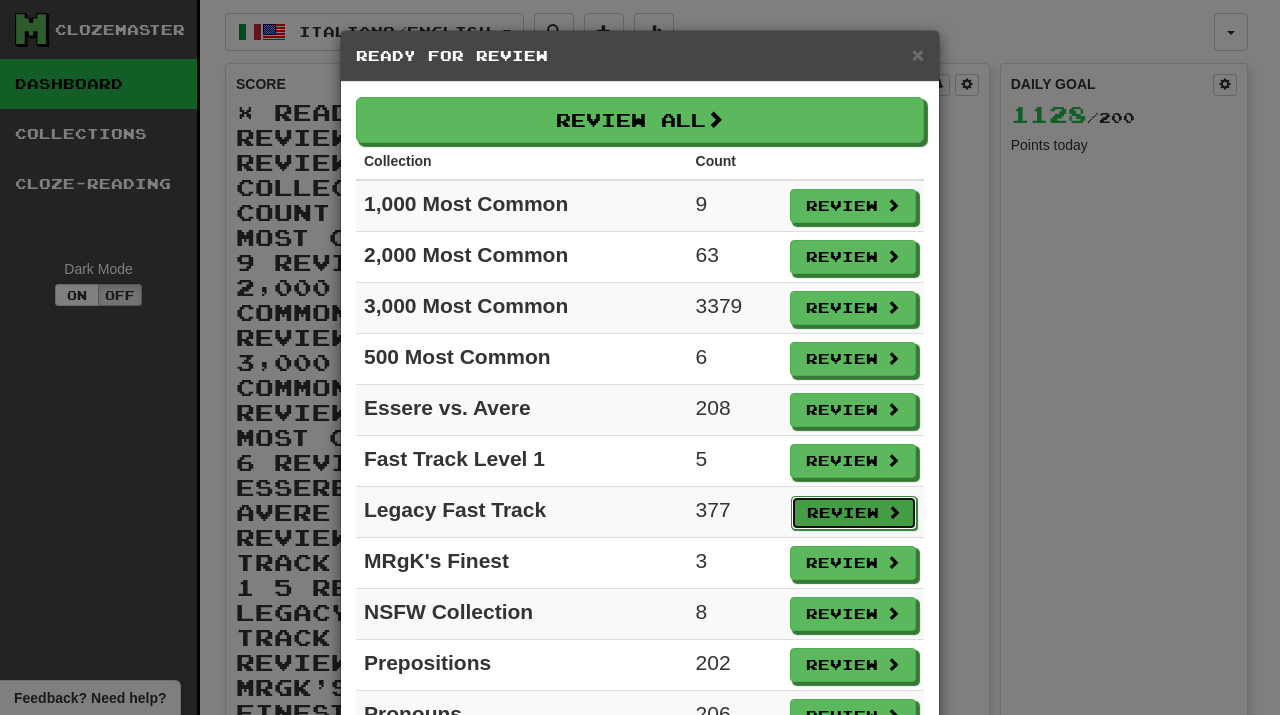 click on "Review" at bounding box center (854, 513) 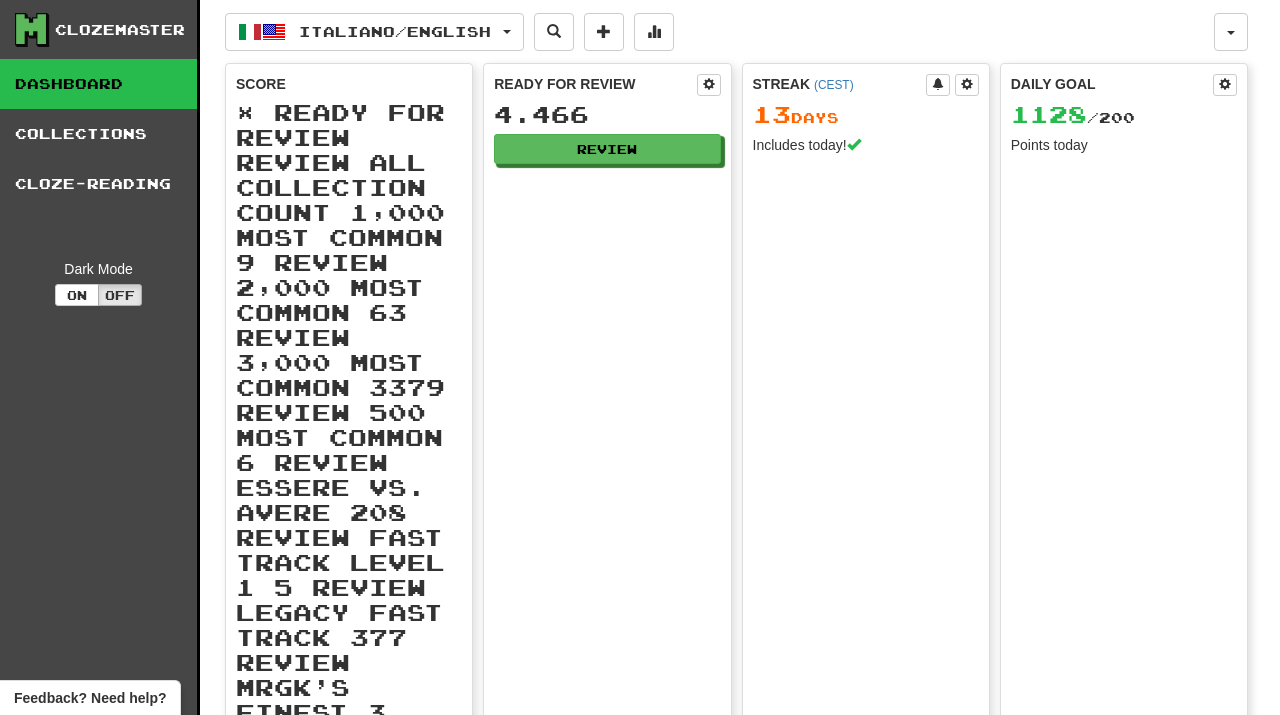 select on "**" 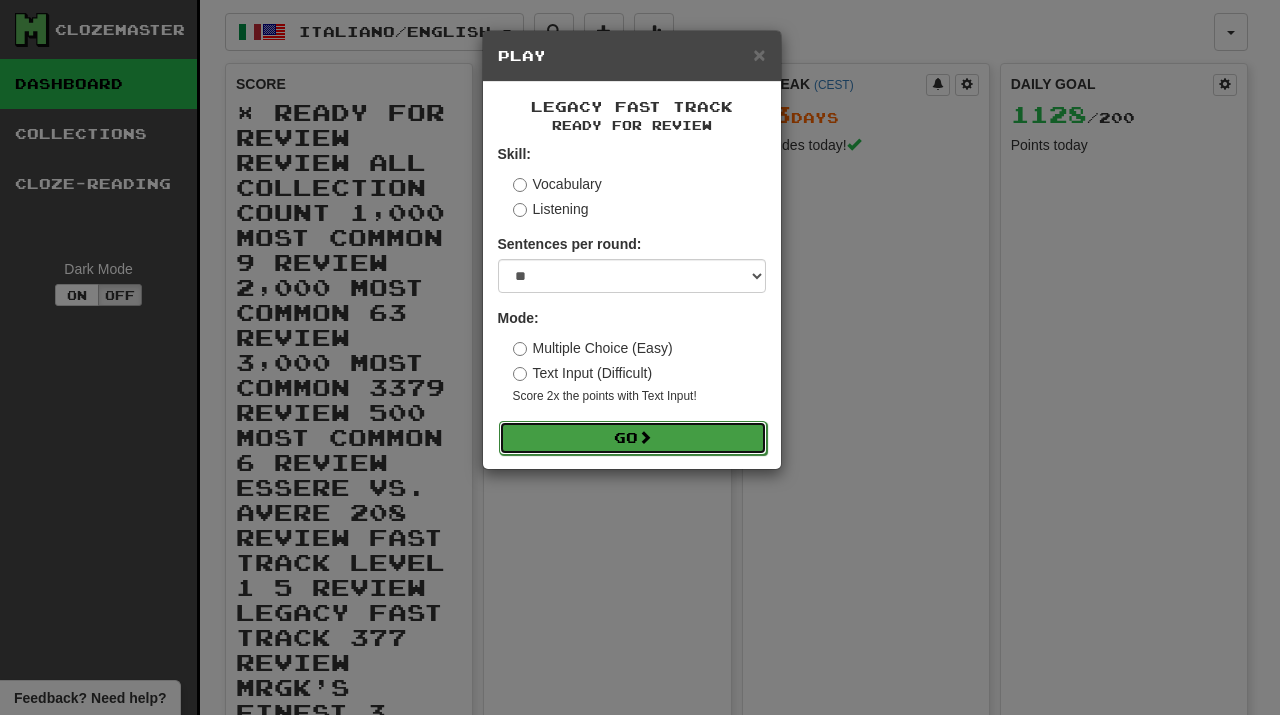 click on "Go" at bounding box center (633, 438) 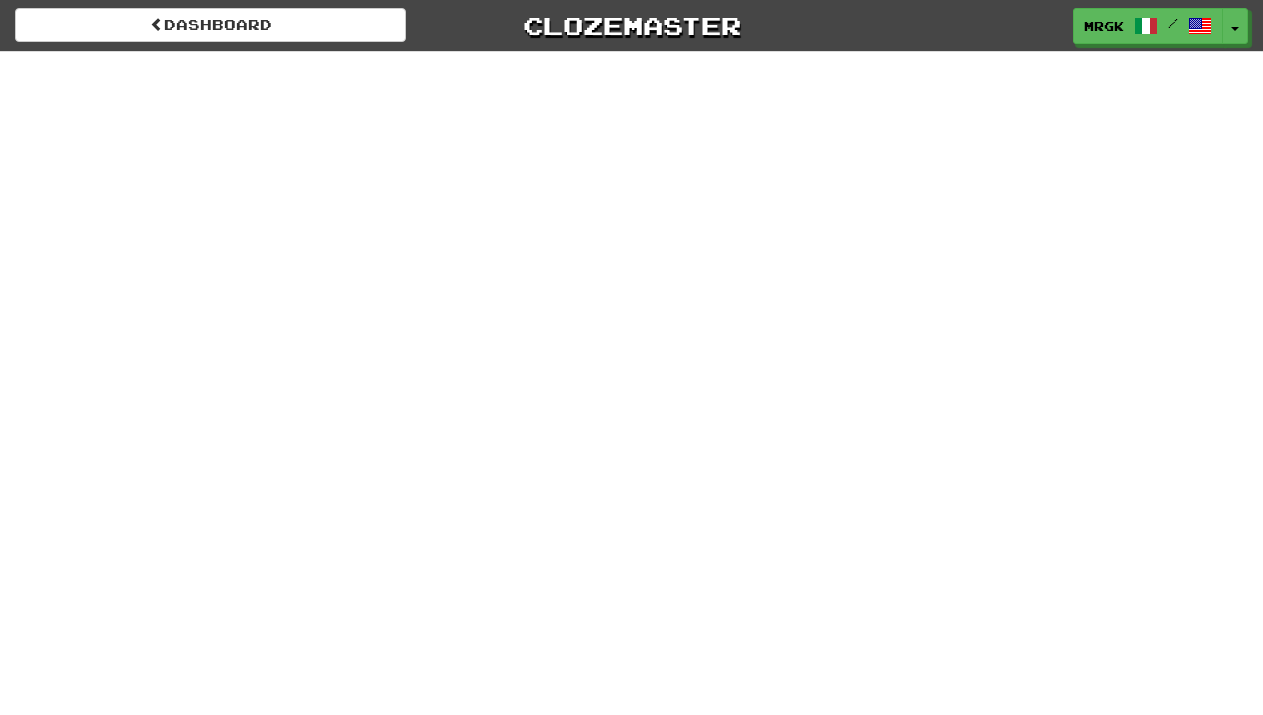 scroll, scrollTop: 0, scrollLeft: 0, axis: both 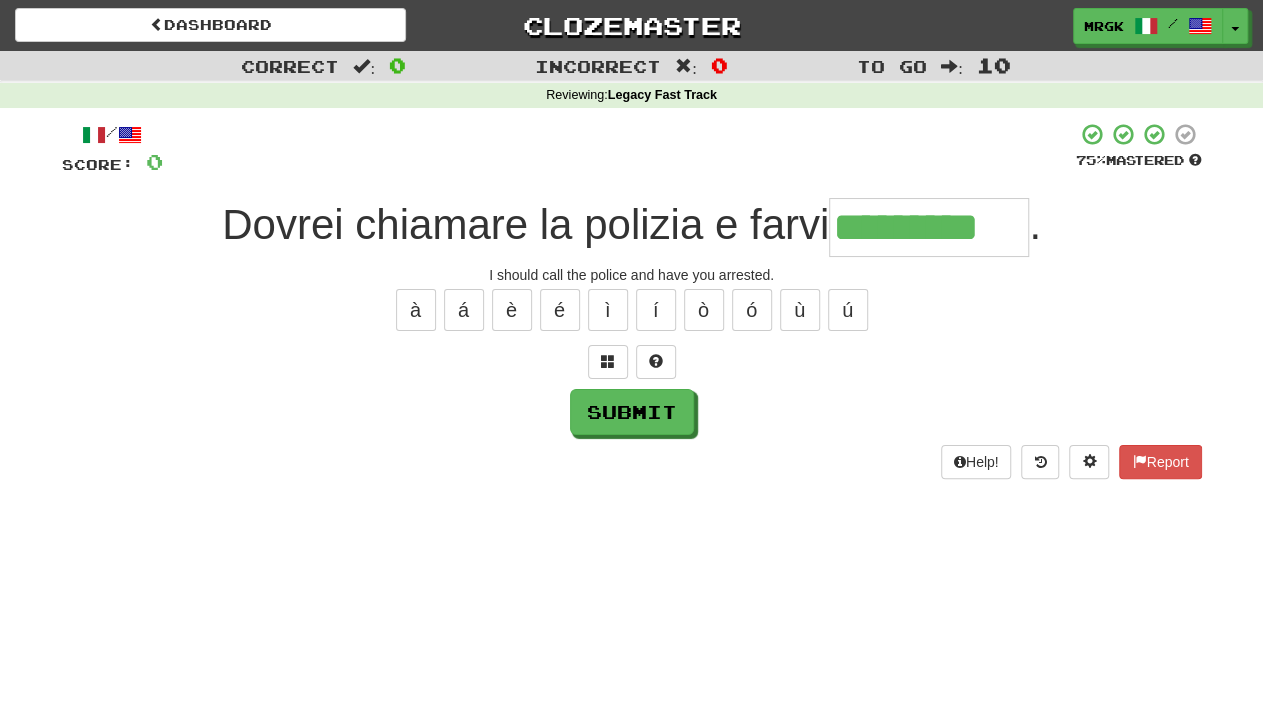 type on "*********" 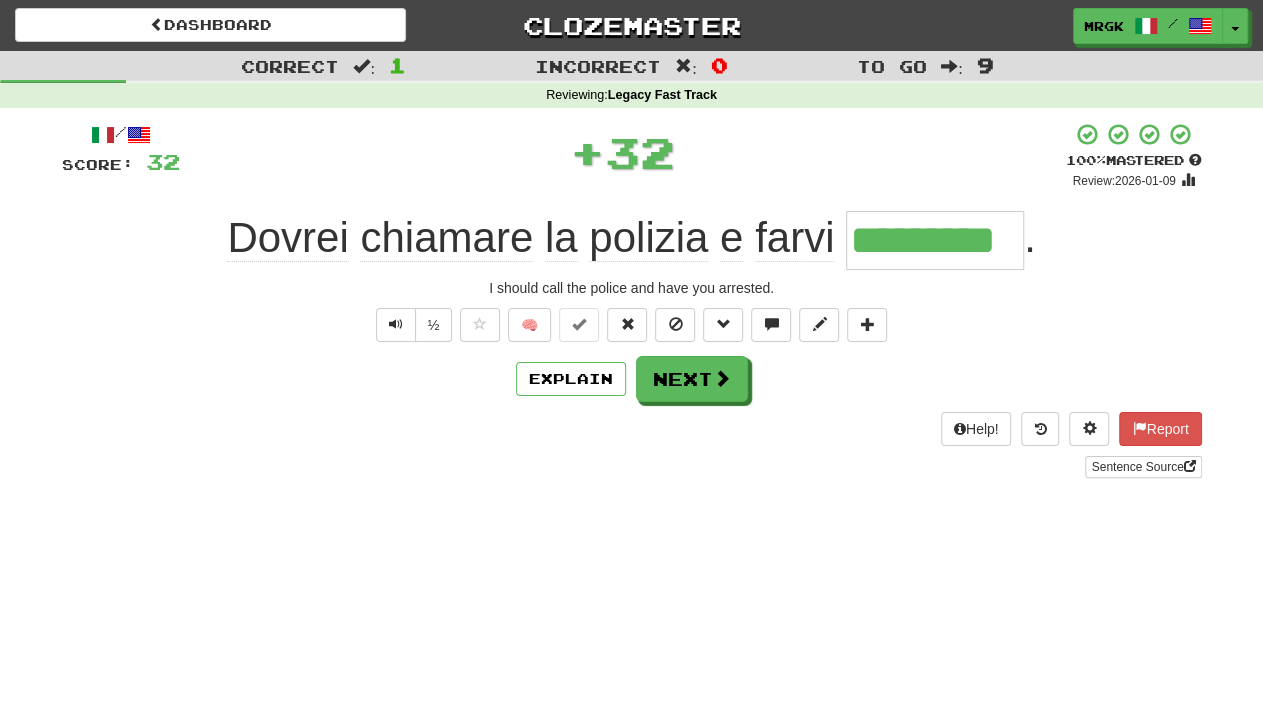 scroll, scrollTop: 2, scrollLeft: 0, axis: vertical 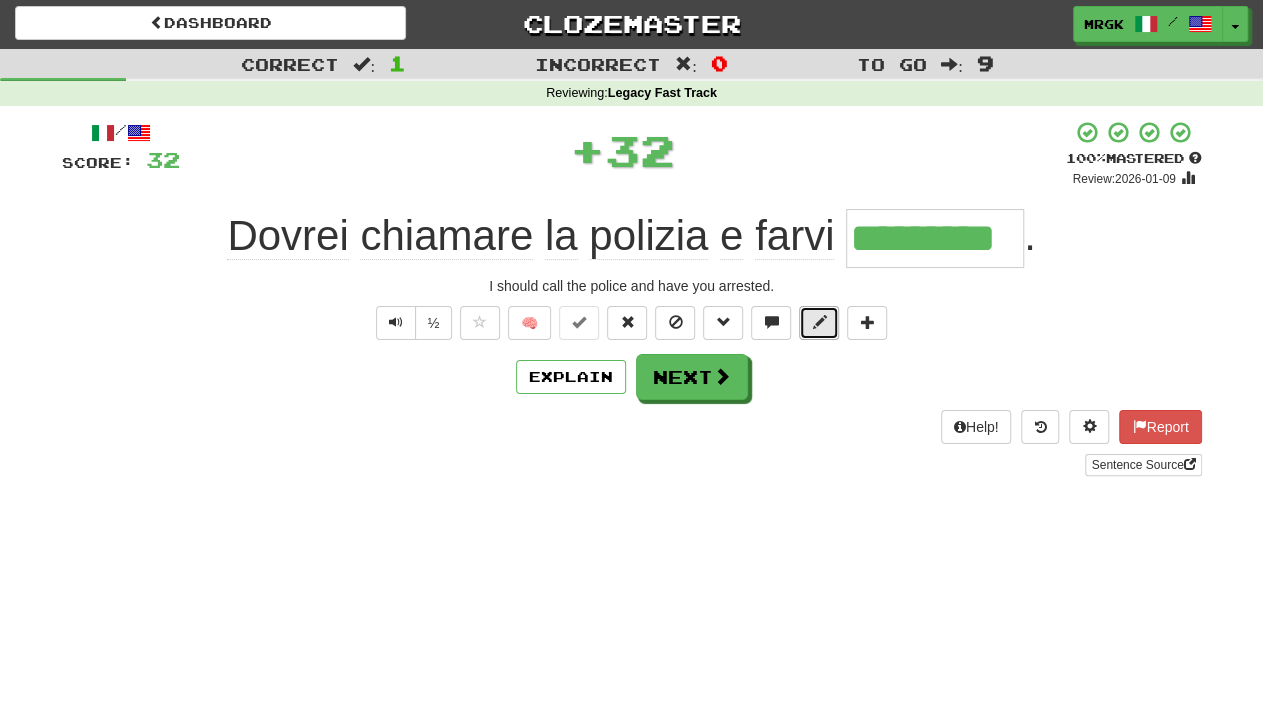 click at bounding box center [819, 323] 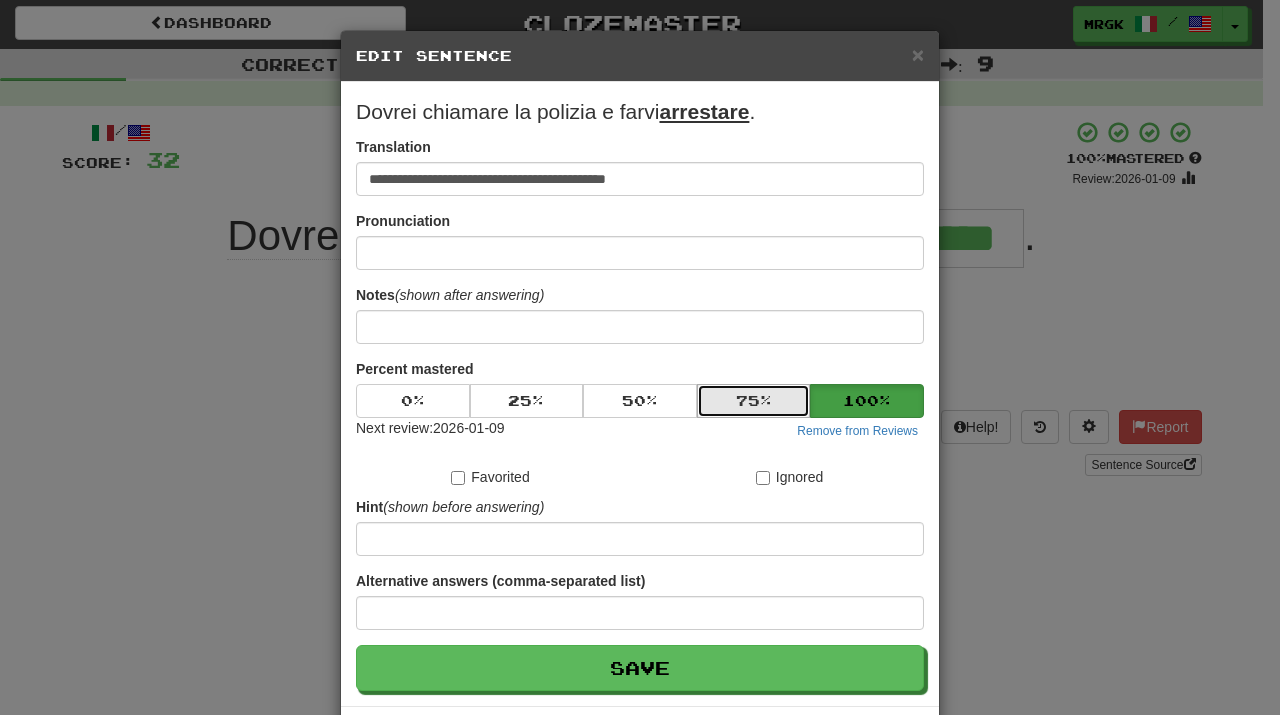 click on "75 %" at bounding box center (754, 401) 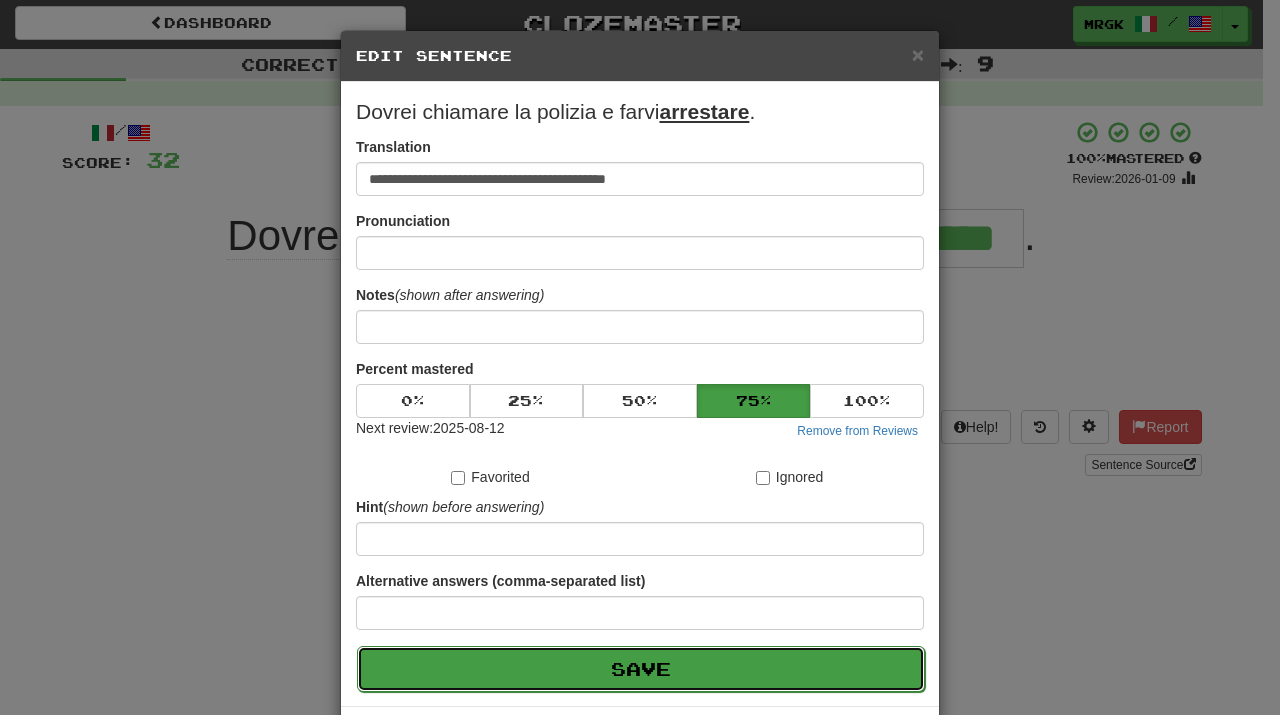 click on "Save" at bounding box center (641, 669) 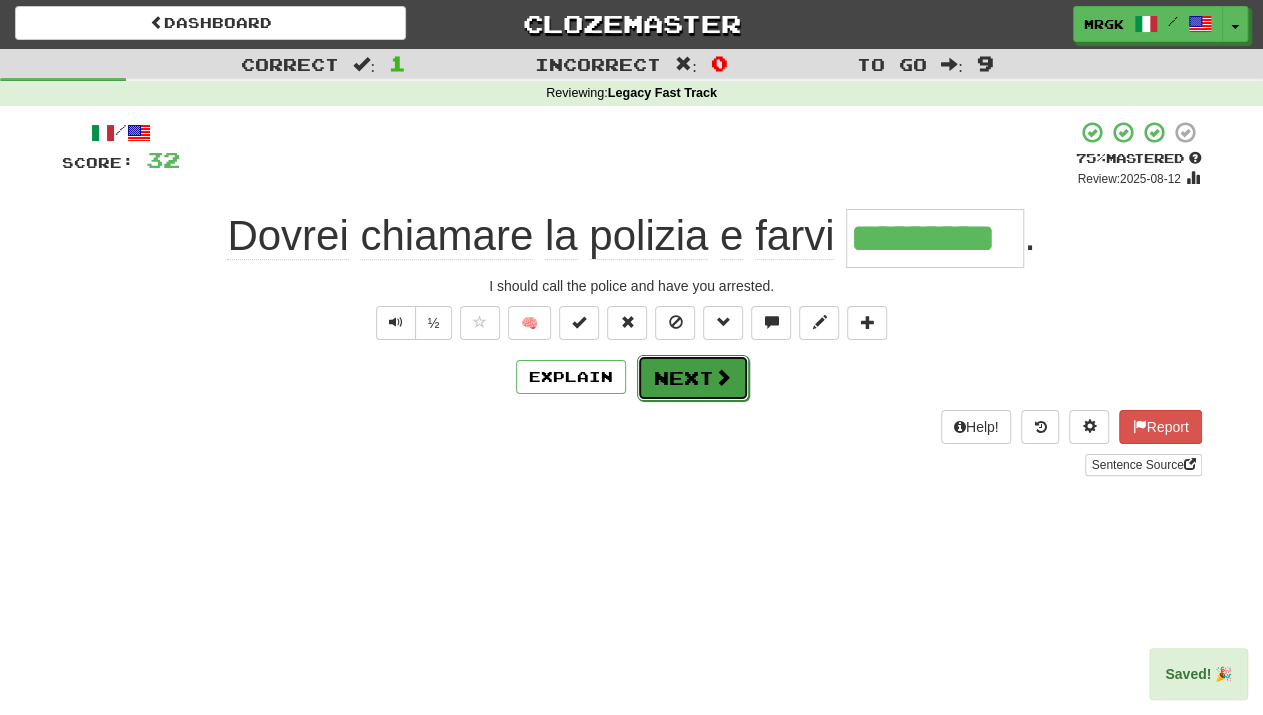 click on "Next" at bounding box center (693, 378) 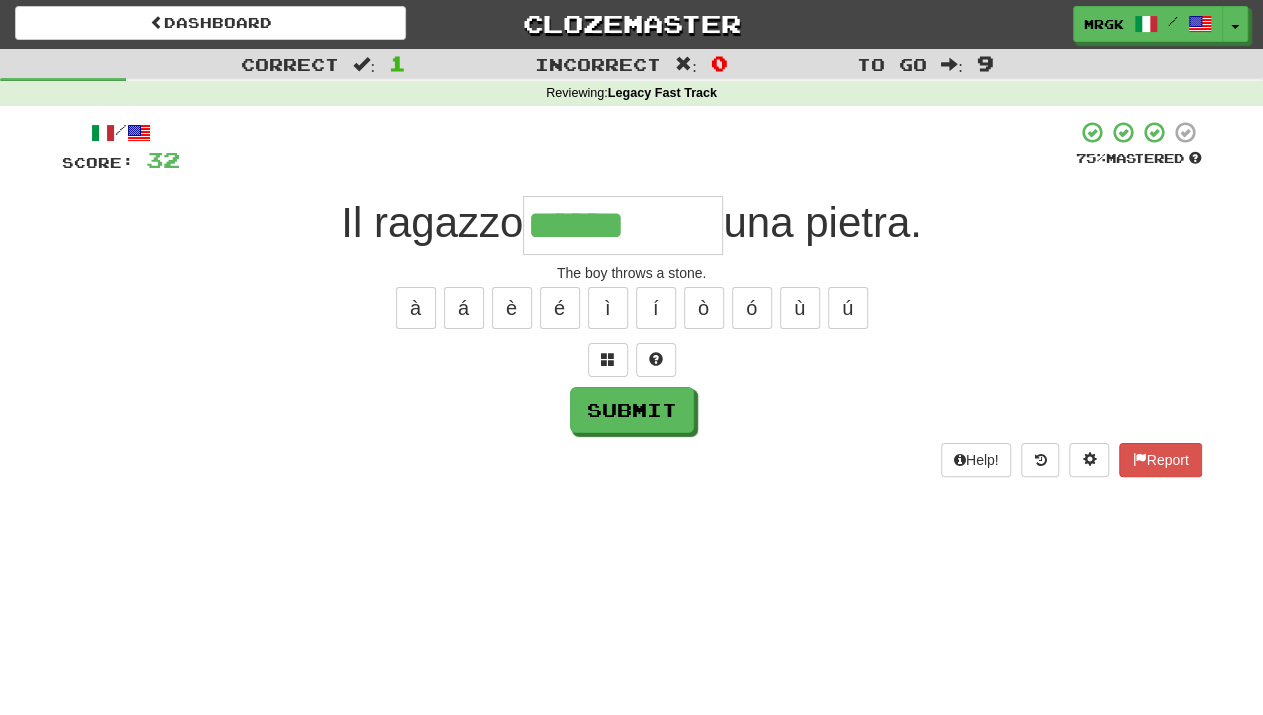 type on "******" 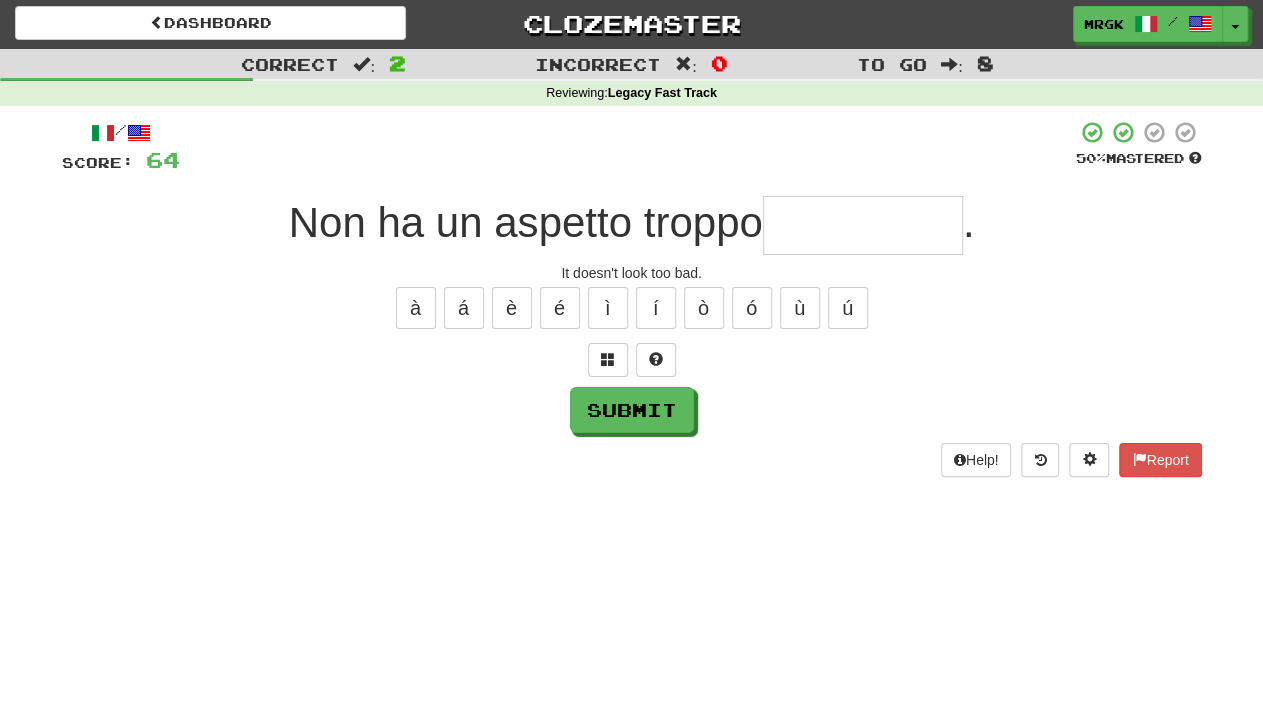 type on "*" 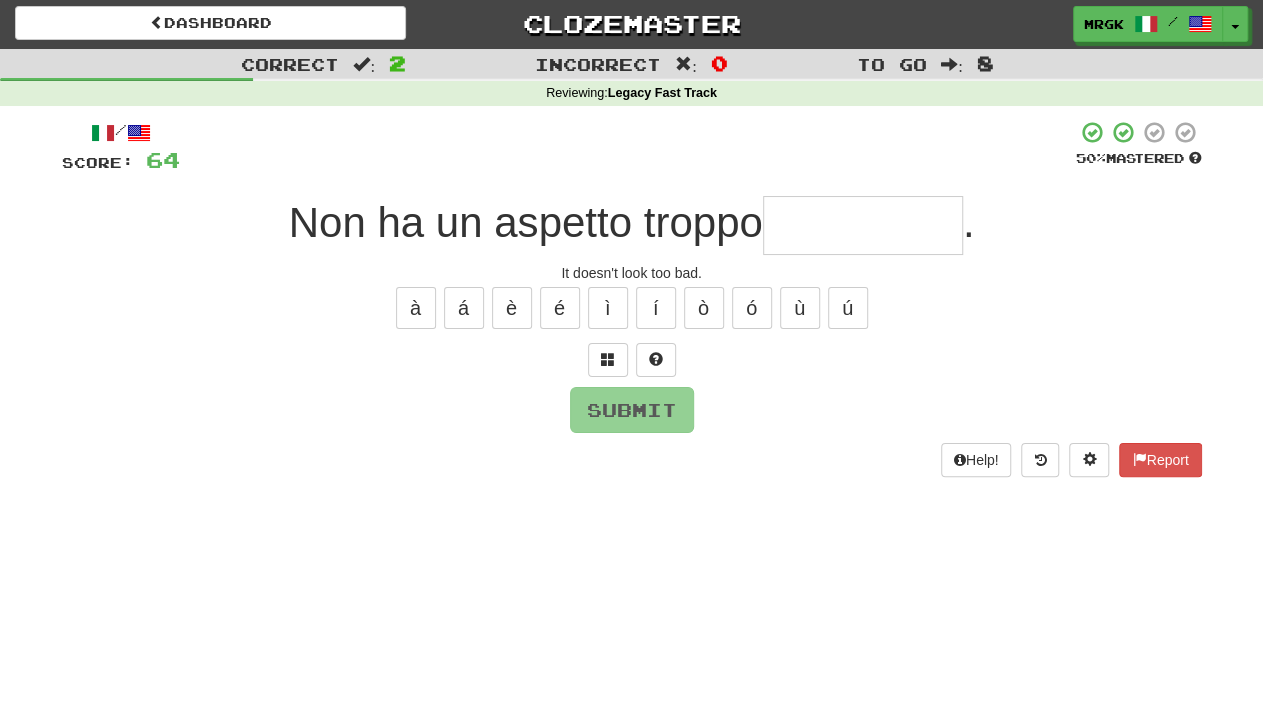 type on "*" 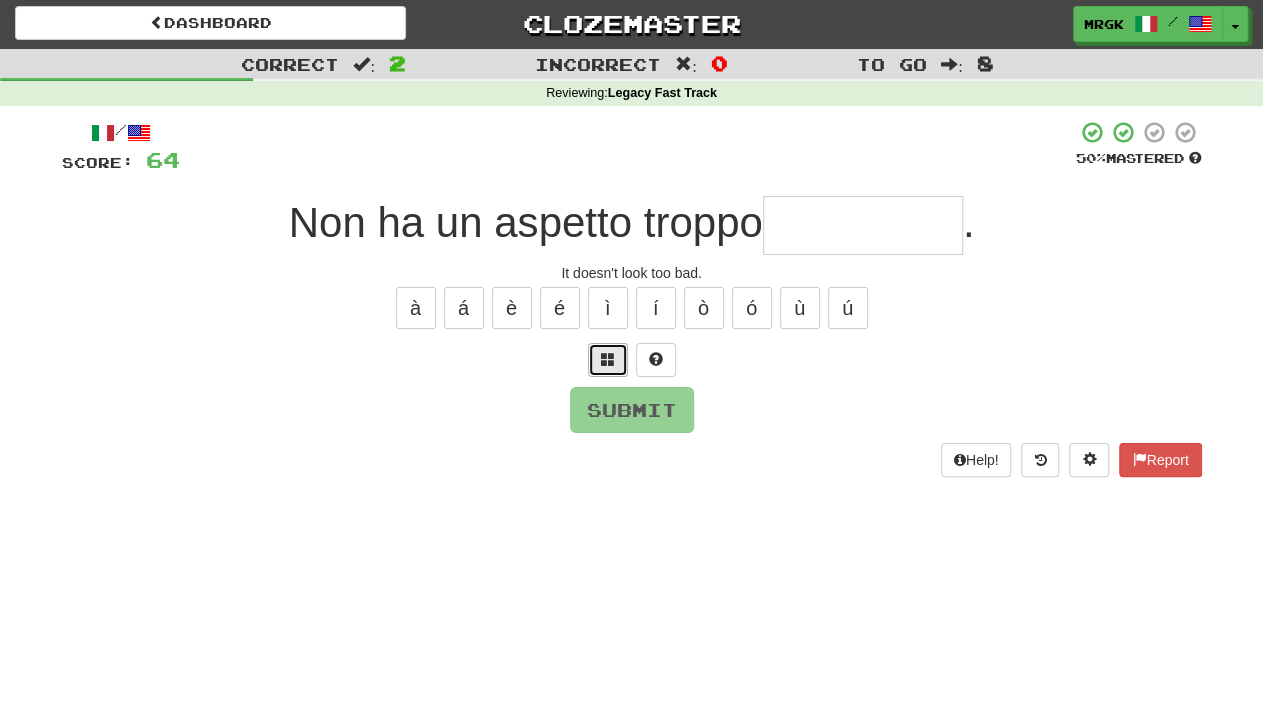 click at bounding box center (608, 360) 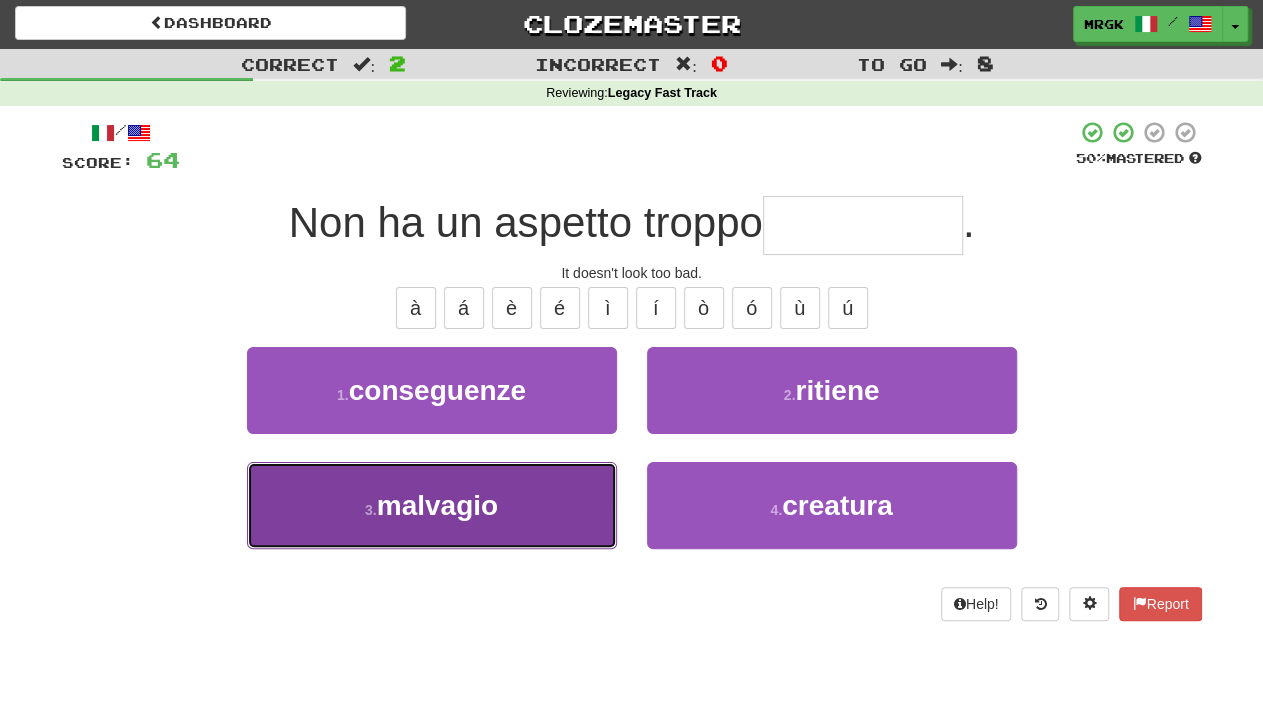 click on "3 .  malvagio" at bounding box center [432, 505] 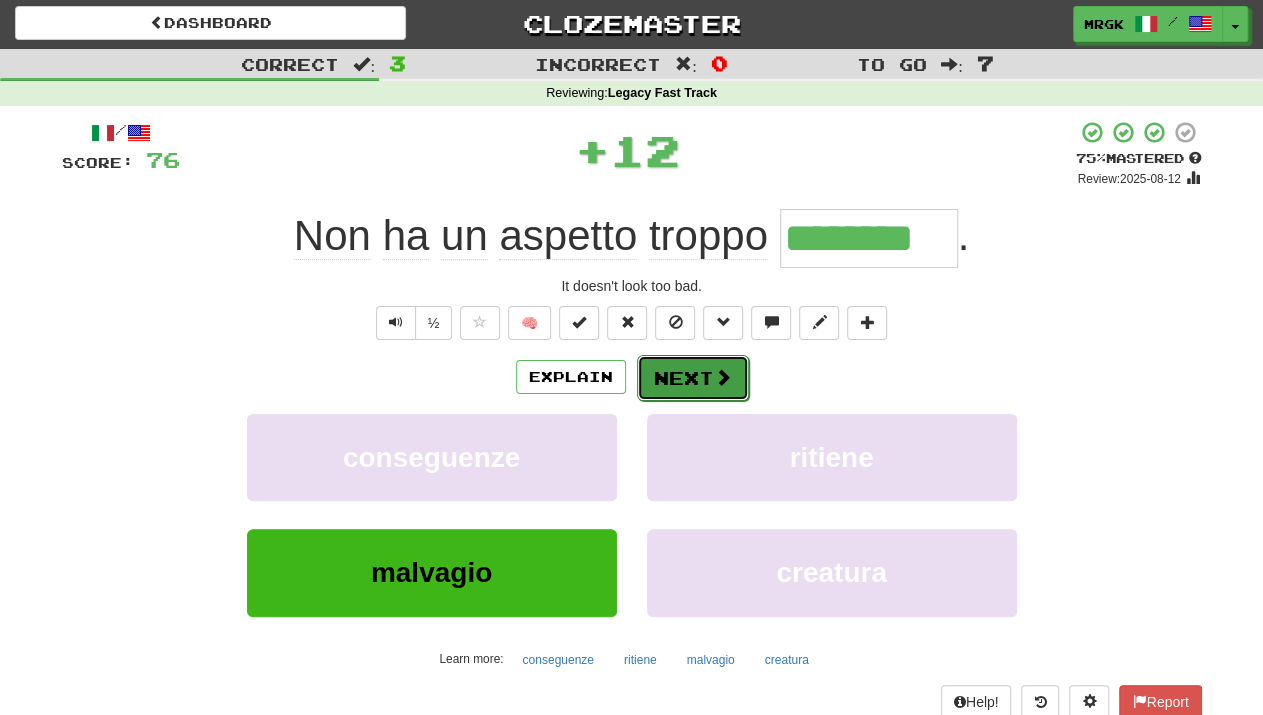 click at bounding box center [723, 377] 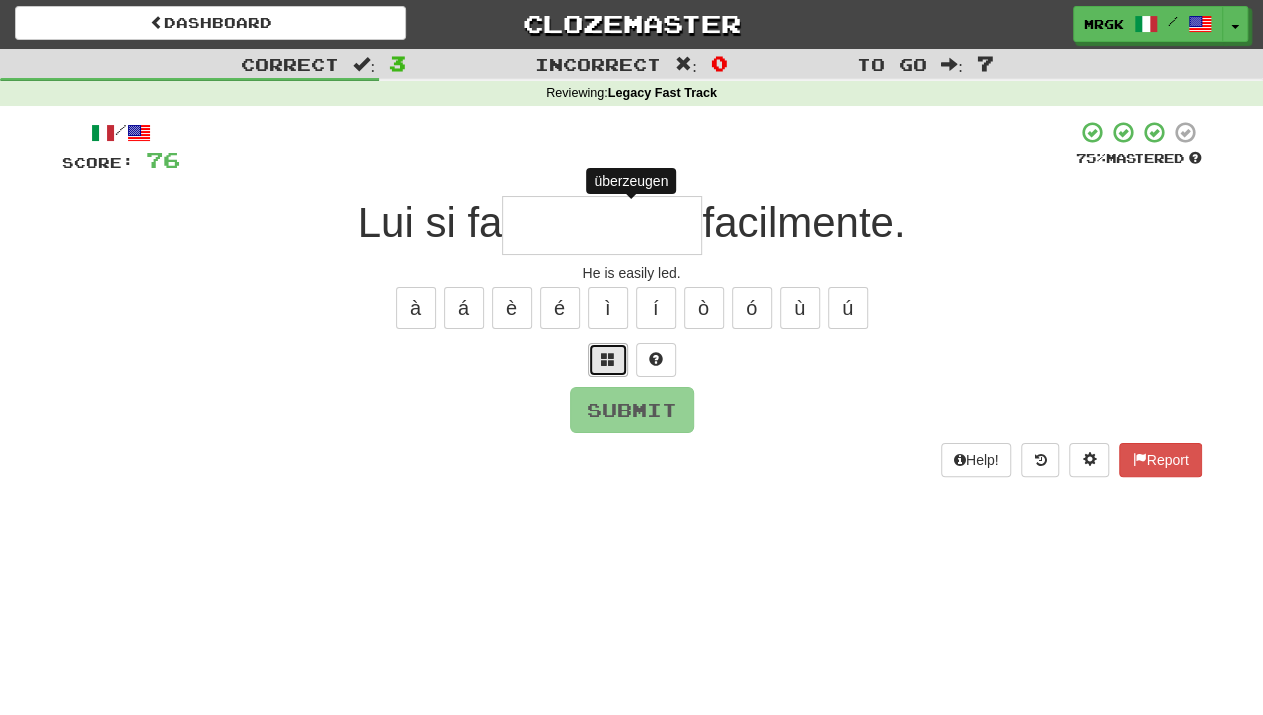 click at bounding box center [608, 359] 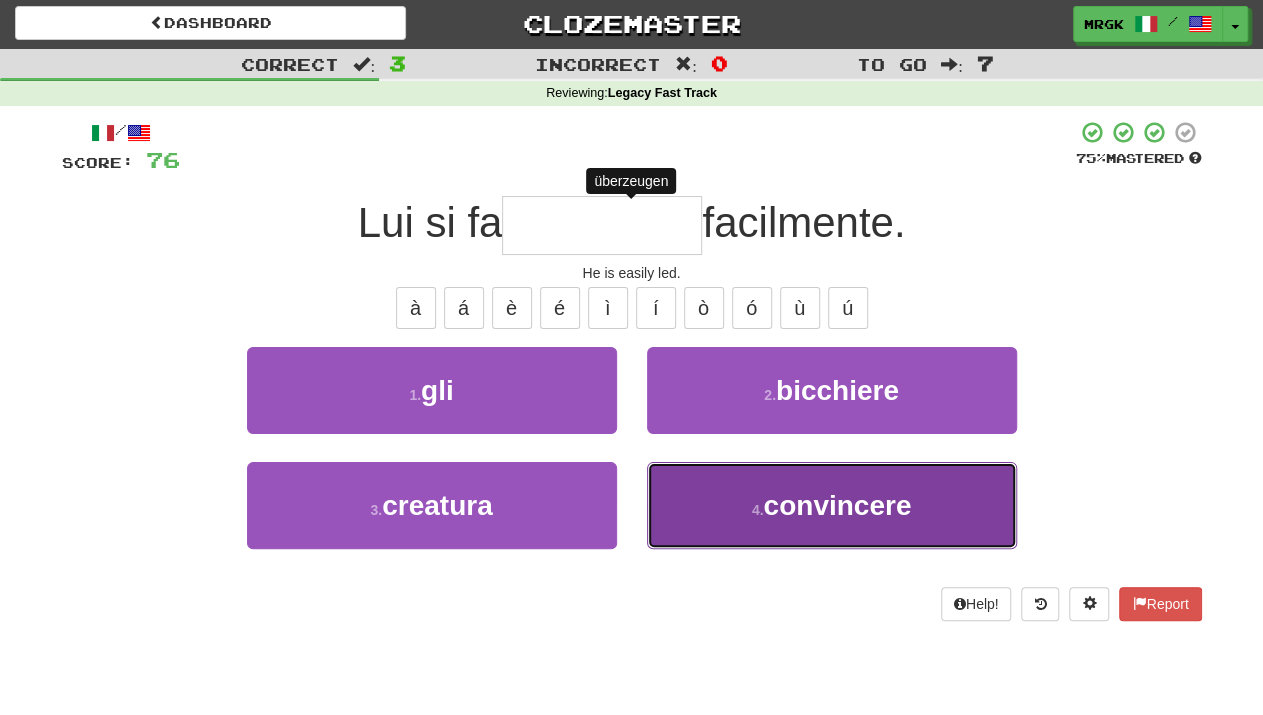 click on "4 .  convincere" at bounding box center (832, 505) 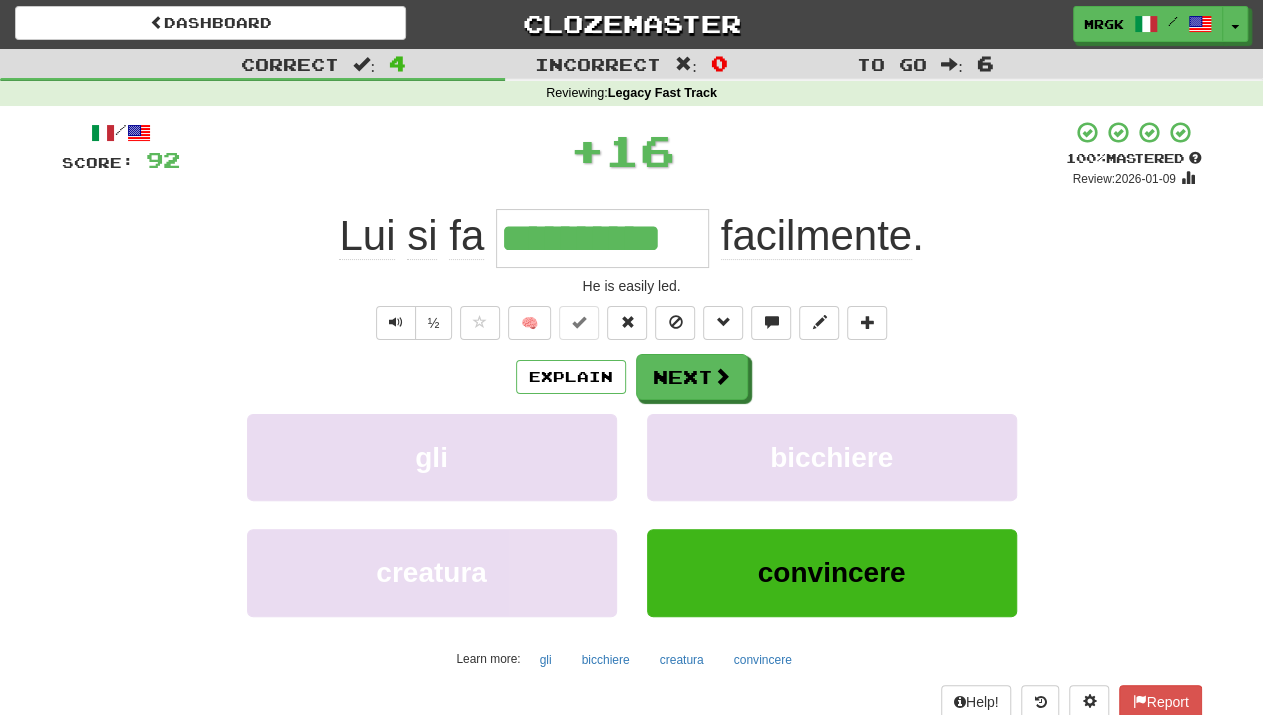 click on "**********" at bounding box center [632, 435] 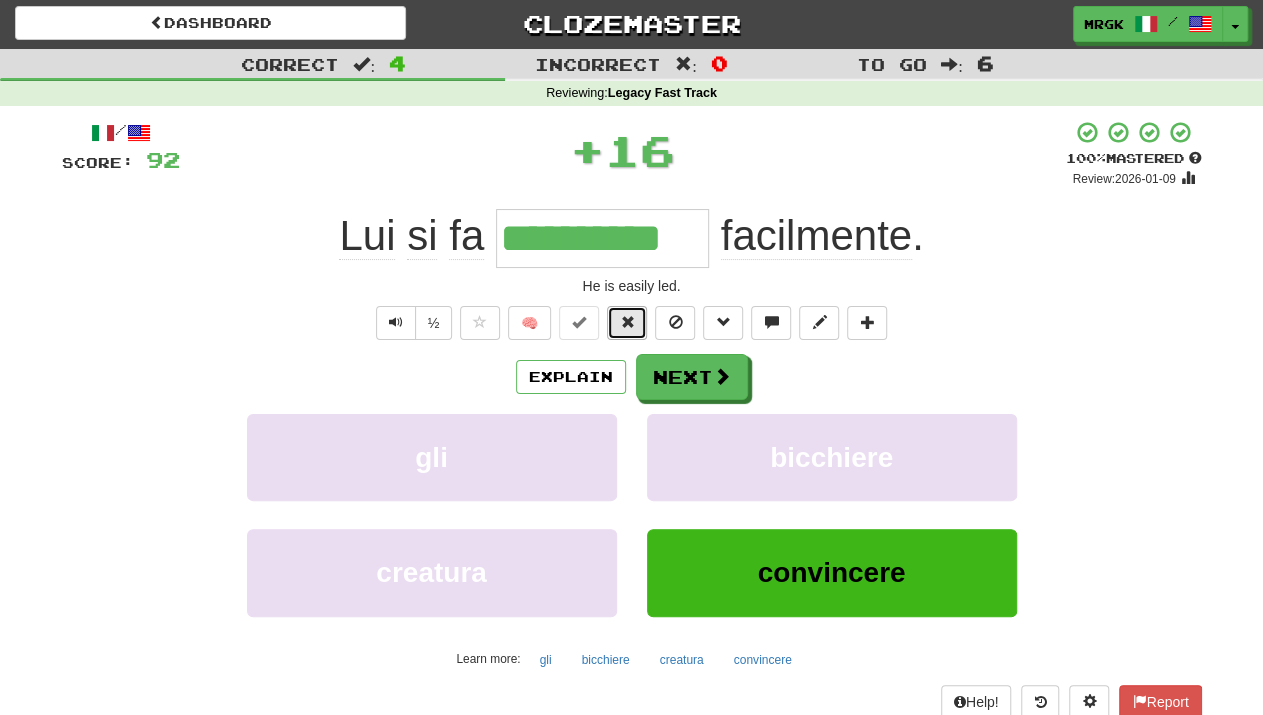 click at bounding box center (627, 323) 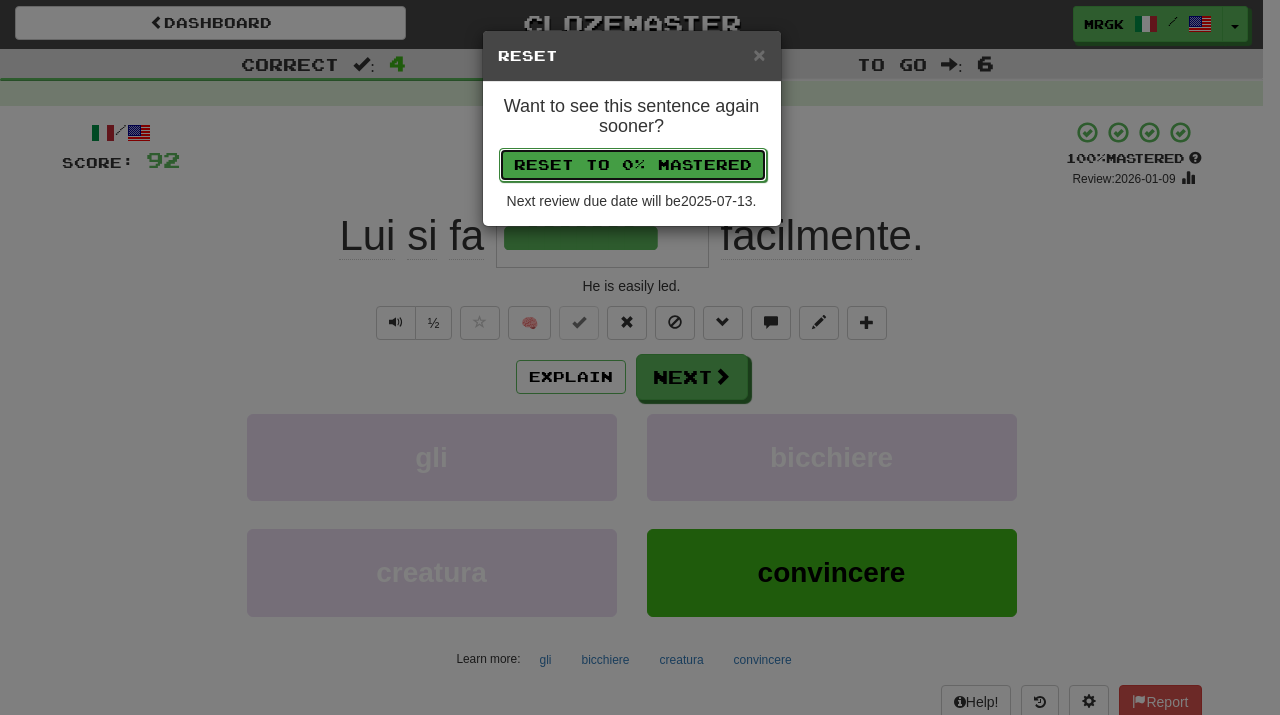 click on "Reset to 0% Mastered" at bounding box center (633, 165) 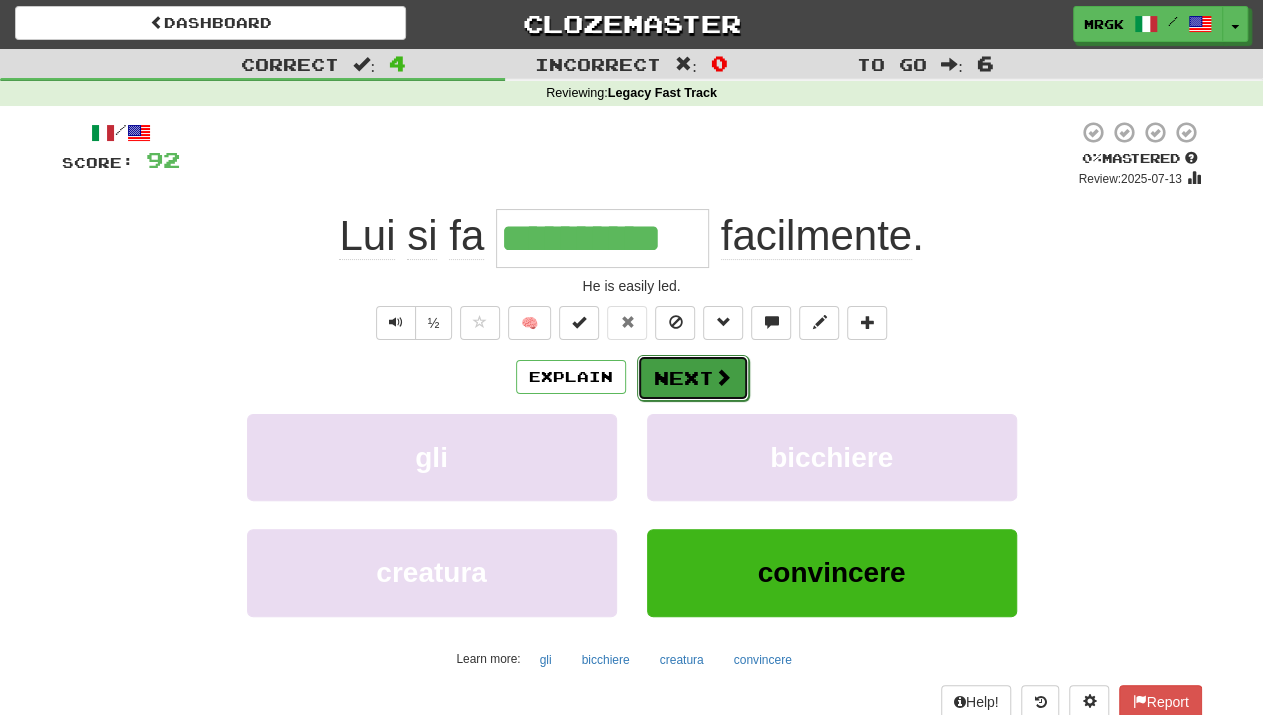 click on "Next" at bounding box center (693, 378) 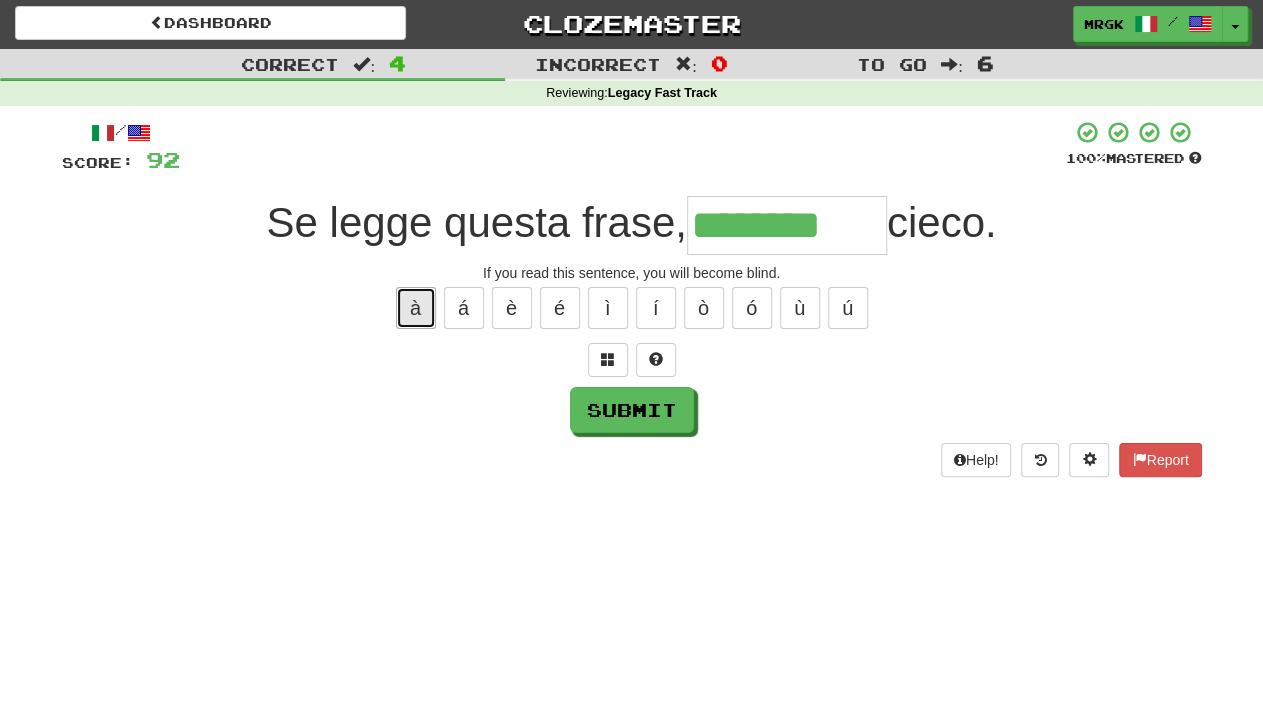 click on "à" at bounding box center (416, 308) 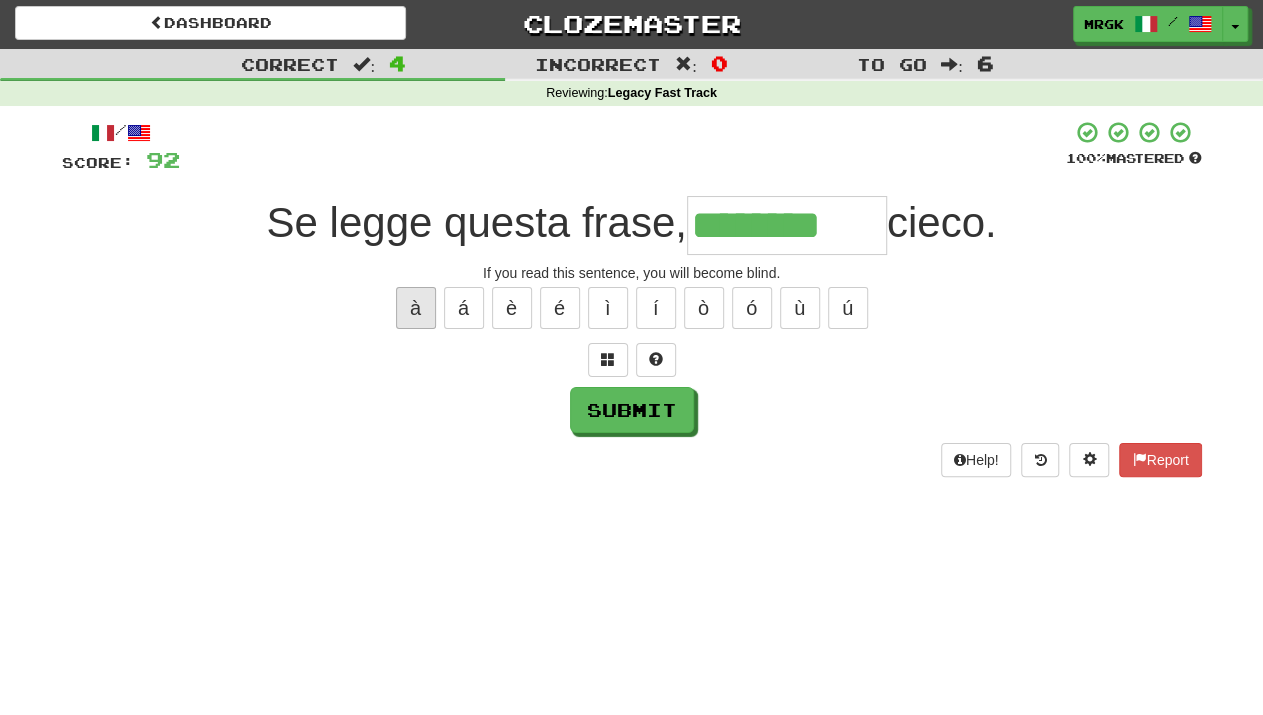type on "*********" 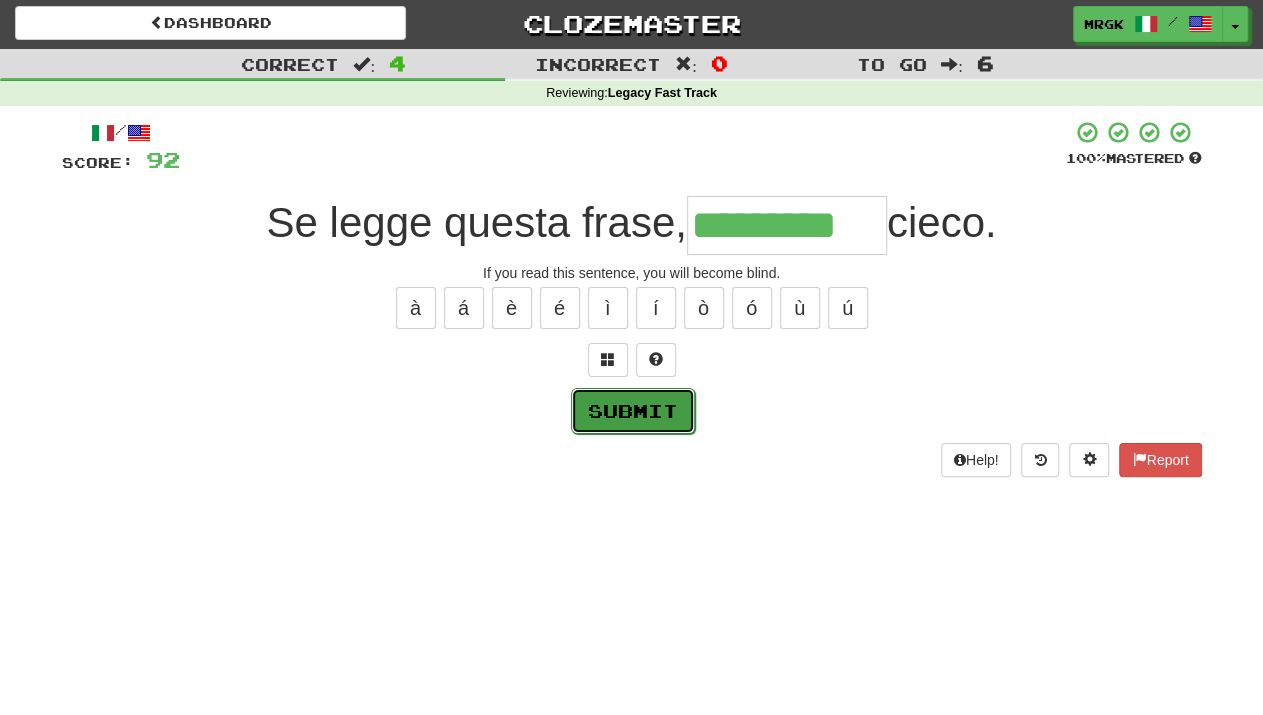 click on "Submit" at bounding box center (633, 411) 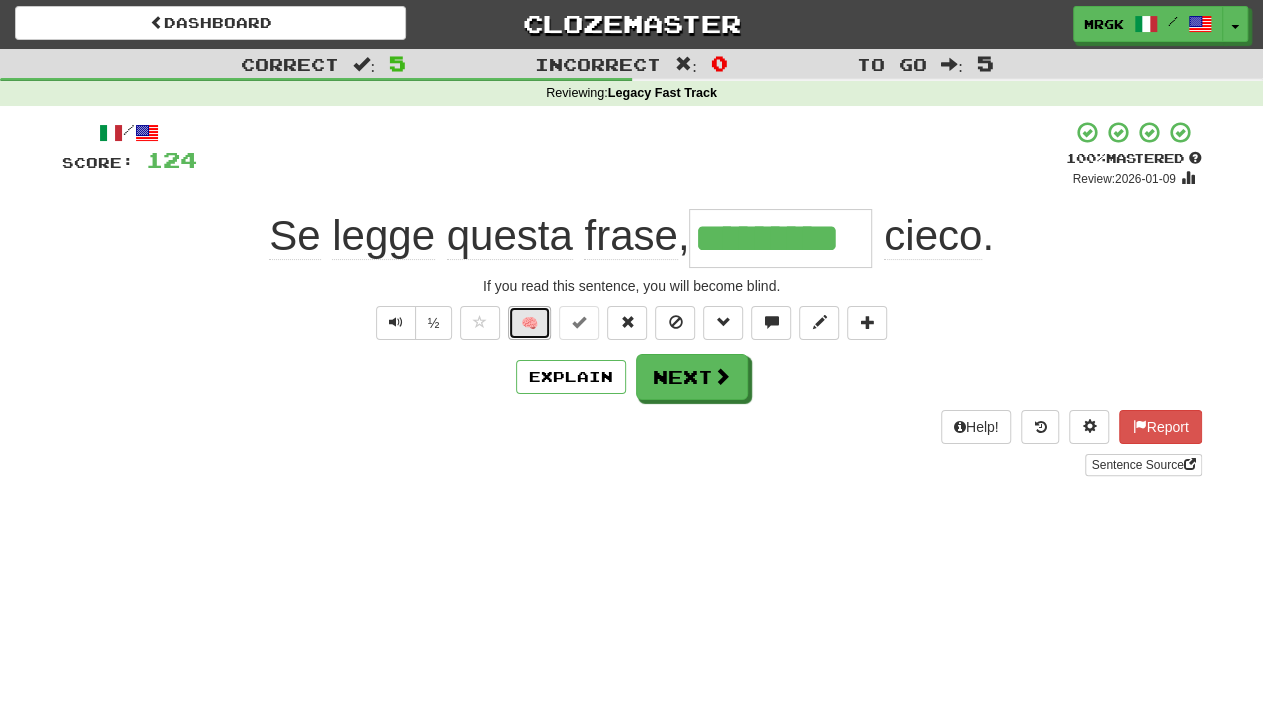 click on "🧠" at bounding box center [529, 323] 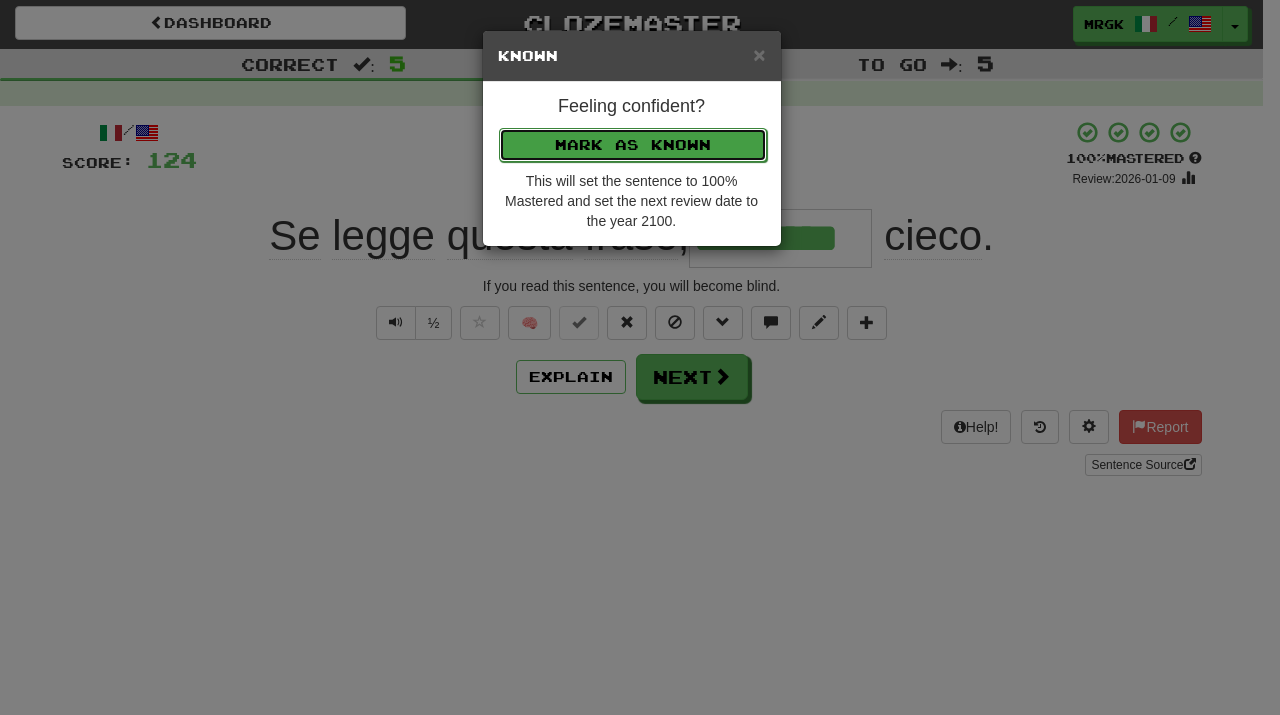click on "Mark as Known" at bounding box center (633, 145) 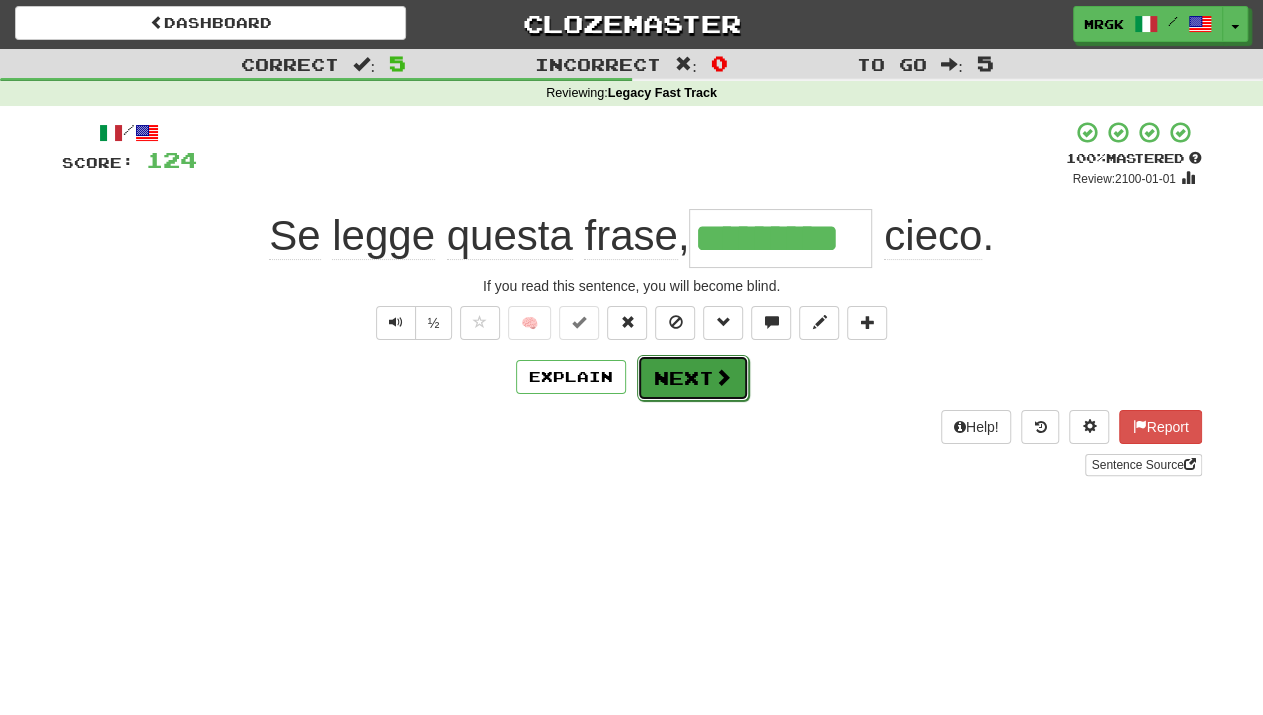 click on "Next" at bounding box center [693, 378] 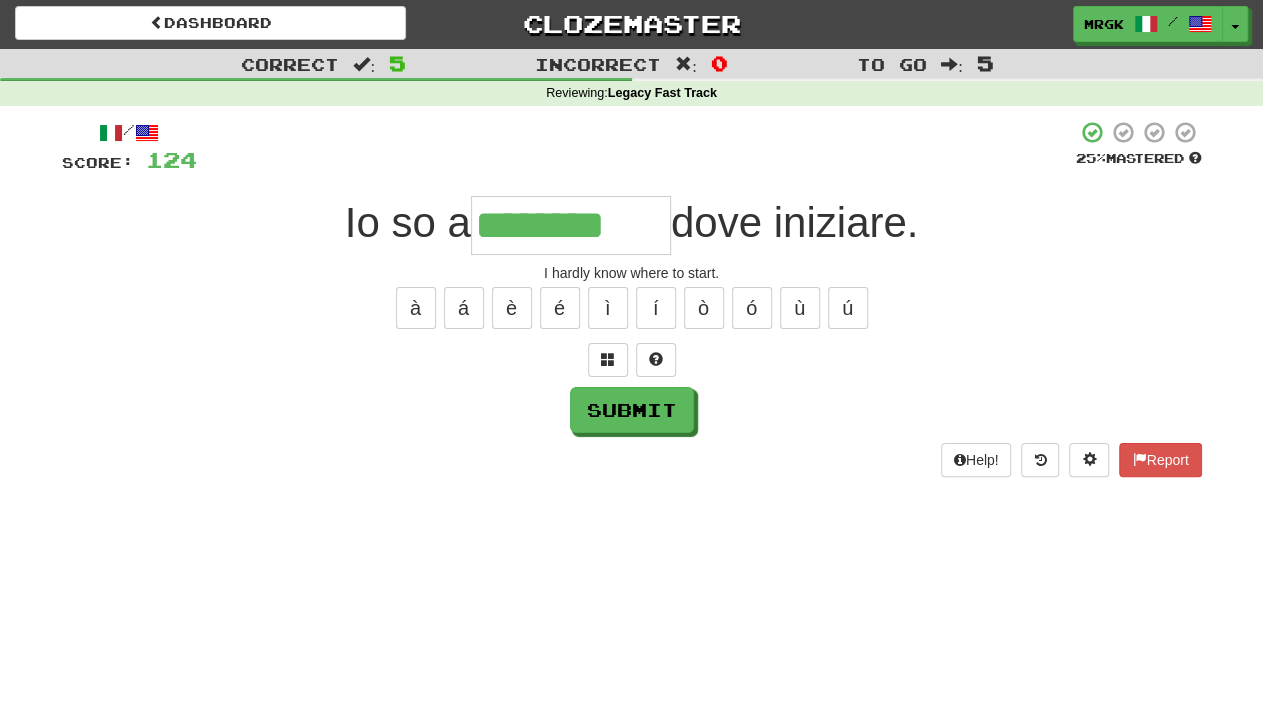 type on "********" 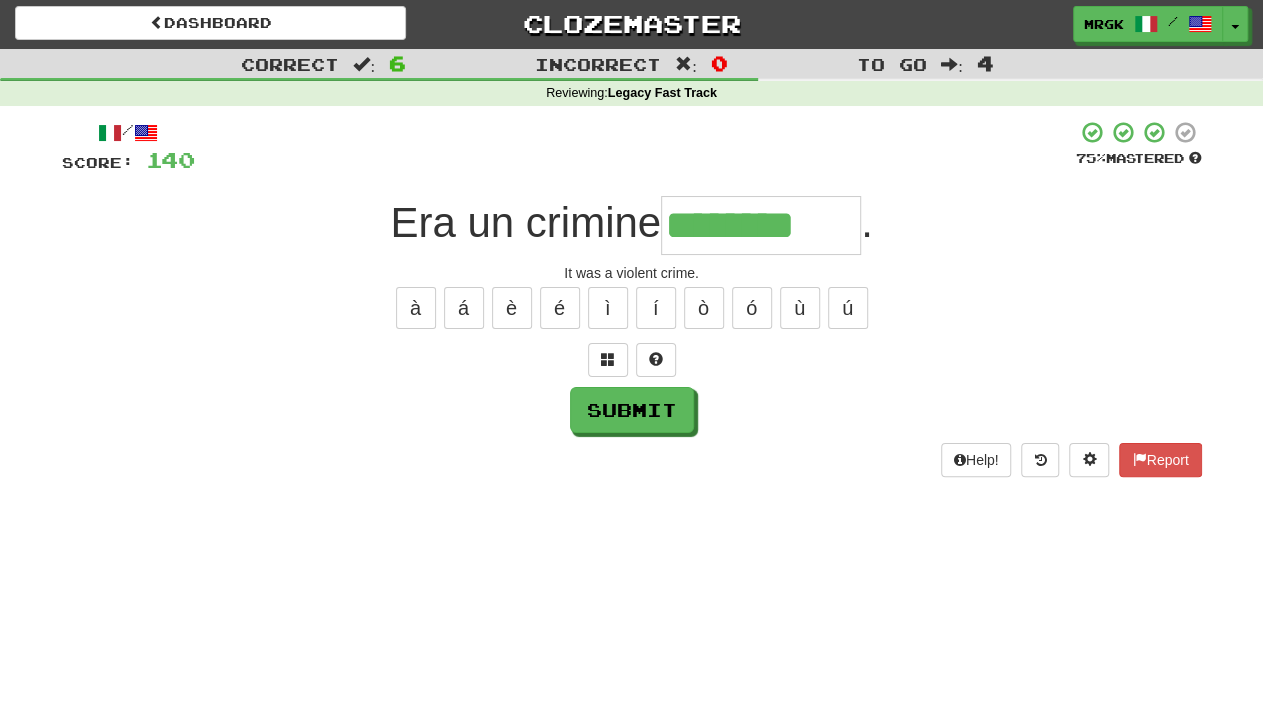 type on "********" 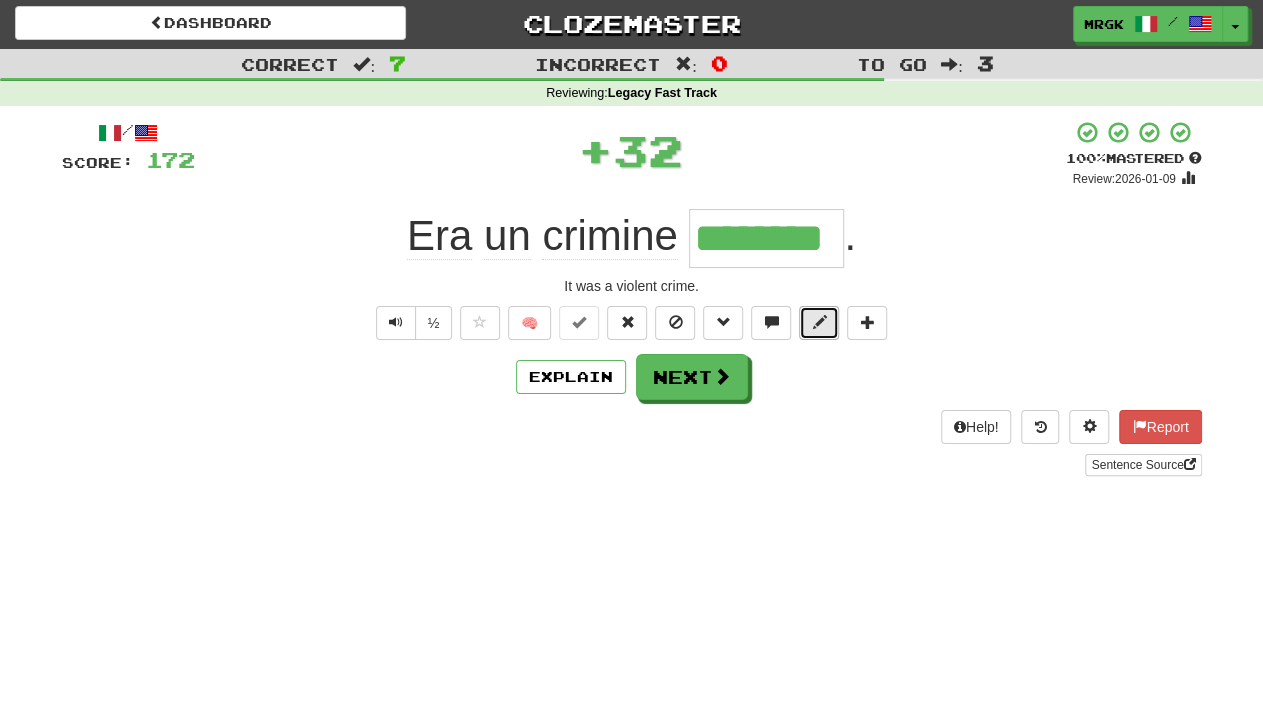 click at bounding box center (819, 323) 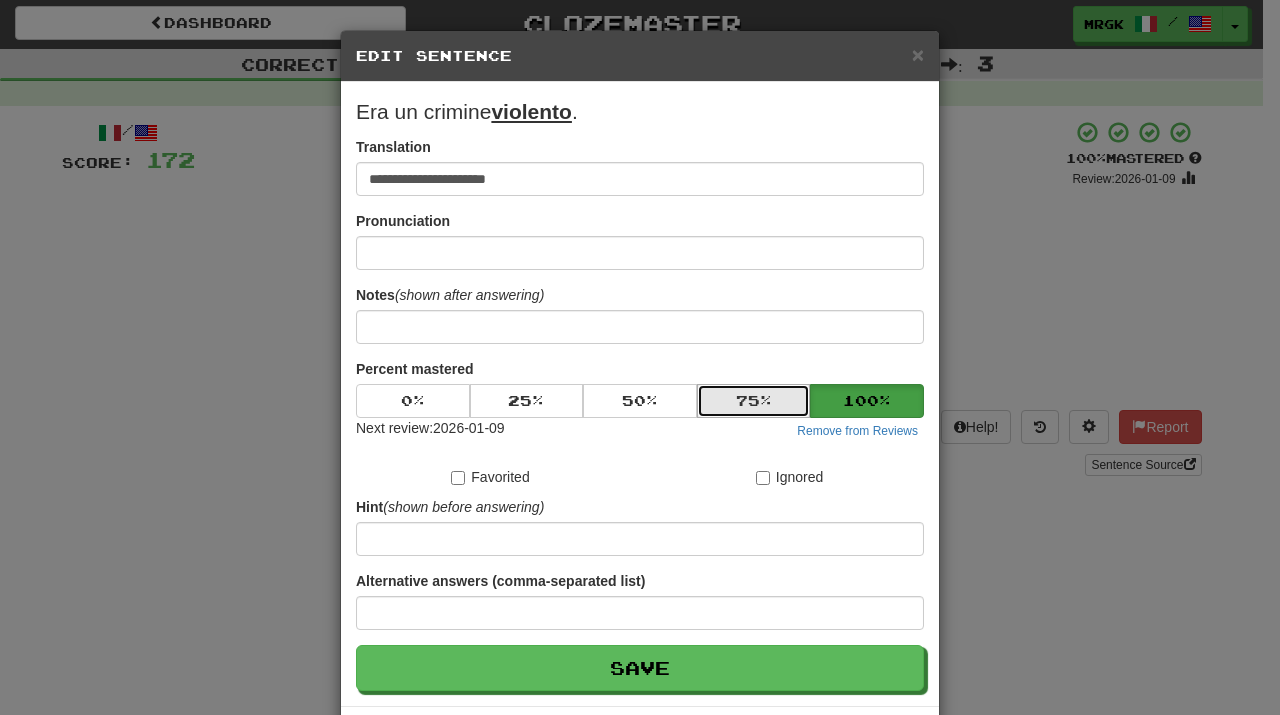 click on "75 %" at bounding box center (754, 401) 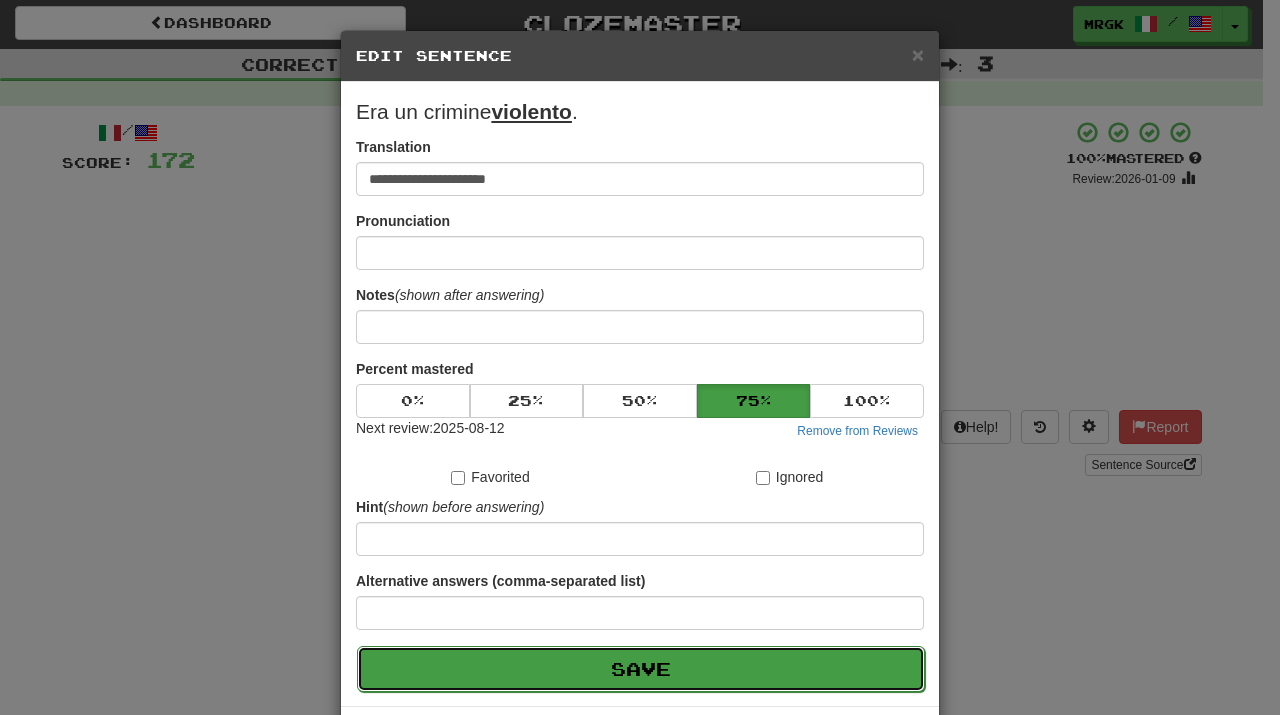 click on "Save" at bounding box center [641, 669] 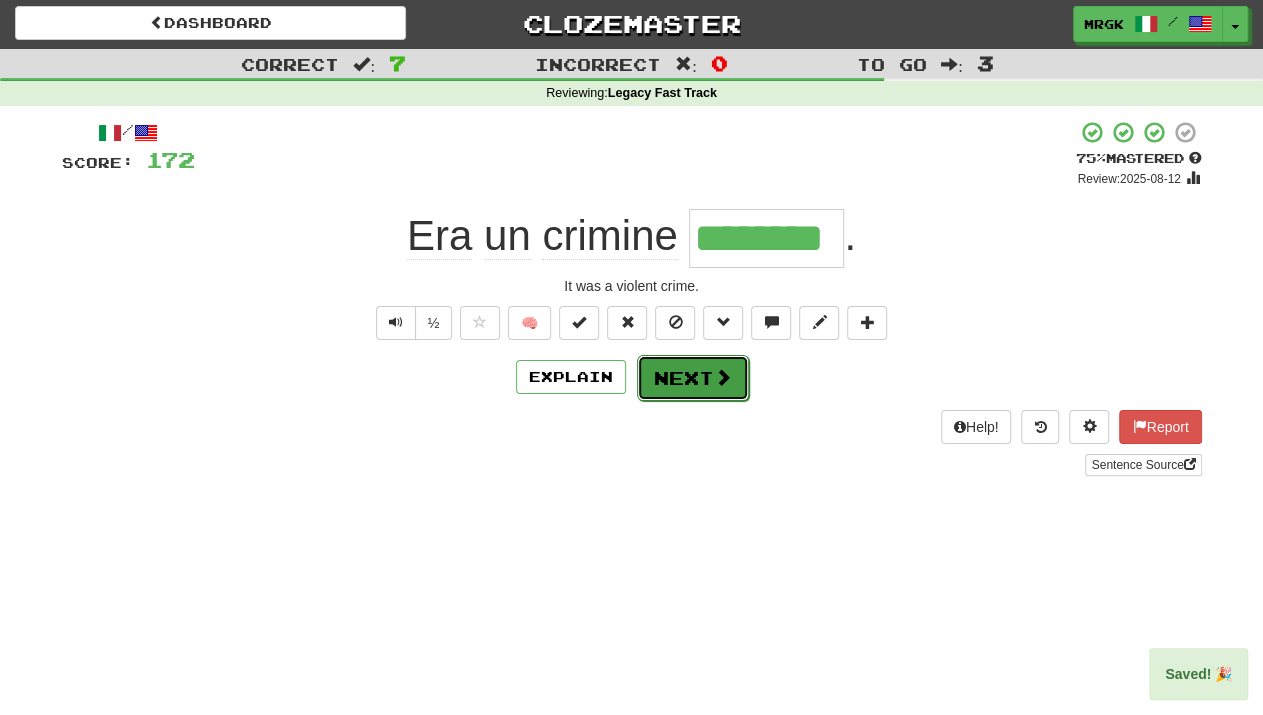 click on "Next" at bounding box center (693, 378) 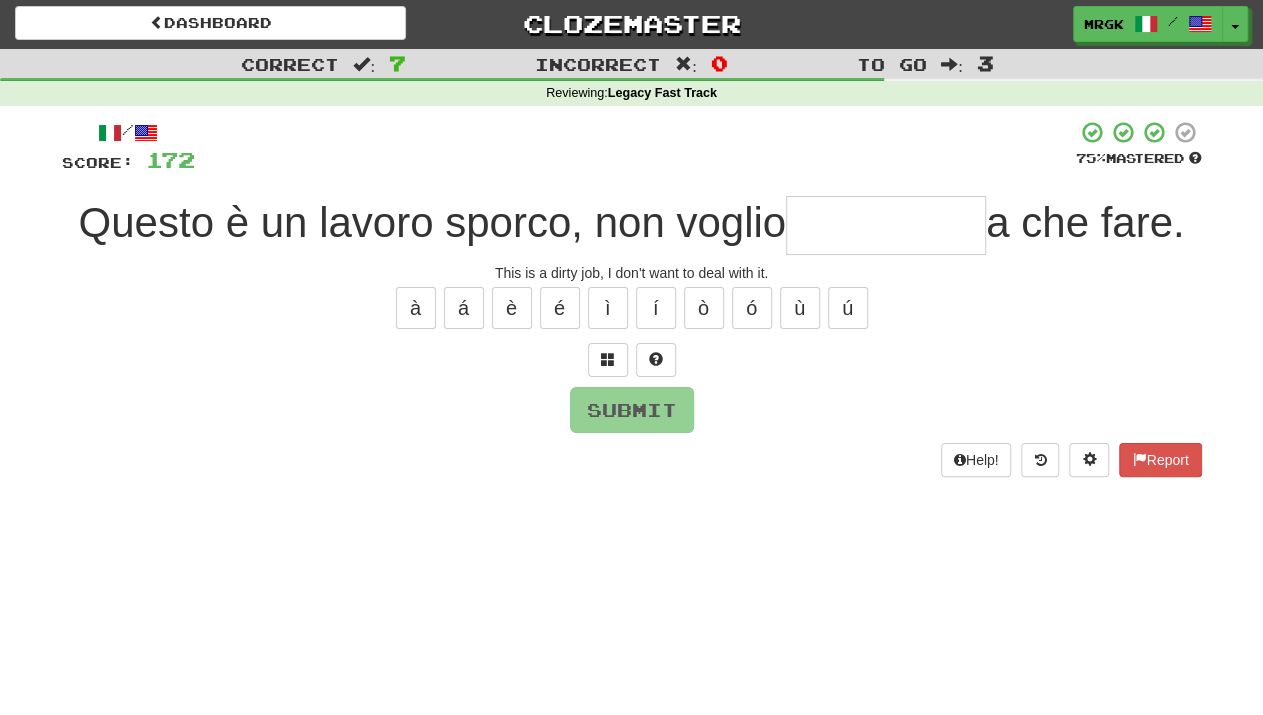 type on "*" 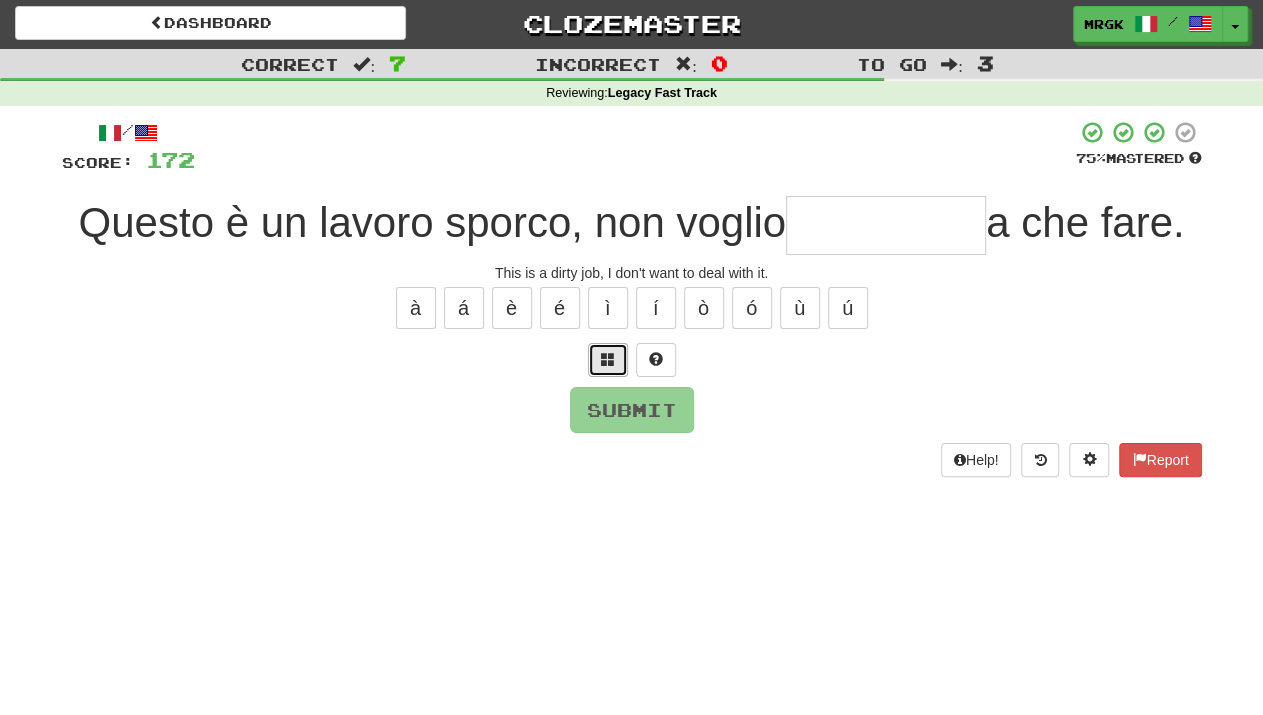 click at bounding box center (608, 360) 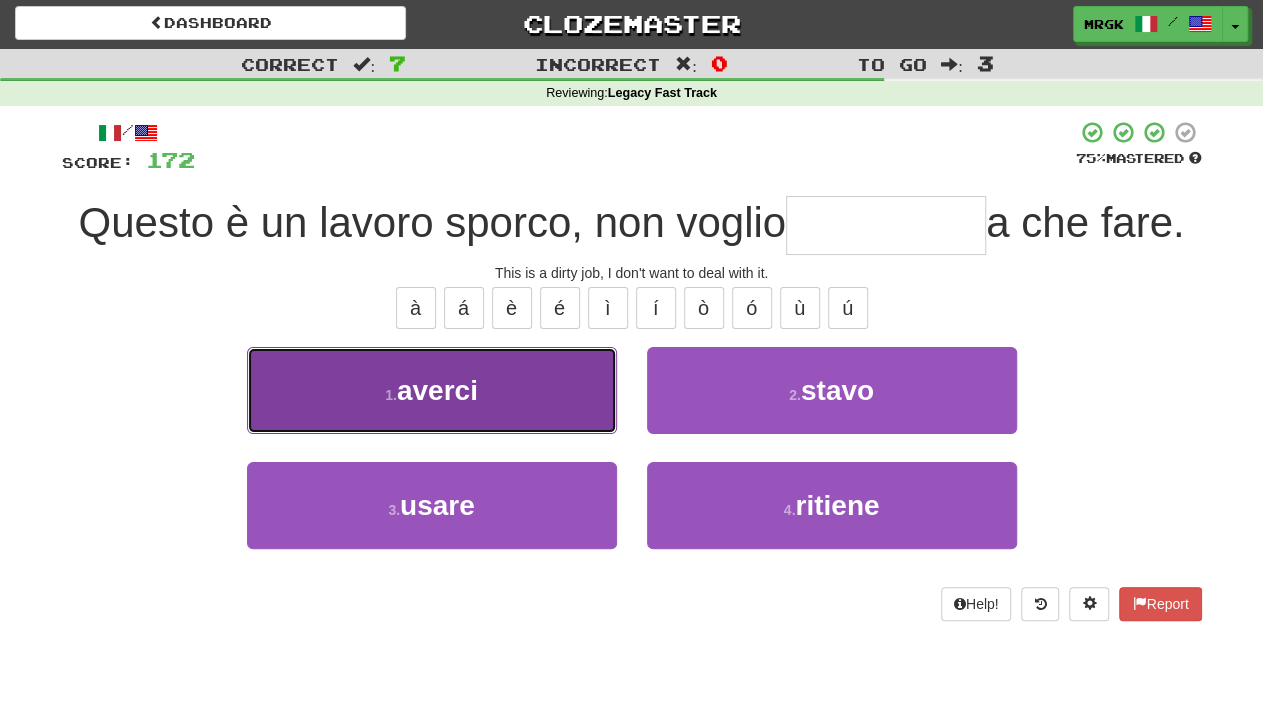 click on "1 .  averci" at bounding box center (432, 390) 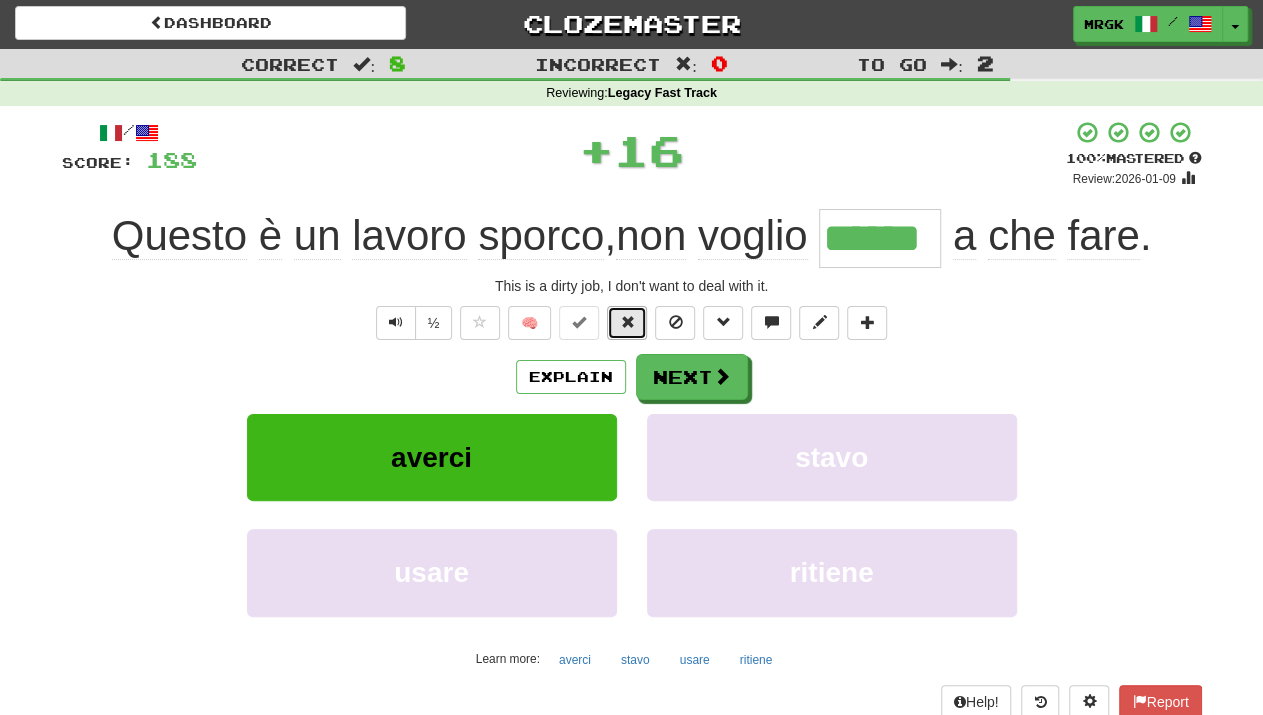 click at bounding box center [627, 323] 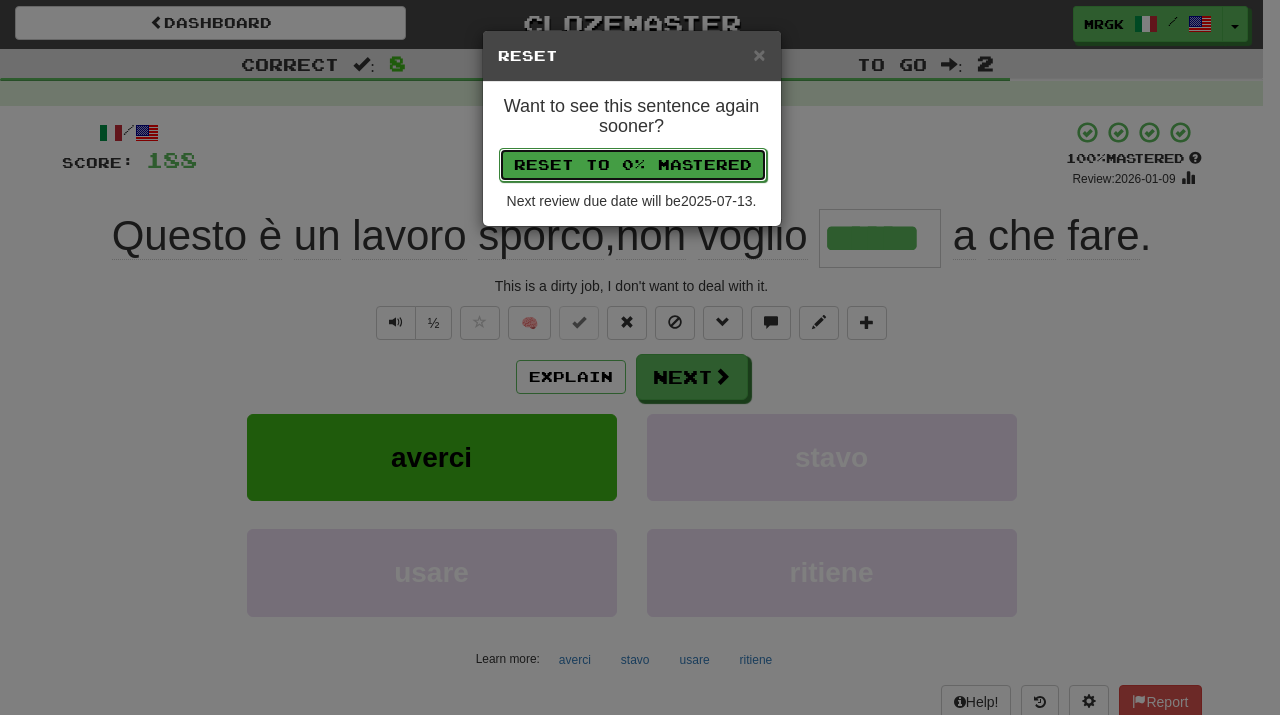 click on "Reset to 0% Mastered" at bounding box center (633, 165) 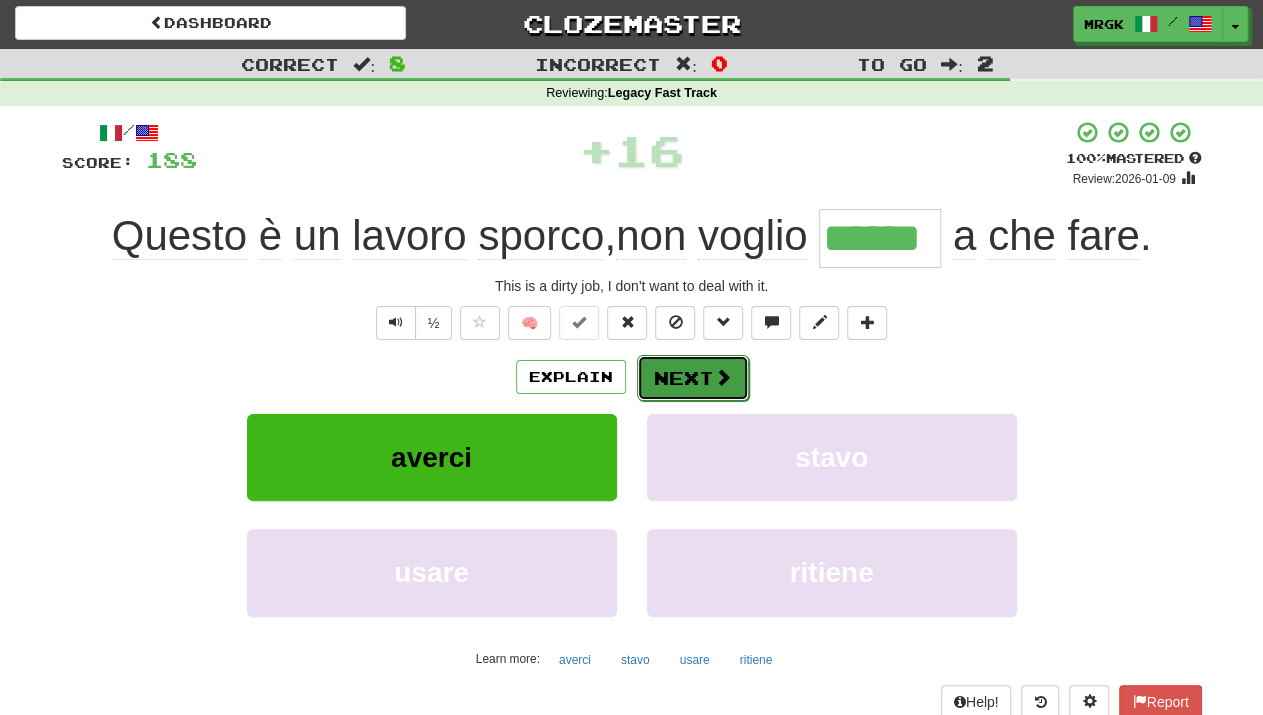 click at bounding box center [723, 377] 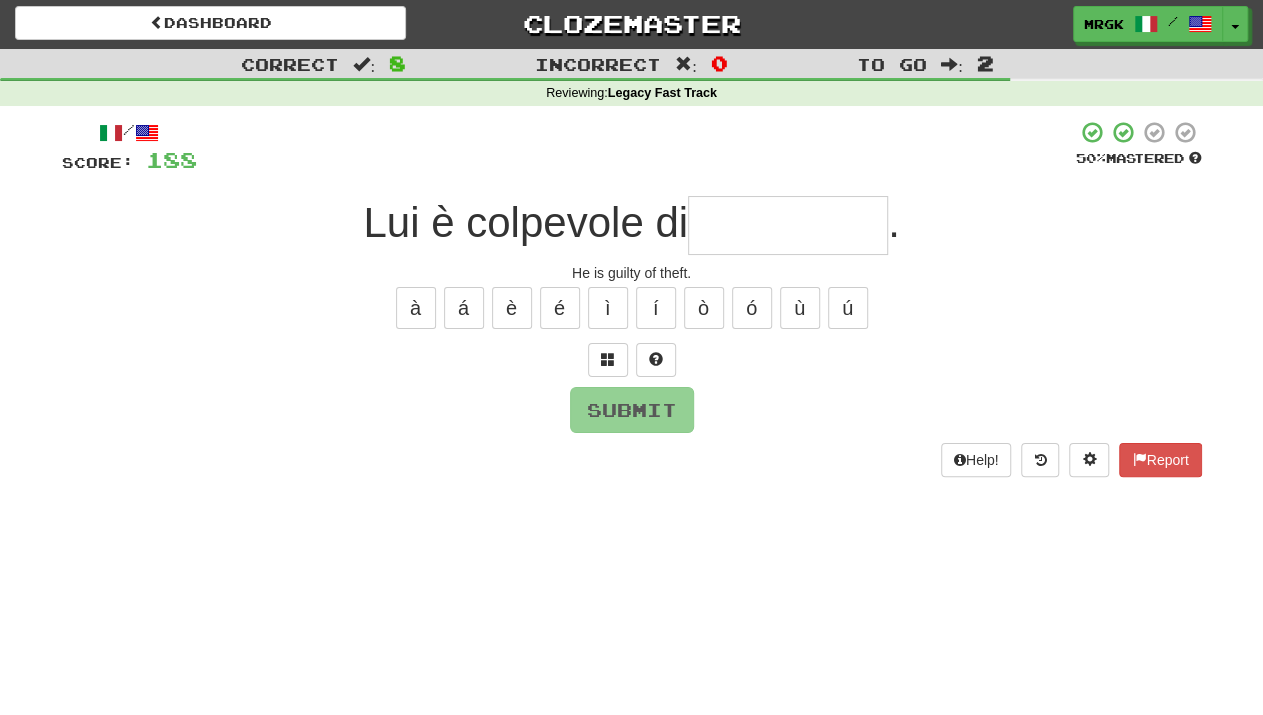 type on "*" 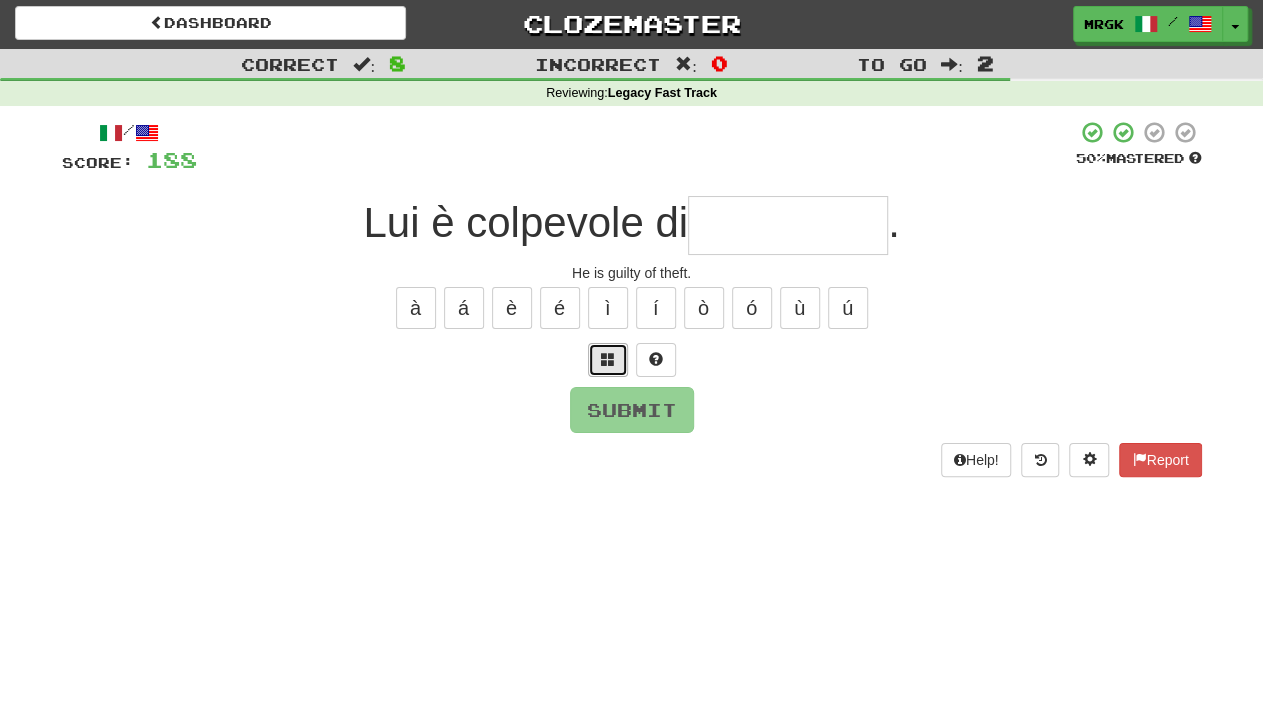 click at bounding box center [608, 359] 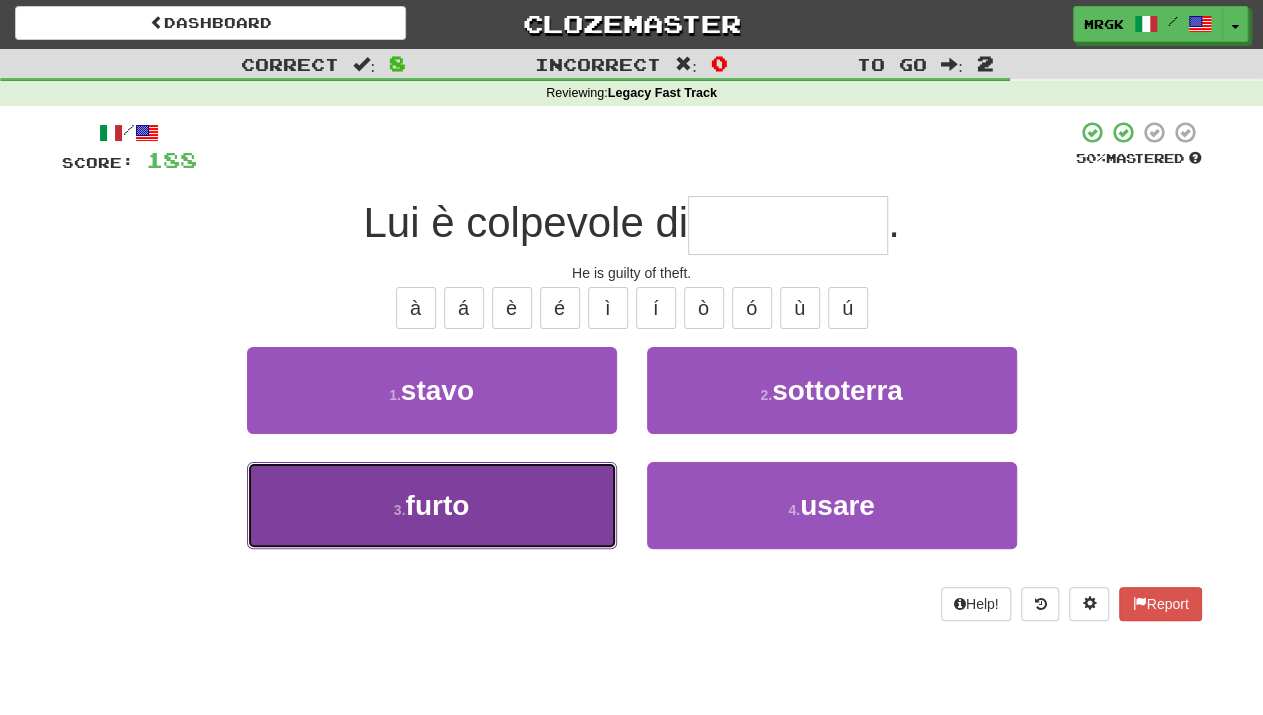 click on "3 .  furto" at bounding box center [432, 505] 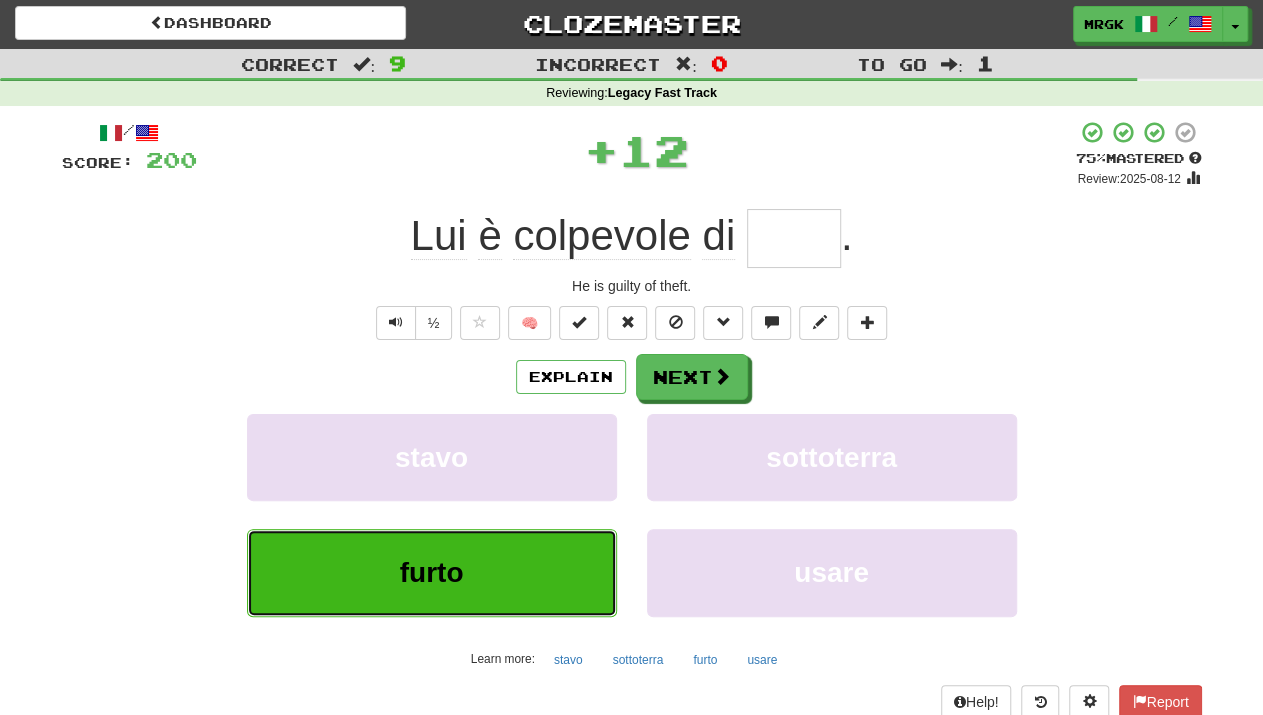 type on "*****" 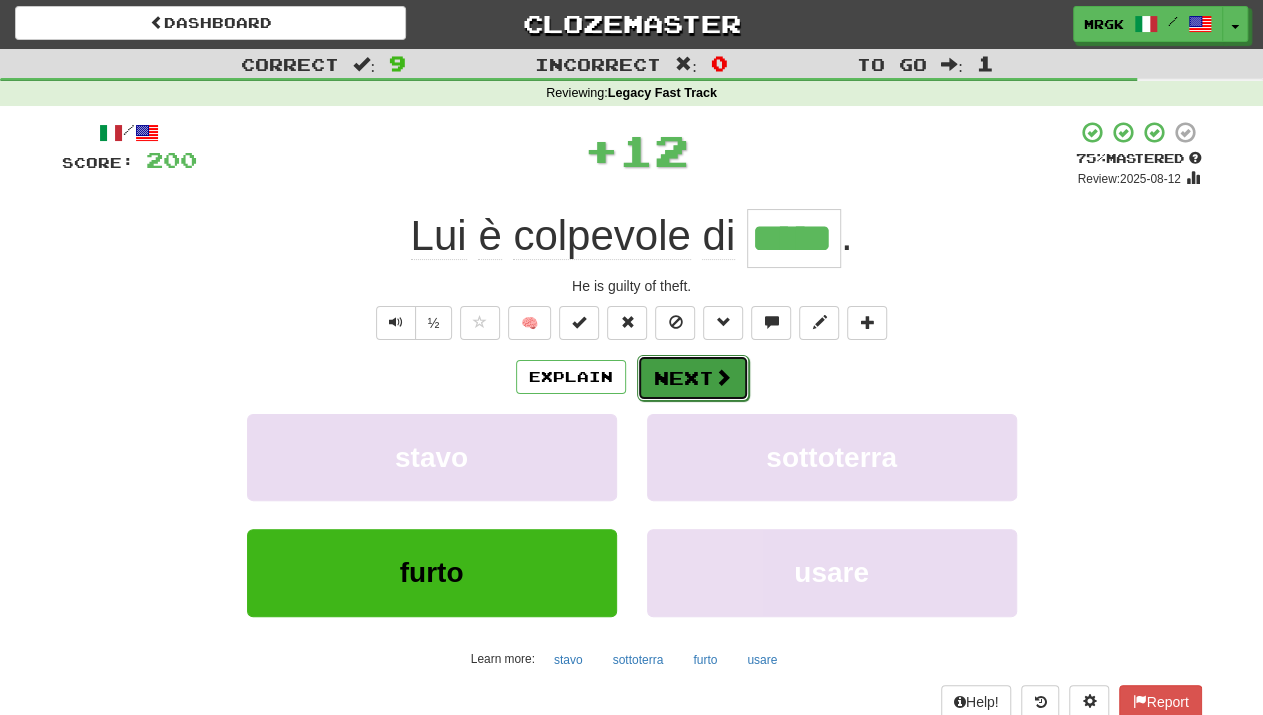 click on "Next" at bounding box center [693, 378] 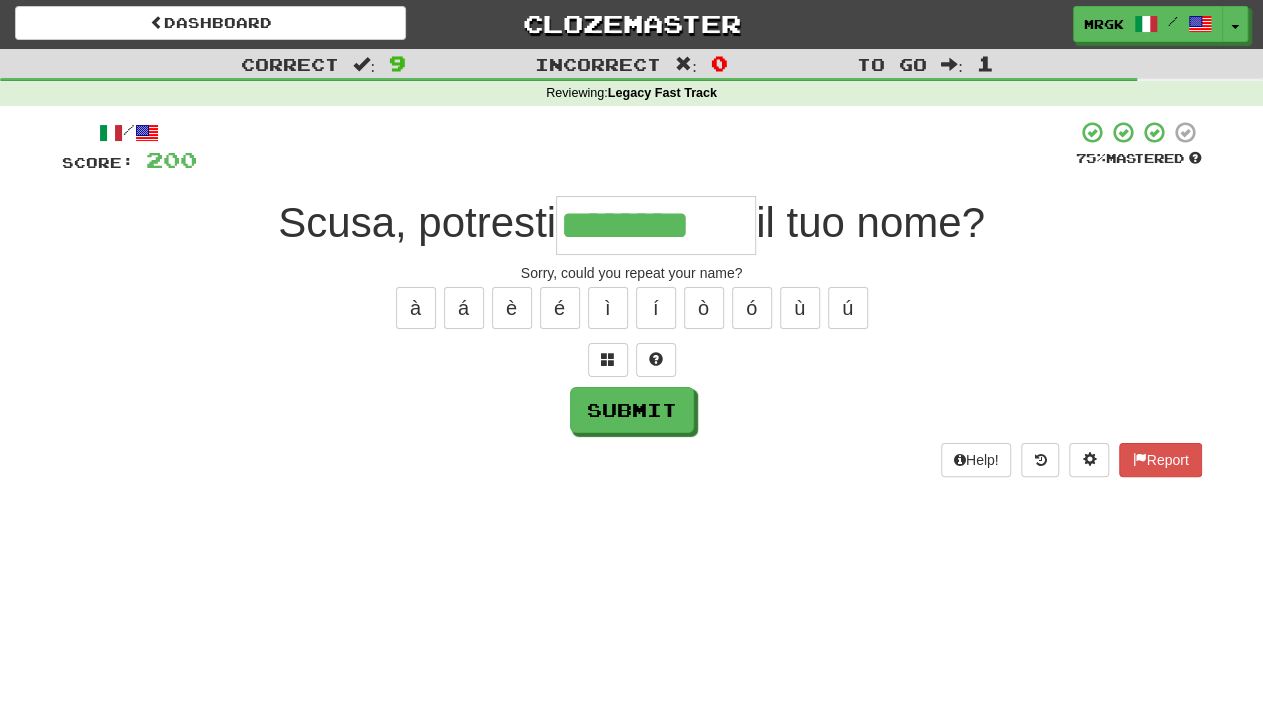 type on "********" 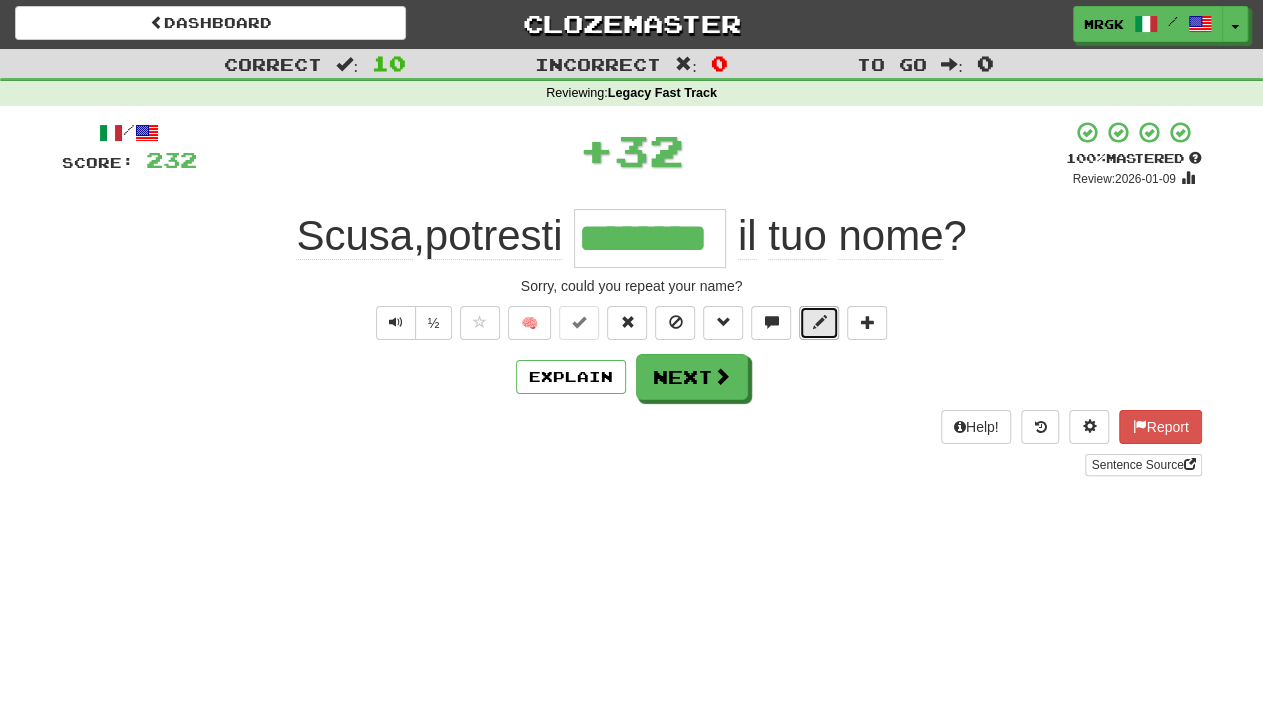 click at bounding box center (819, 323) 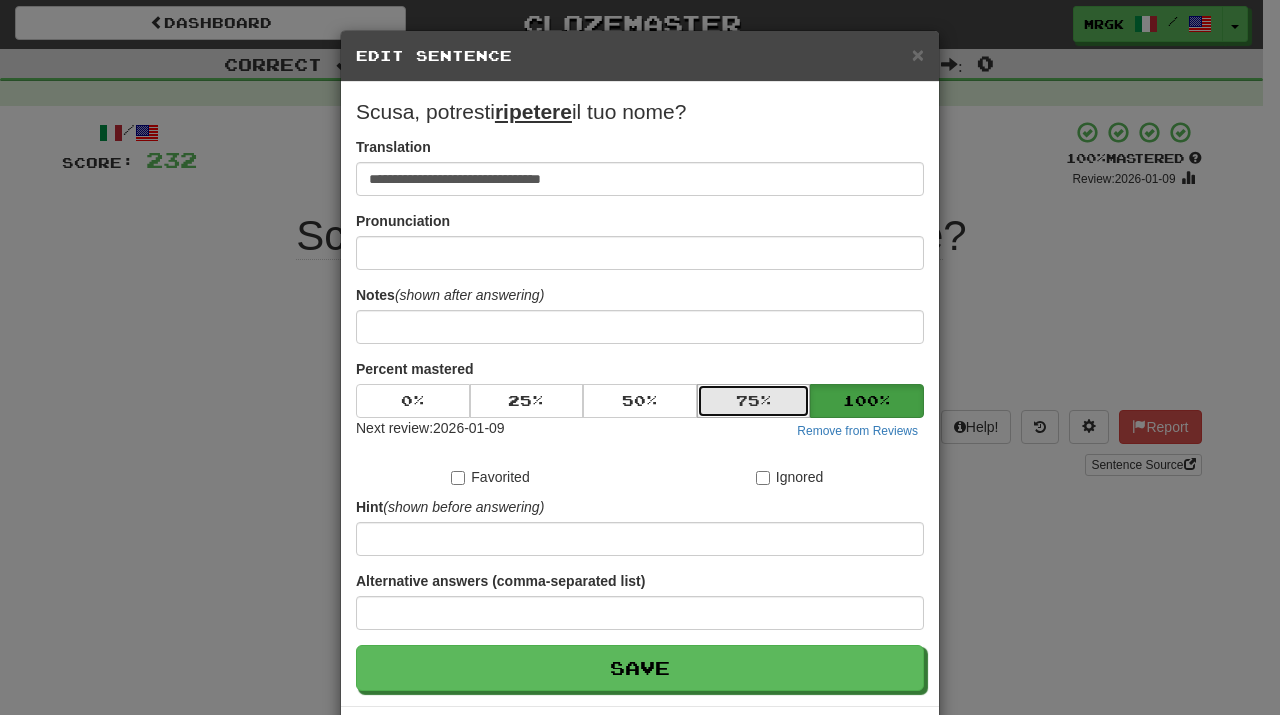 click on "75 %" at bounding box center [754, 401] 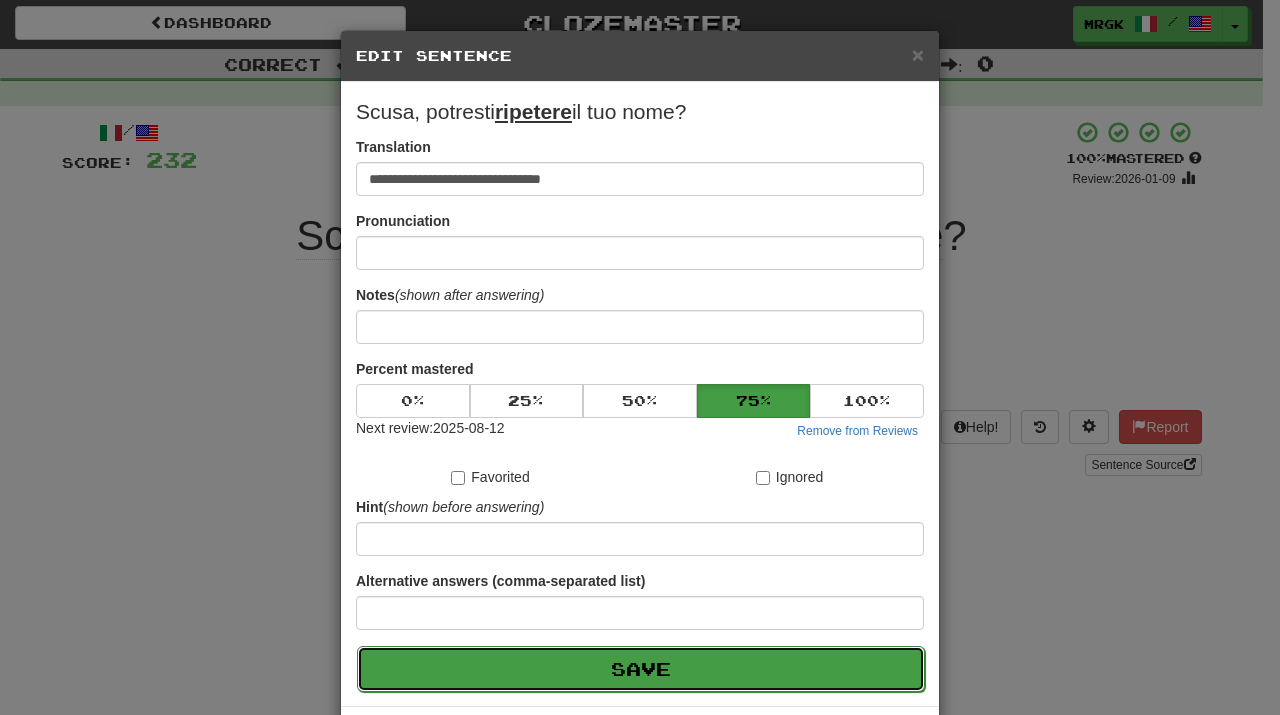 click on "Save" at bounding box center [641, 669] 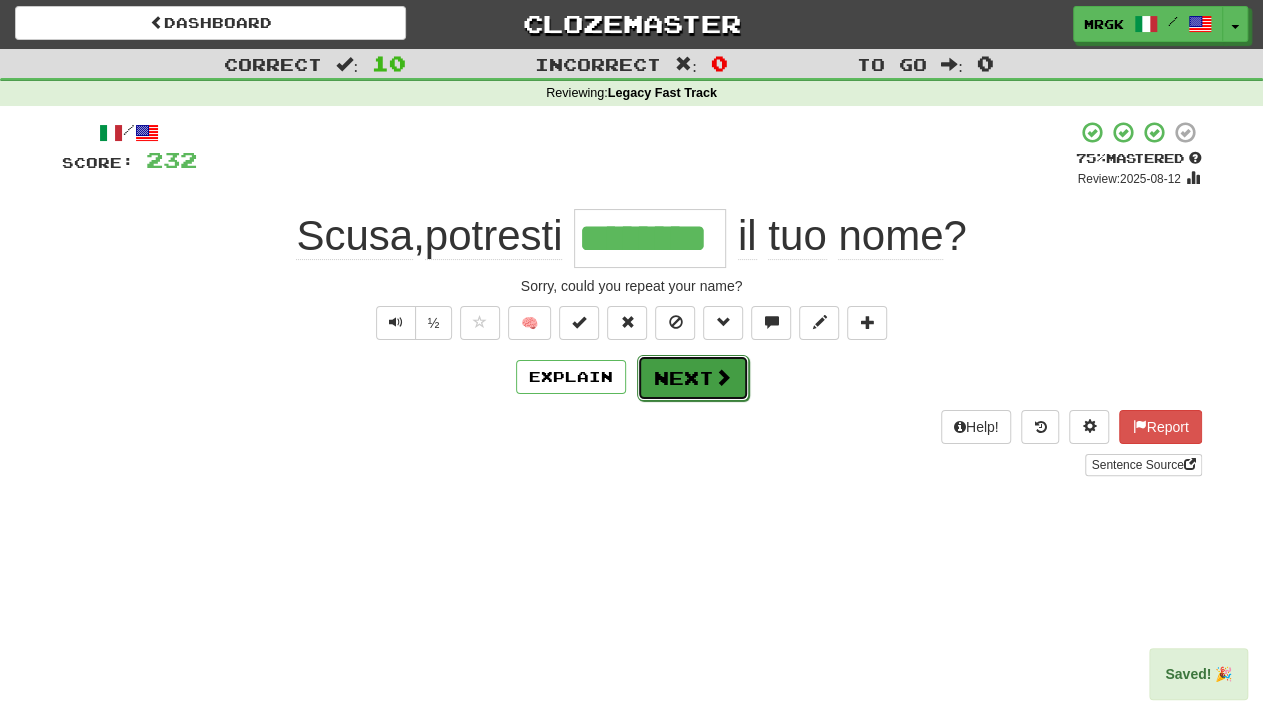 click on "Next" at bounding box center (693, 378) 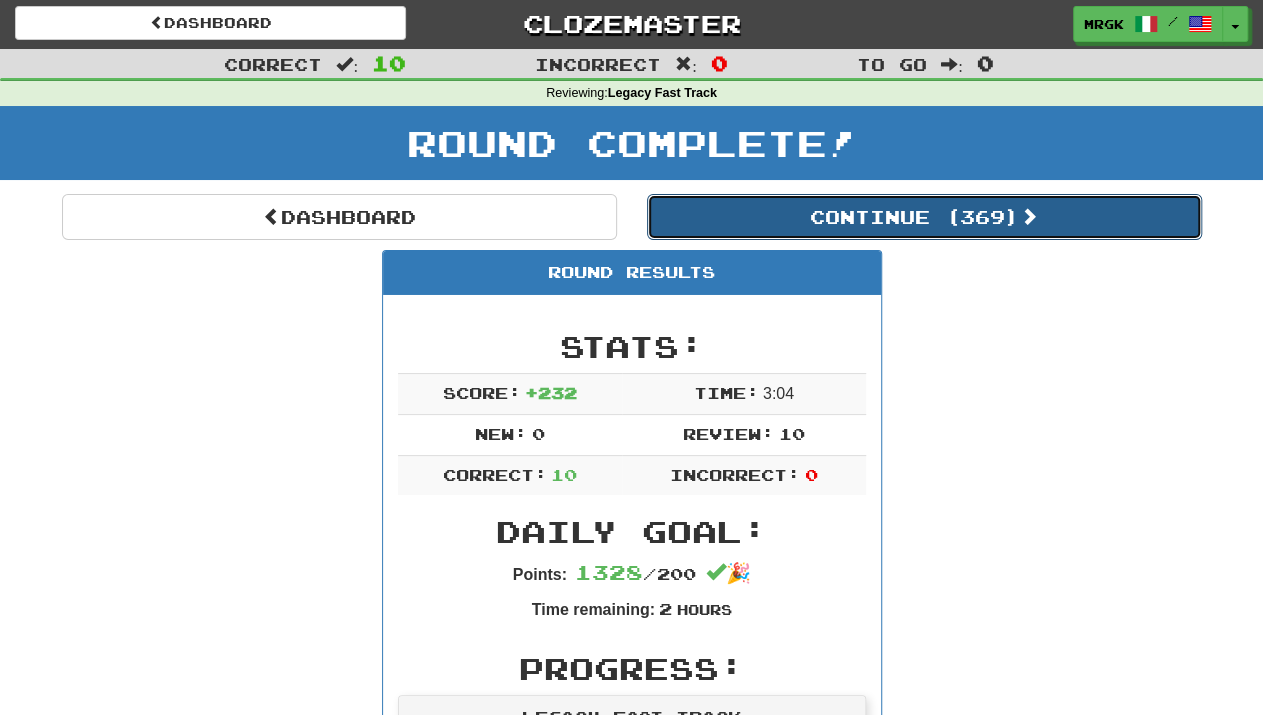 click on "Continue ( 369 )" at bounding box center (924, 217) 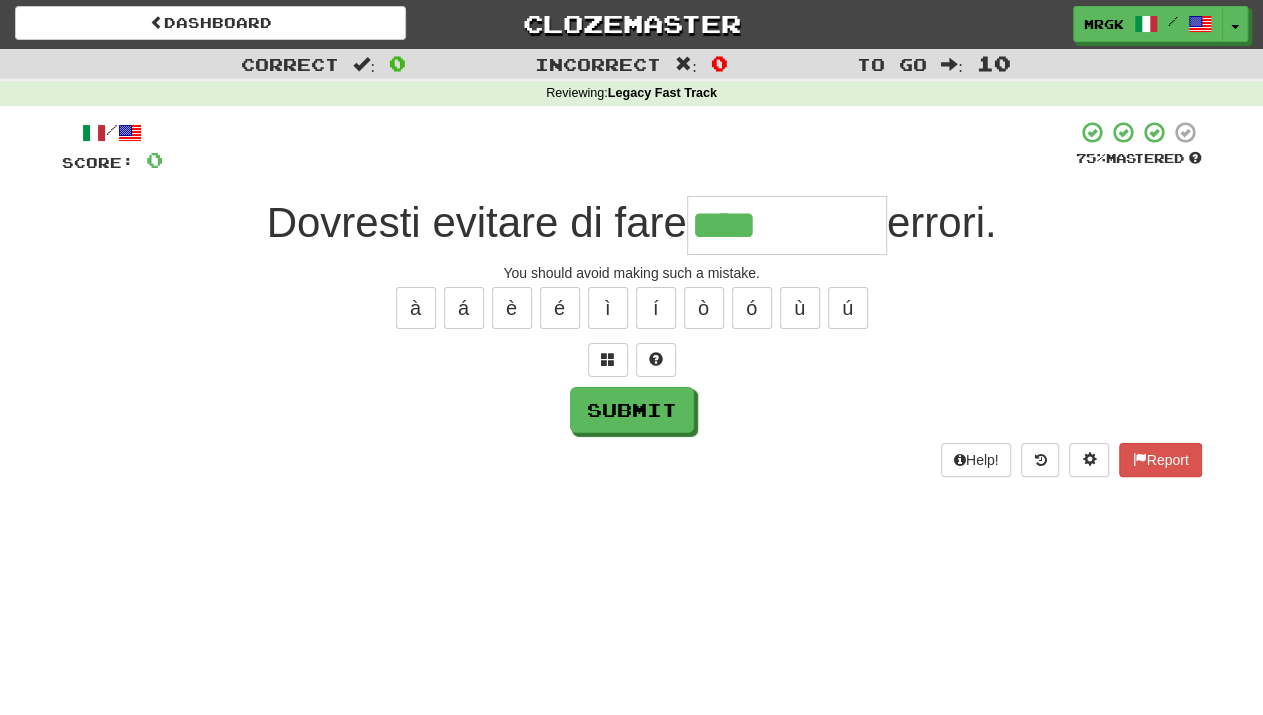 type on "****" 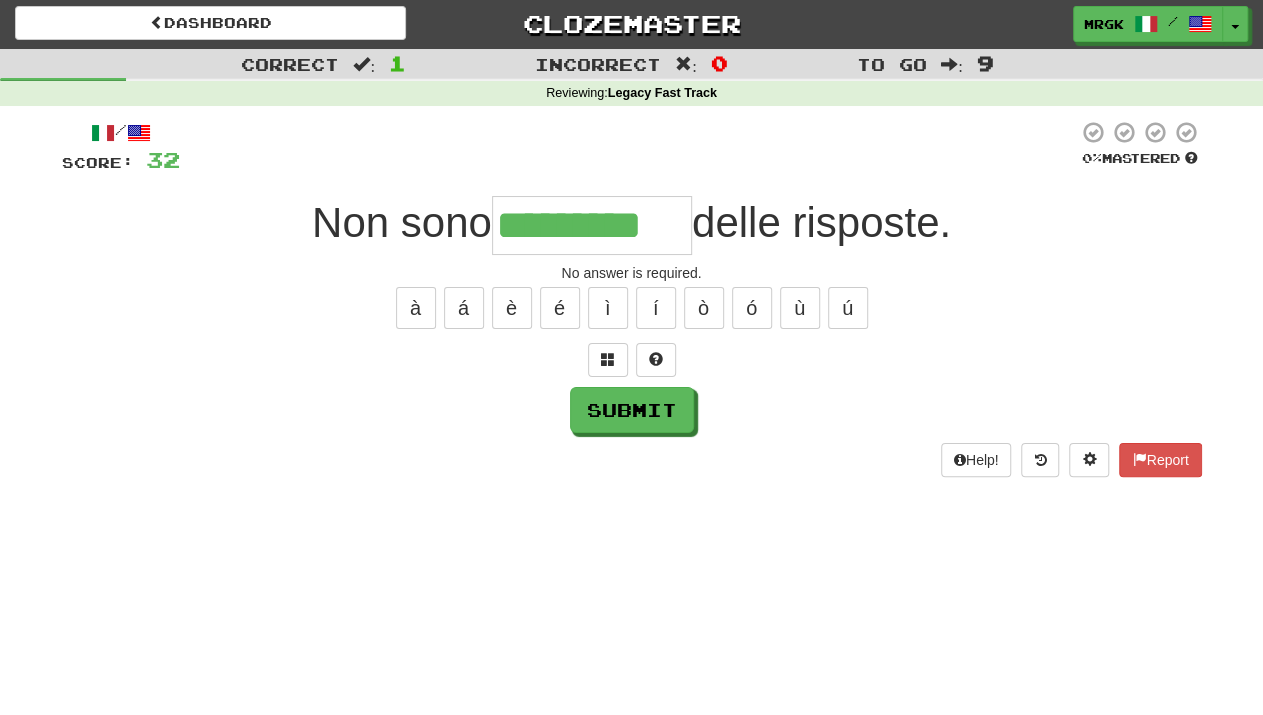 type on "*********" 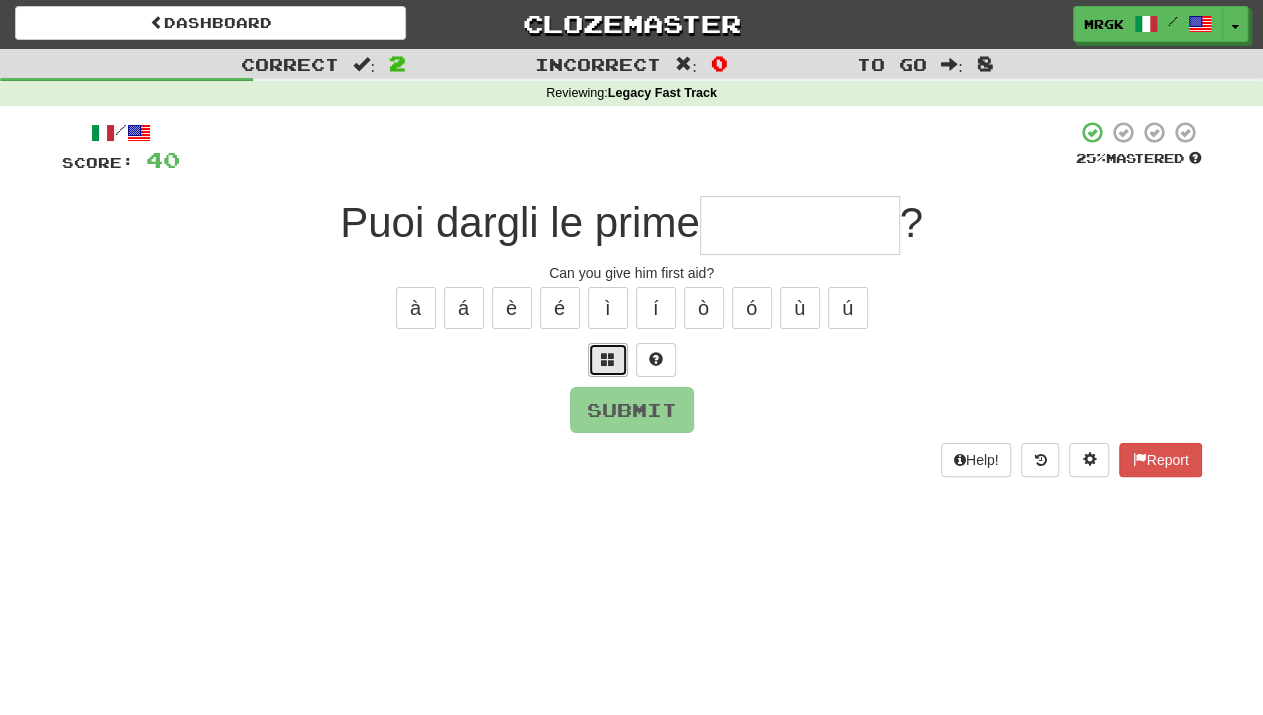 click at bounding box center [608, 360] 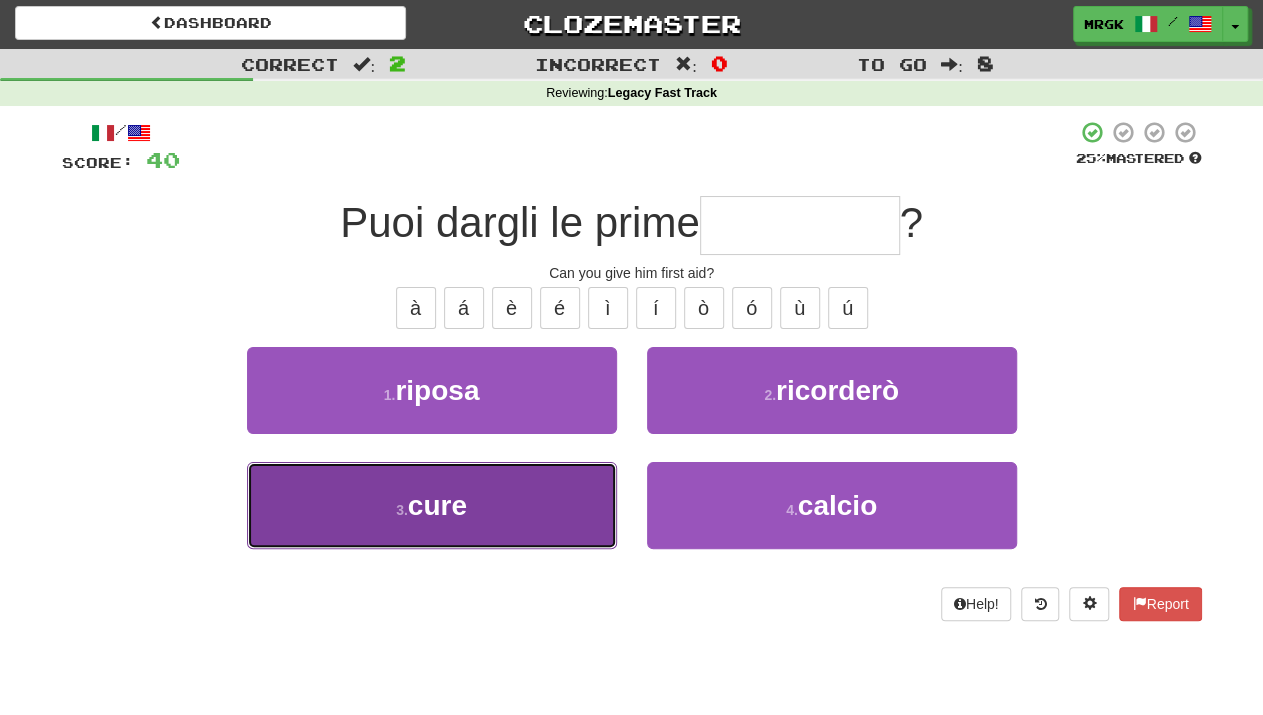 click on "3 .  cure" at bounding box center [432, 505] 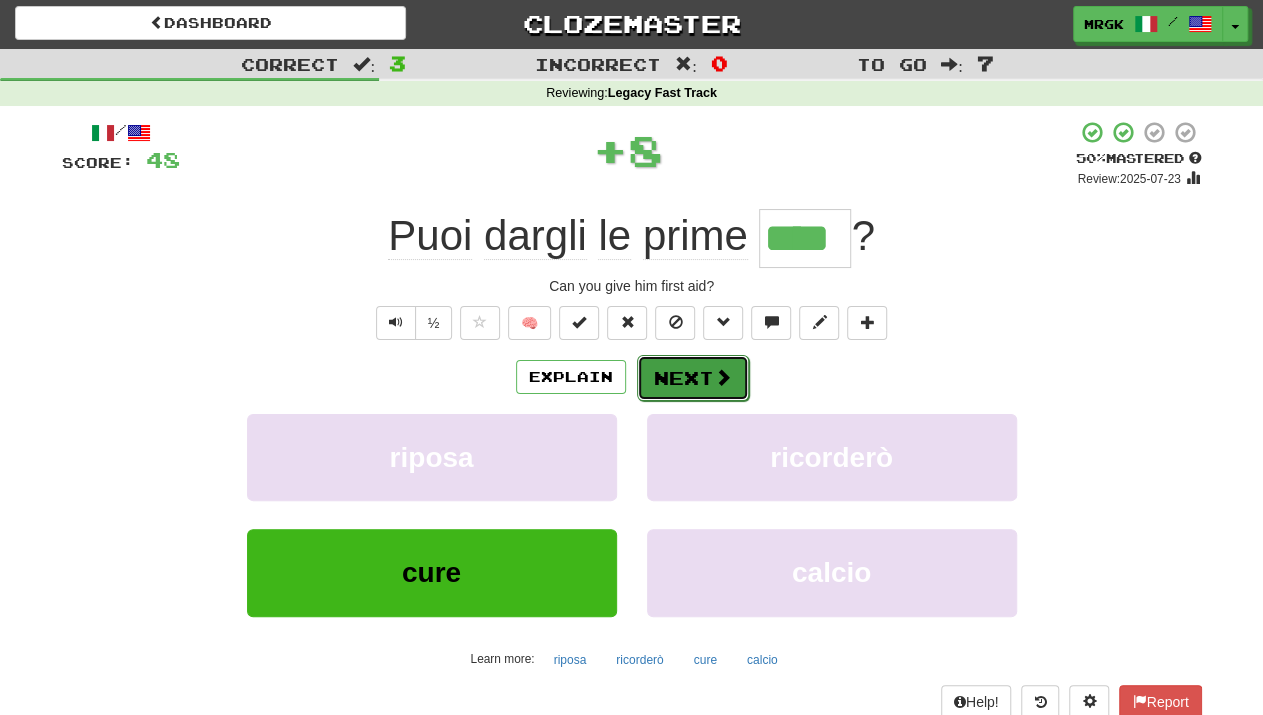 click at bounding box center [723, 377] 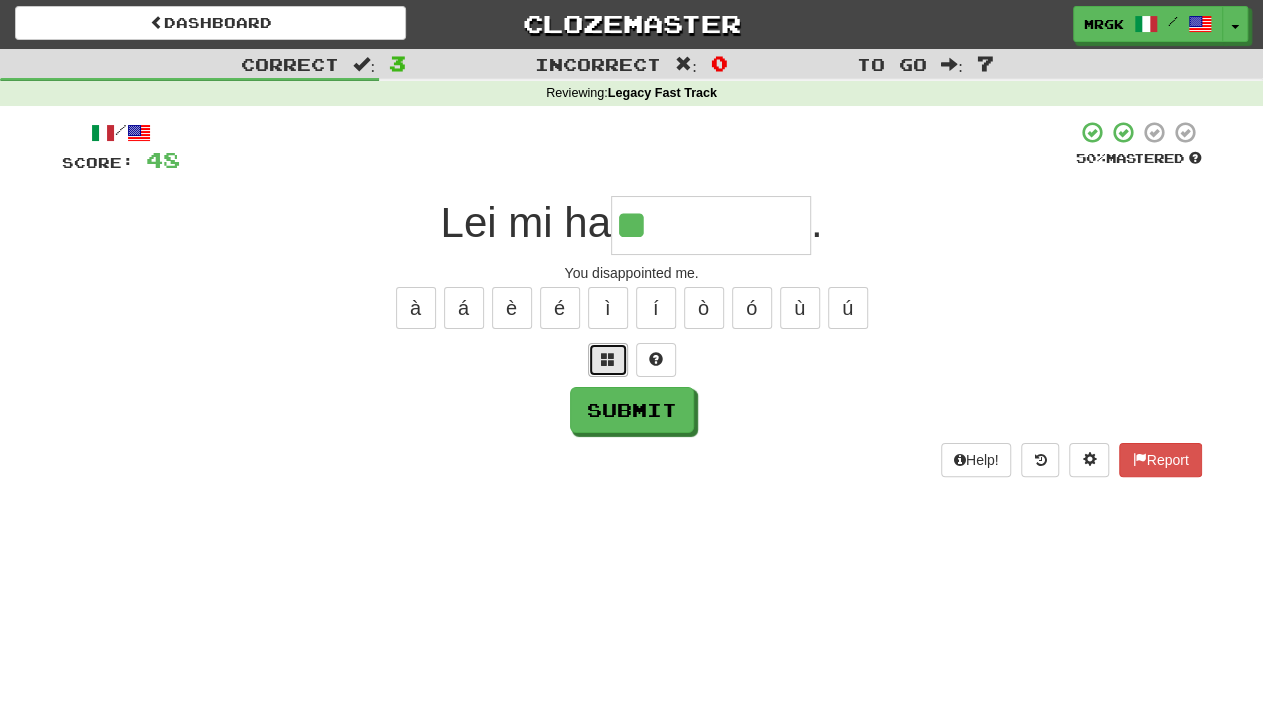 click at bounding box center (608, 360) 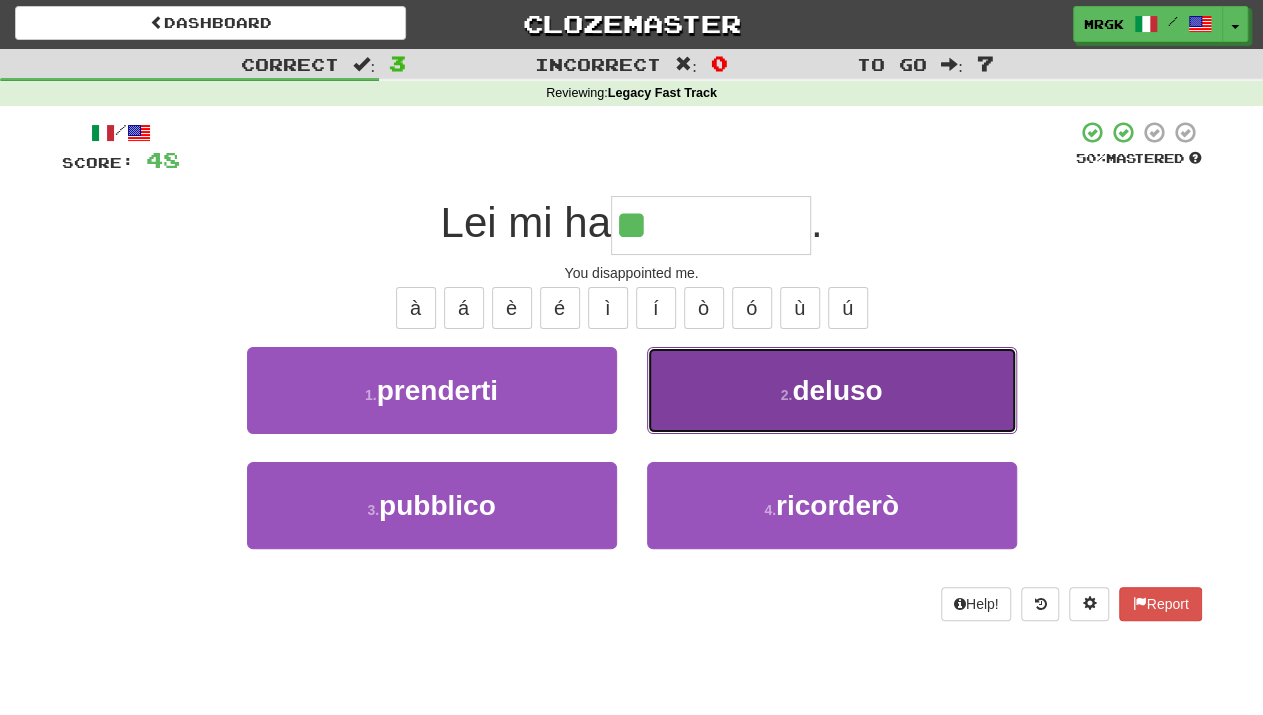 click on "2 .  deluso" at bounding box center (832, 390) 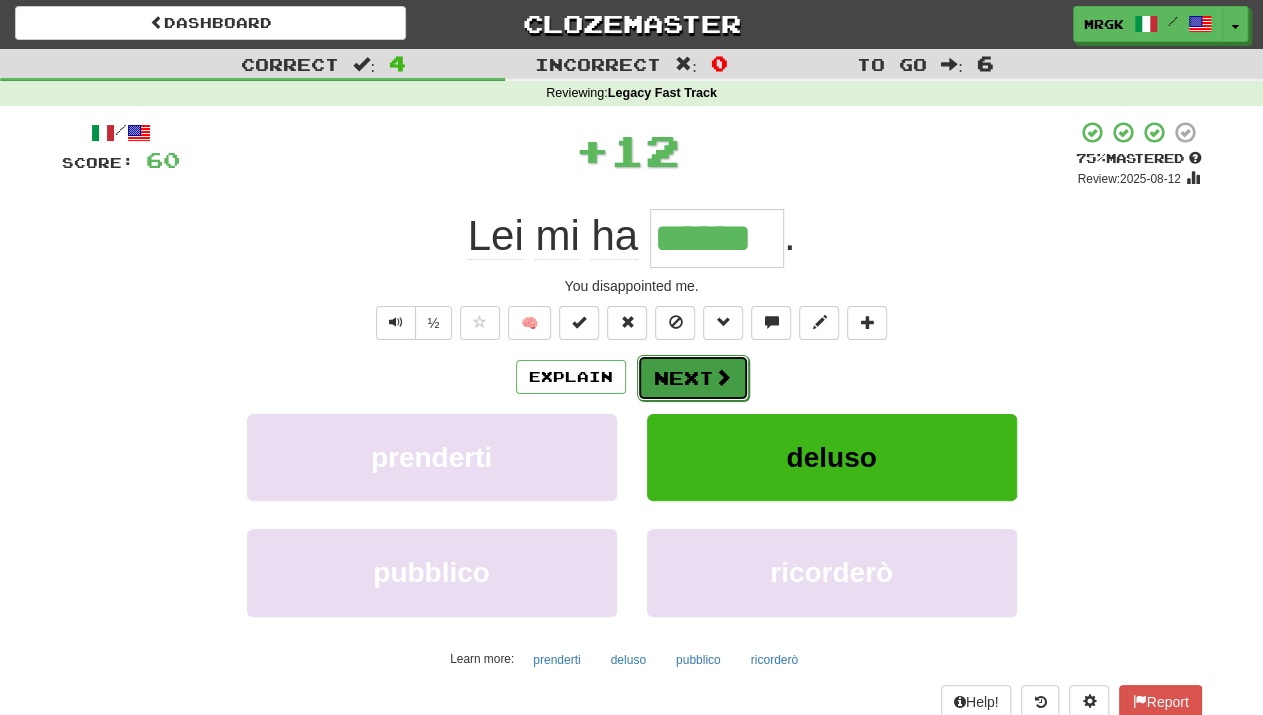 click on "Next" at bounding box center (693, 378) 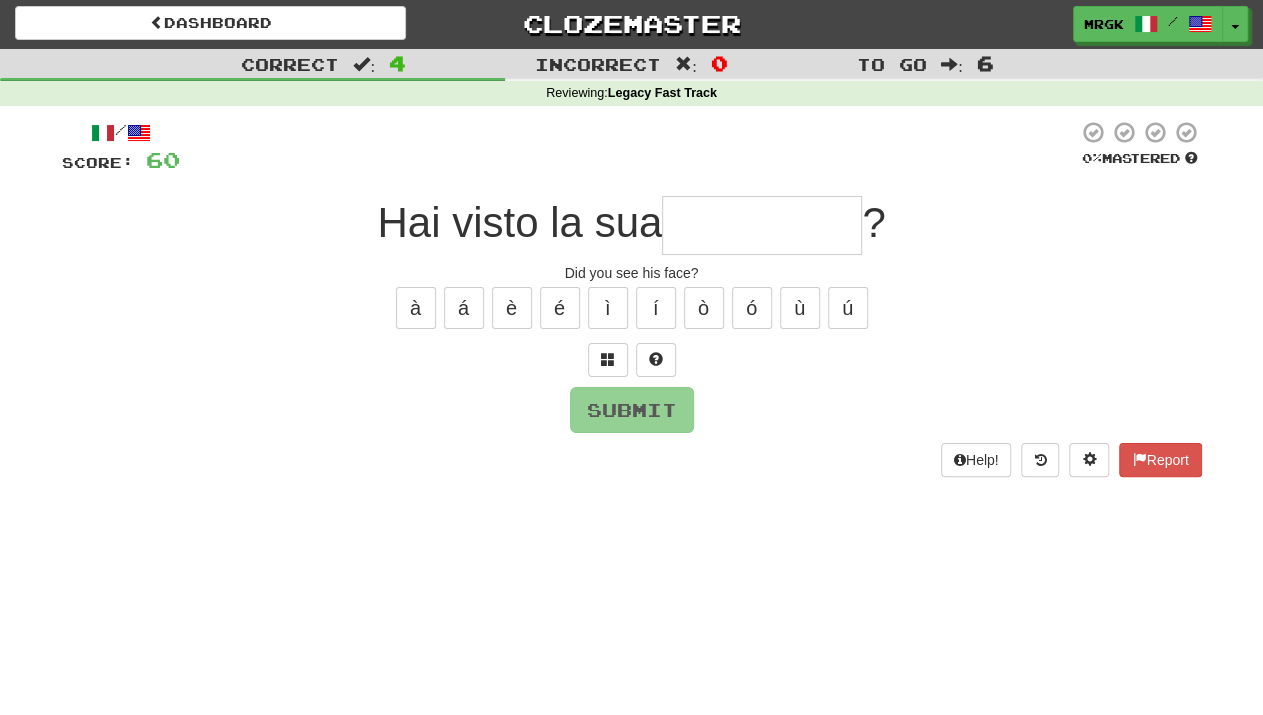type on "*" 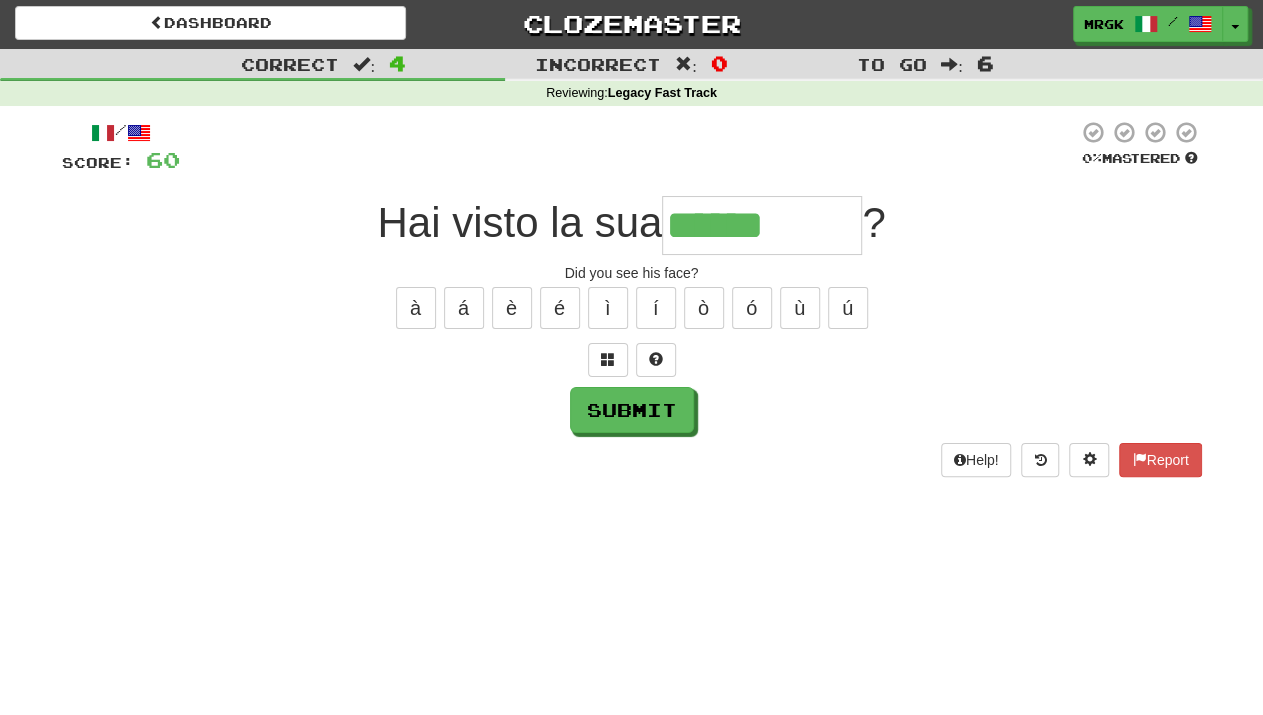 type on "******" 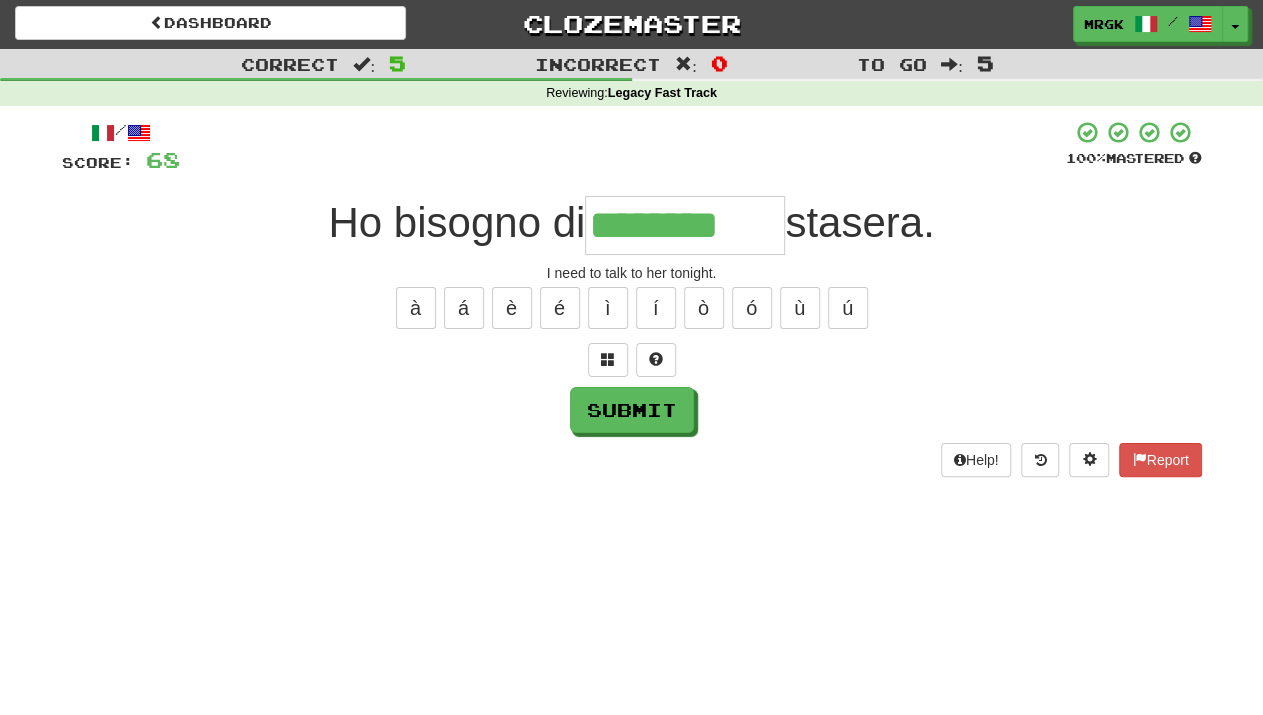 type on "********" 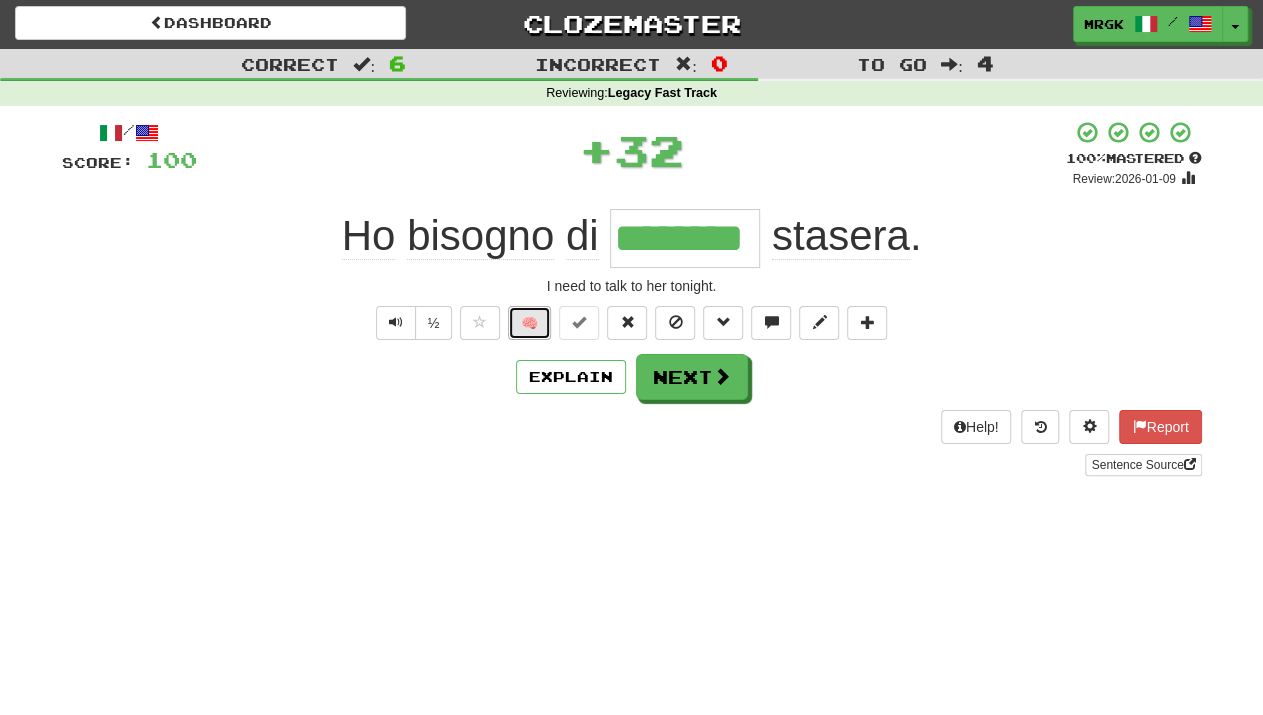 click on "🧠" at bounding box center [529, 323] 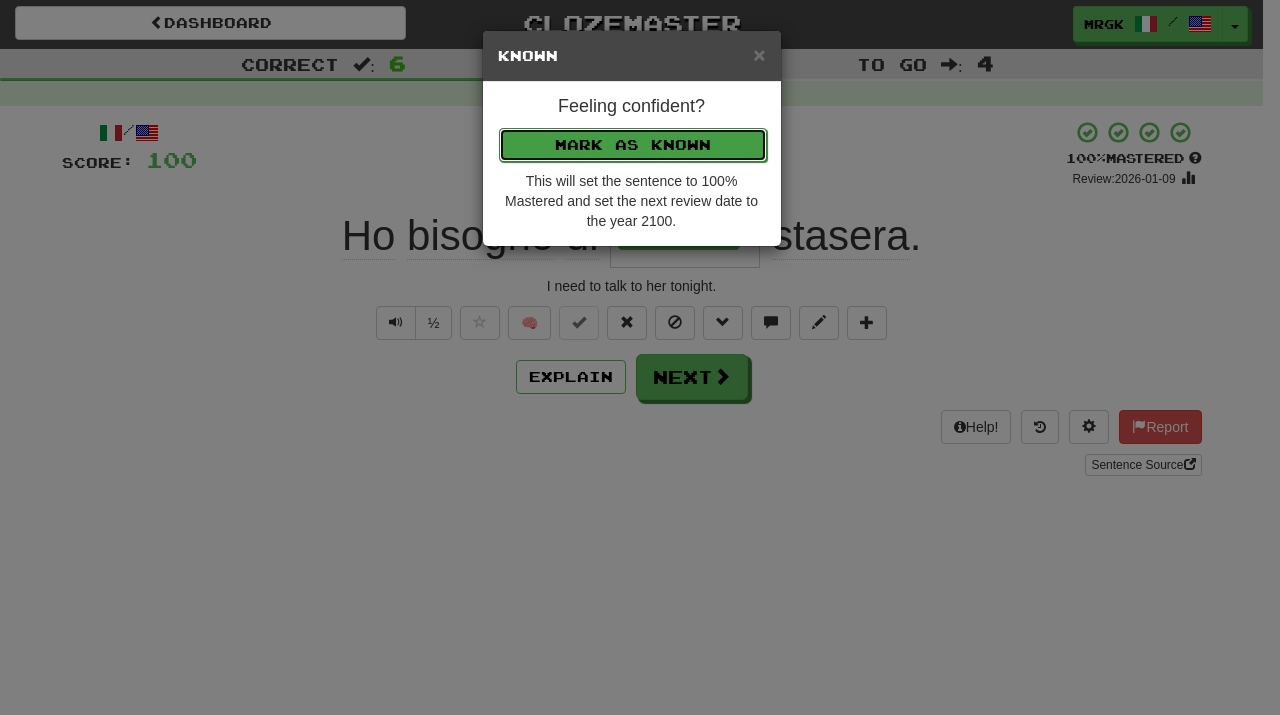click on "Mark as Known" at bounding box center (633, 145) 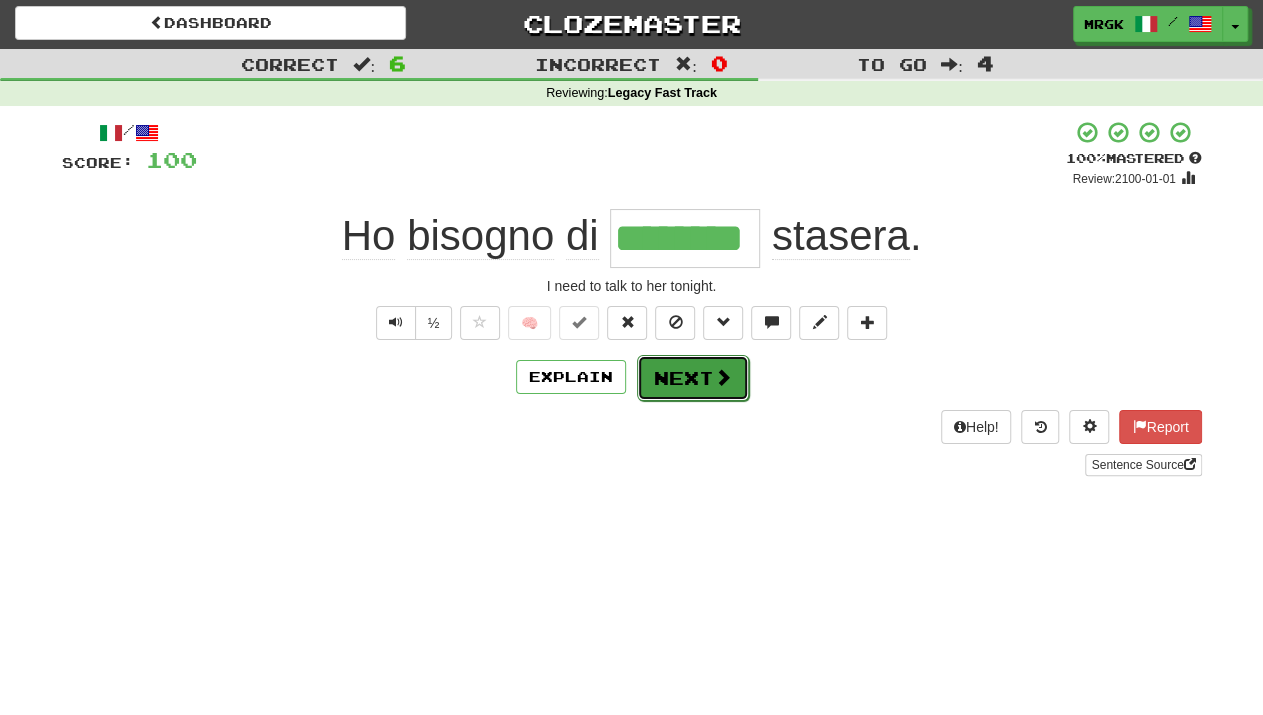 click at bounding box center (723, 377) 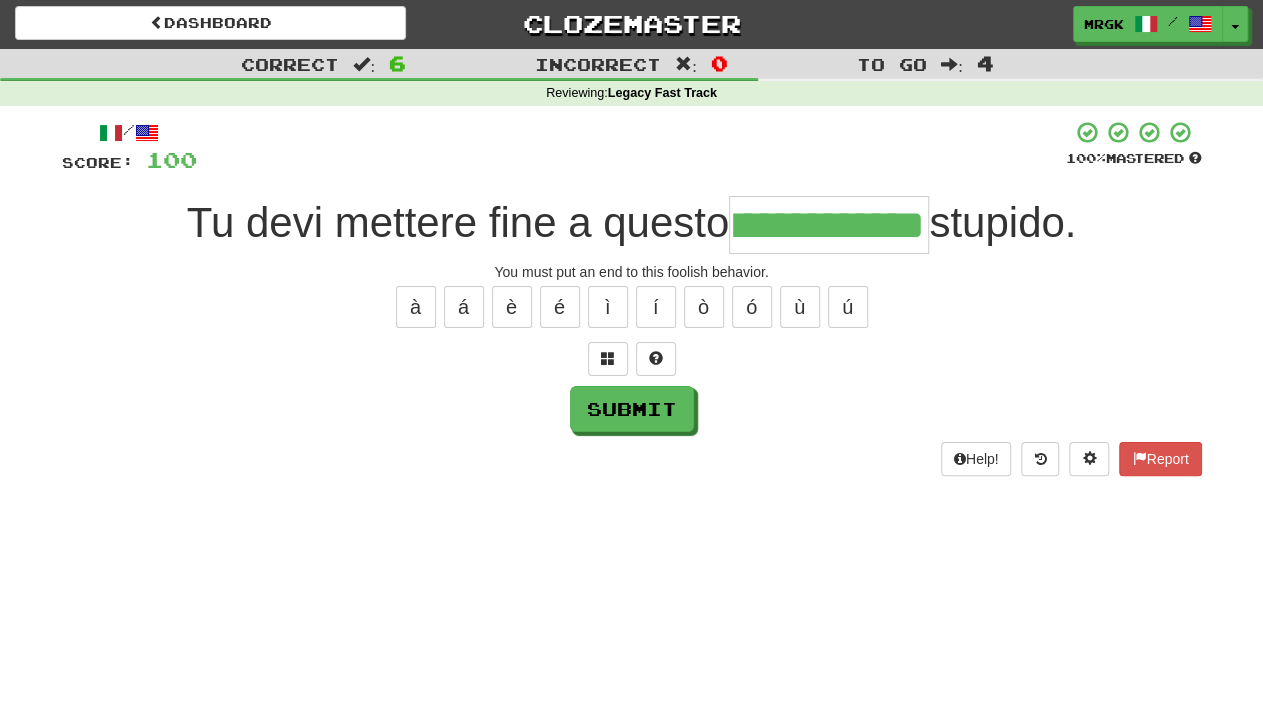 scroll, scrollTop: 0, scrollLeft: 99, axis: horizontal 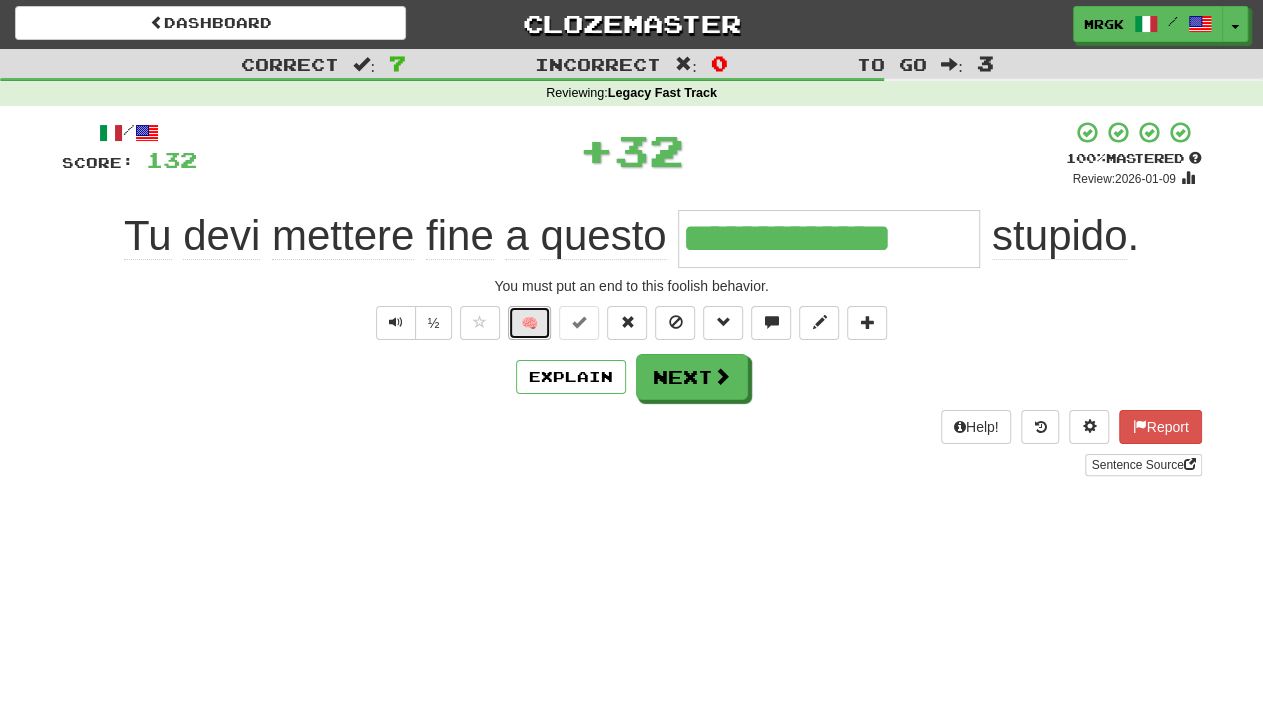 click on "🧠" at bounding box center [529, 323] 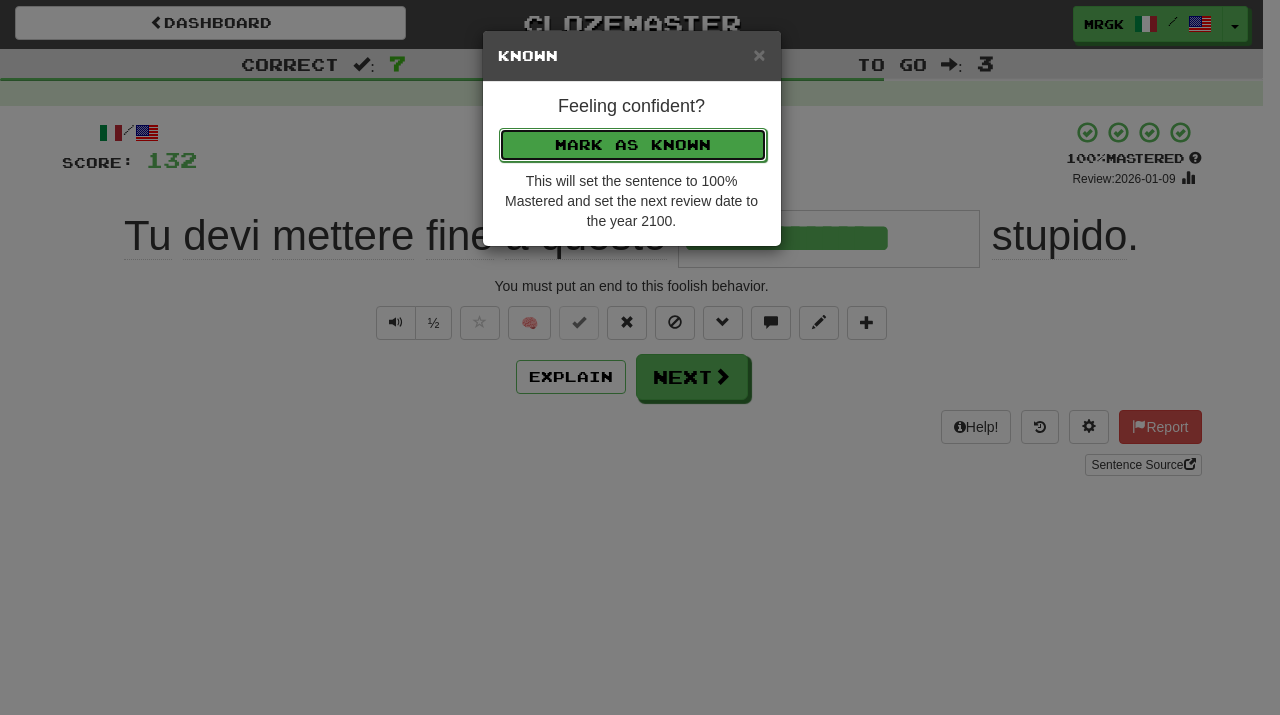 click on "Mark as Known" at bounding box center (633, 145) 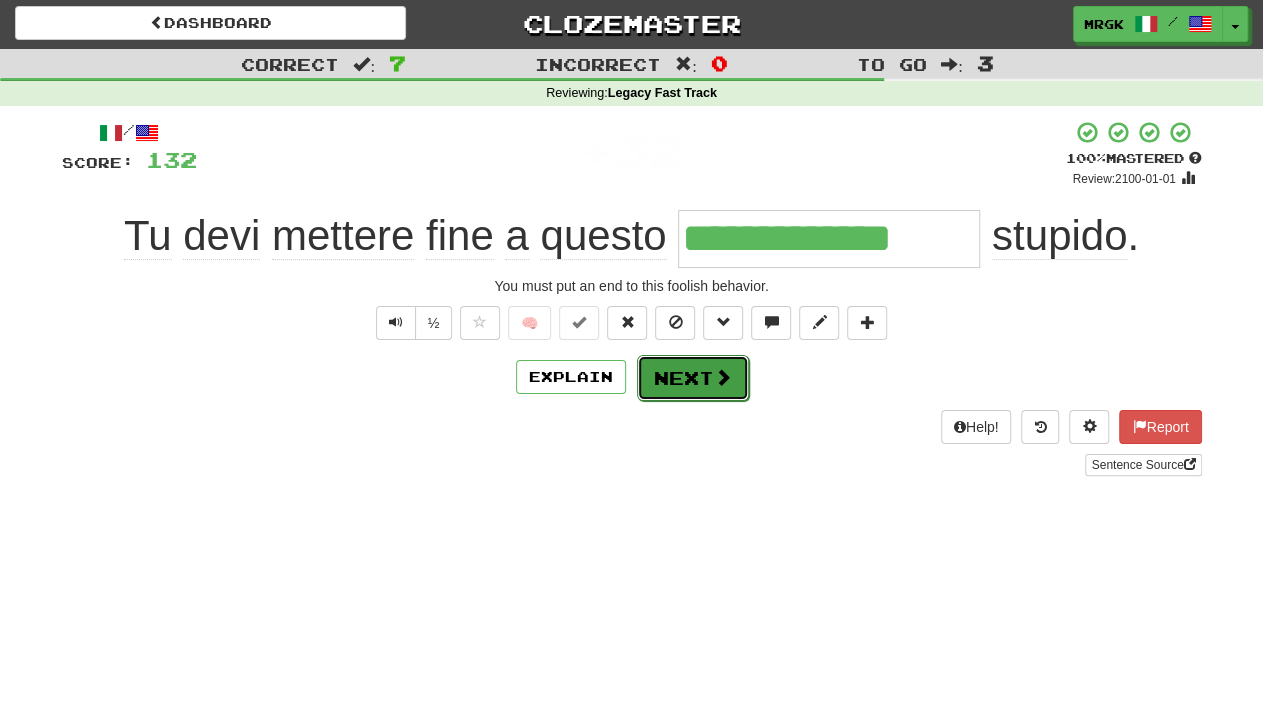 click on "Next" at bounding box center [693, 378] 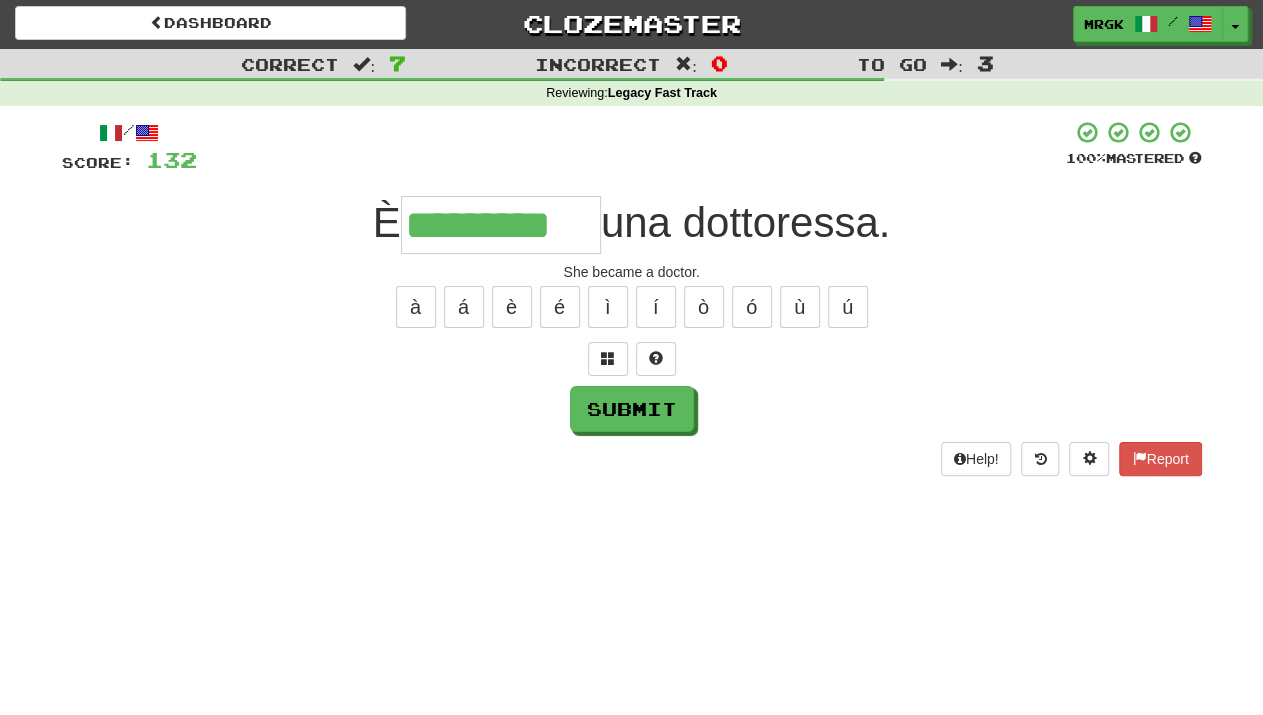 type on "*********" 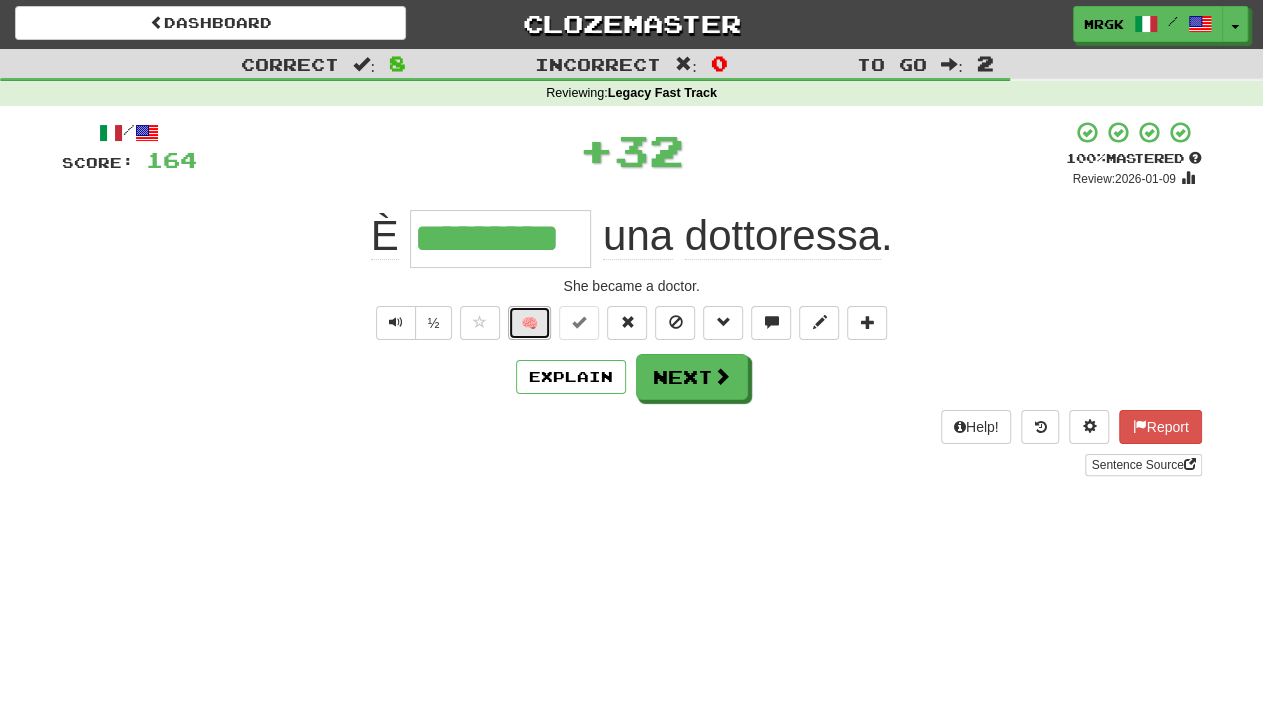 click on "🧠" at bounding box center [529, 323] 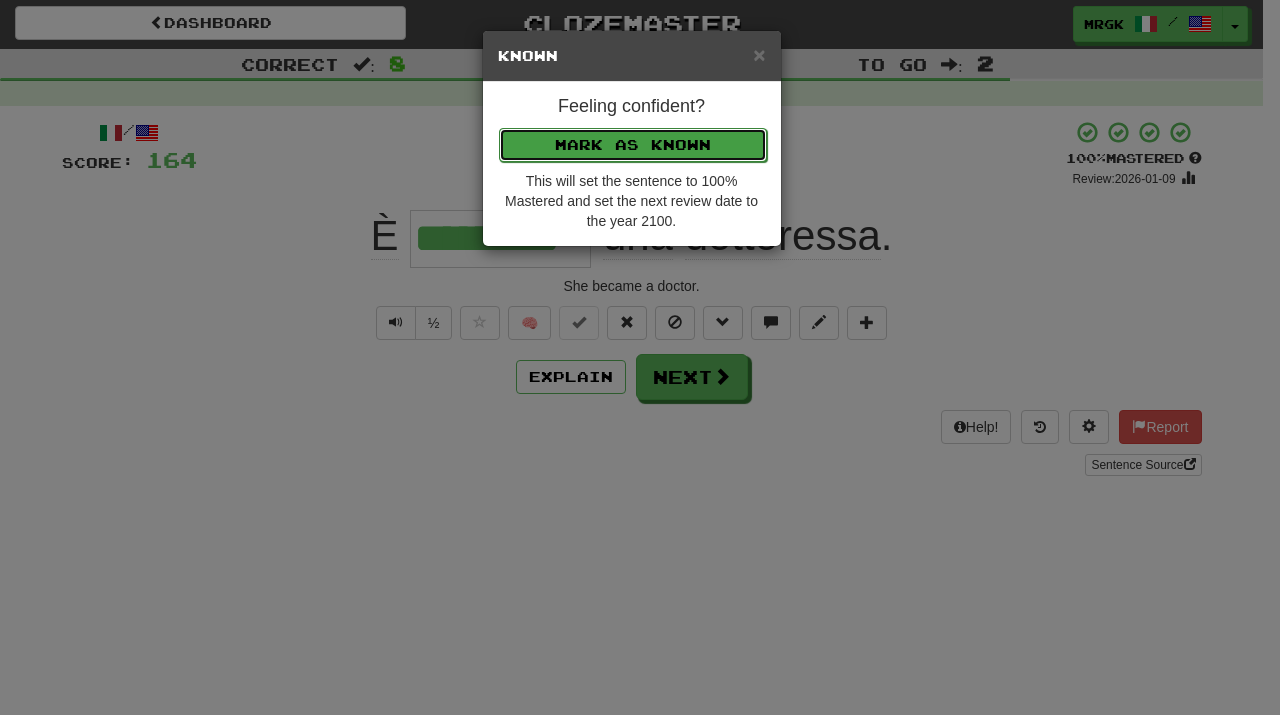 click on "Mark as Known" at bounding box center (633, 145) 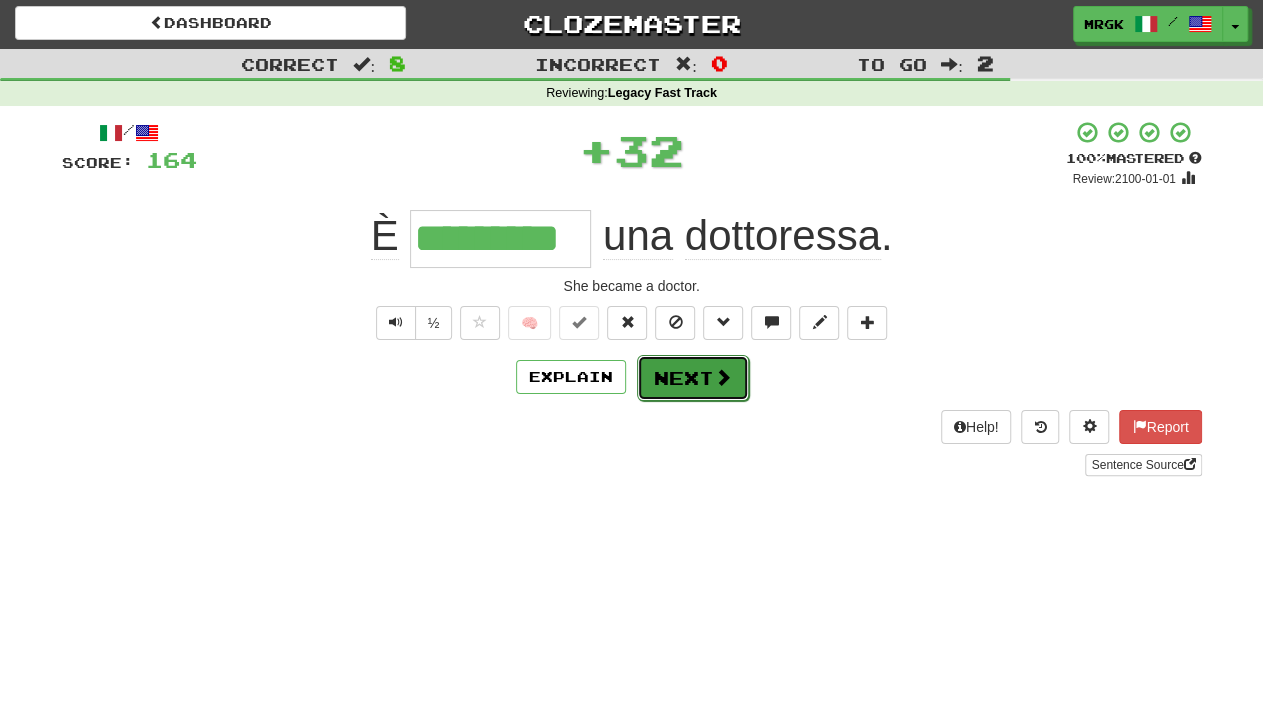 click on "Next" at bounding box center (693, 378) 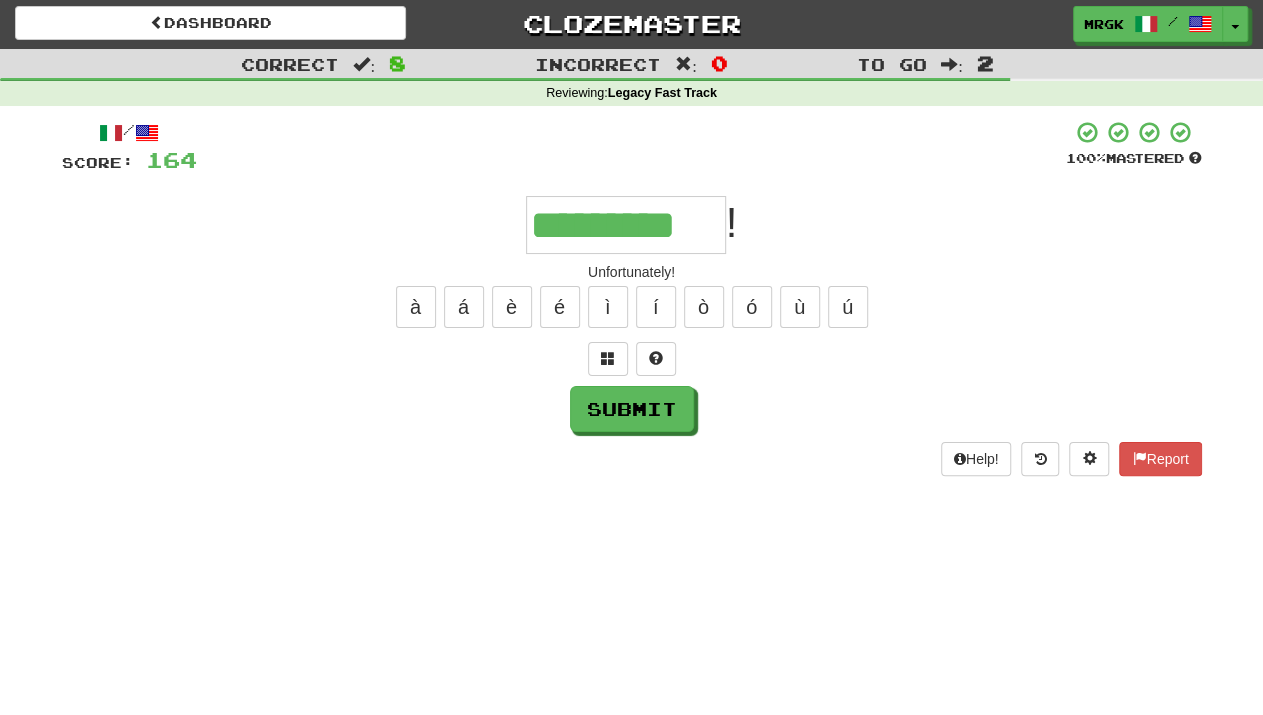 type on "*********" 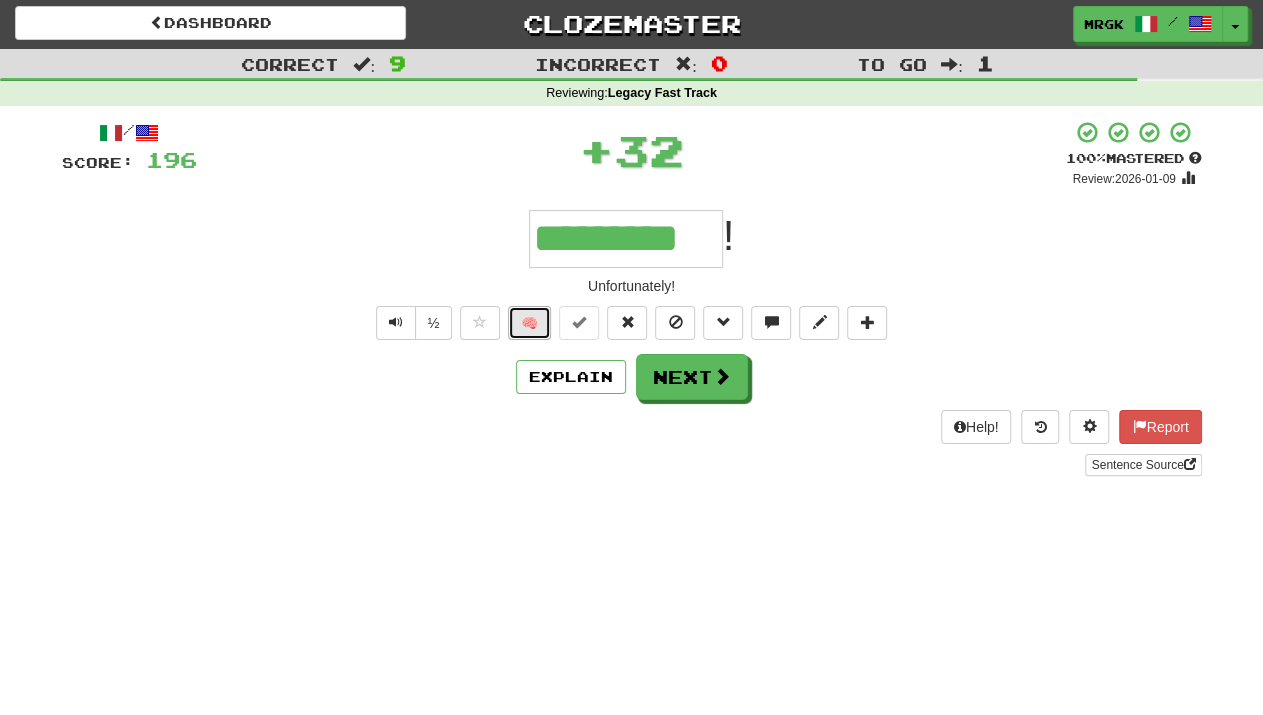 click on "🧠" at bounding box center (529, 323) 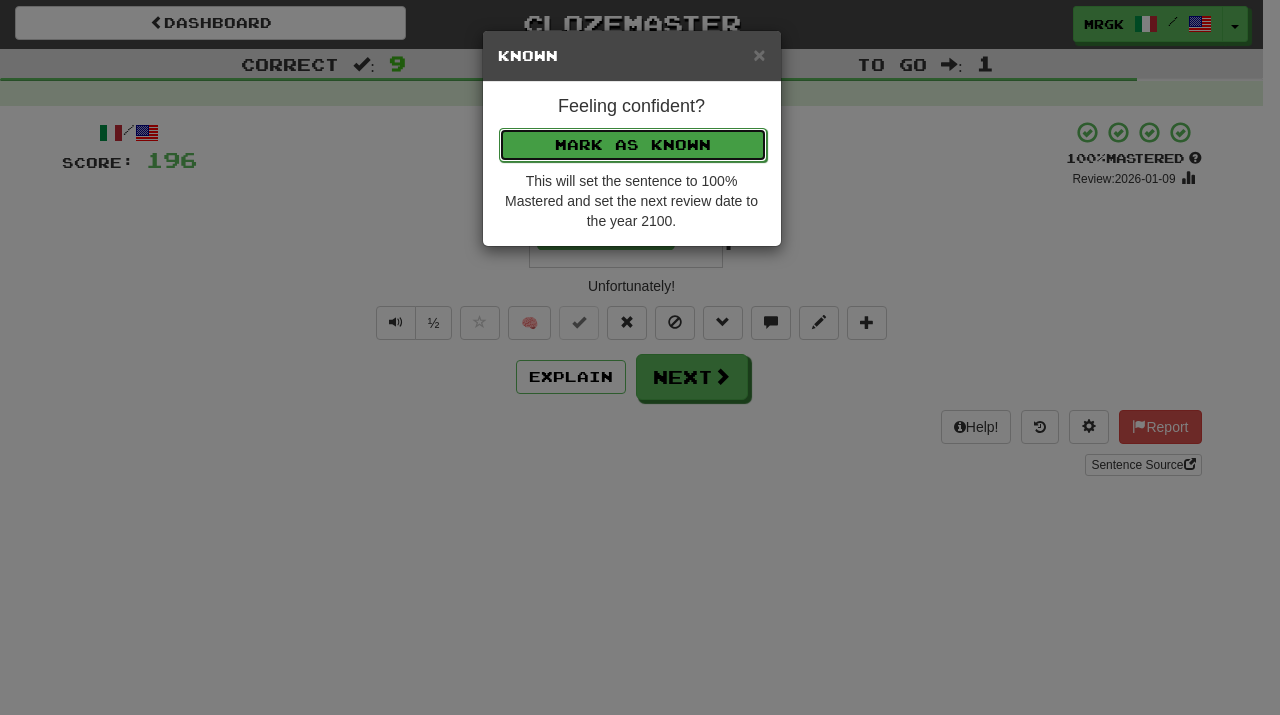 click on "Mark as Known" at bounding box center (633, 145) 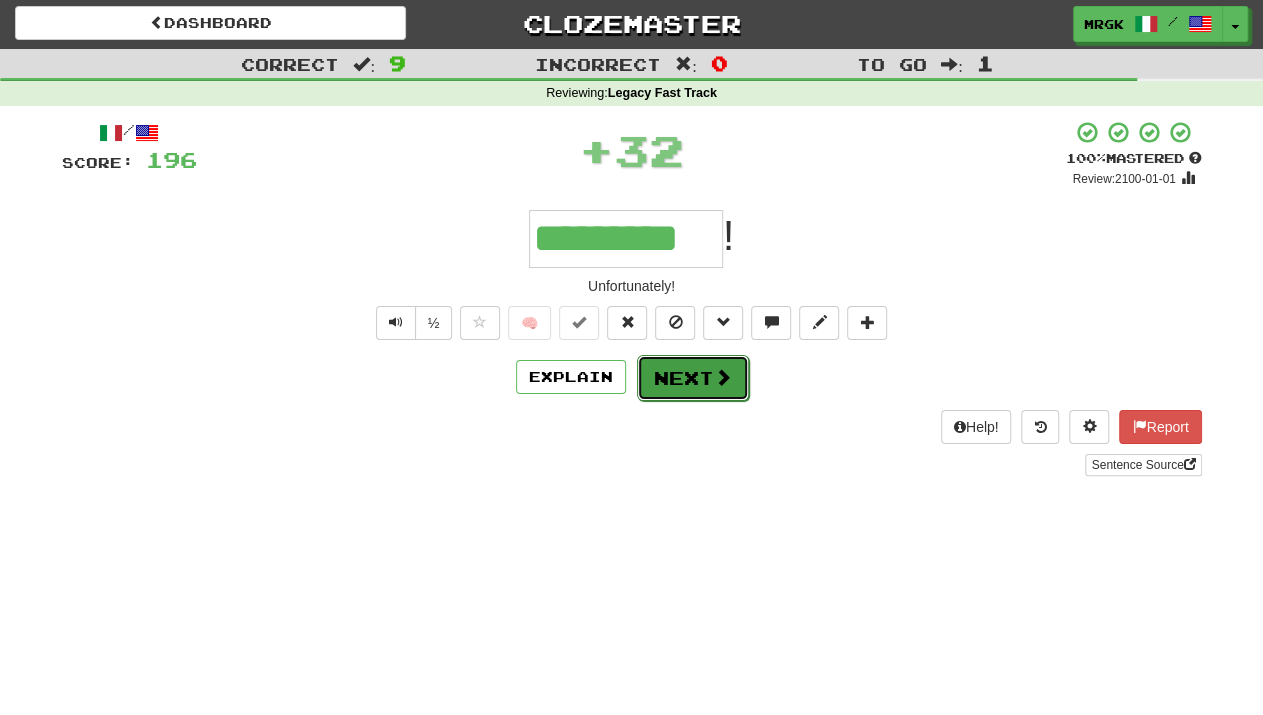 click at bounding box center [723, 377] 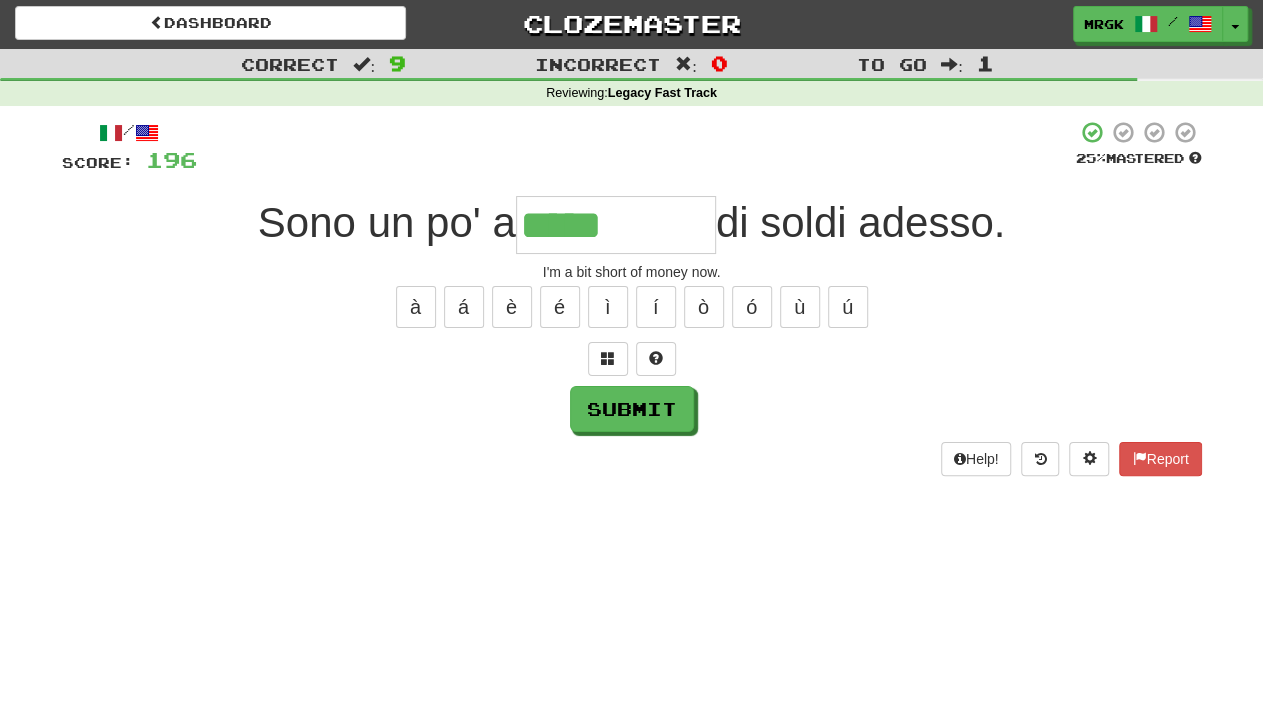 type on "*****" 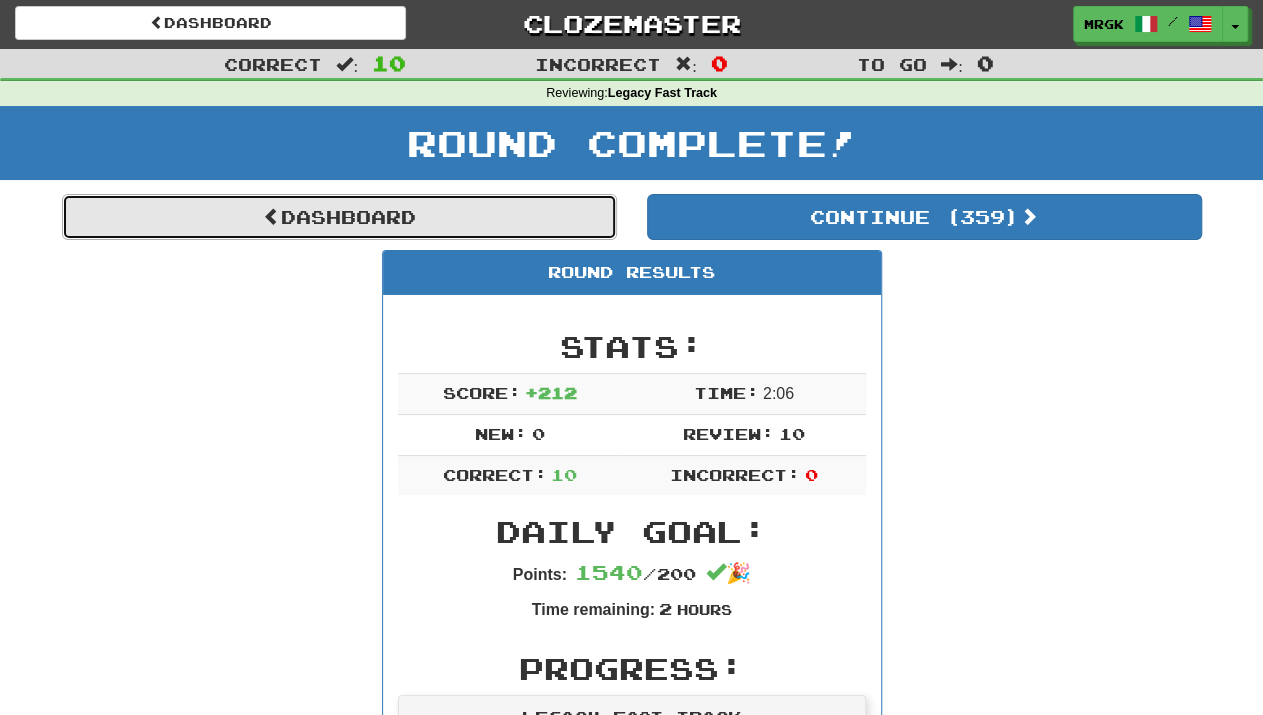 click on "Dashboard" at bounding box center [339, 217] 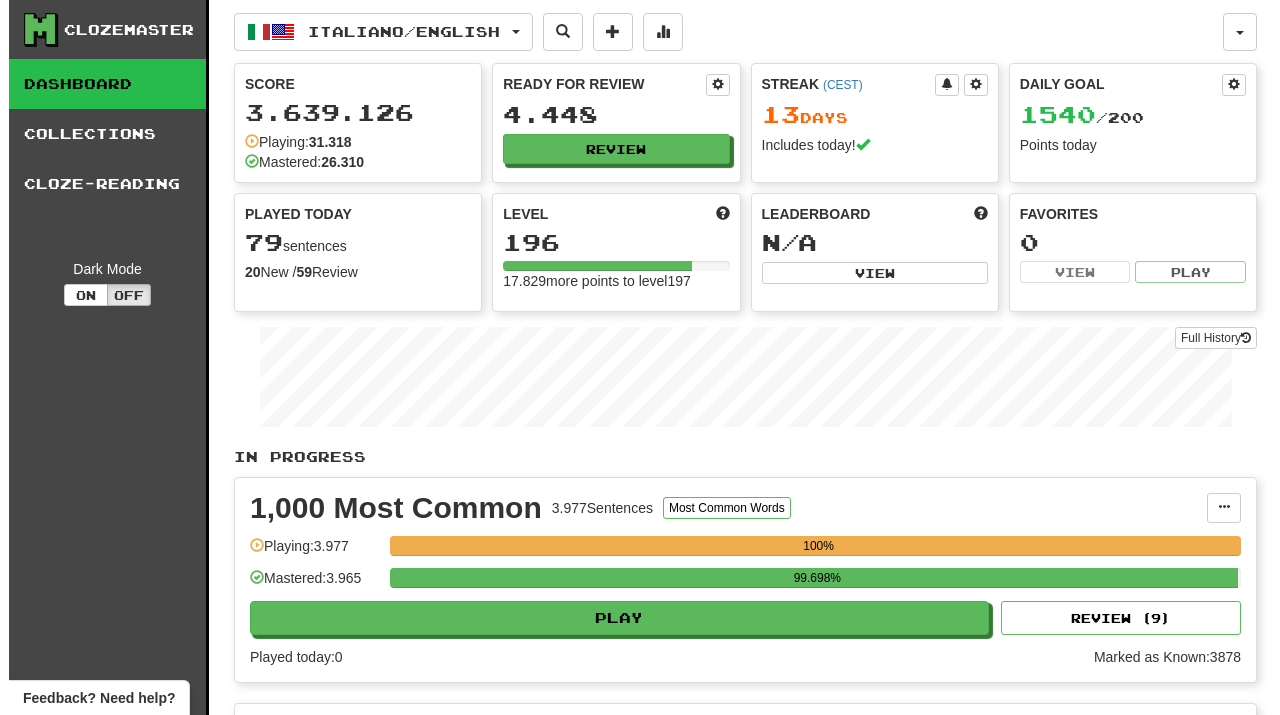 scroll, scrollTop: 0, scrollLeft: 0, axis: both 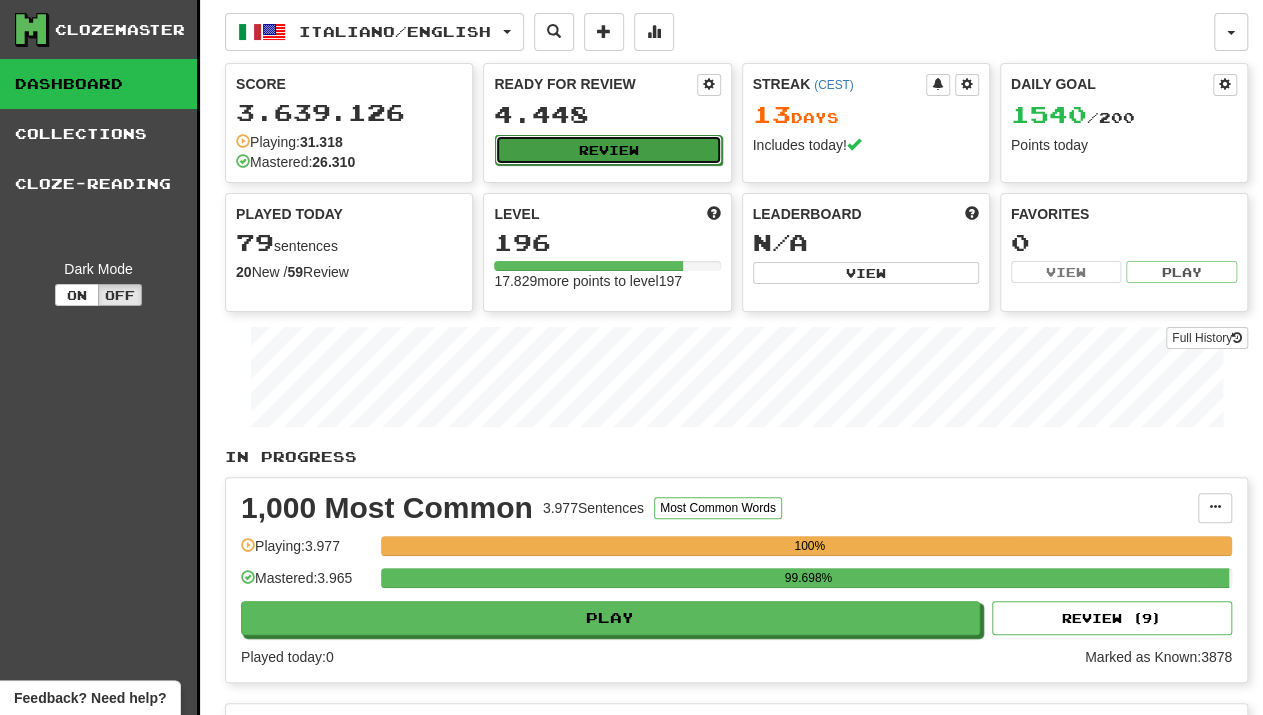 click on "Review" at bounding box center [608, 150] 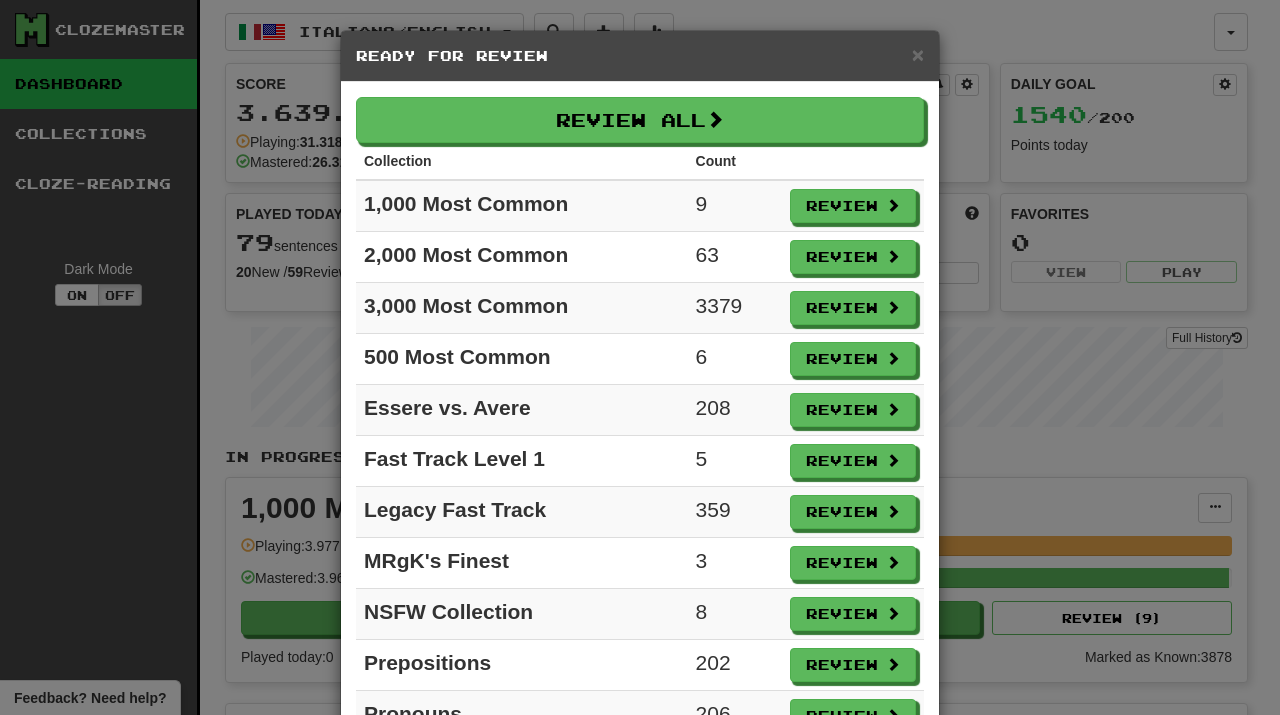 scroll, scrollTop: 79, scrollLeft: 0, axis: vertical 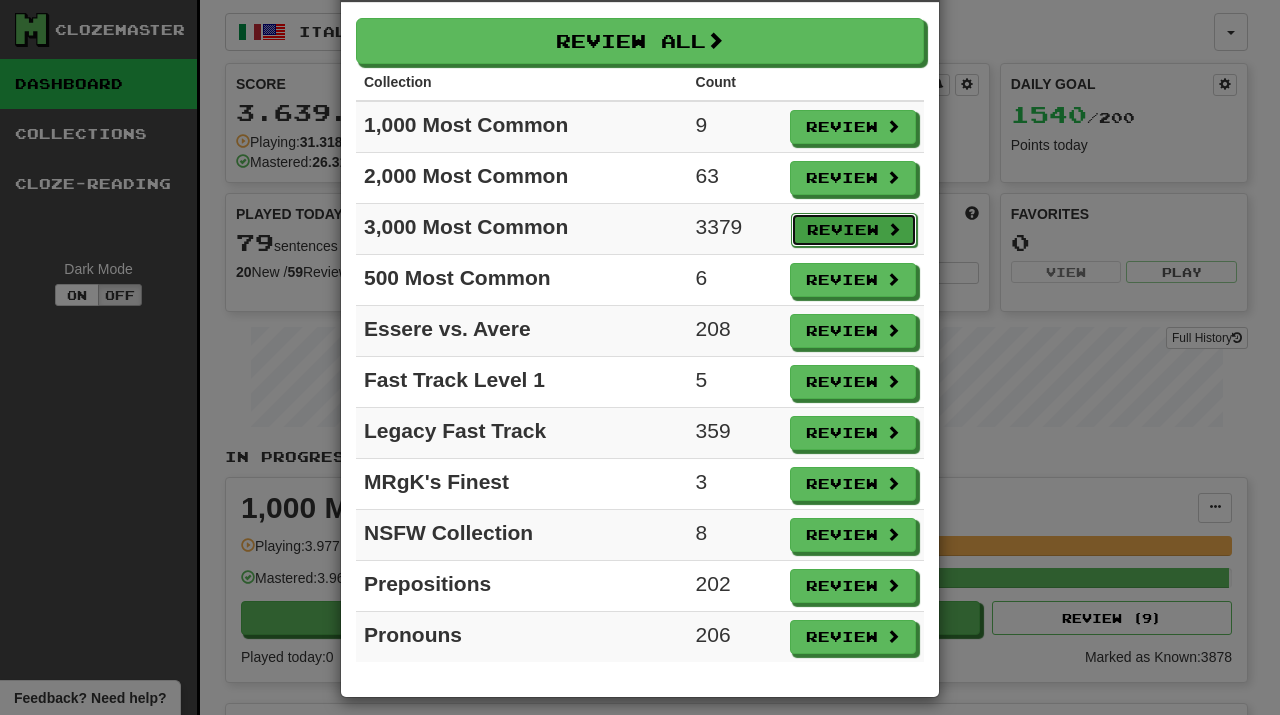 click on "Review" at bounding box center (854, 230) 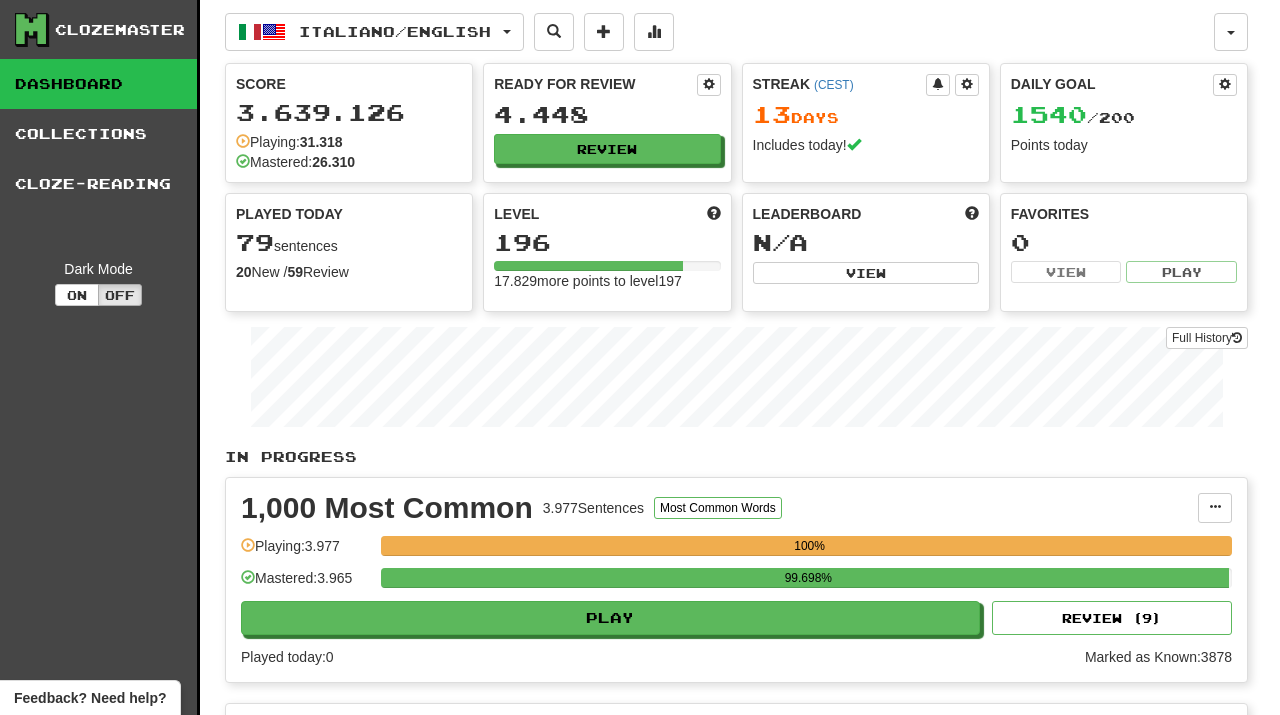 select on "**" 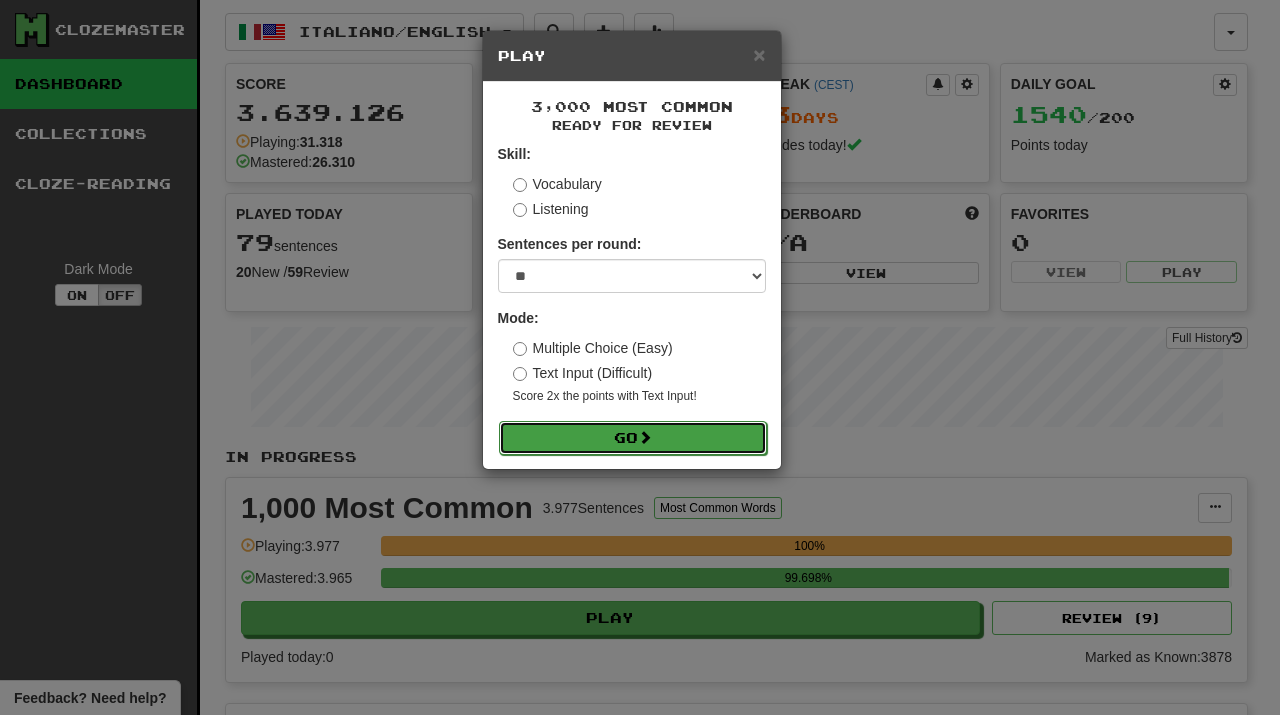 click on "Go" at bounding box center [633, 438] 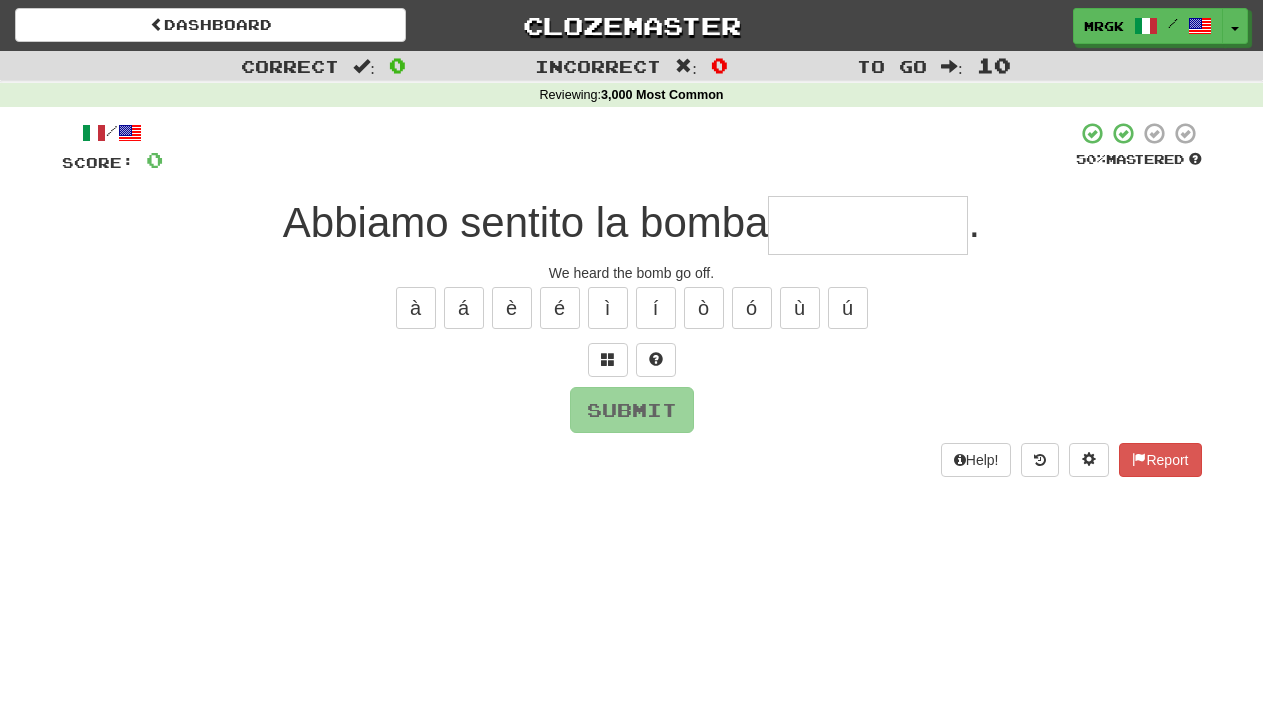 scroll, scrollTop: 0, scrollLeft: 0, axis: both 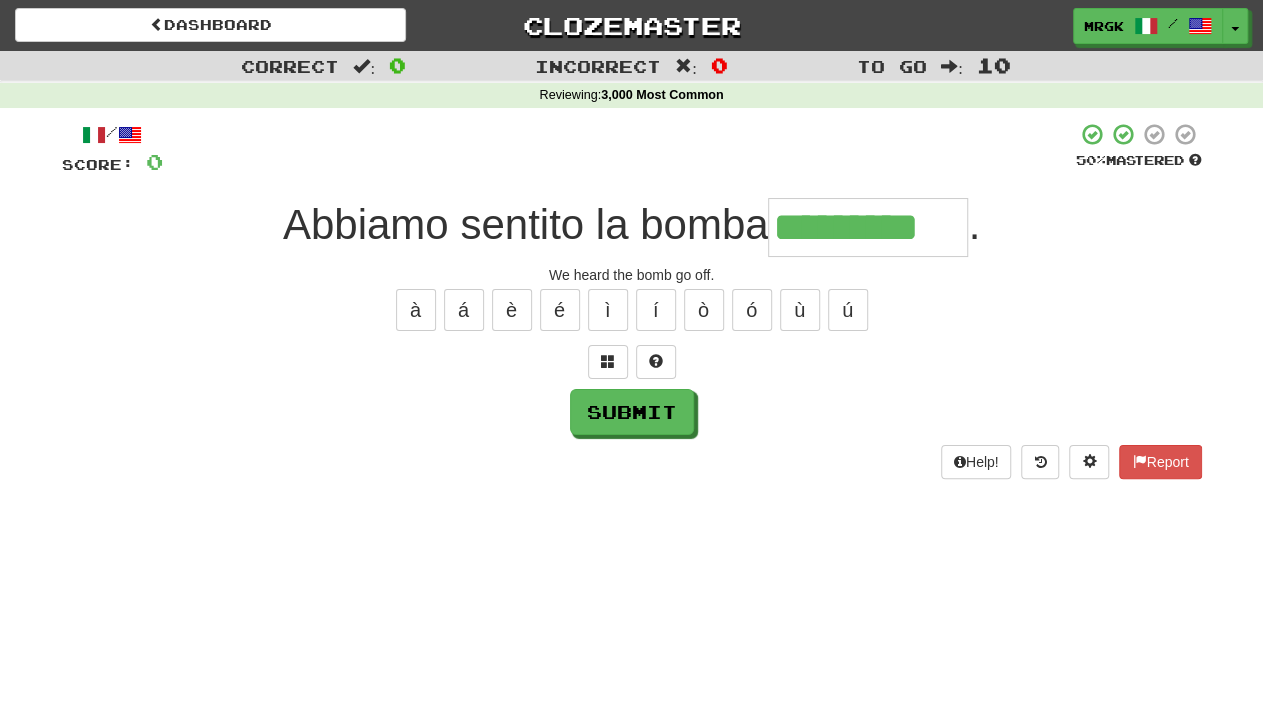 type on "*********" 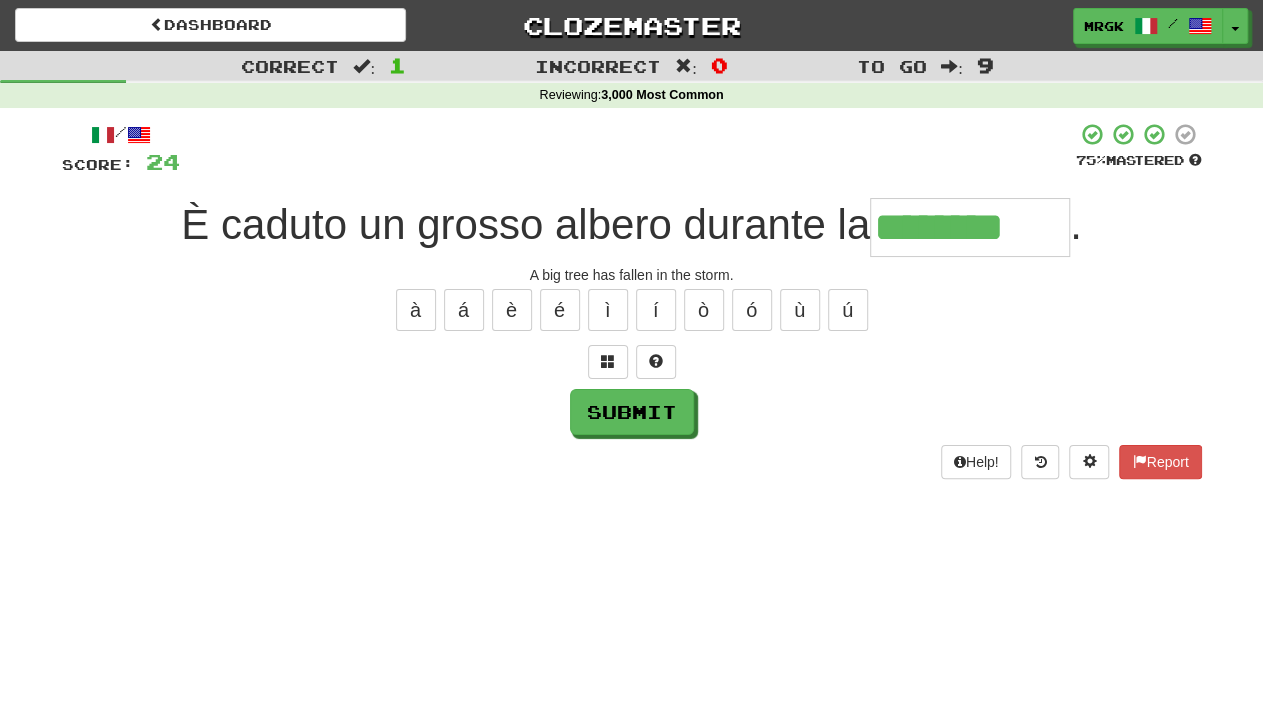 type on "********" 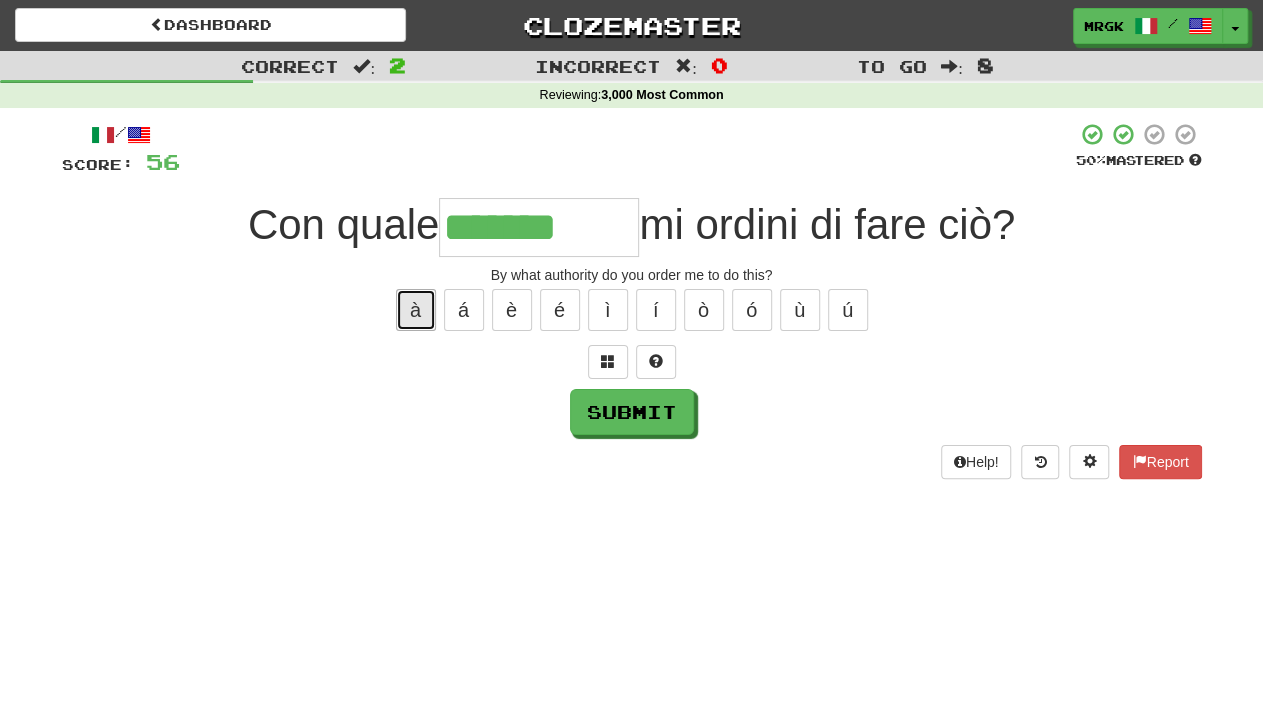 click on "à" at bounding box center [416, 310] 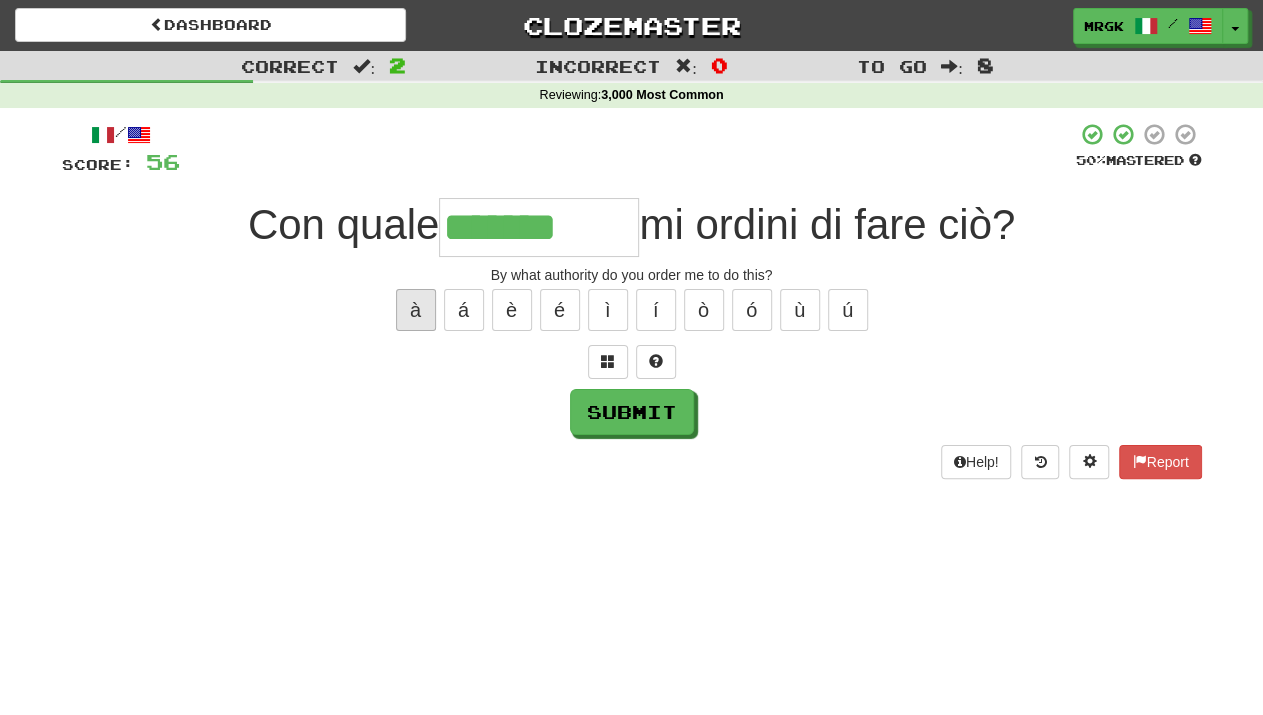 type on "********" 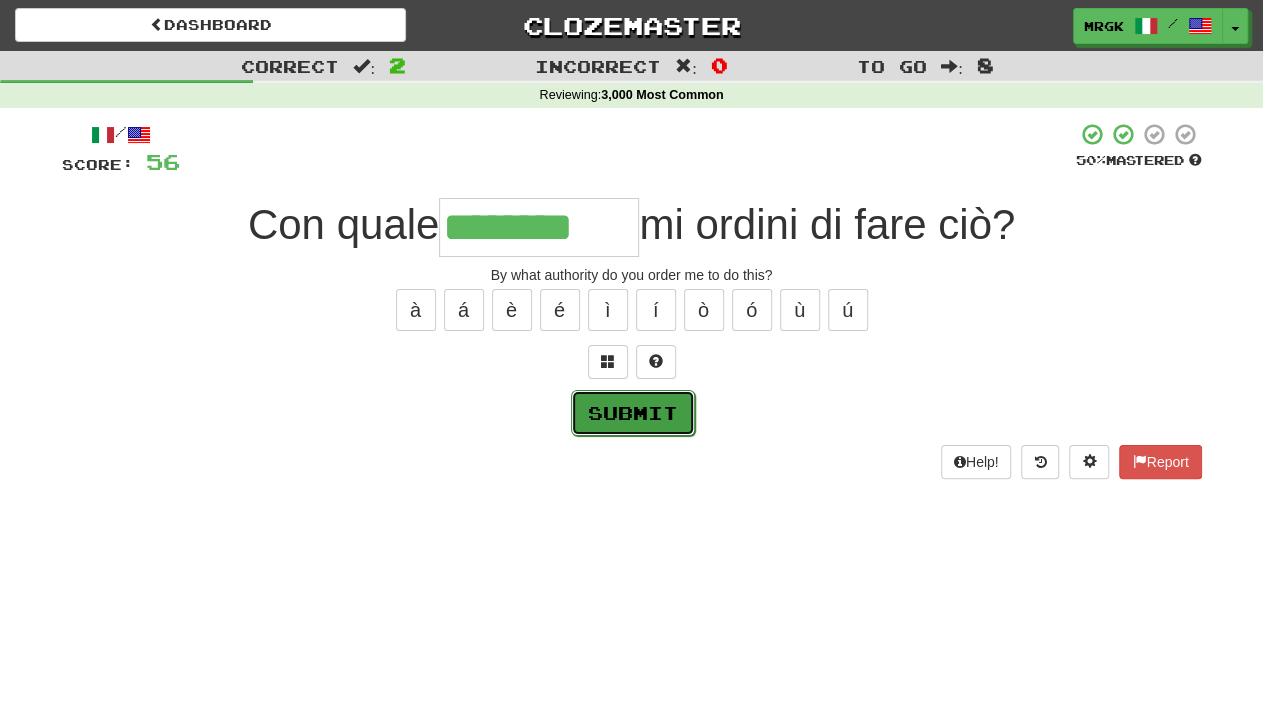 click on "Submit" at bounding box center (633, 413) 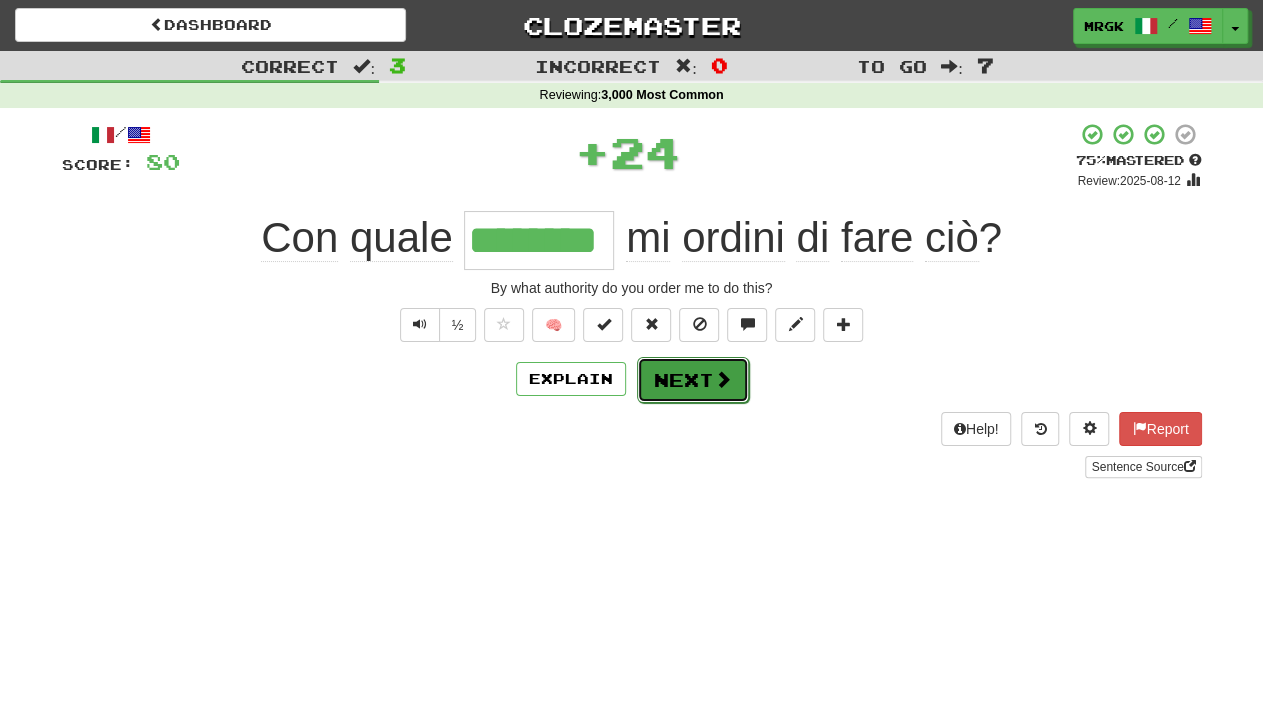 click on "Next" at bounding box center [693, 380] 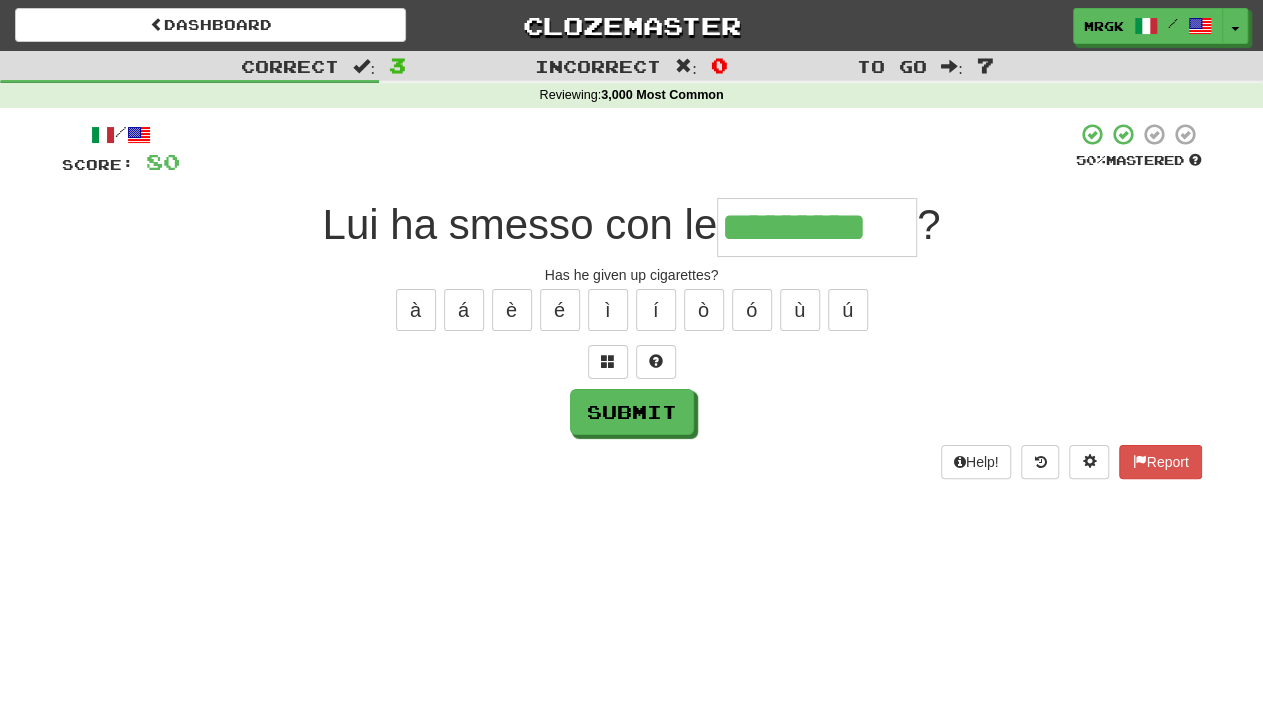 type on "*********" 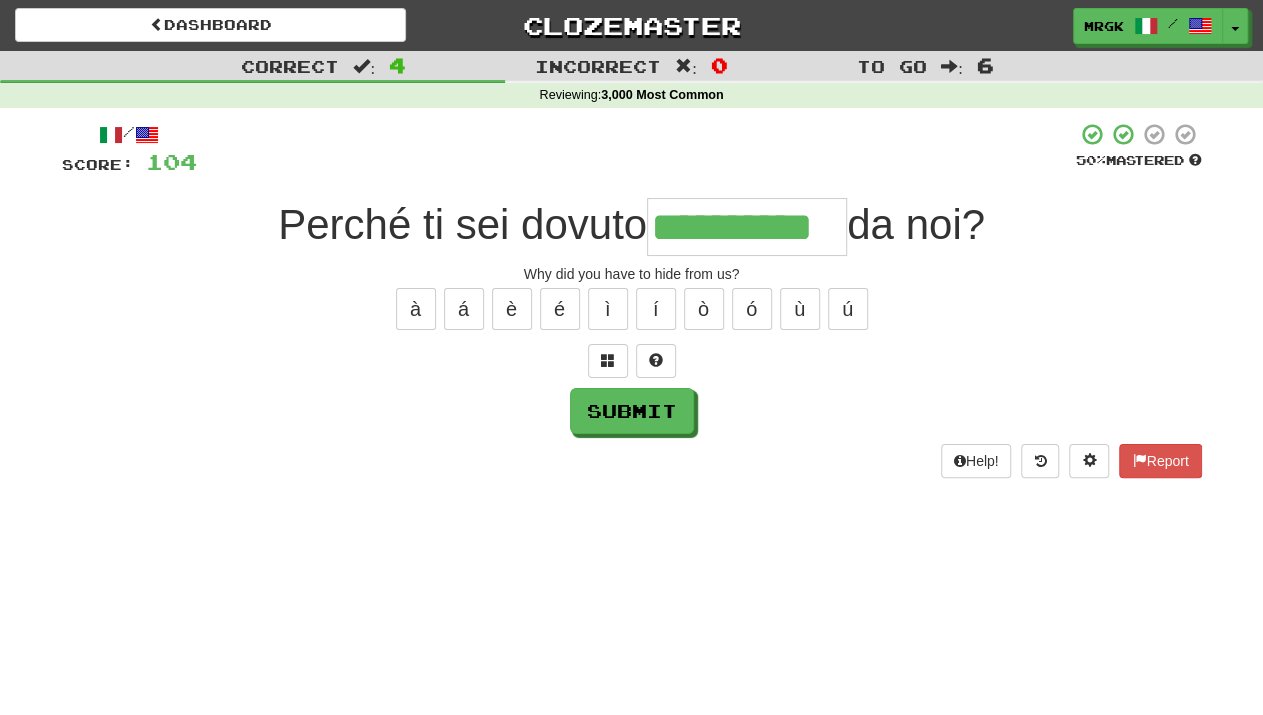scroll, scrollTop: 0, scrollLeft: 27, axis: horizontal 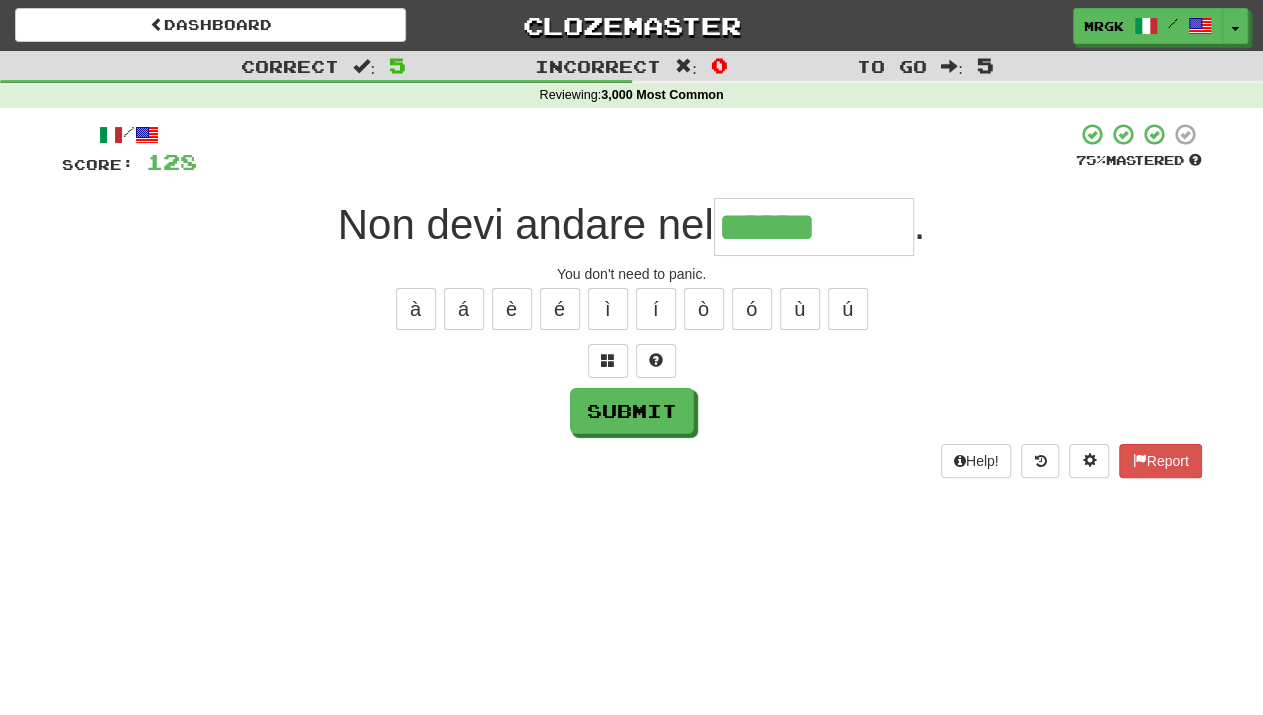 type on "******" 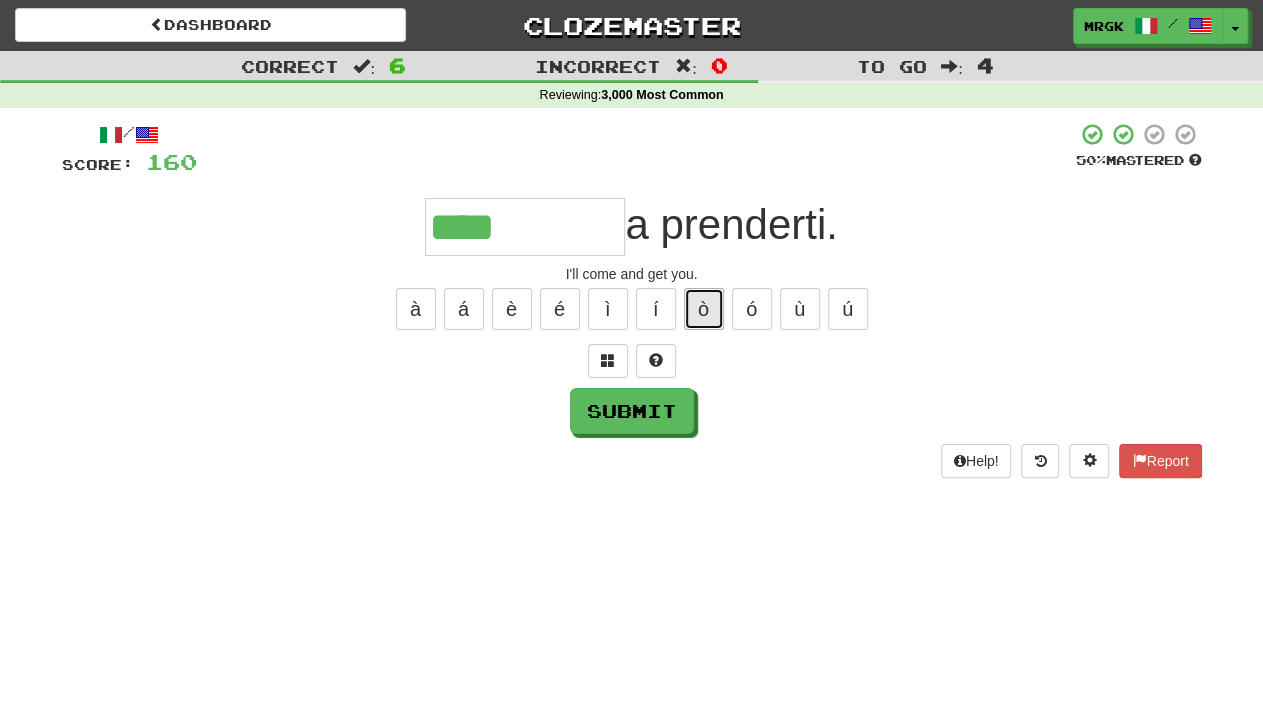 click on "ò" at bounding box center (704, 309) 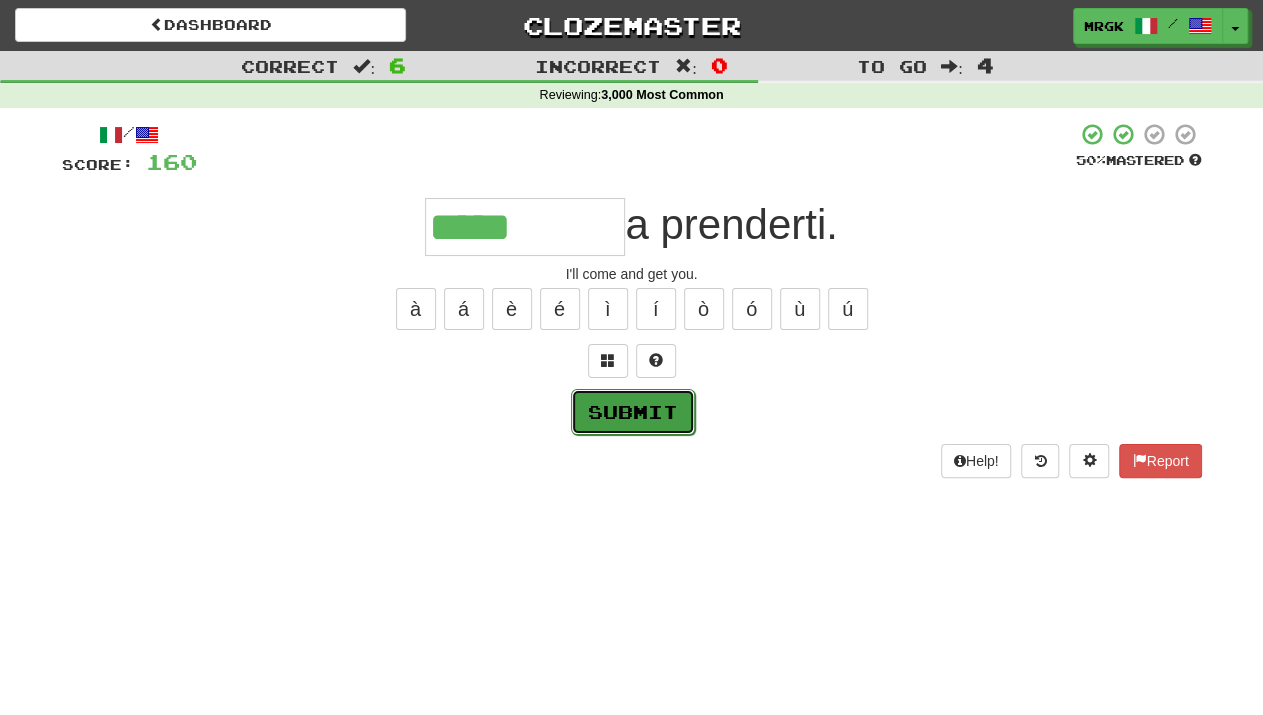 click on "Submit" at bounding box center [633, 412] 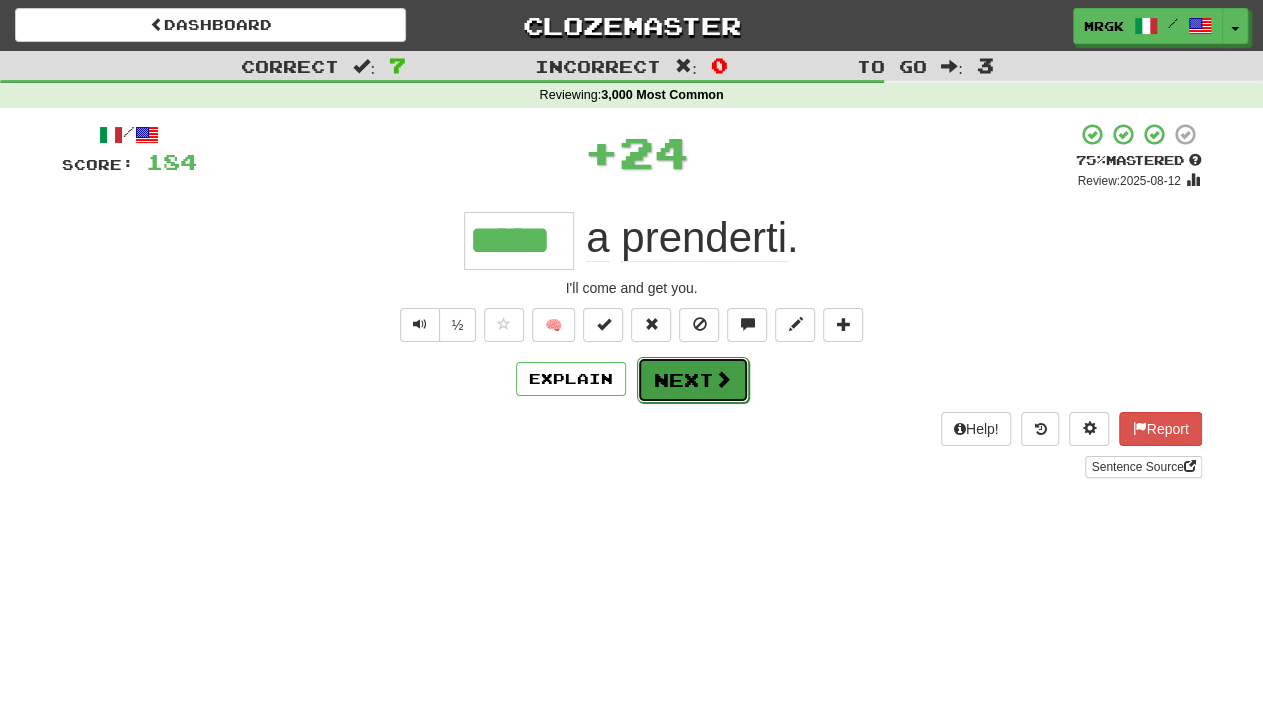 click on "Next" at bounding box center [693, 380] 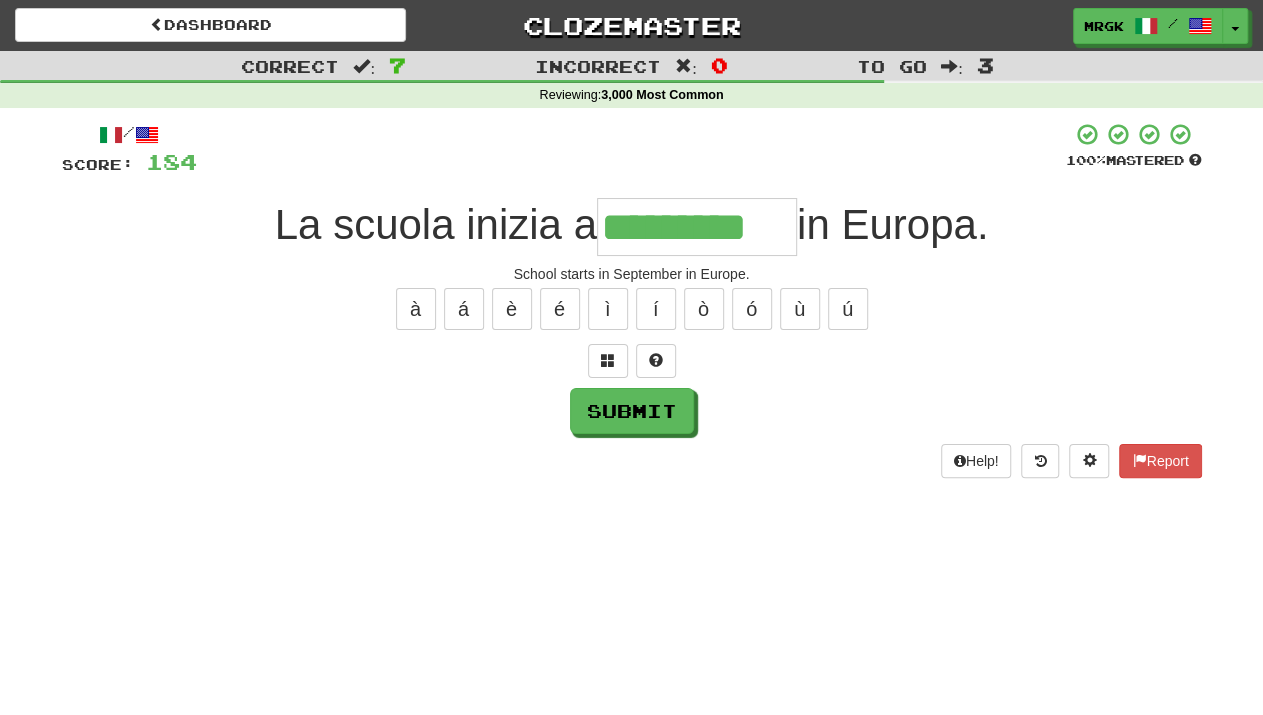 type on "*********" 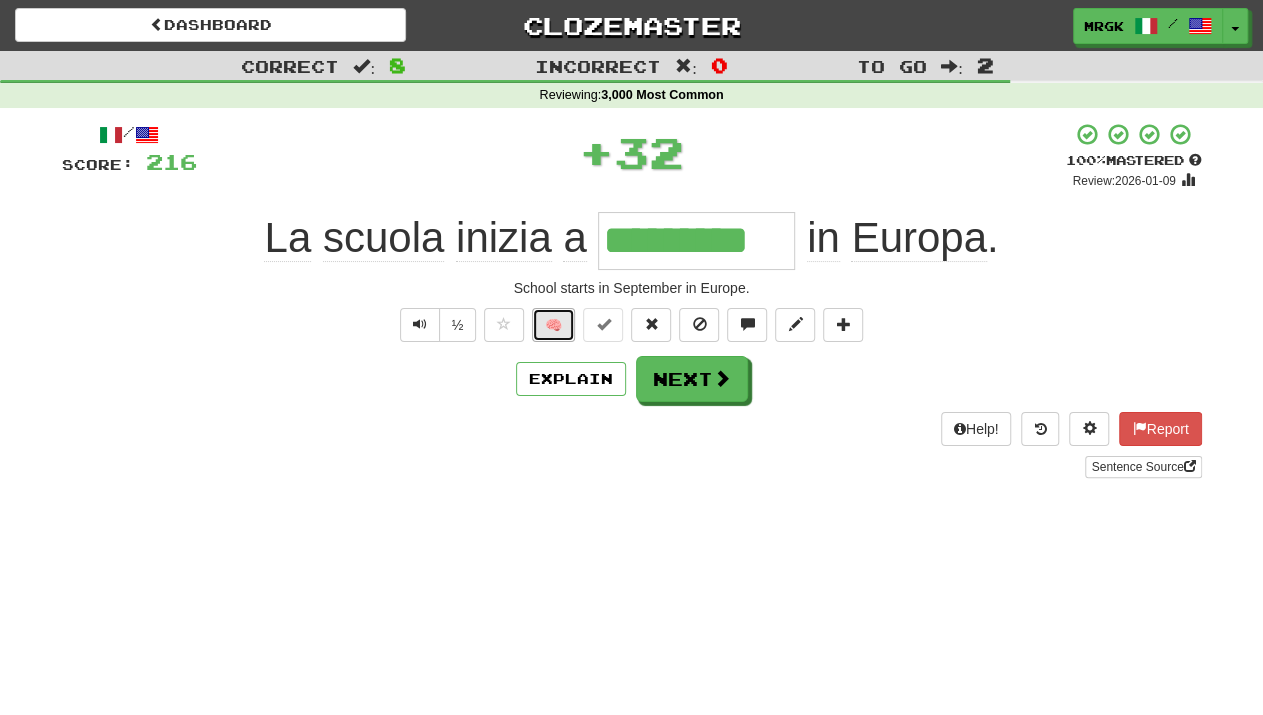 click on "🧠" at bounding box center [553, 325] 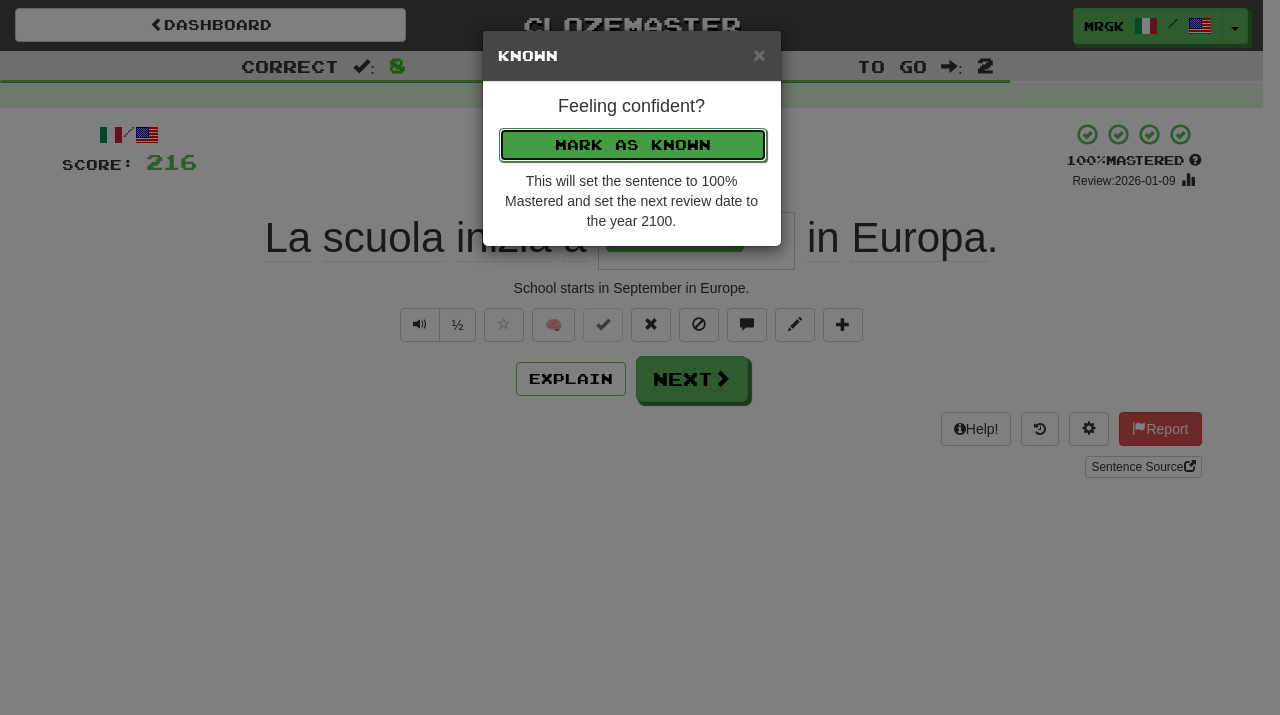 click on "Mark as Known" at bounding box center [633, 145] 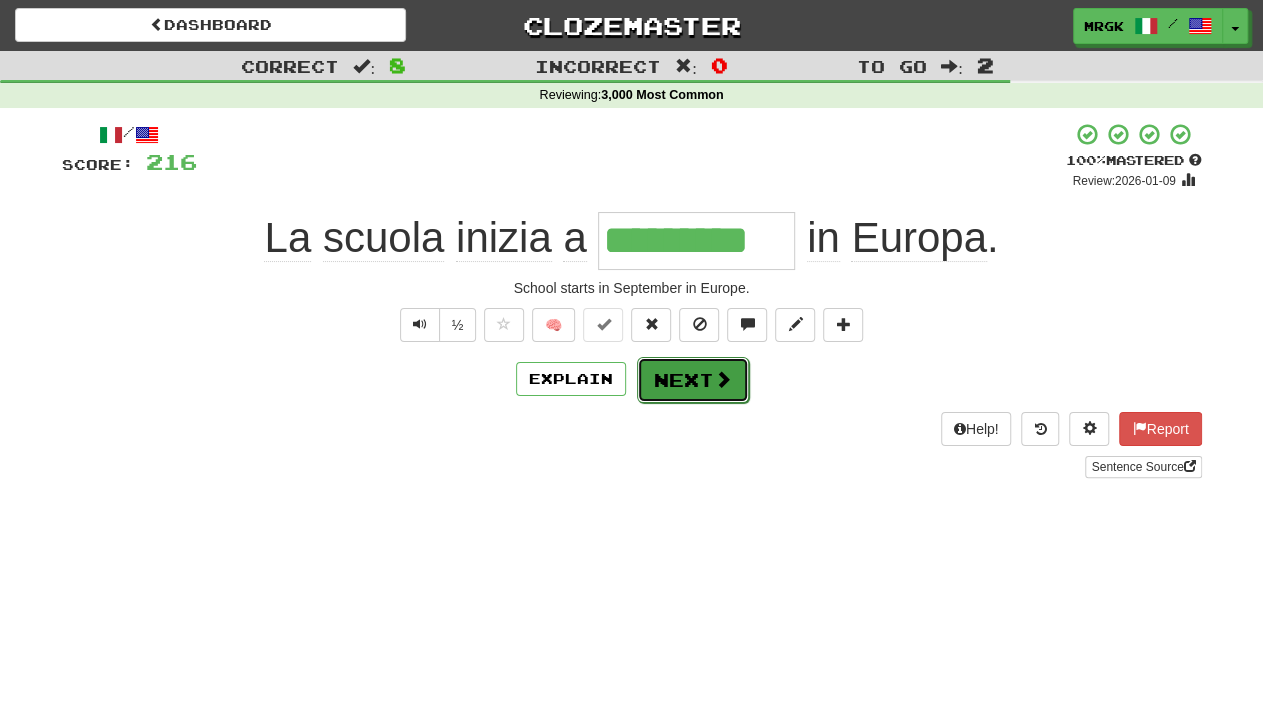 click on "Next" at bounding box center [693, 380] 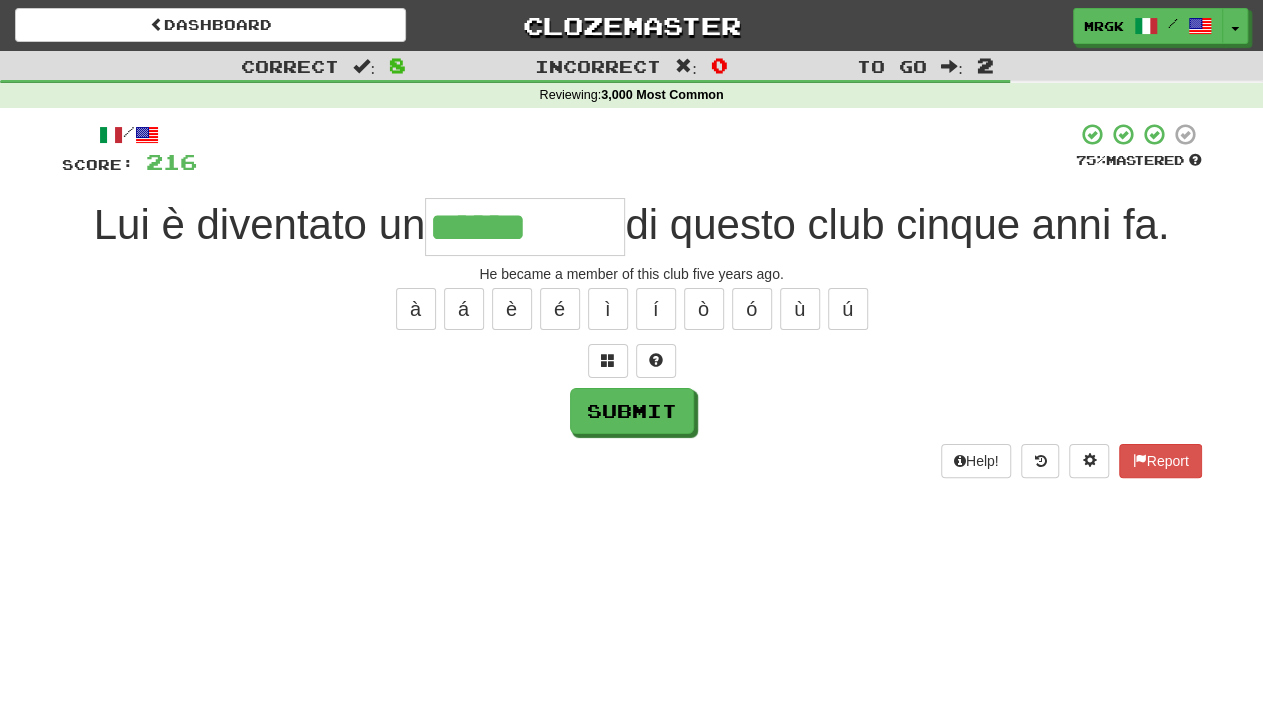 type on "******" 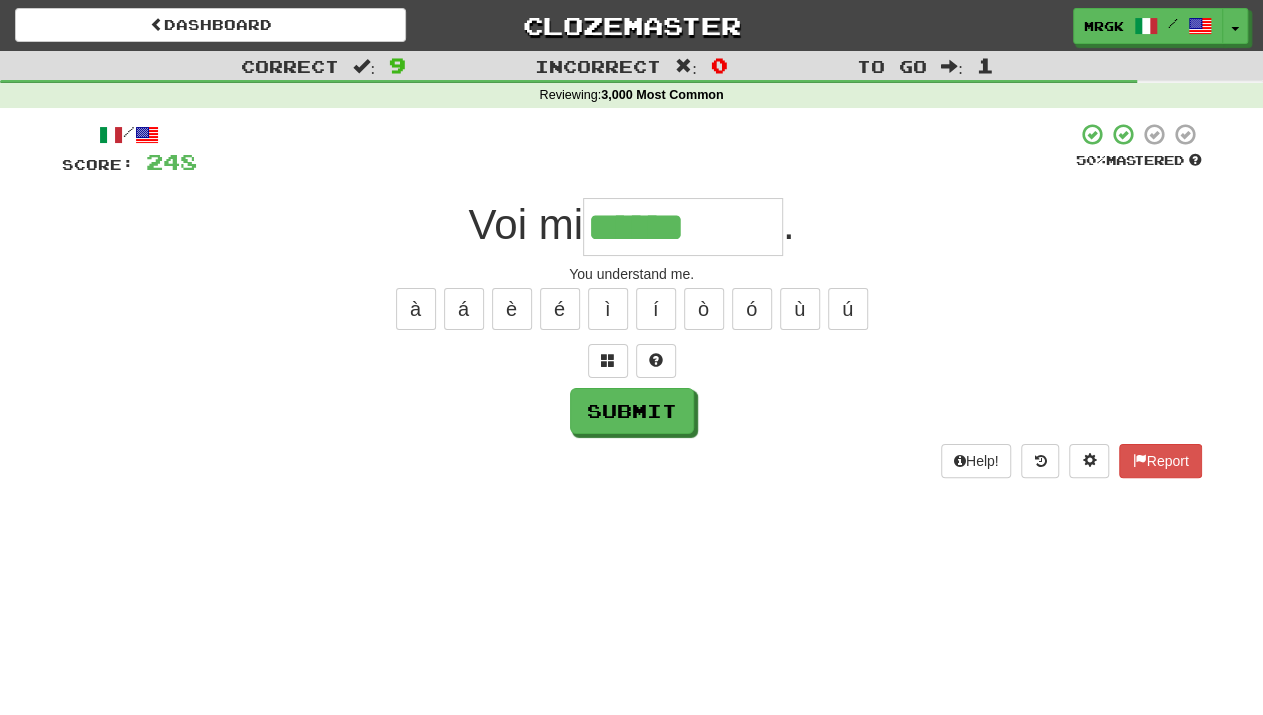 type on "******" 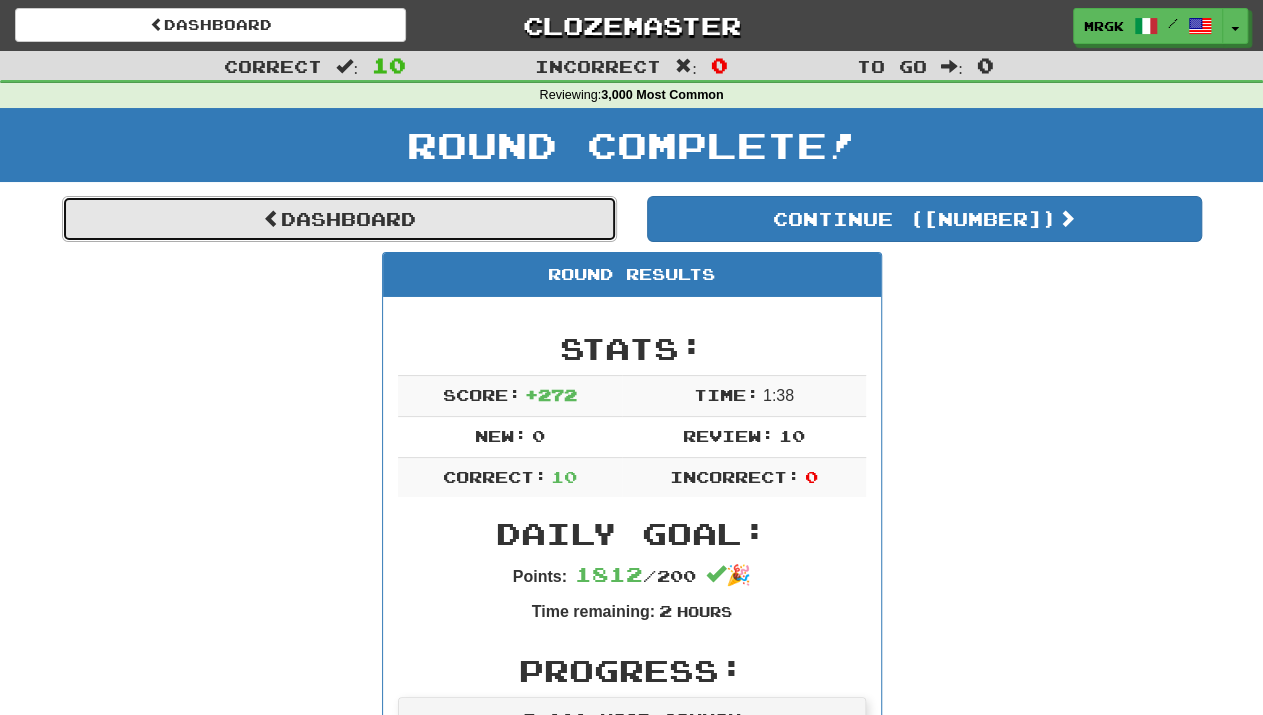 click on "Dashboard" at bounding box center (339, 219) 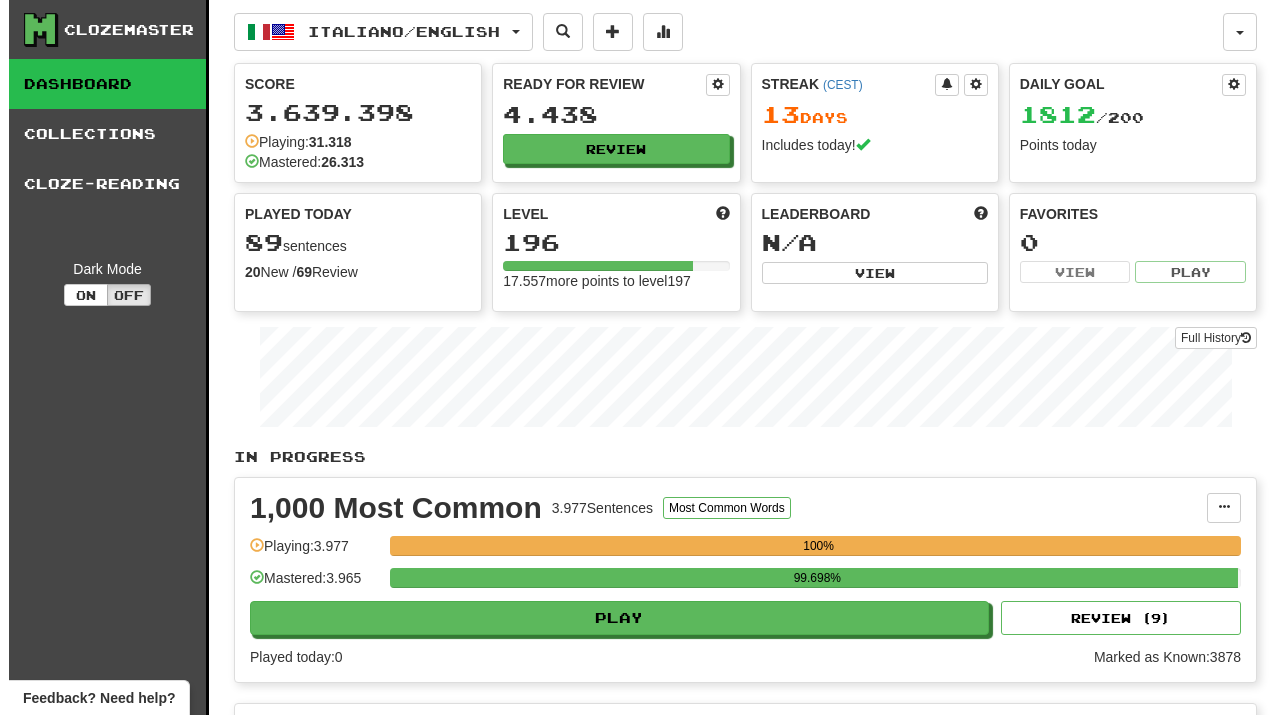 scroll, scrollTop: 0, scrollLeft: 0, axis: both 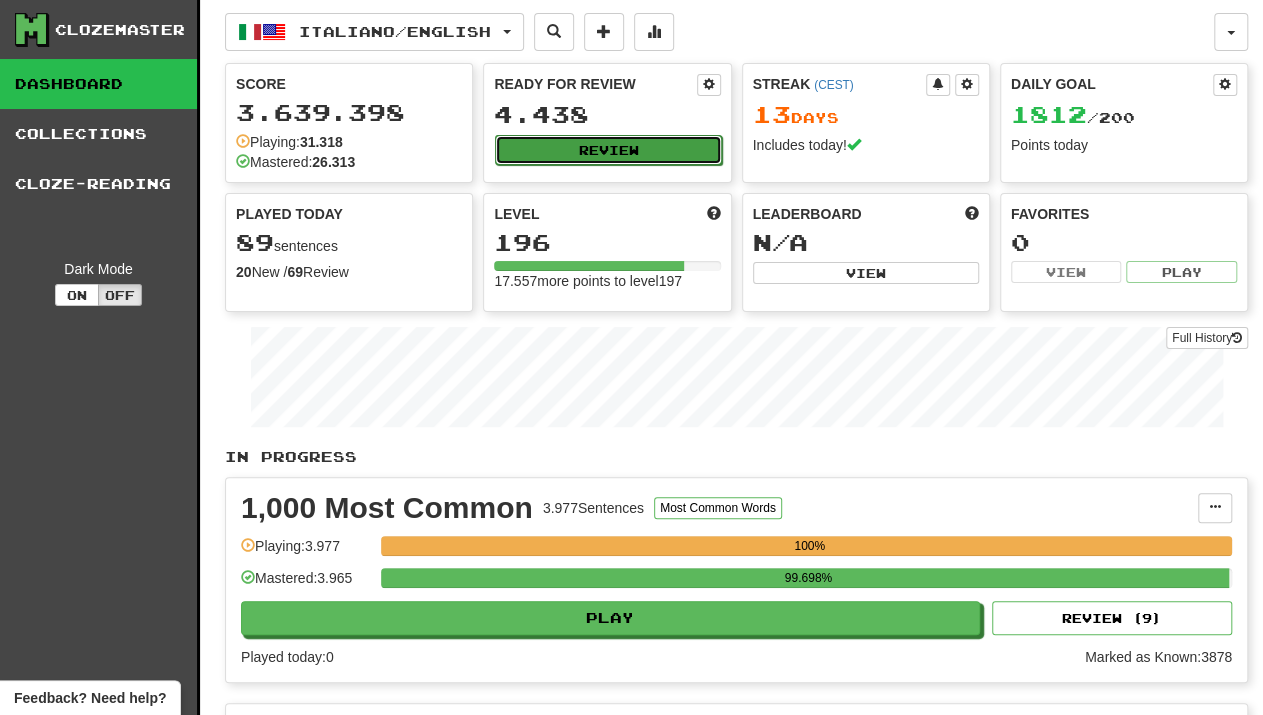click on "Review" at bounding box center (608, 150) 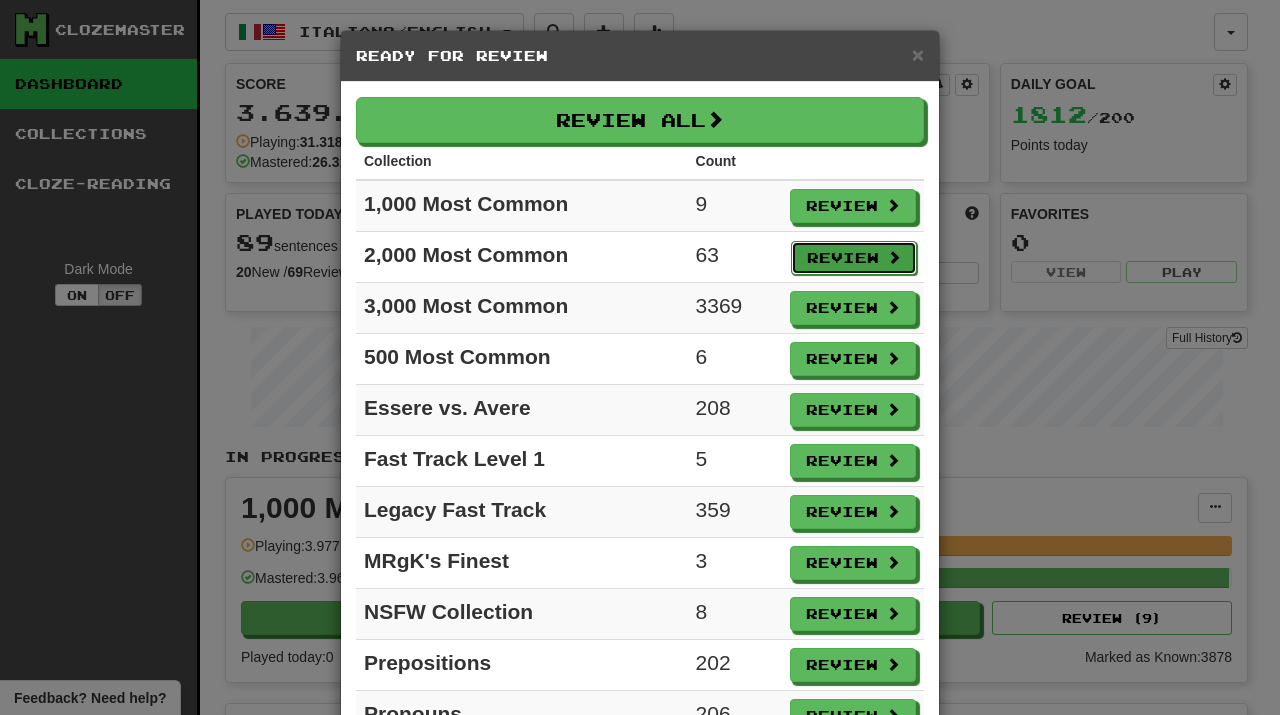 click on "Review" at bounding box center [854, 258] 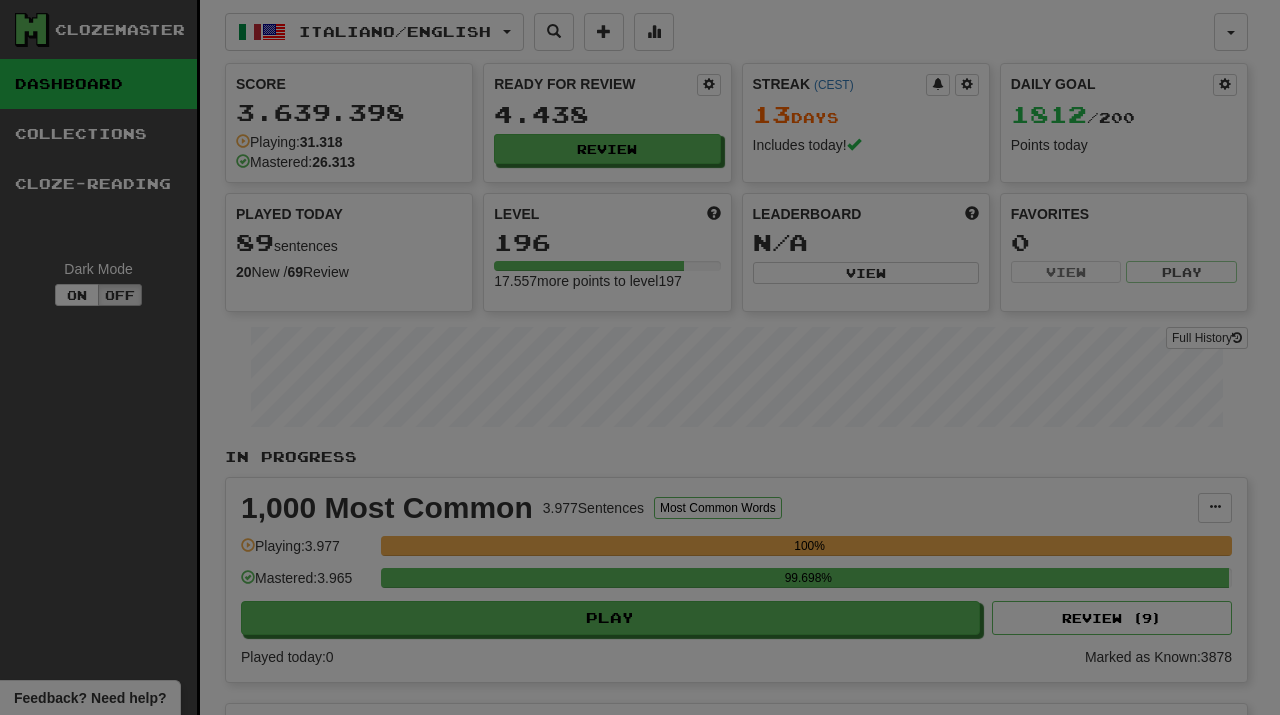 select on "**" 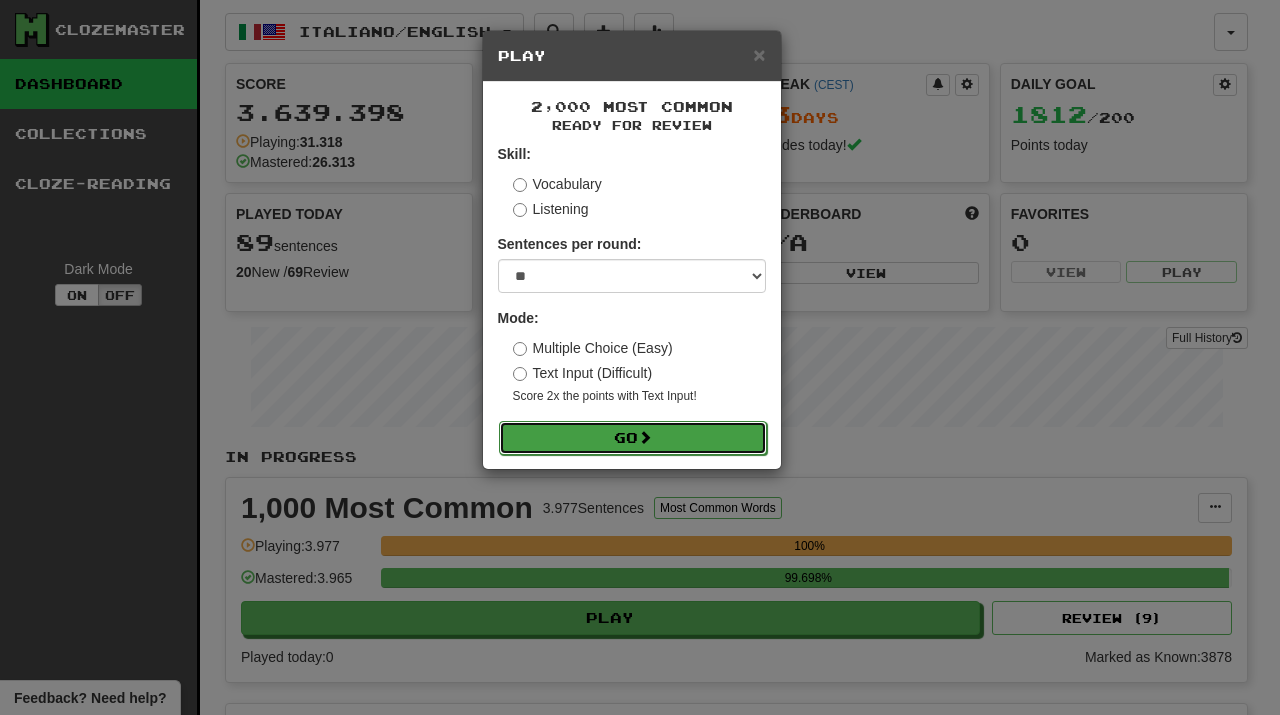 click at bounding box center [645, 437] 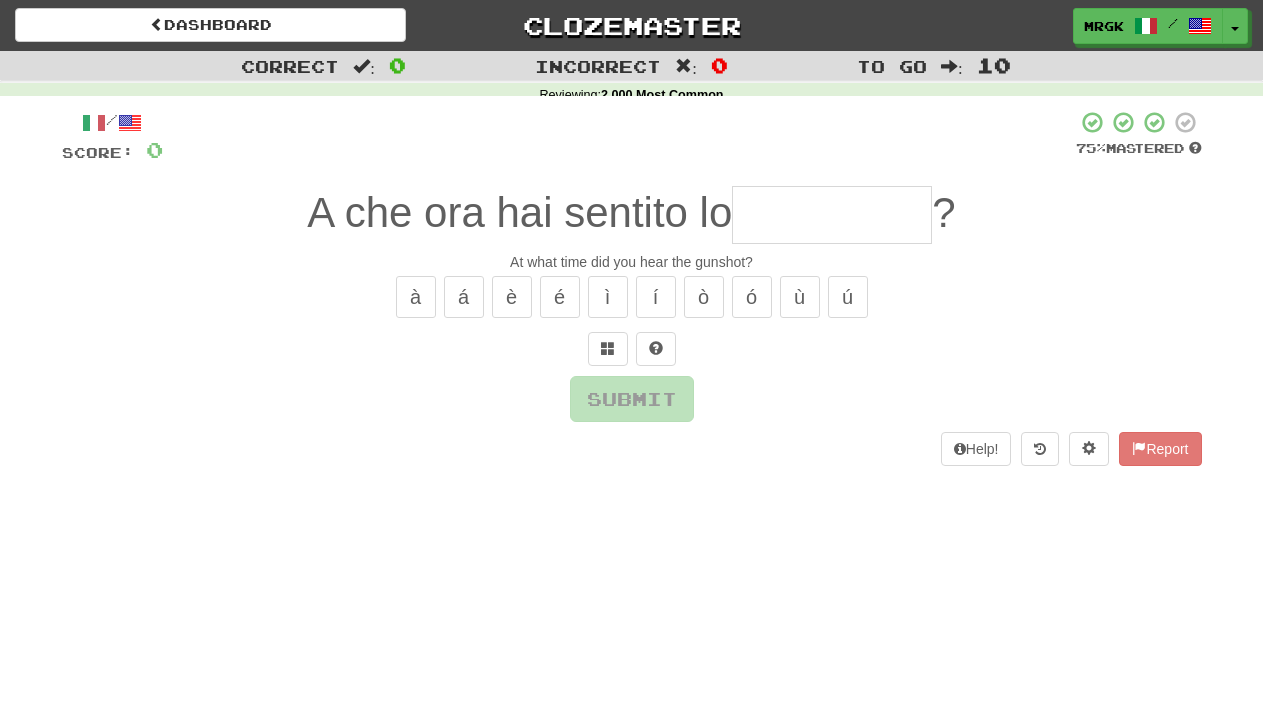 scroll, scrollTop: 0, scrollLeft: 0, axis: both 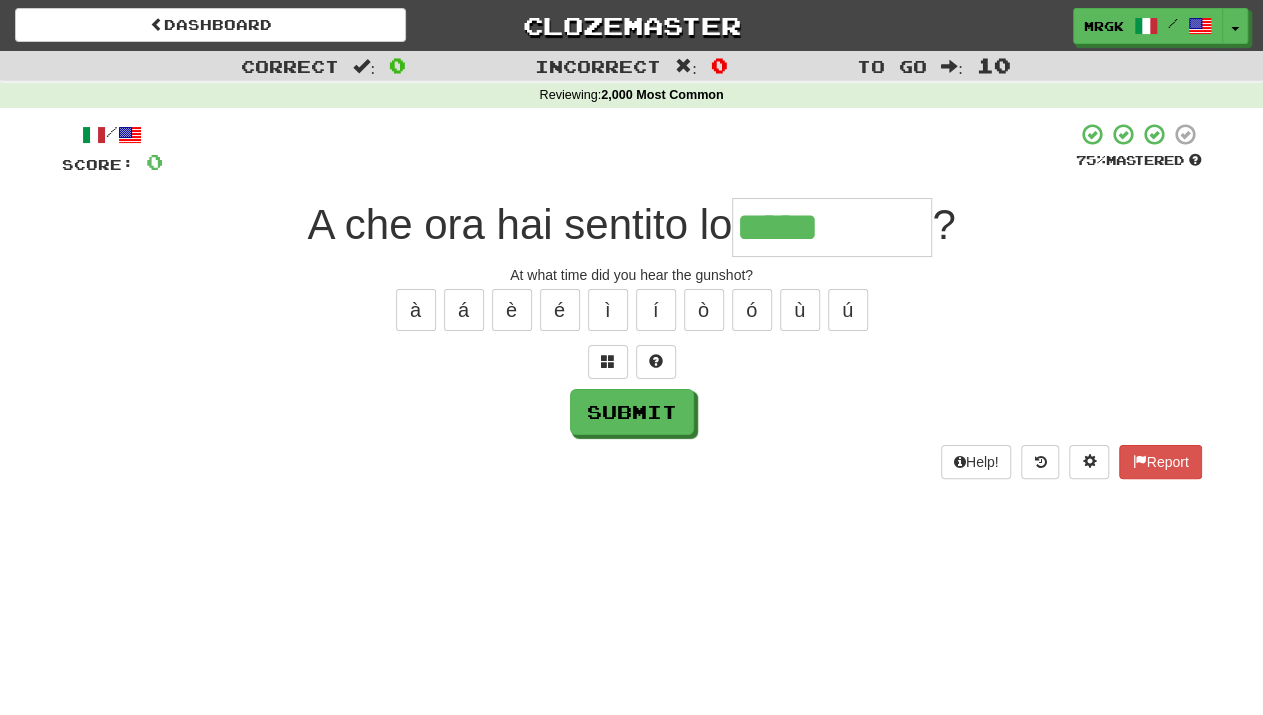 type on "*****" 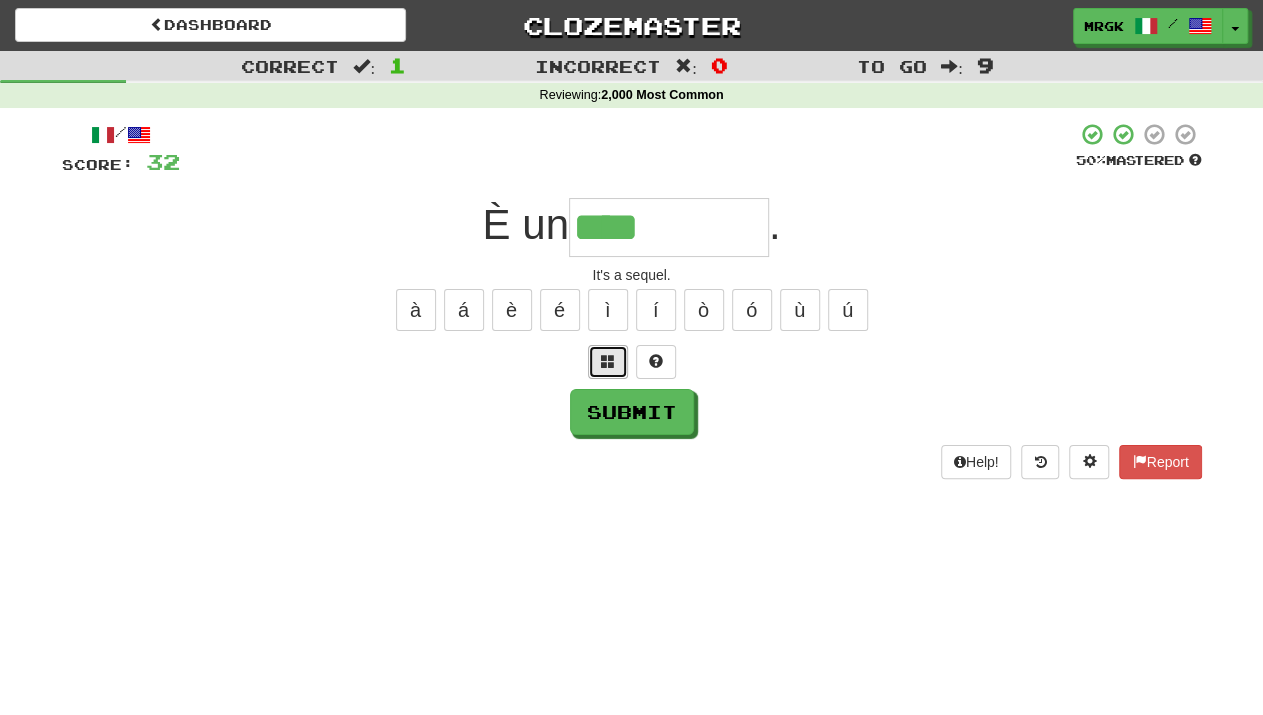 click at bounding box center [608, 361] 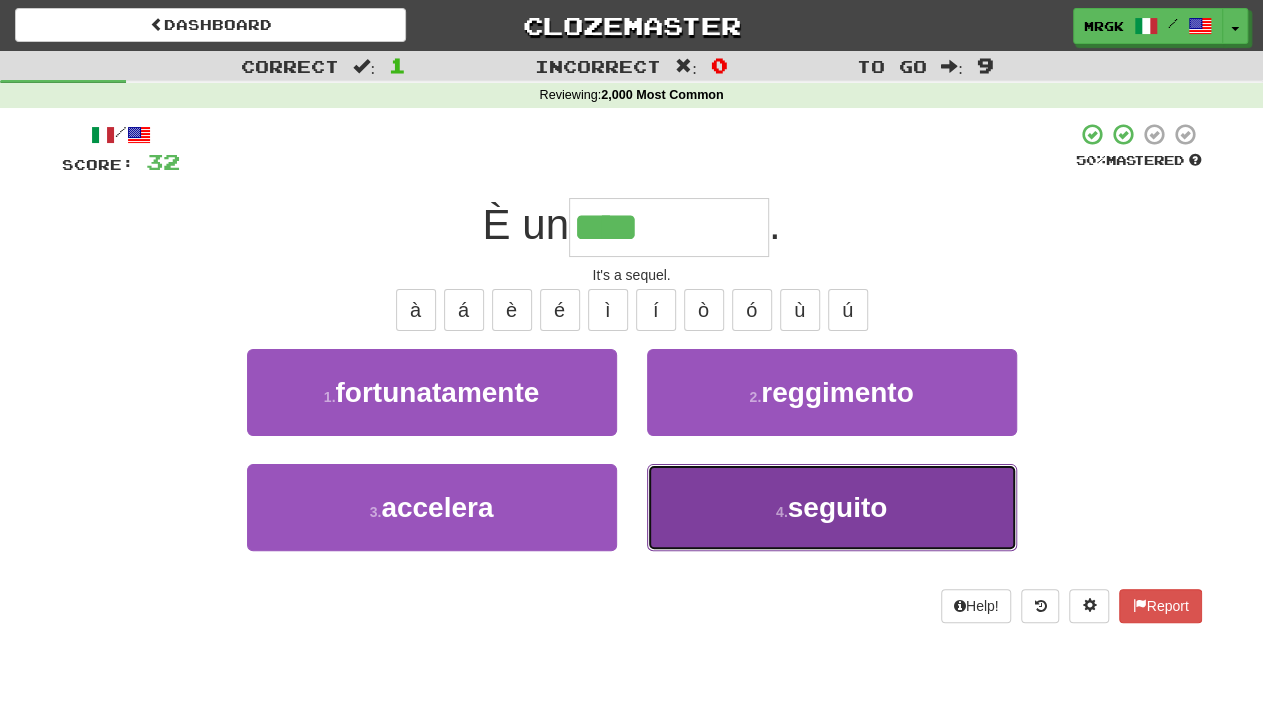 click on "4 .  seguito" at bounding box center [832, 507] 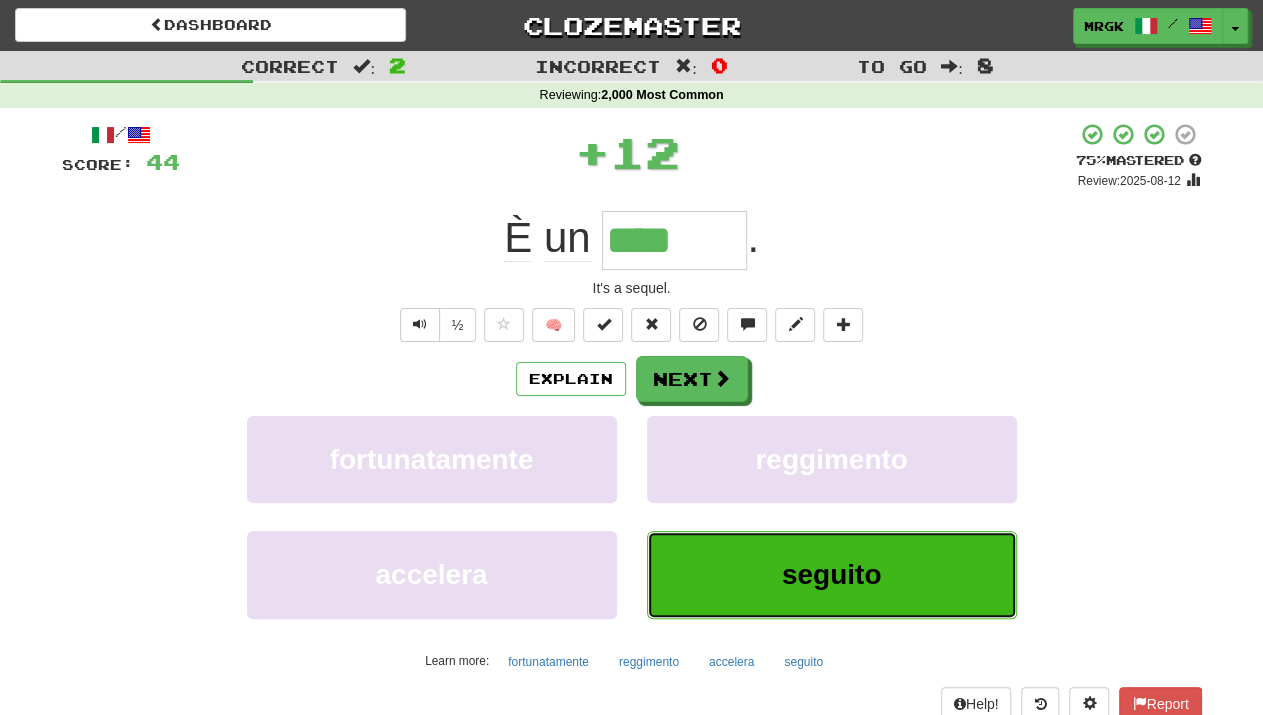 type on "*******" 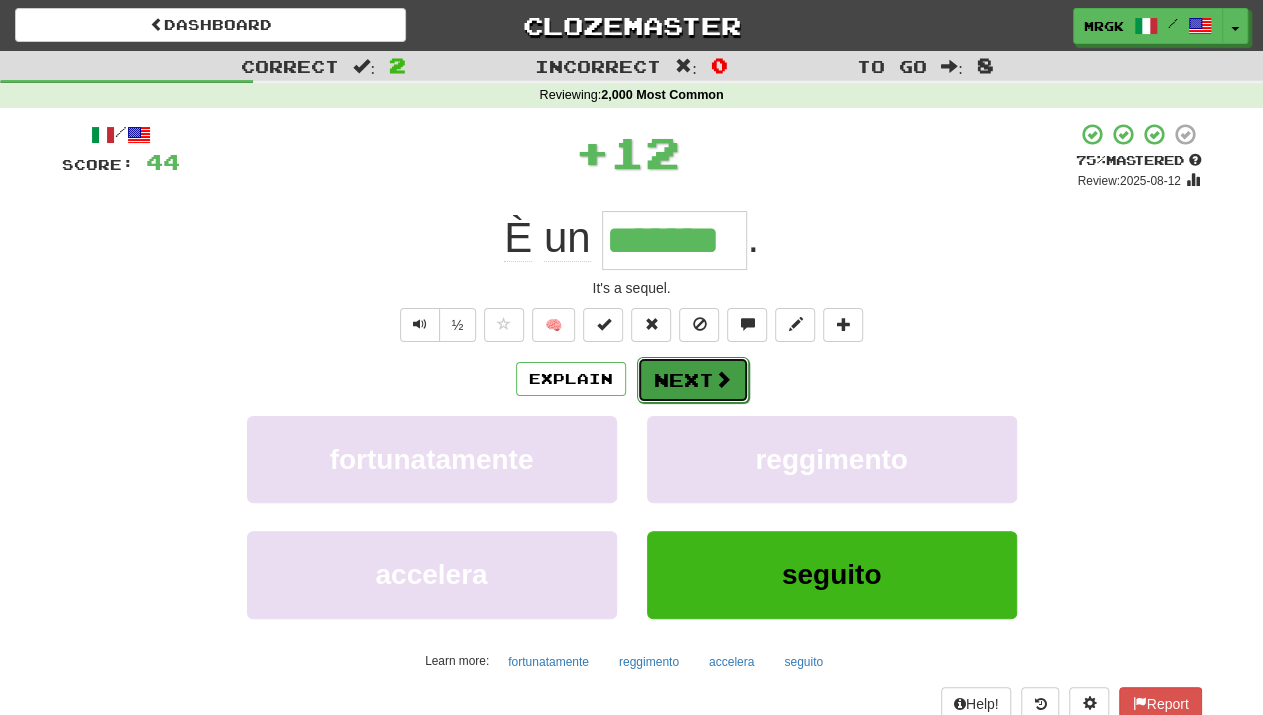 click on "Next" at bounding box center (693, 380) 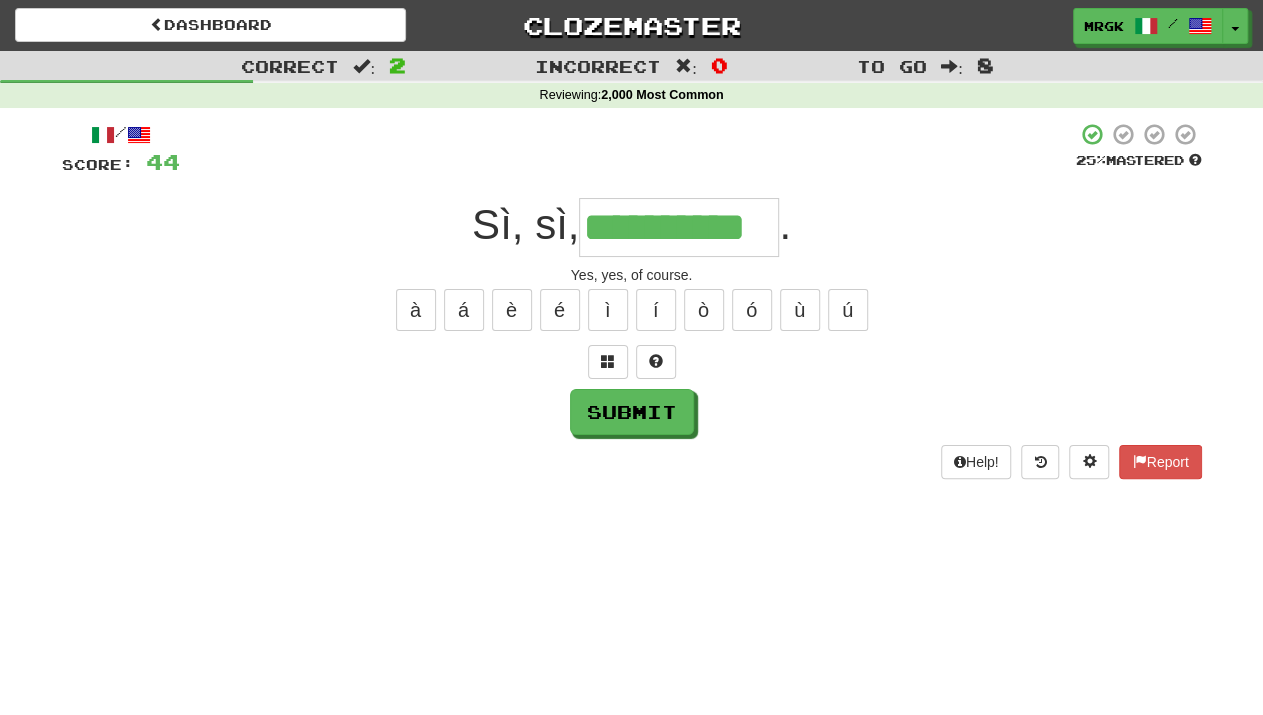 scroll, scrollTop: 0, scrollLeft: 22, axis: horizontal 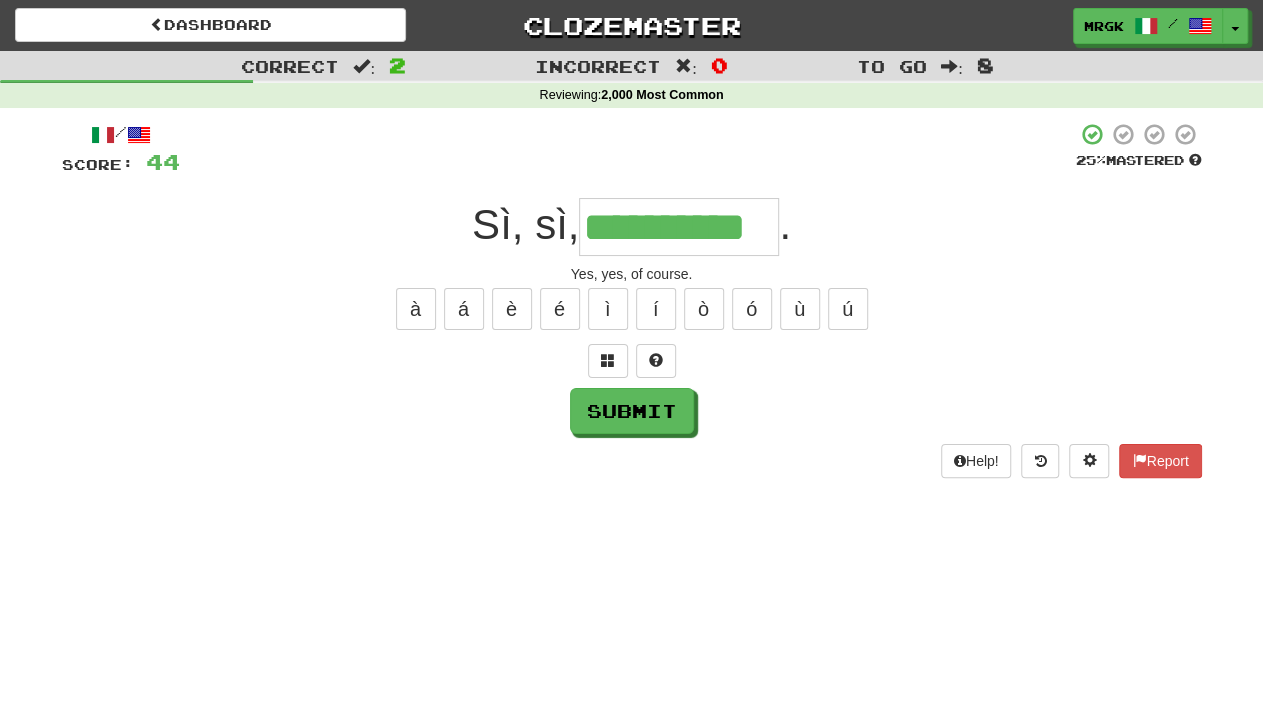 type on "**********" 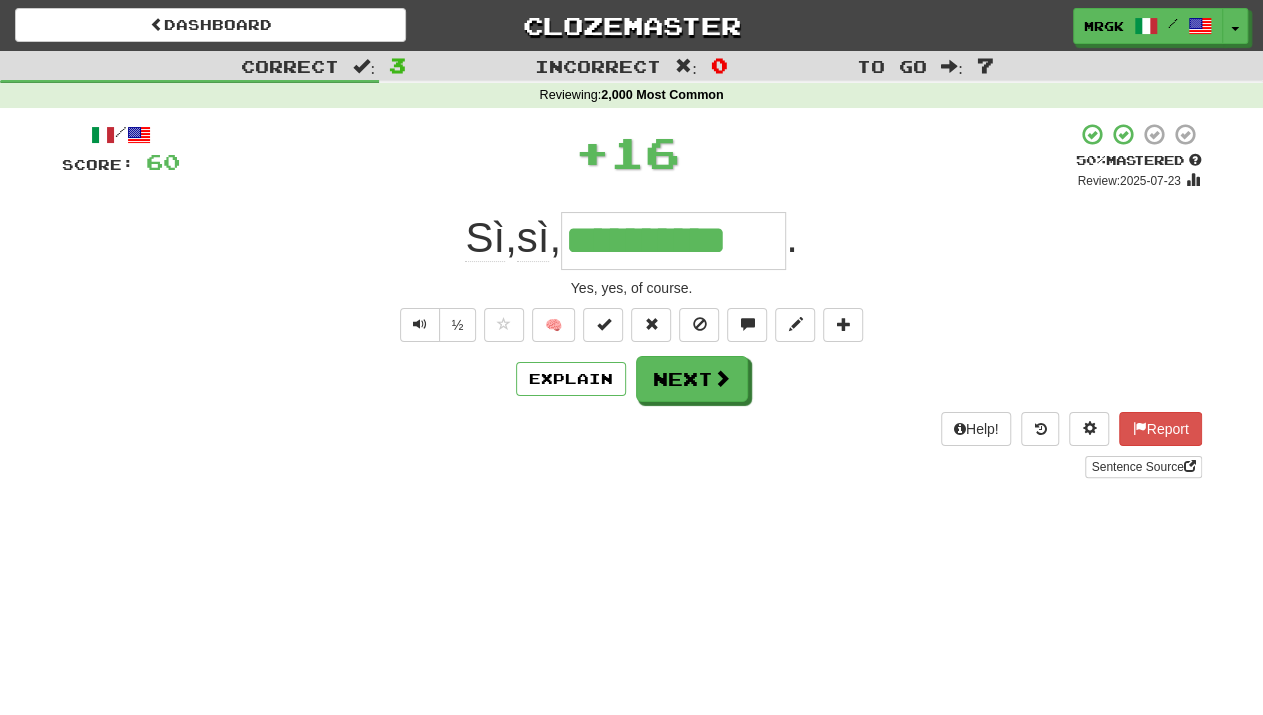 scroll, scrollTop: 0, scrollLeft: 0, axis: both 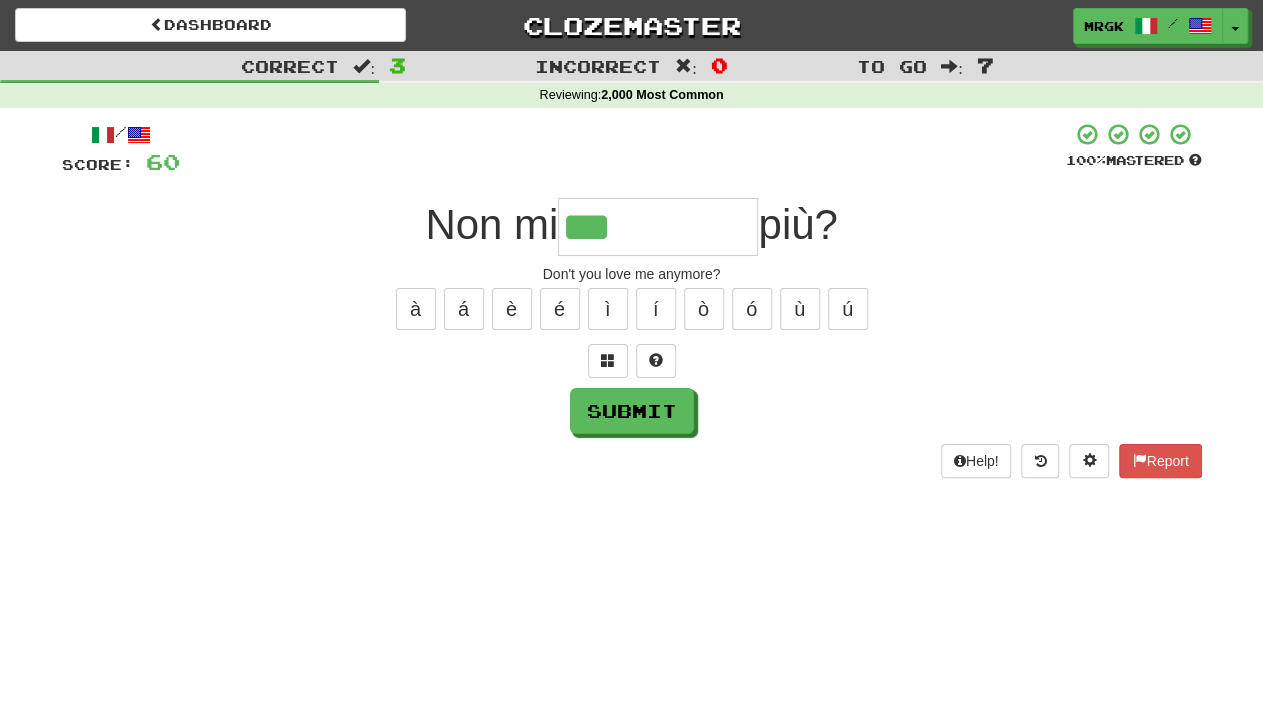 type on "***" 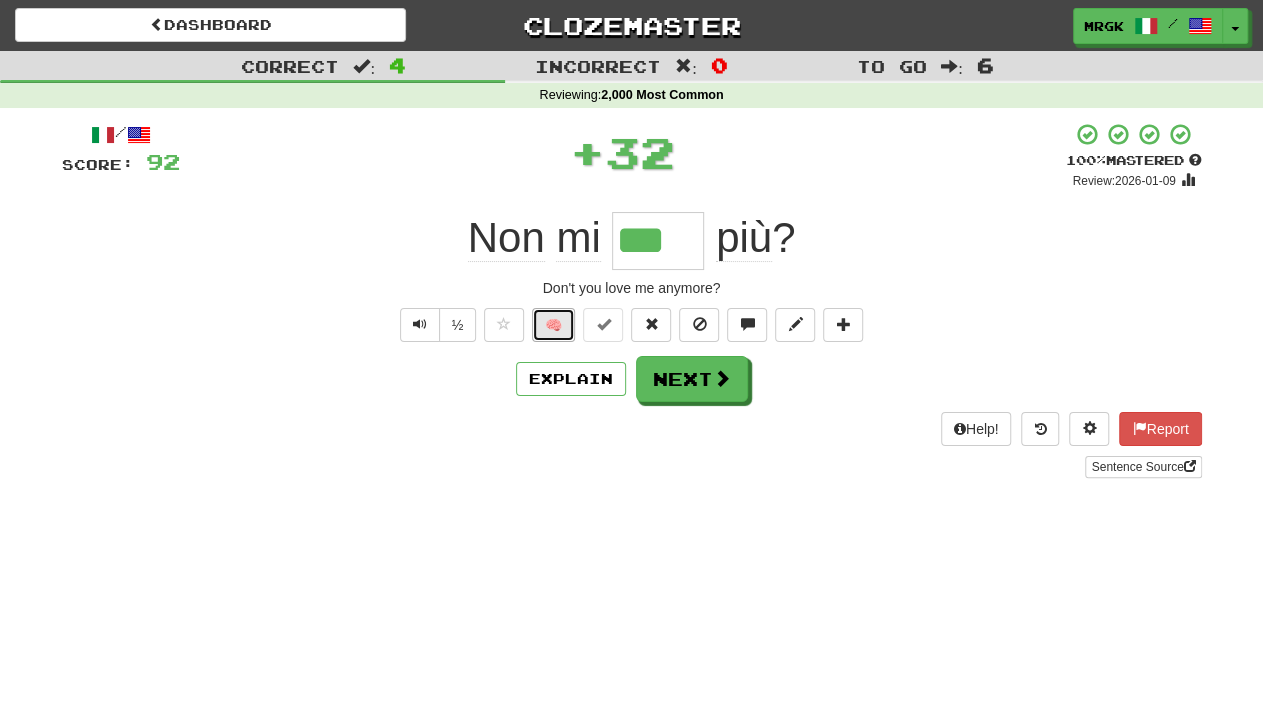 click on "🧠" at bounding box center (553, 325) 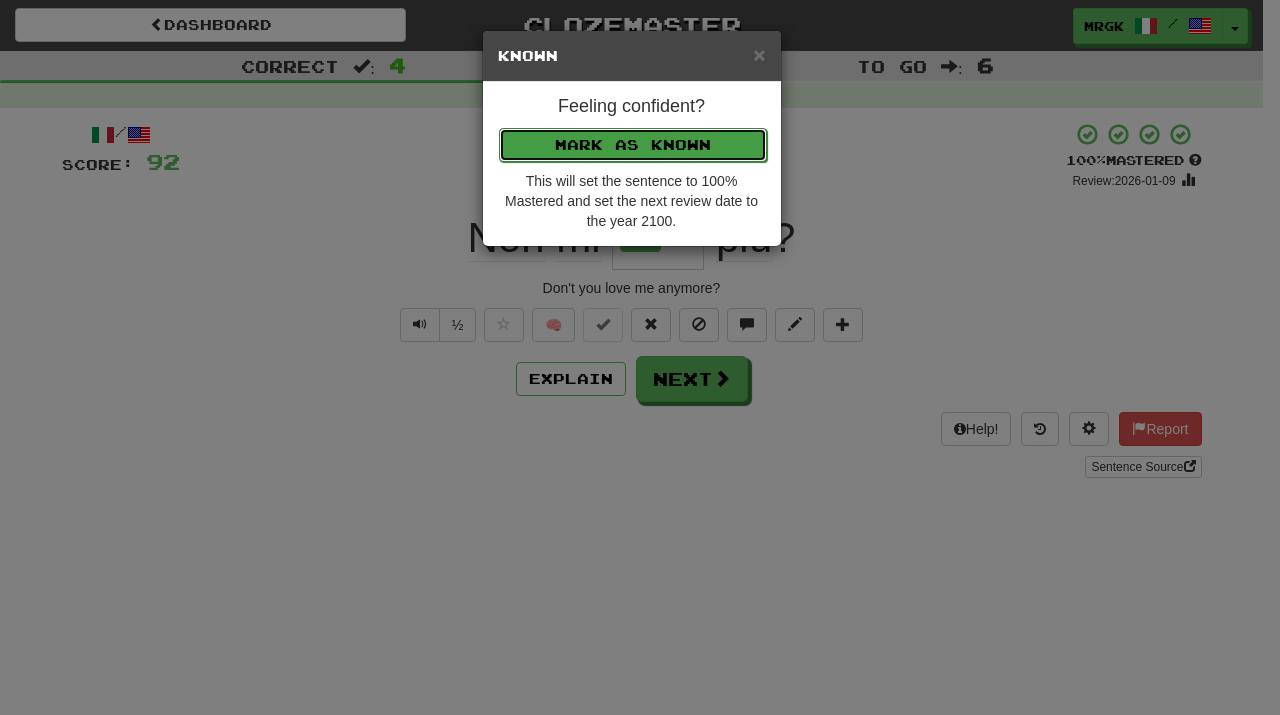 click on "Mark as Known" at bounding box center (633, 145) 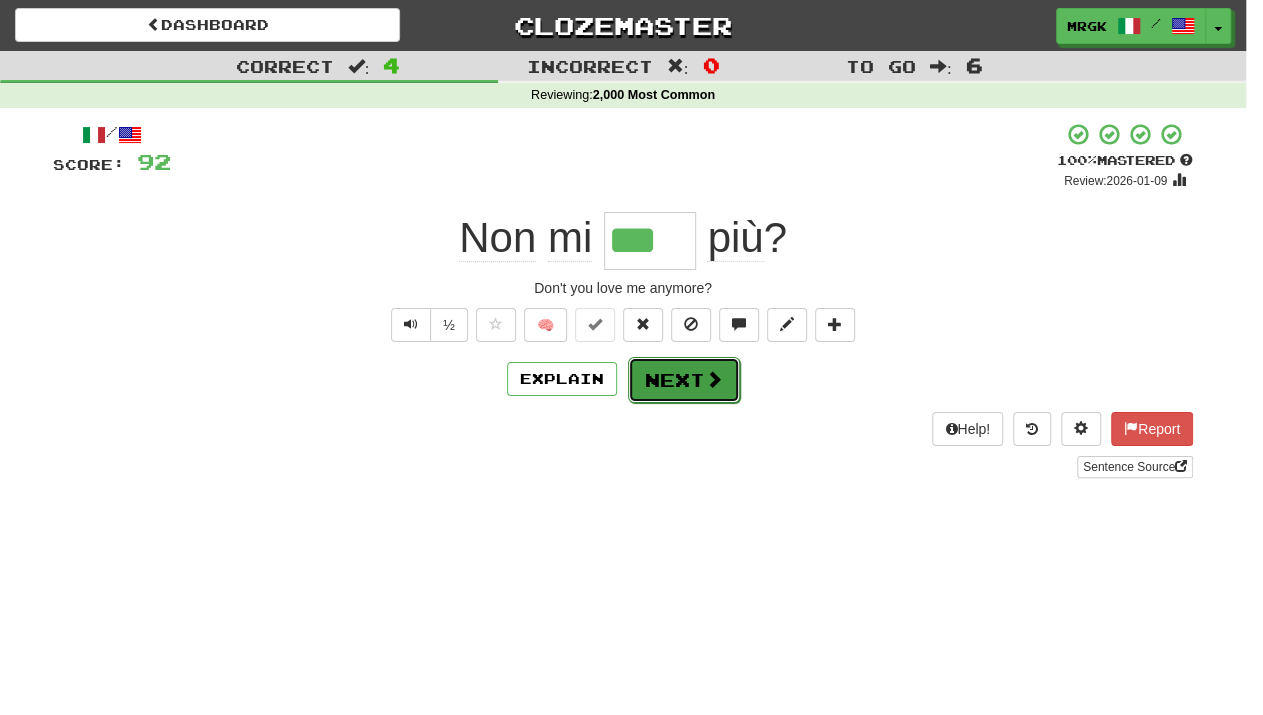 click at bounding box center (714, 379) 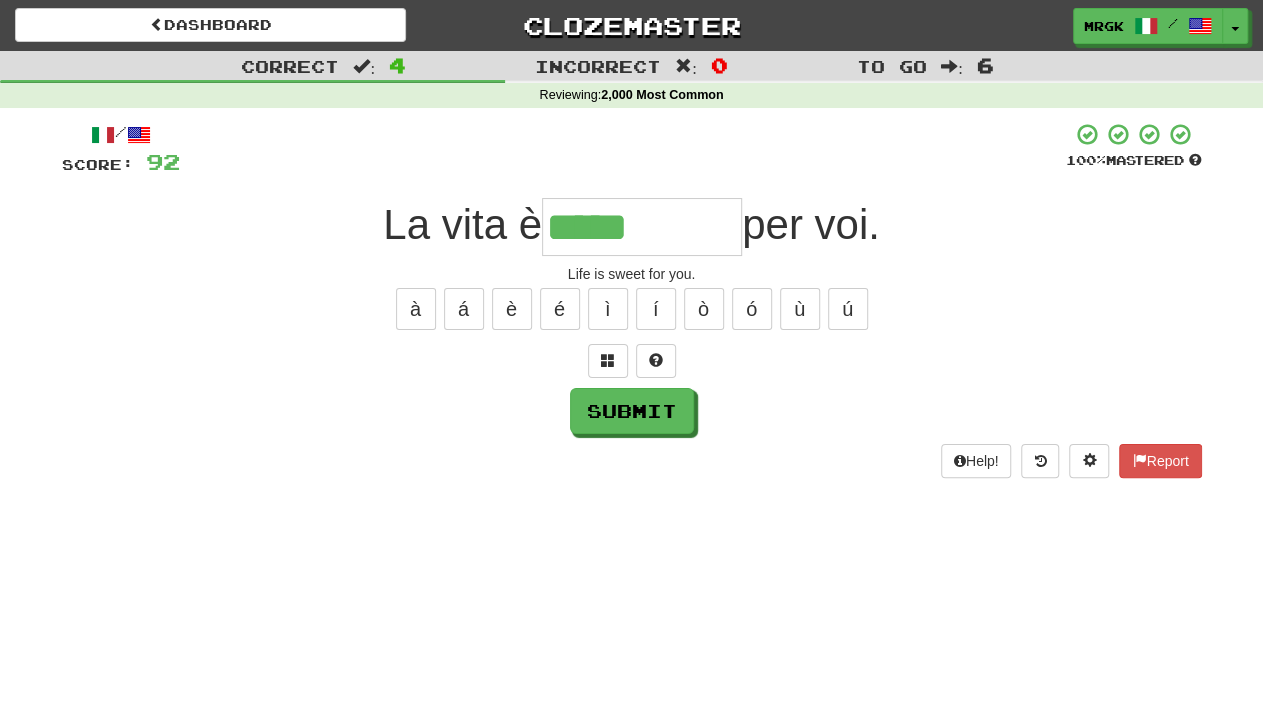 type on "*****" 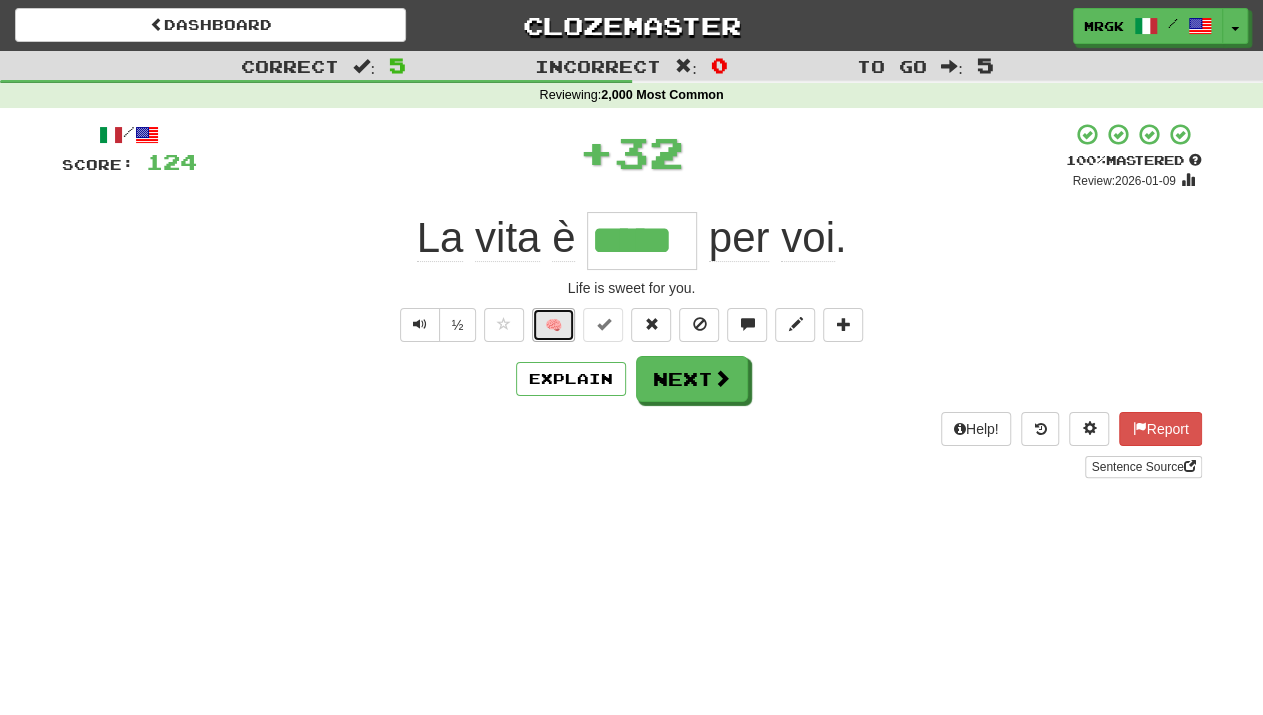 click on "🧠" at bounding box center (553, 325) 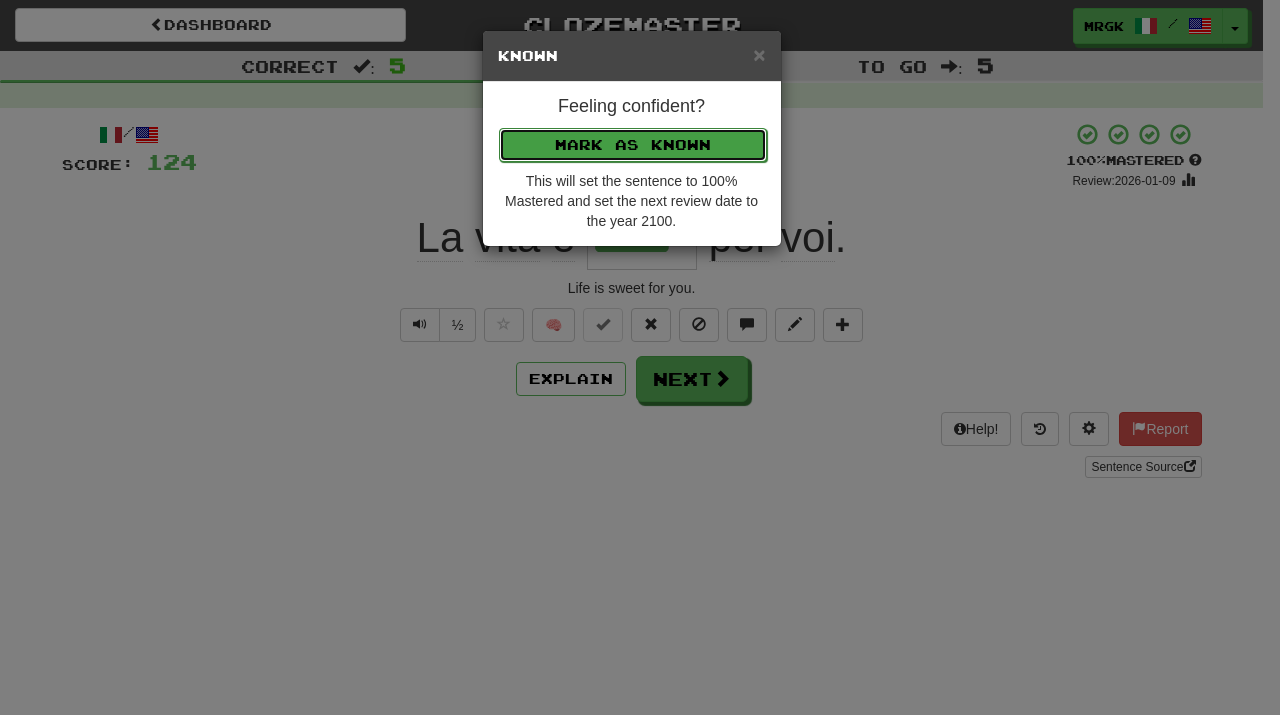 click on "Mark as Known" at bounding box center (633, 145) 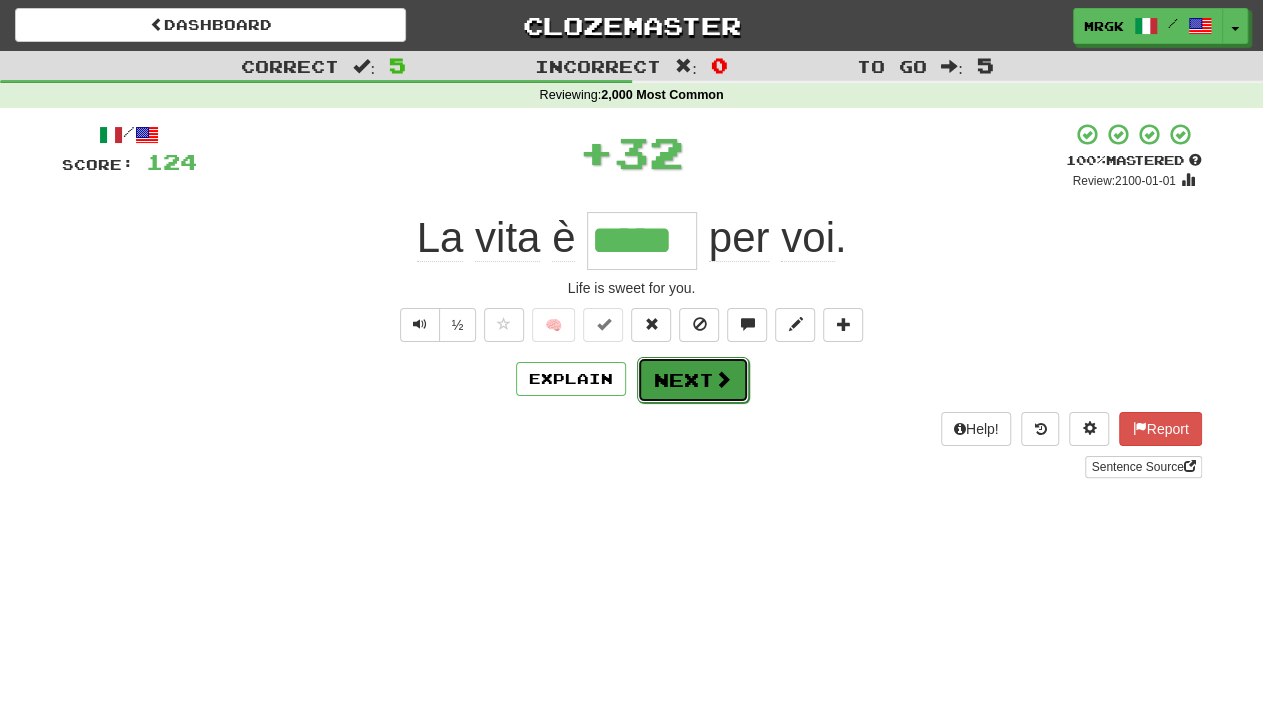 click at bounding box center (723, 379) 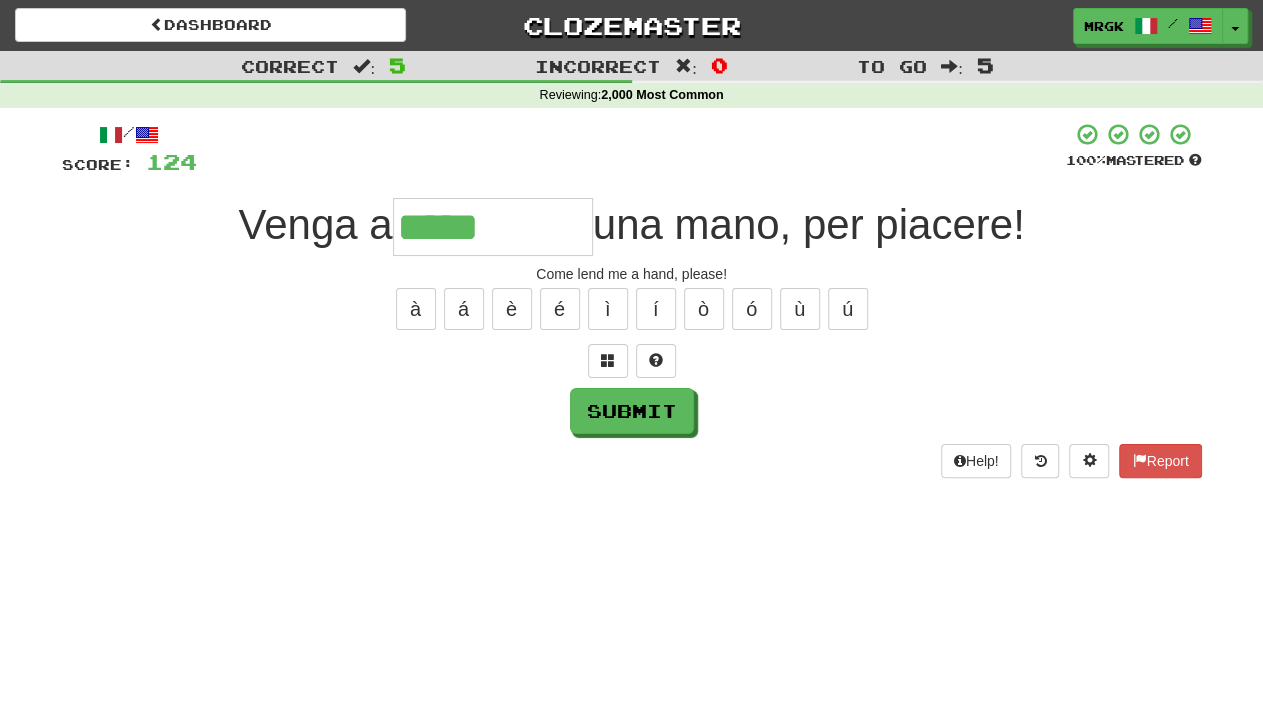 type on "*****" 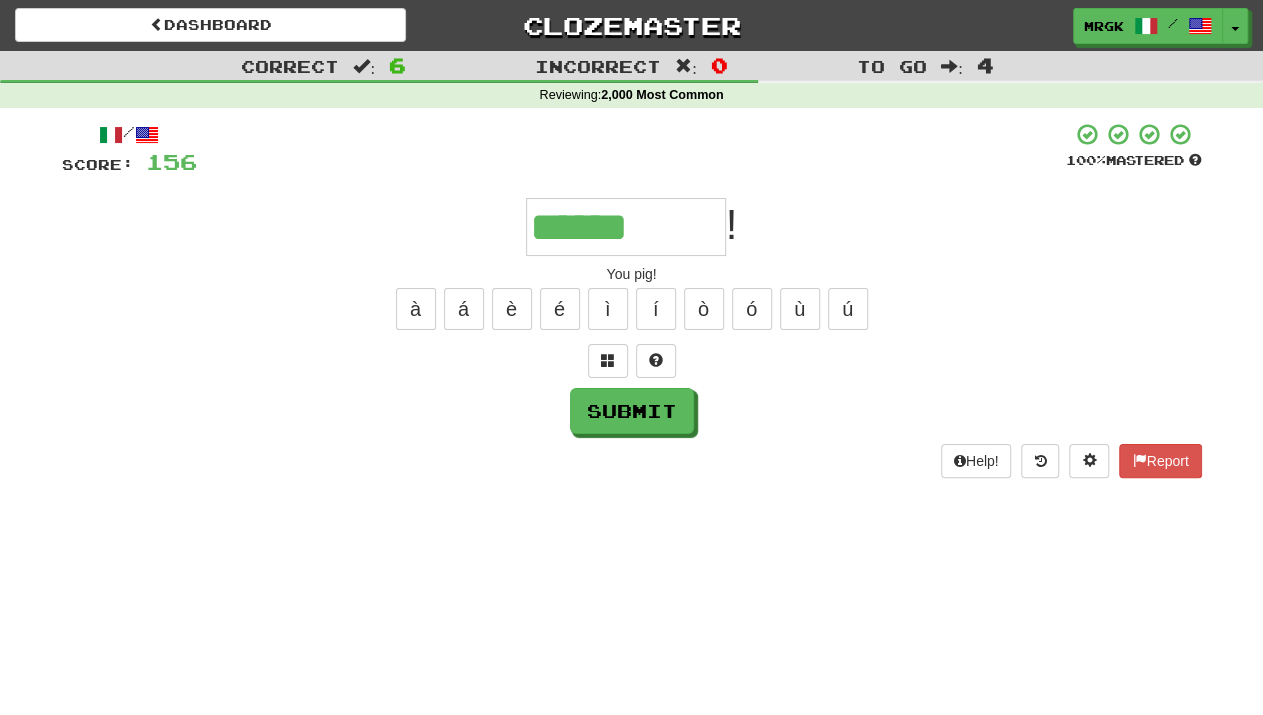 type on "******" 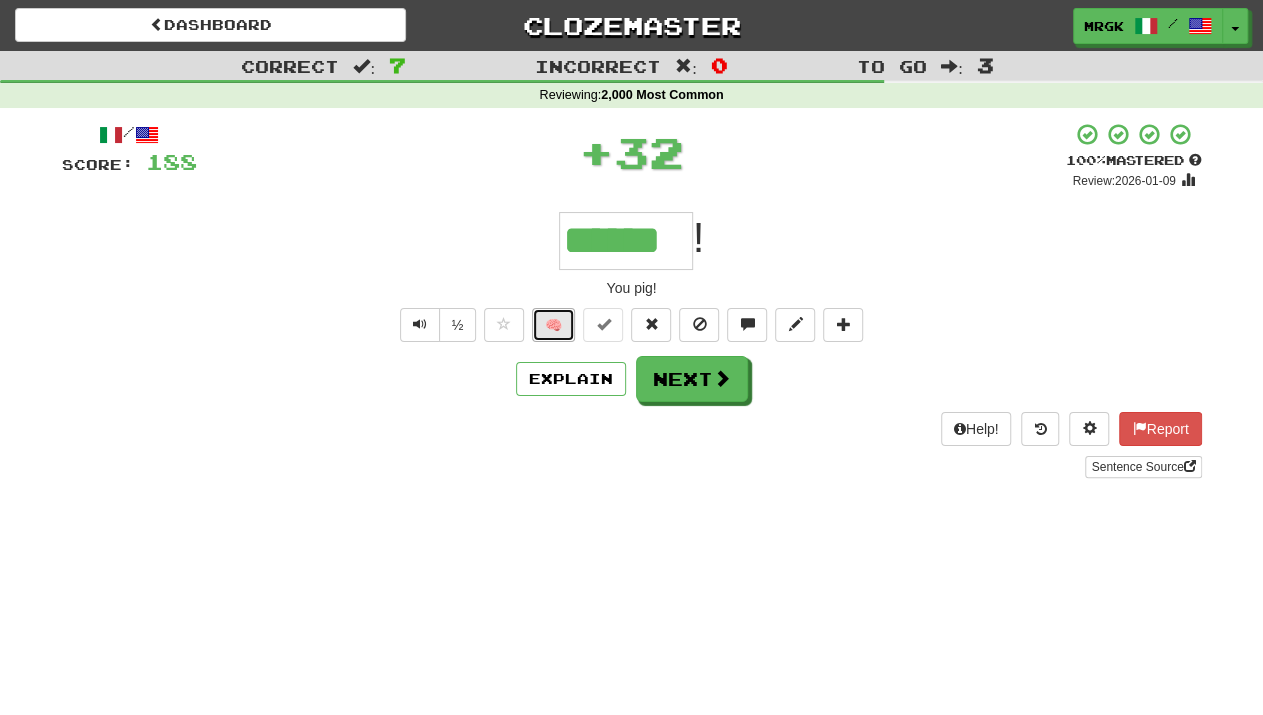 click on "🧠" at bounding box center (553, 325) 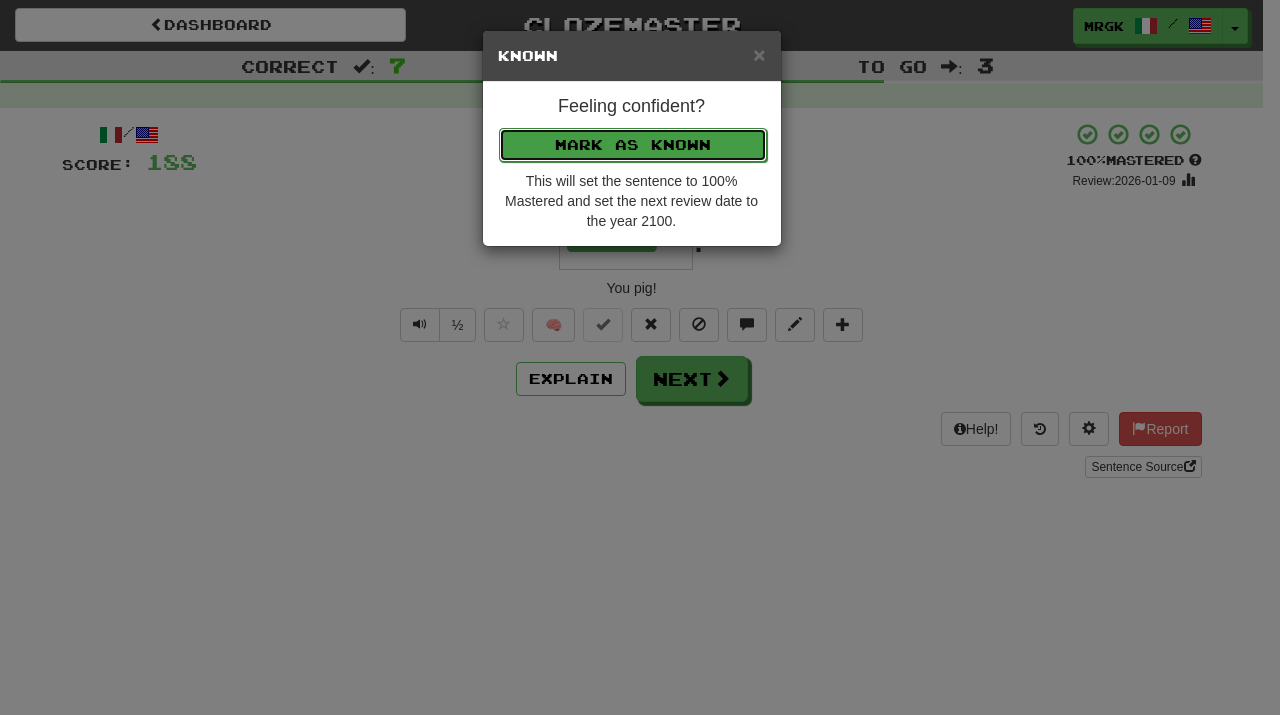 click on "Mark as Known" at bounding box center (633, 145) 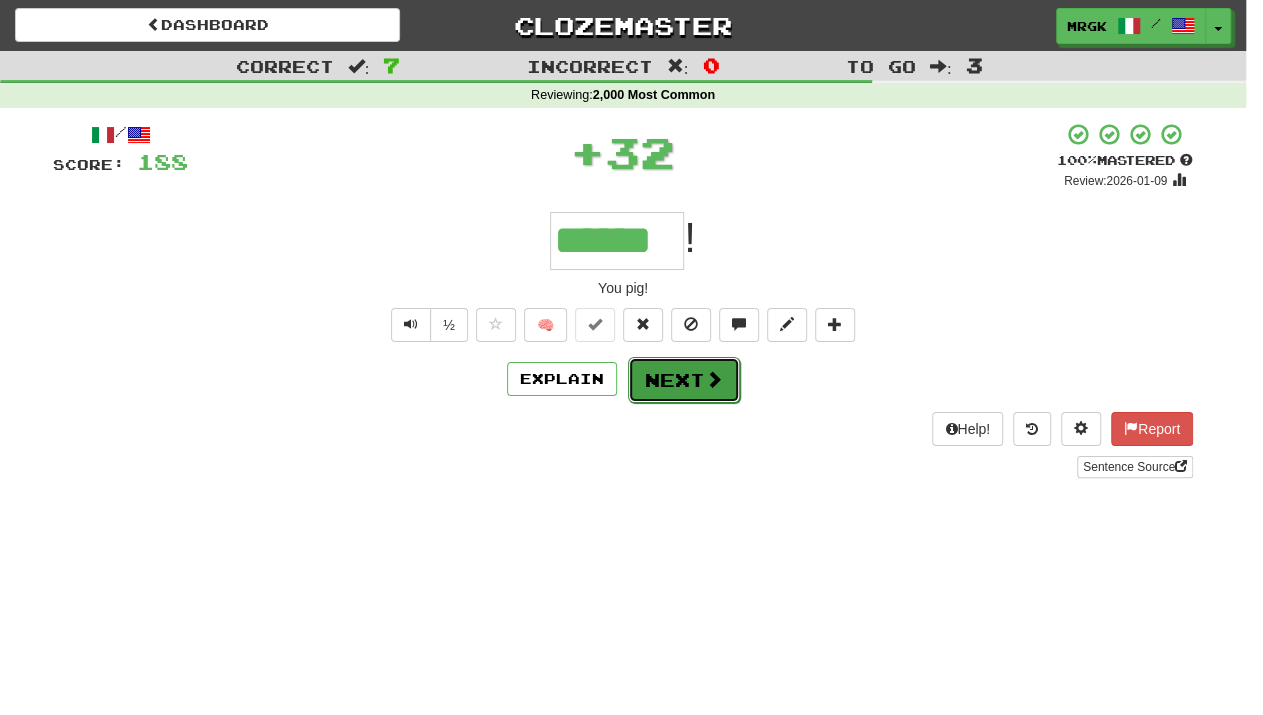 click on "Next" at bounding box center (684, 380) 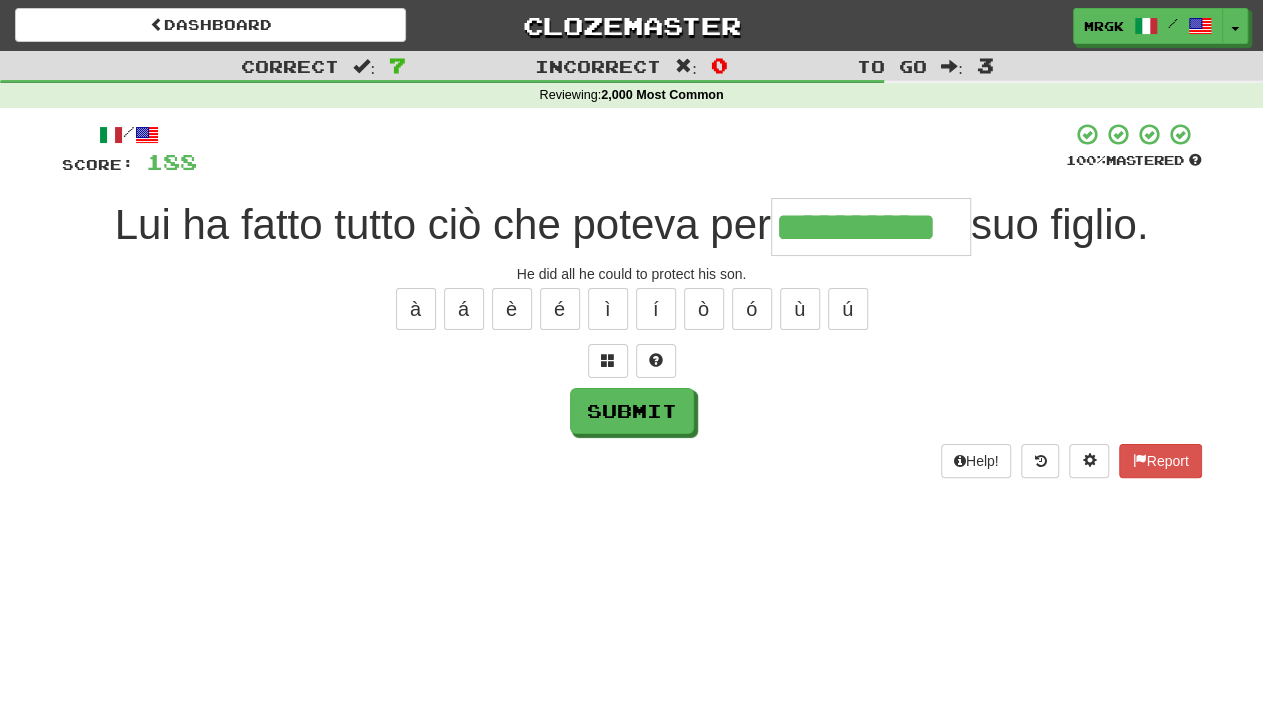 scroll, scrollTop: 0, scrollLeft: 11, axis: horizontal 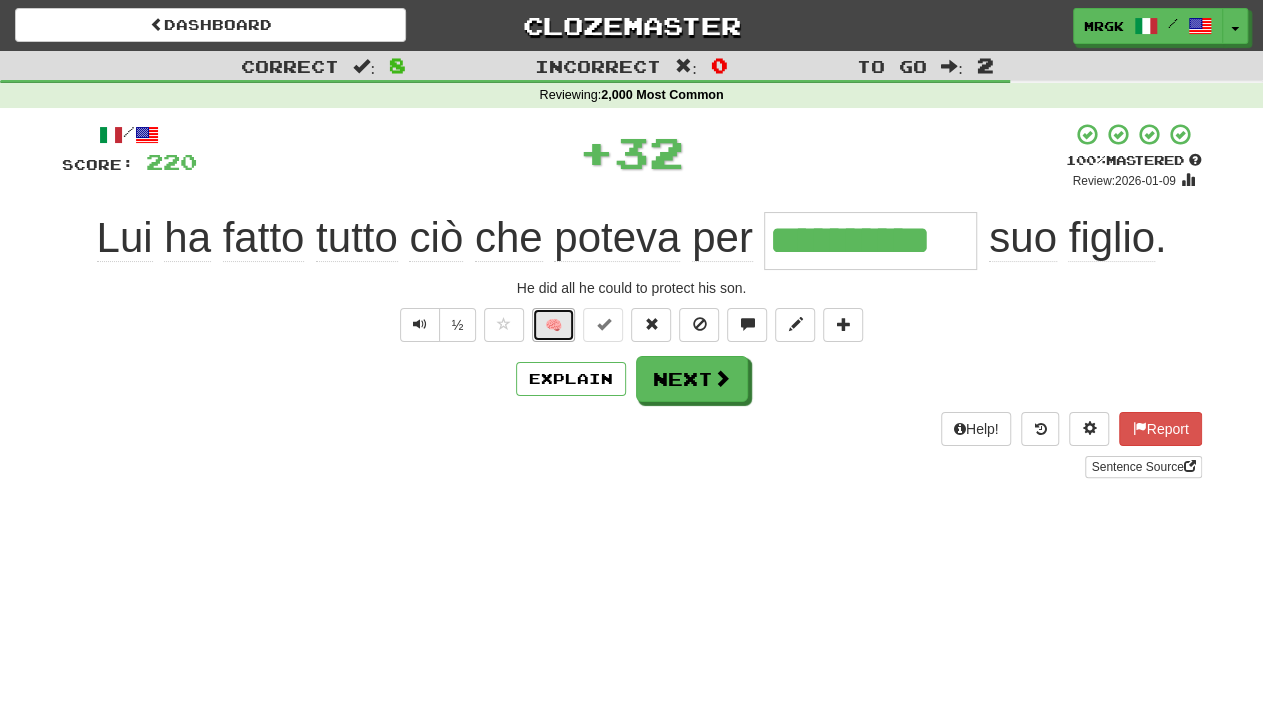 click on "🧠" at bounding box center (553, 325) 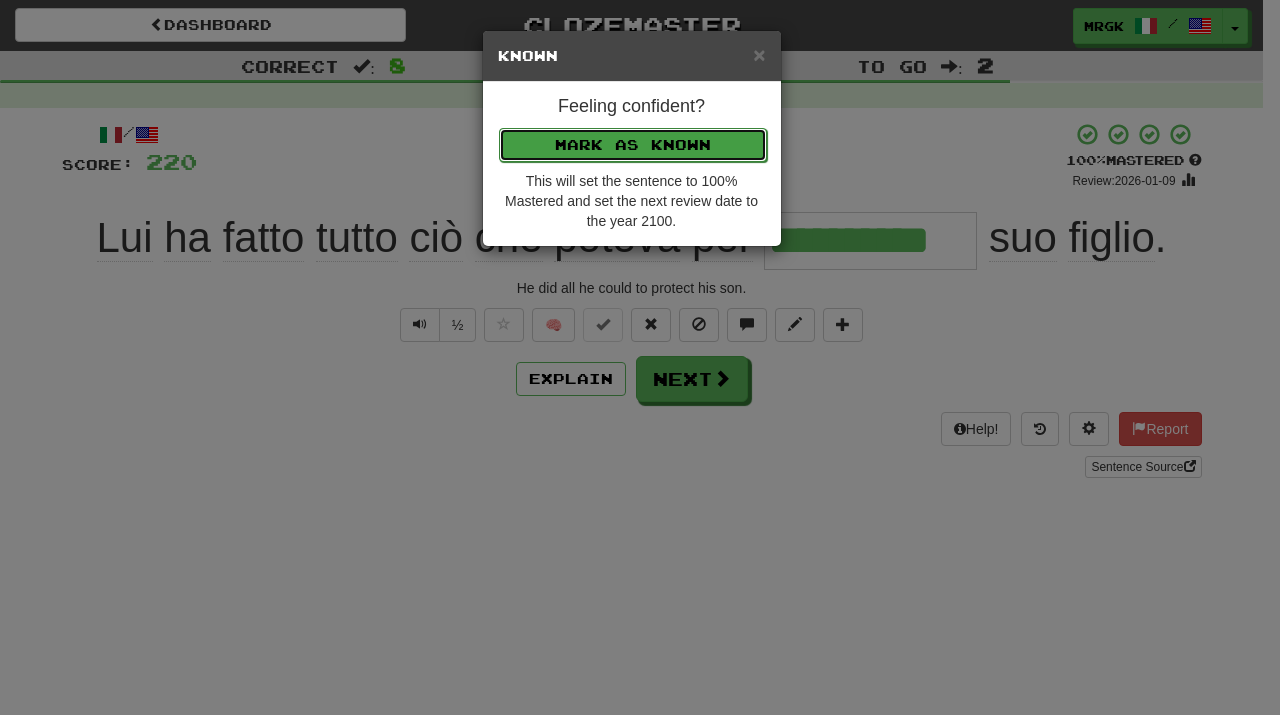 click on "Mark as Known" at bounding box center [633, 145] 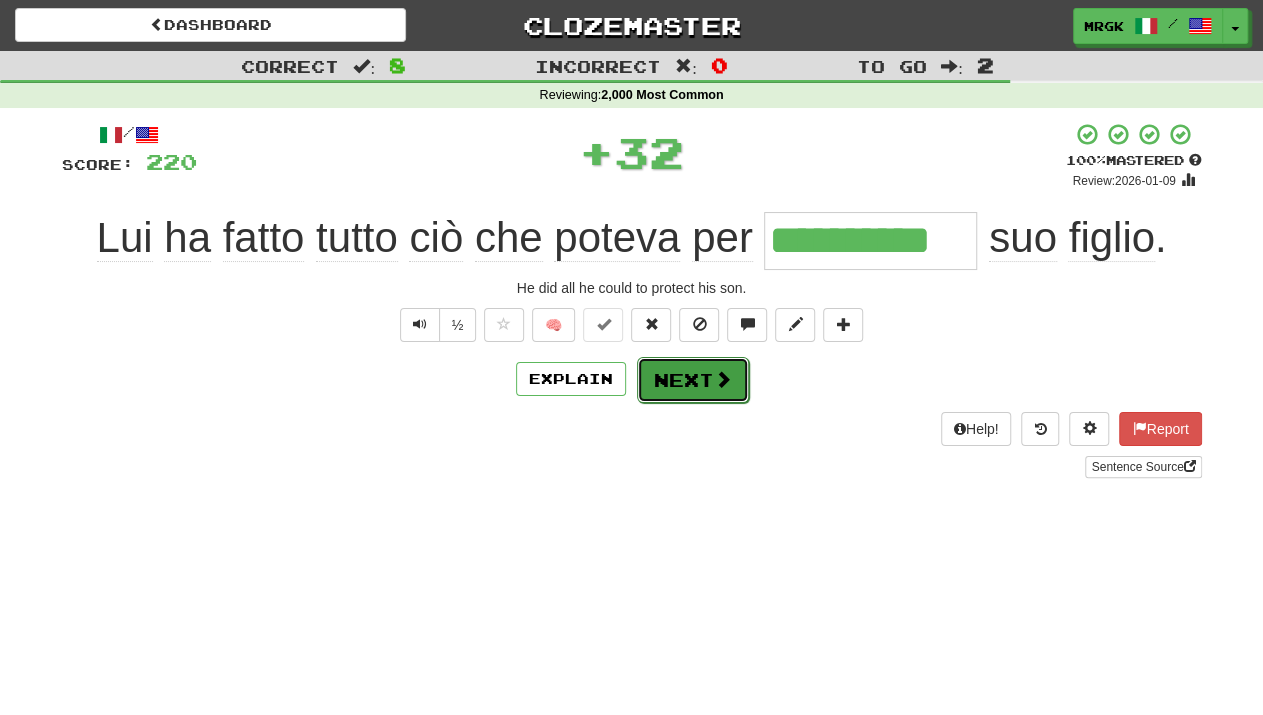 click on "Next" at bounding box center [693, 380] 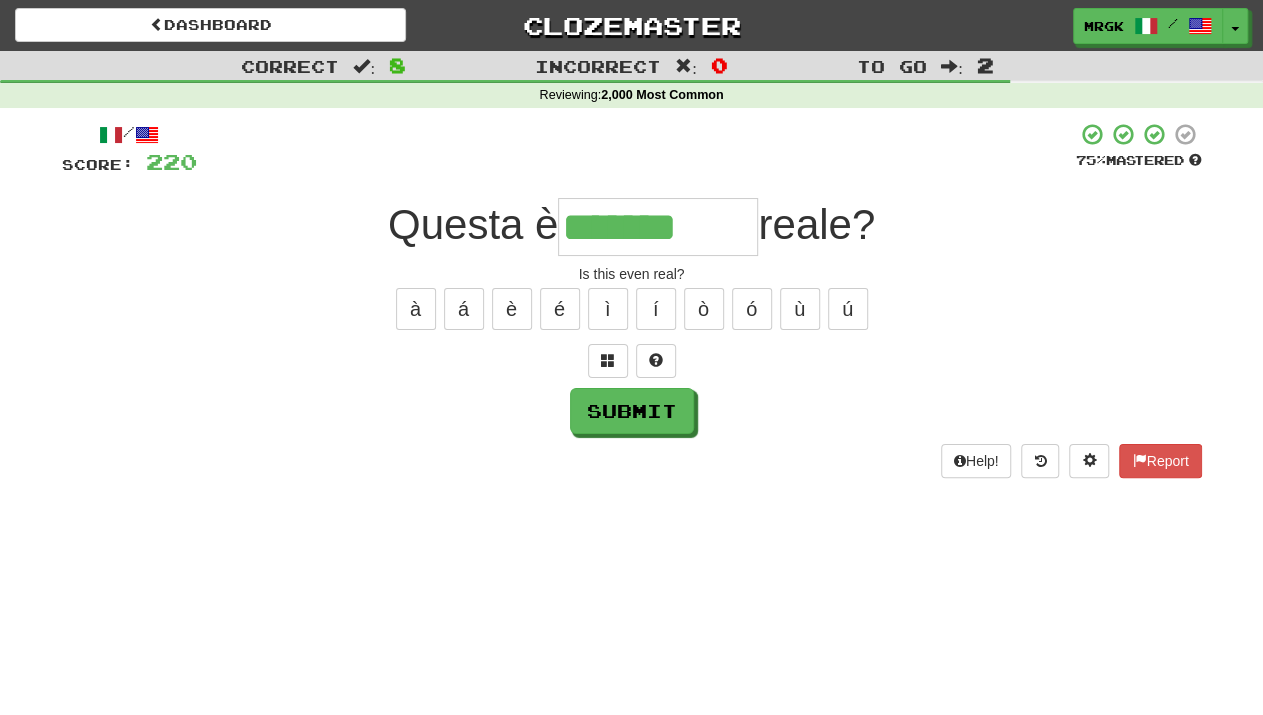 type on "*******" 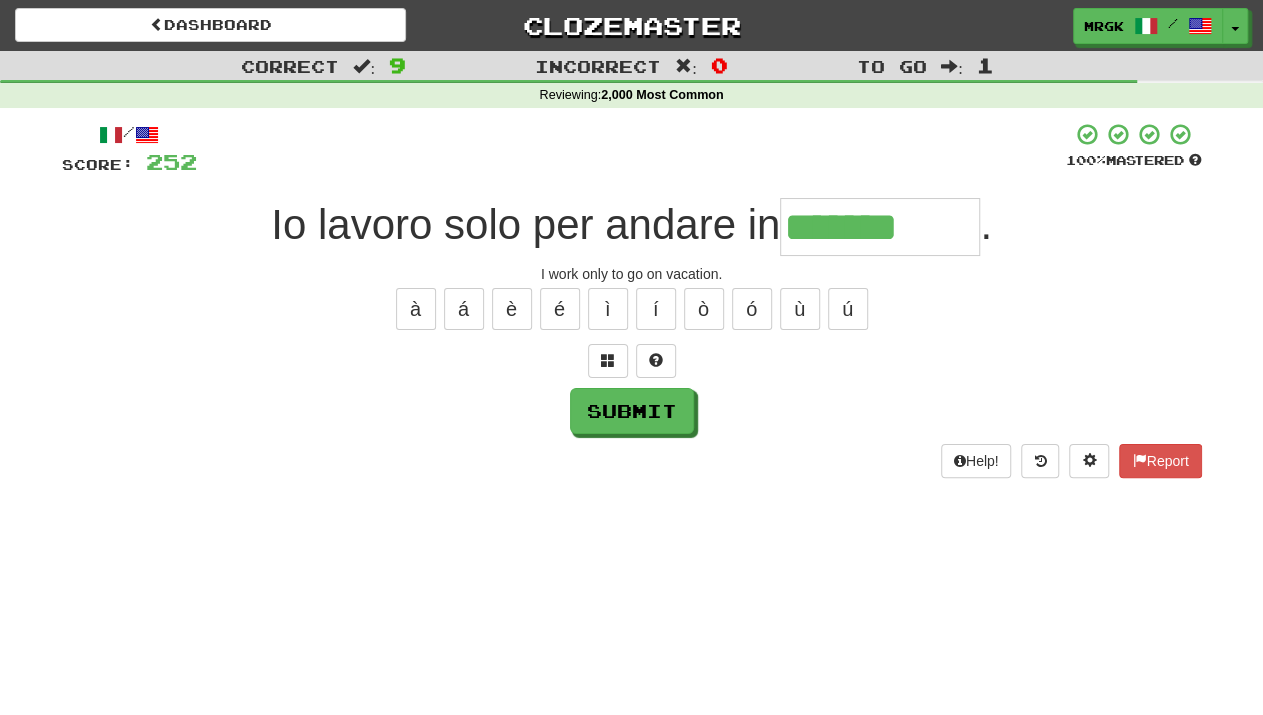 type on "*******" 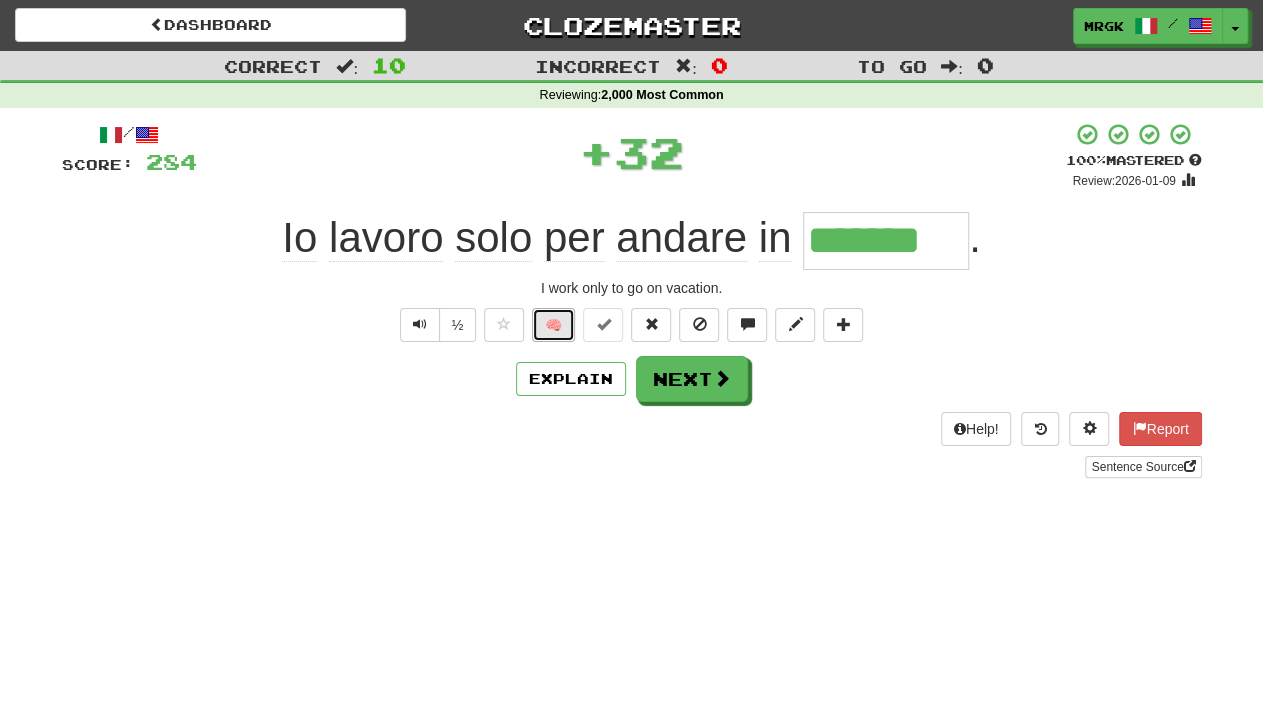 click on "🧠" at bounding box center (553, 325) 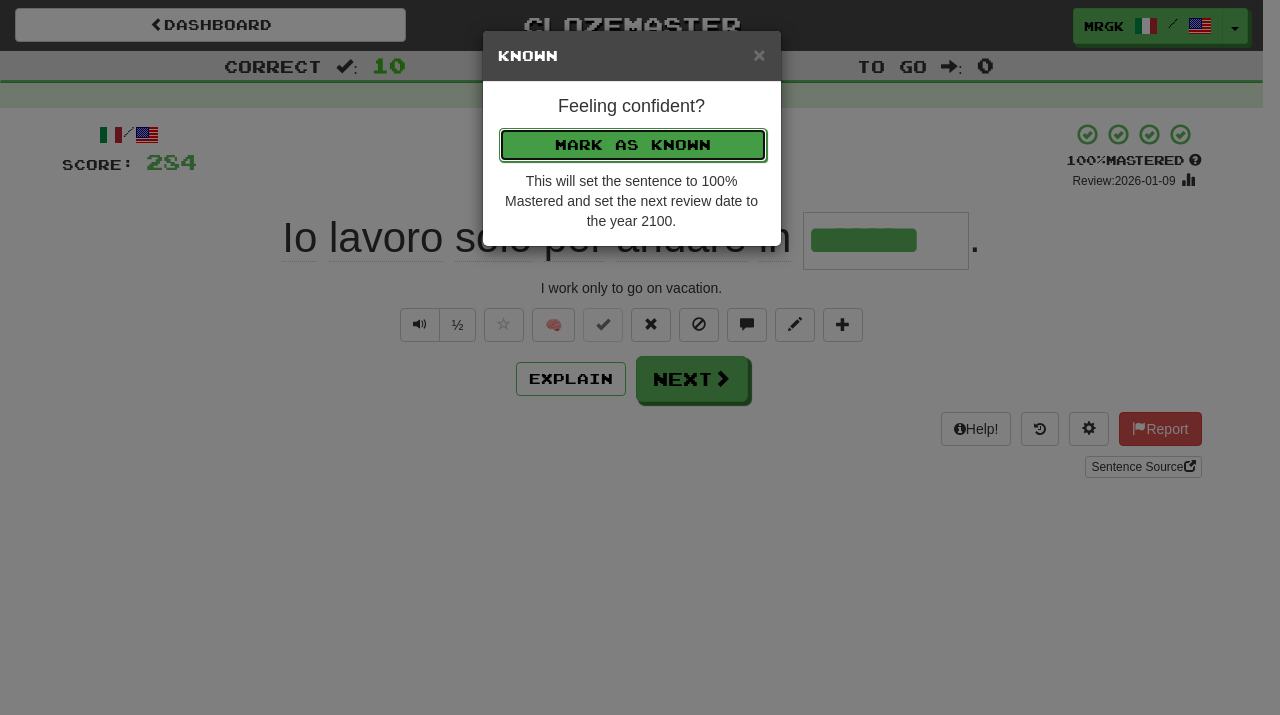 click on "Mark as Known" at bounding box center [633, 145] 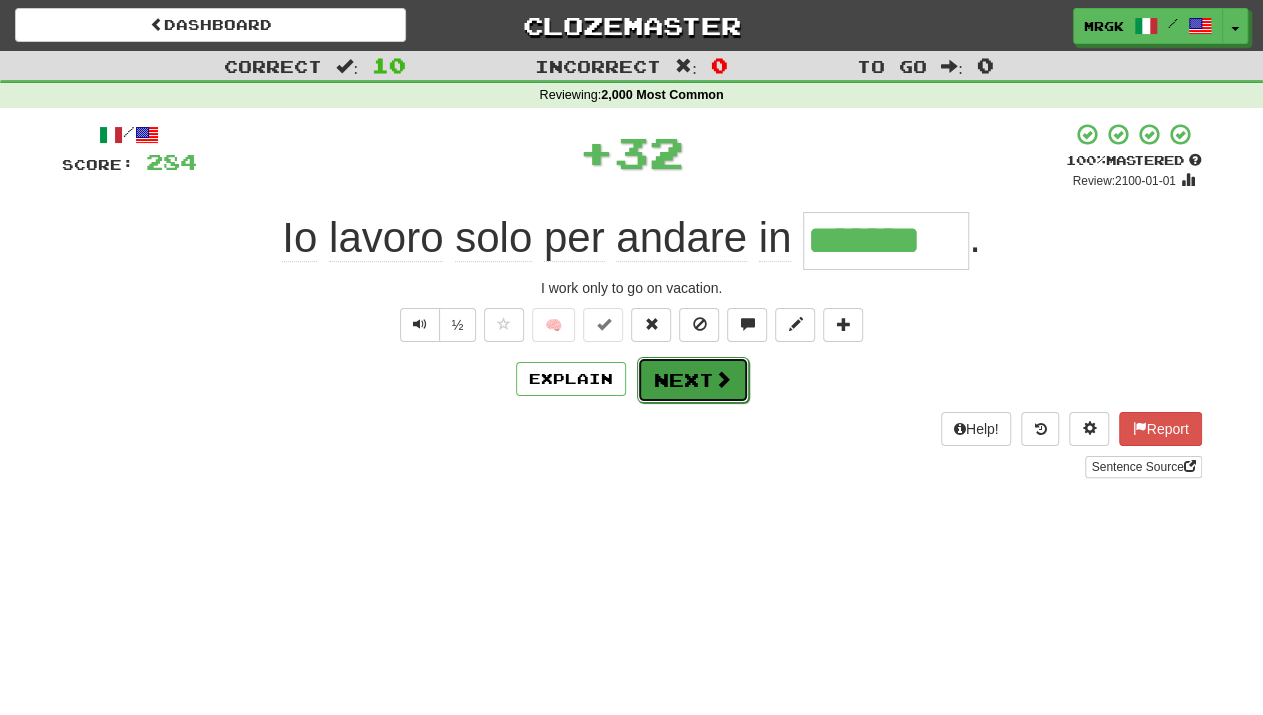 click on "Next" at bounding box center (693, 380) 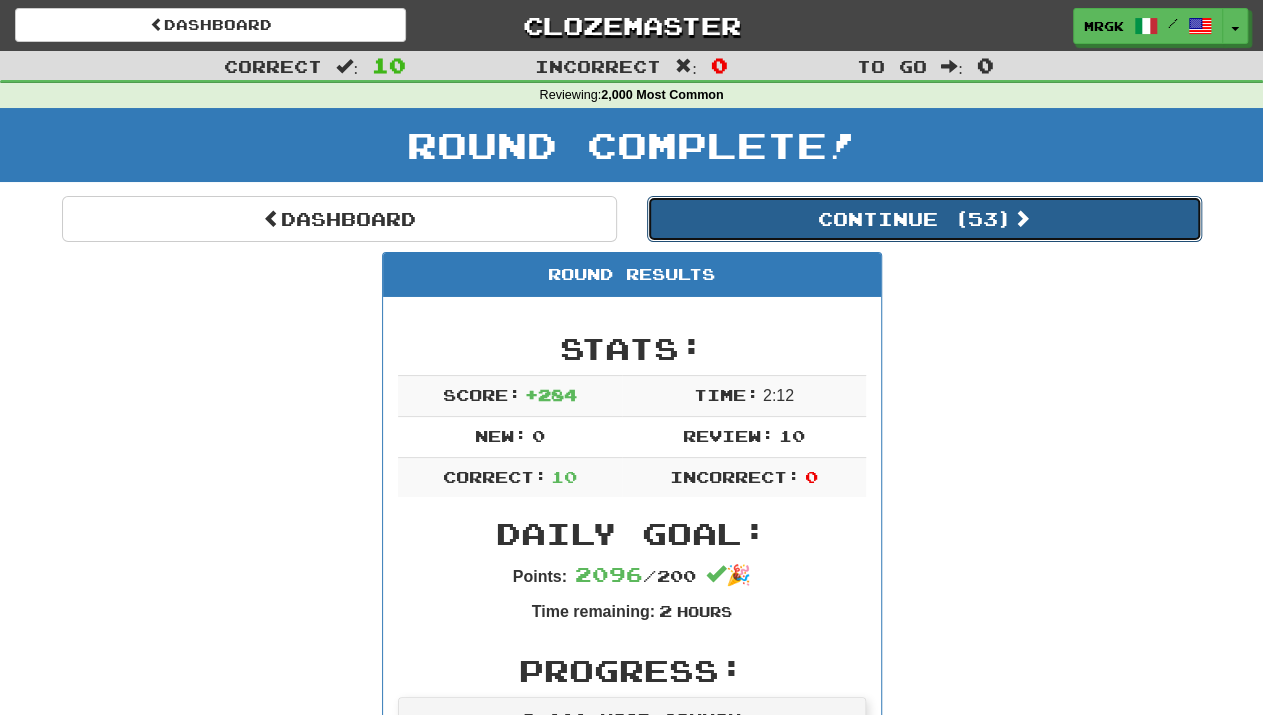 click on "Continue ( 53 )" at bounding box center [924, 219] 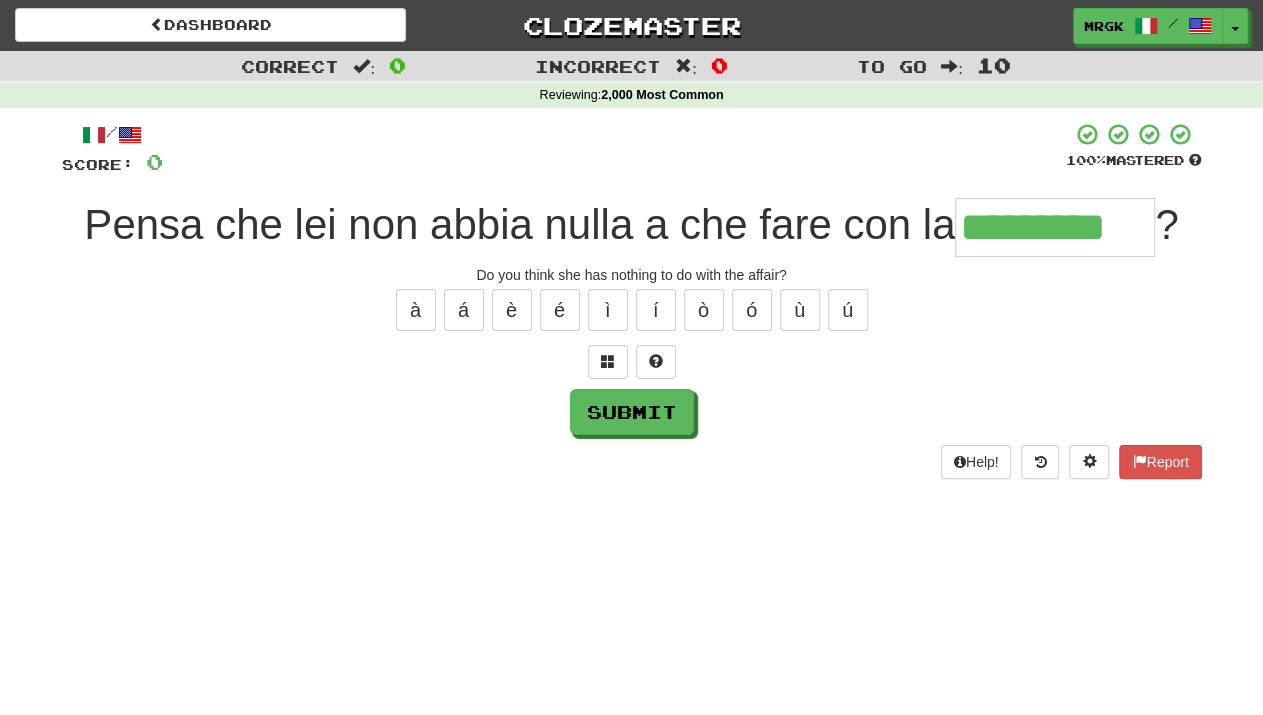 type on "*********" 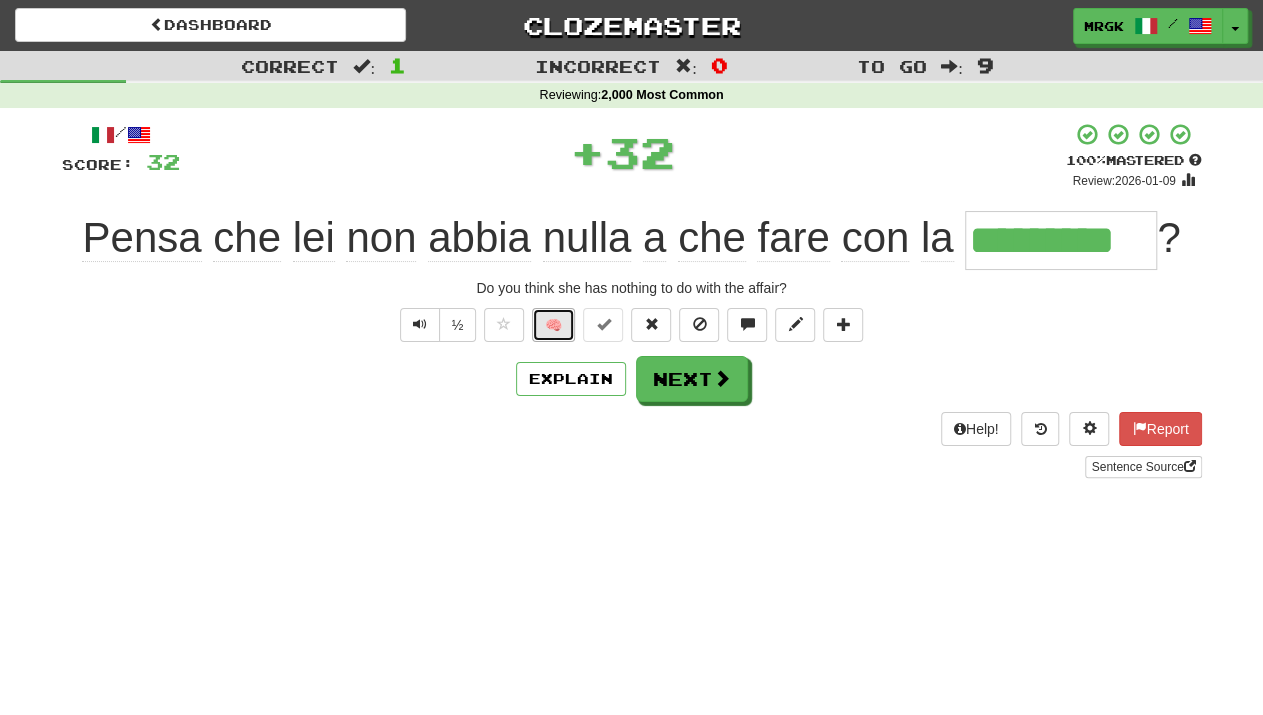 click on "🧠" at bounding box center [553, 325] 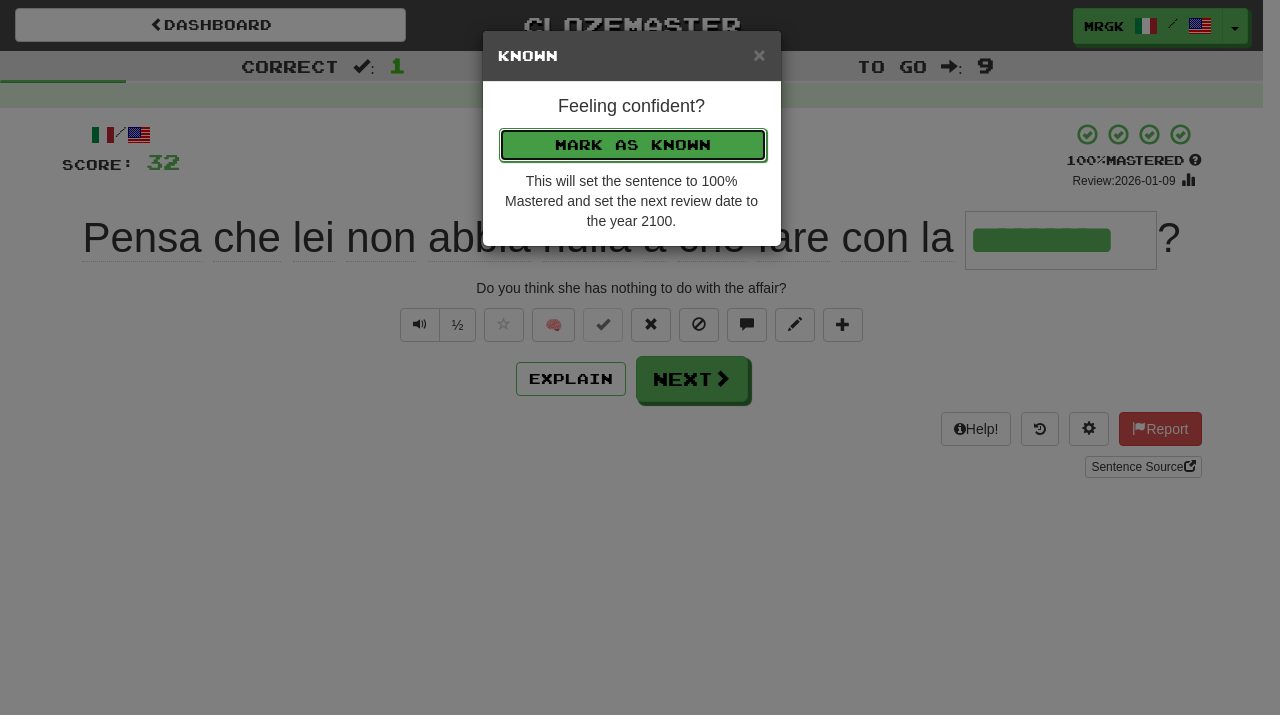 click on "Mark as Known" at bounding box center (633, 145) 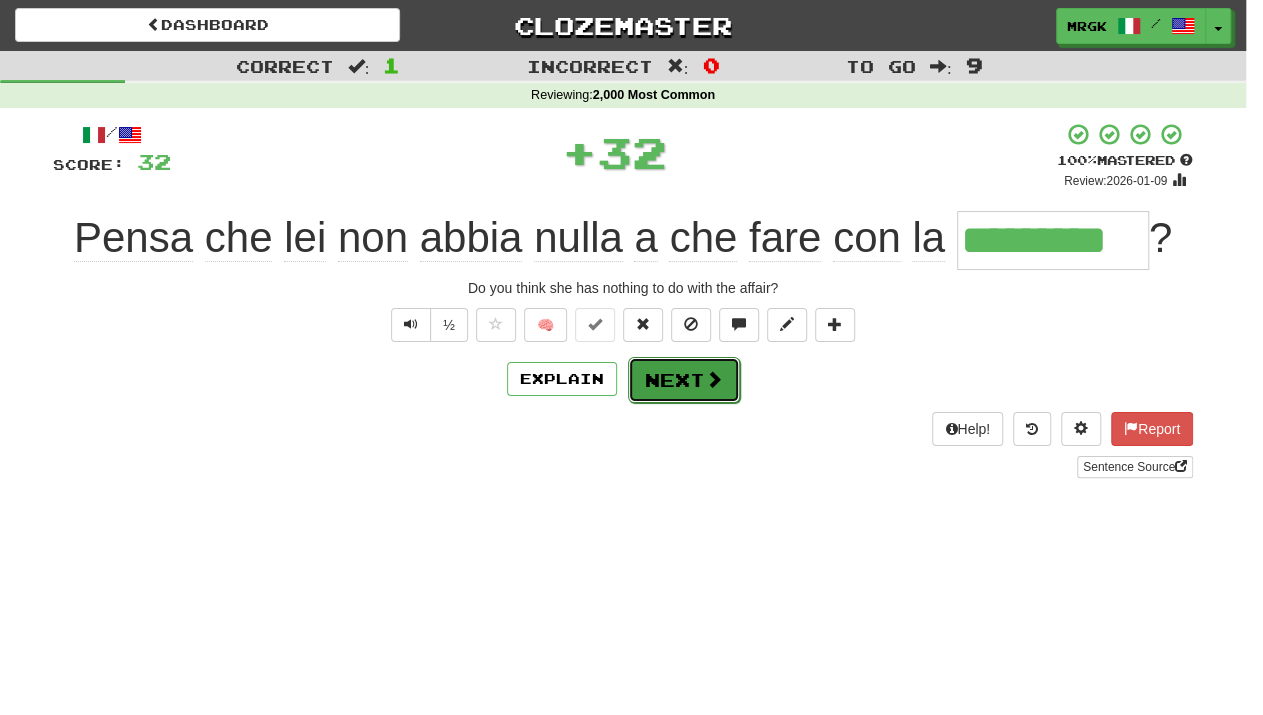 click at bounding box center (714, 379) 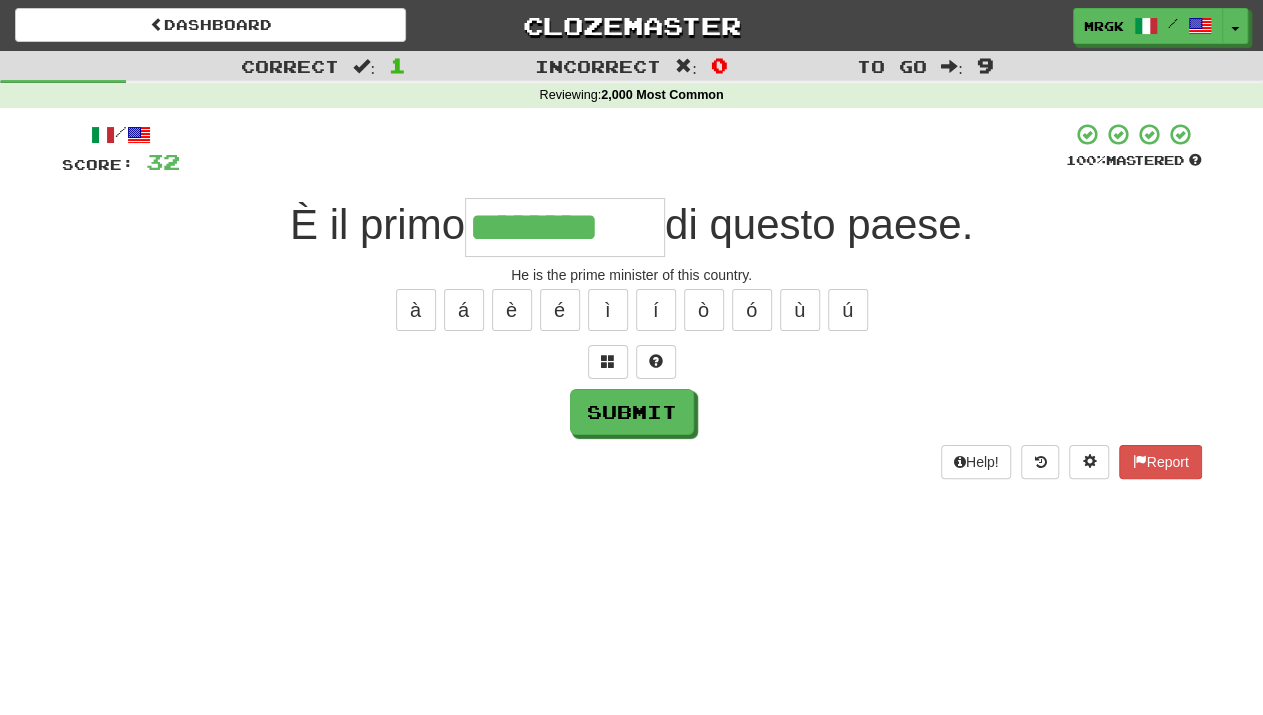 type on "********" 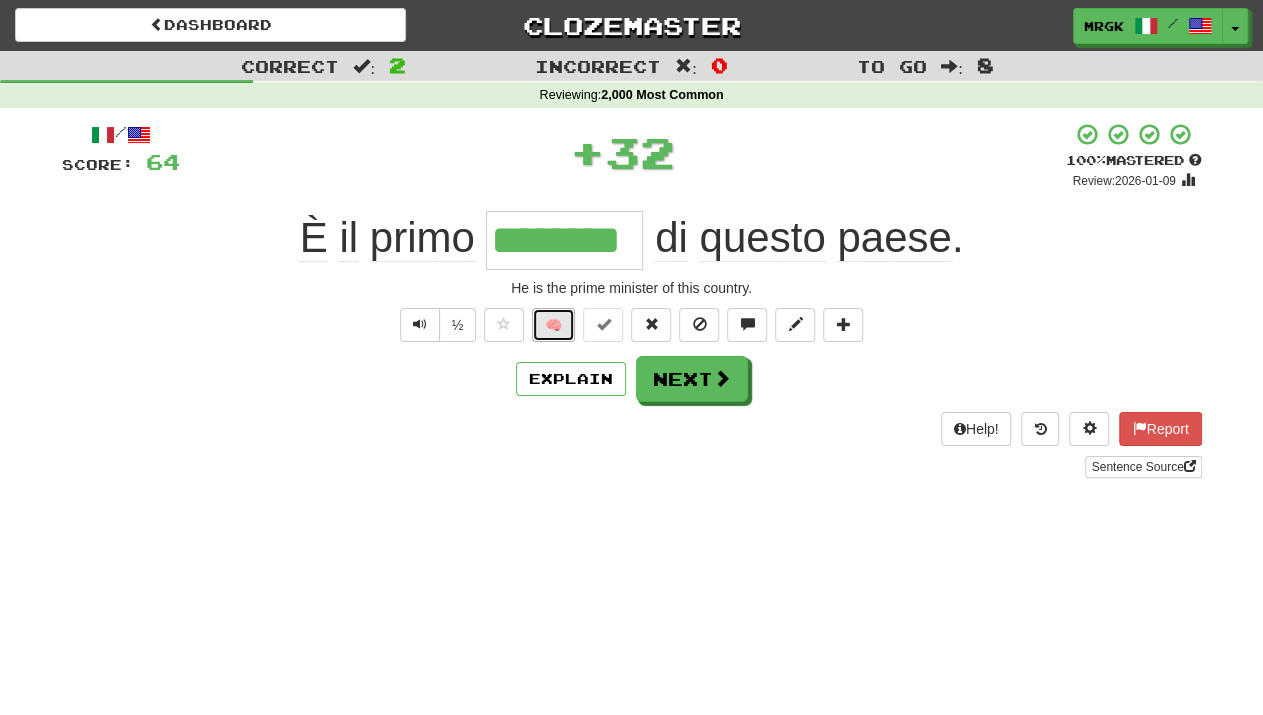 click on "🧠" at bounding box center [553, 325] 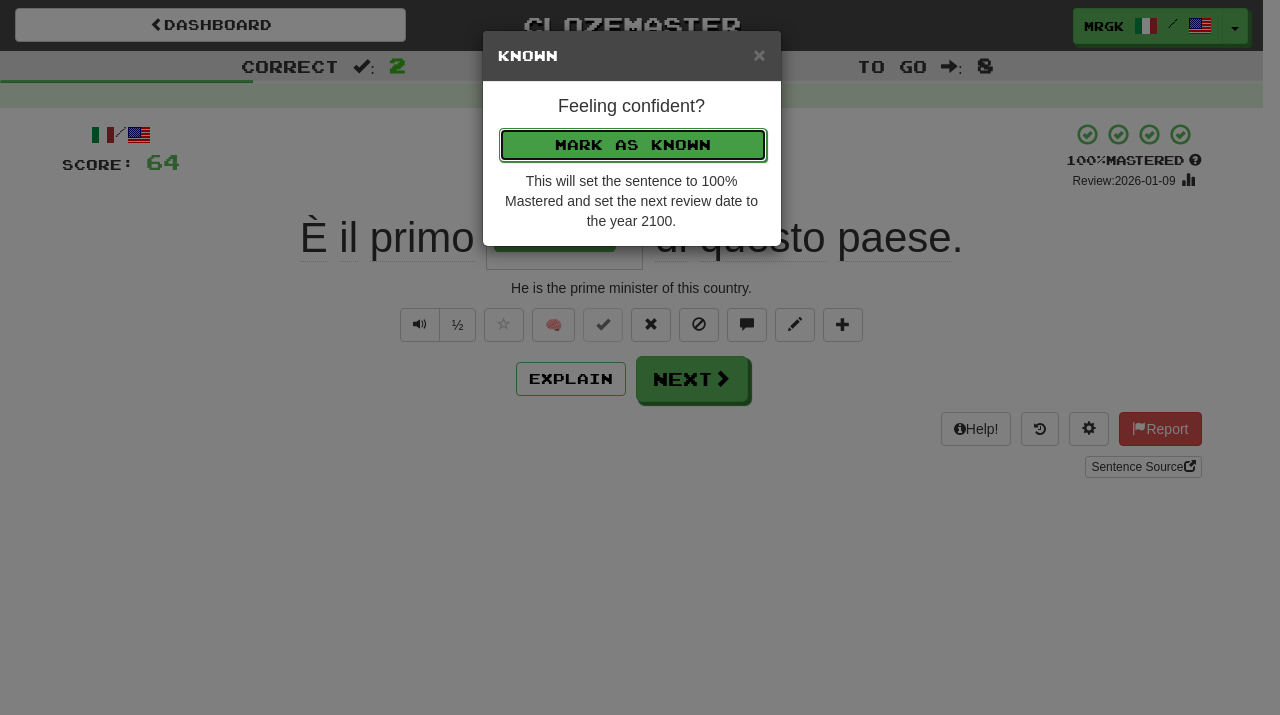 click on "Mark as Known" at bounding box center [633, 145] 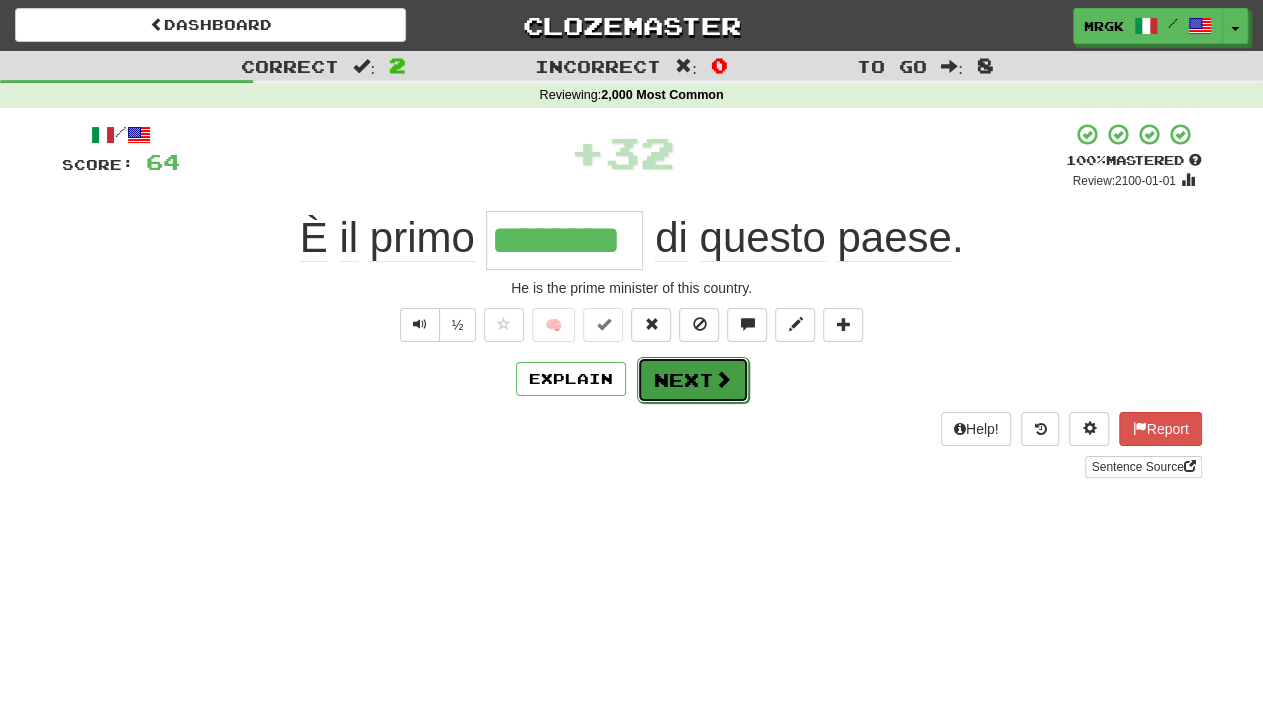click on "Next" at bounding box center [693, 380] 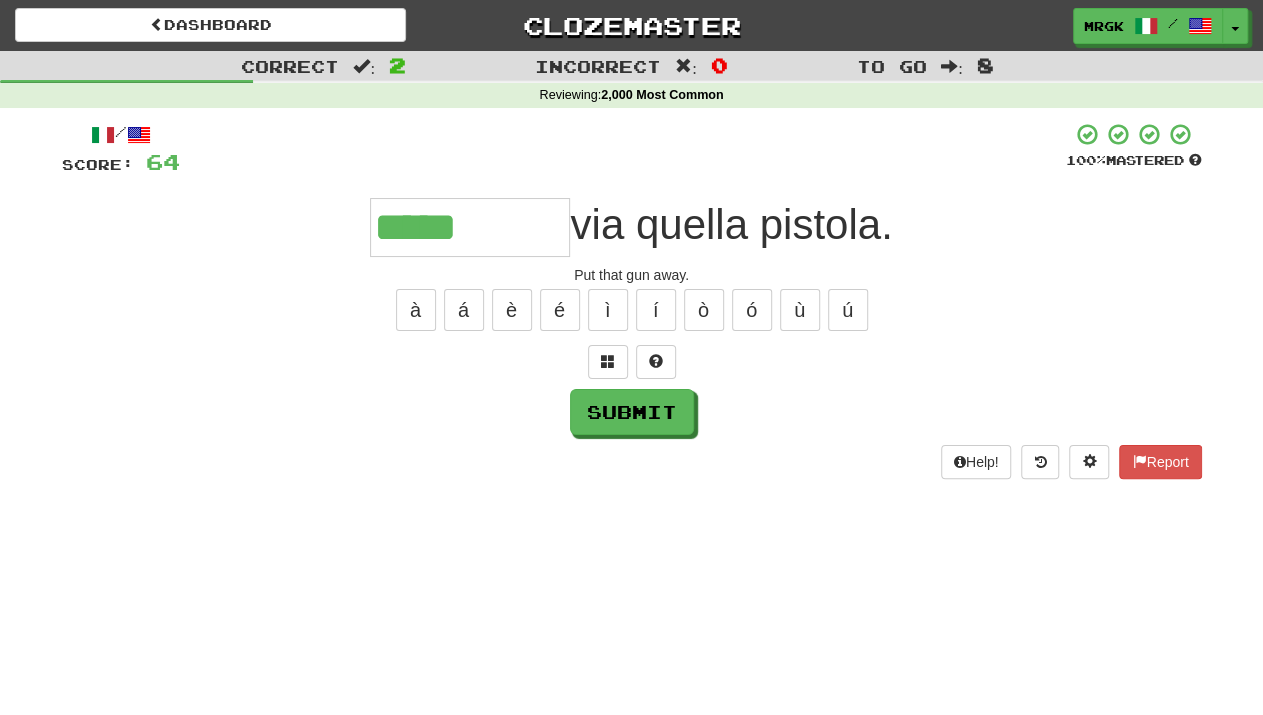 type on "*****" 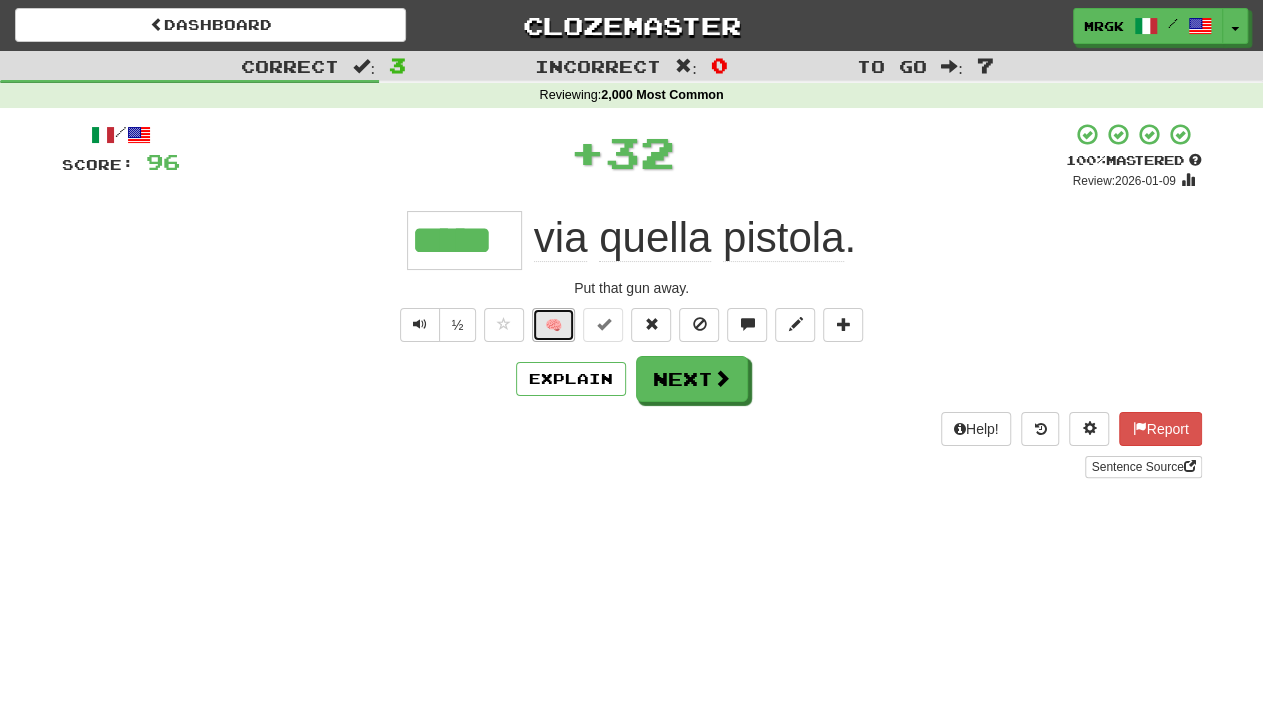 click on "🧠" at bounding box center (553, 325) 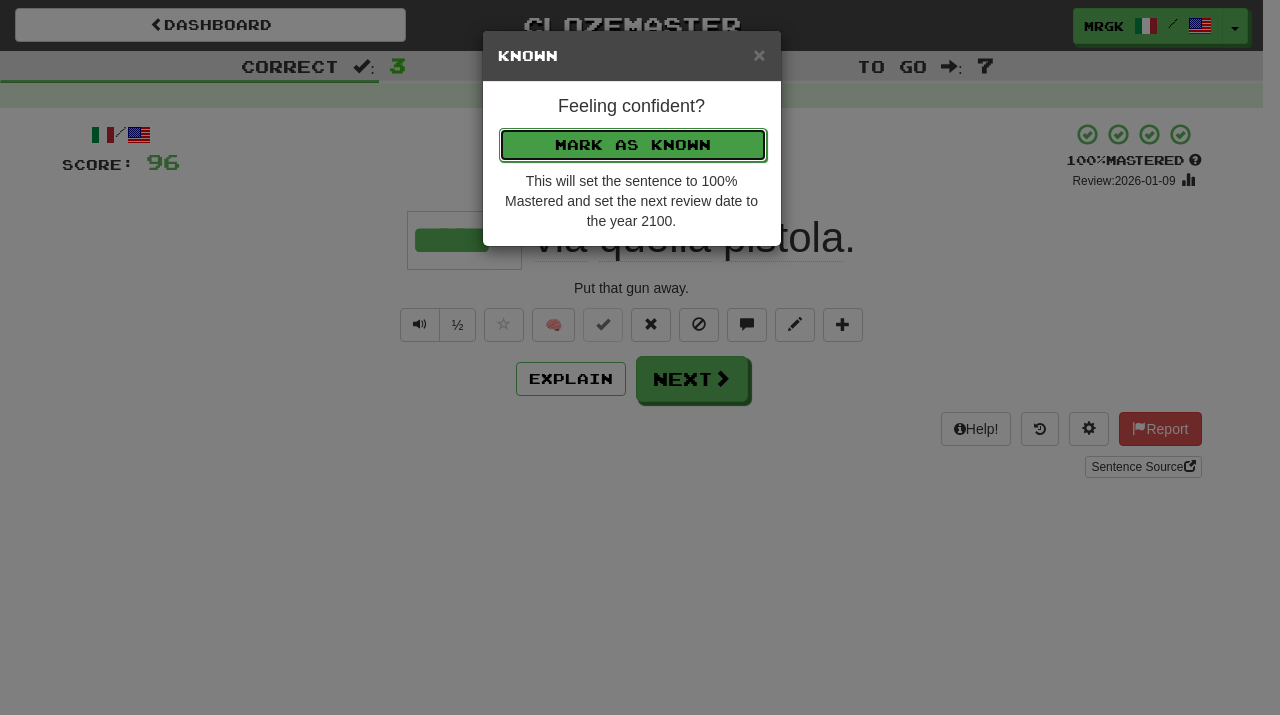 click on "Mark as Known" at bounding box center (633, 145) 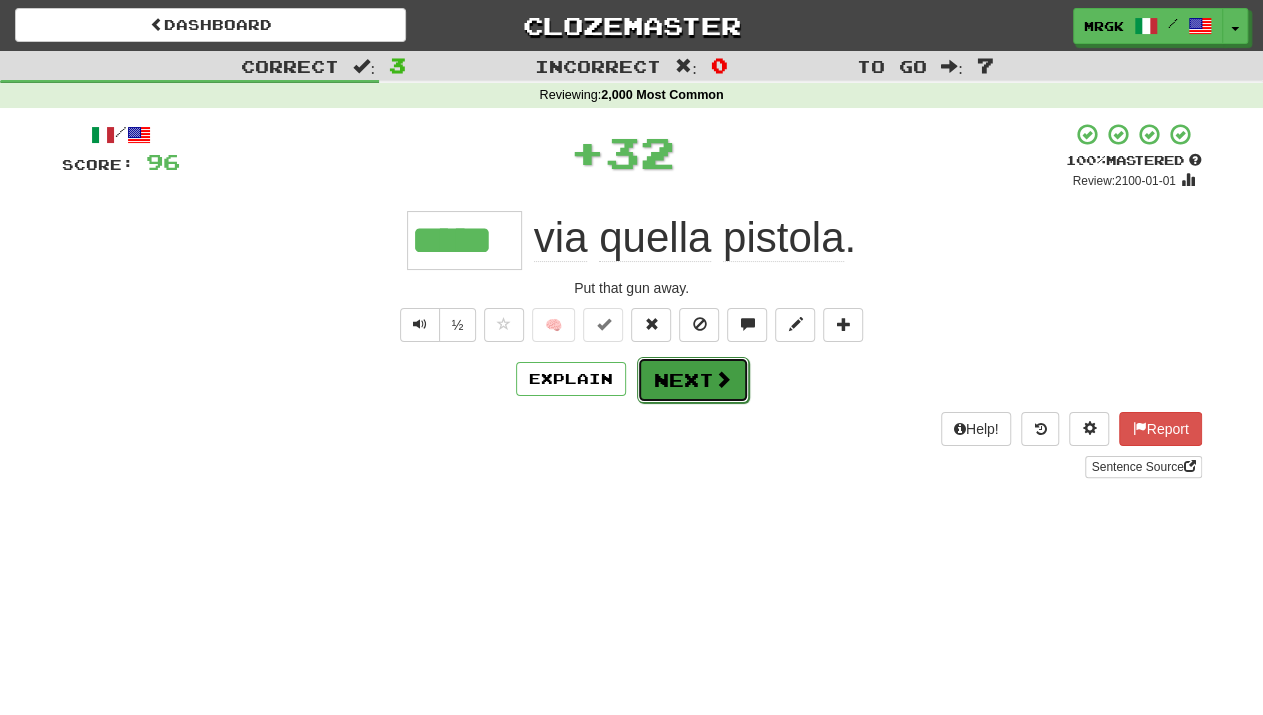click at bounding box center (723, 379) 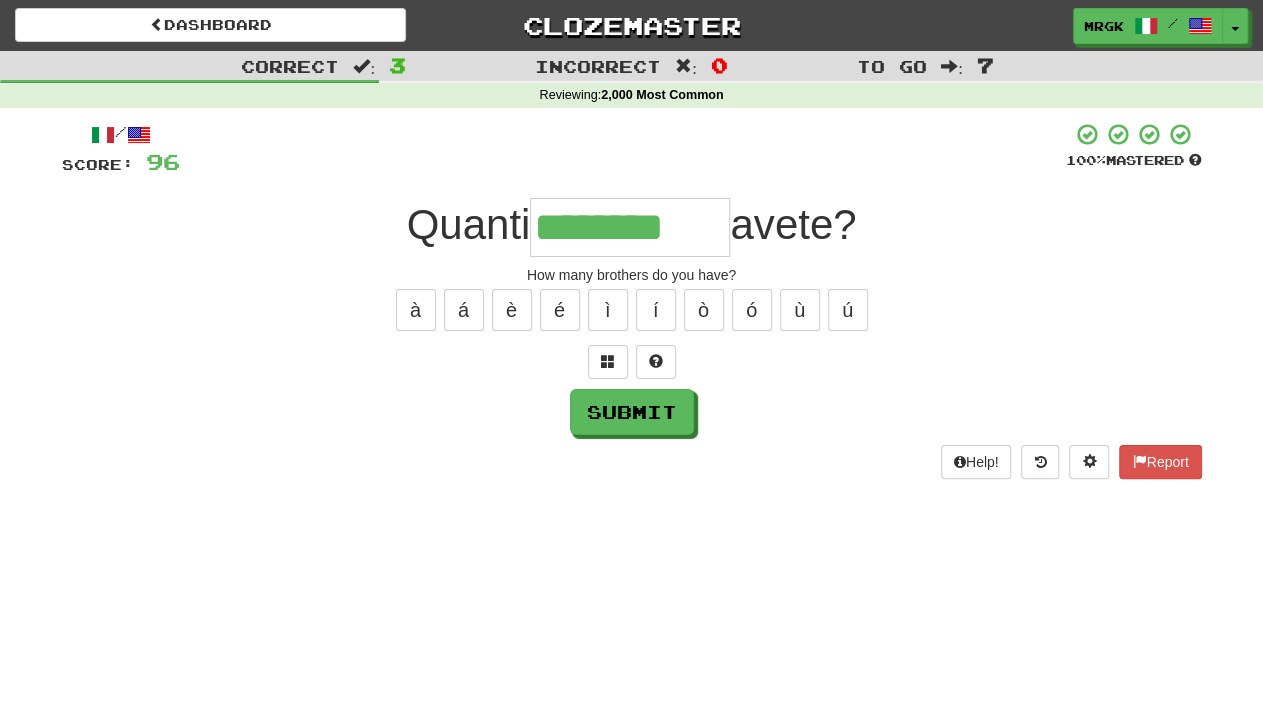 type on "********" 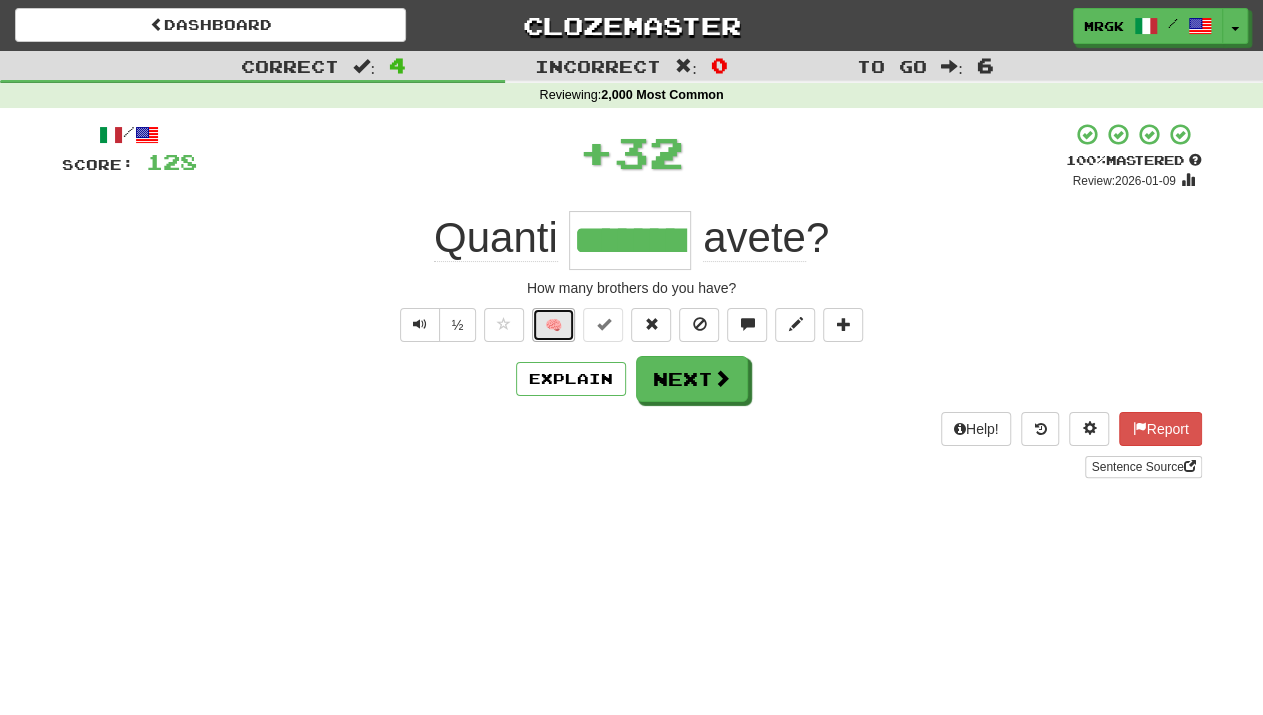 click on "🧠" at bounding box center [553, 325] 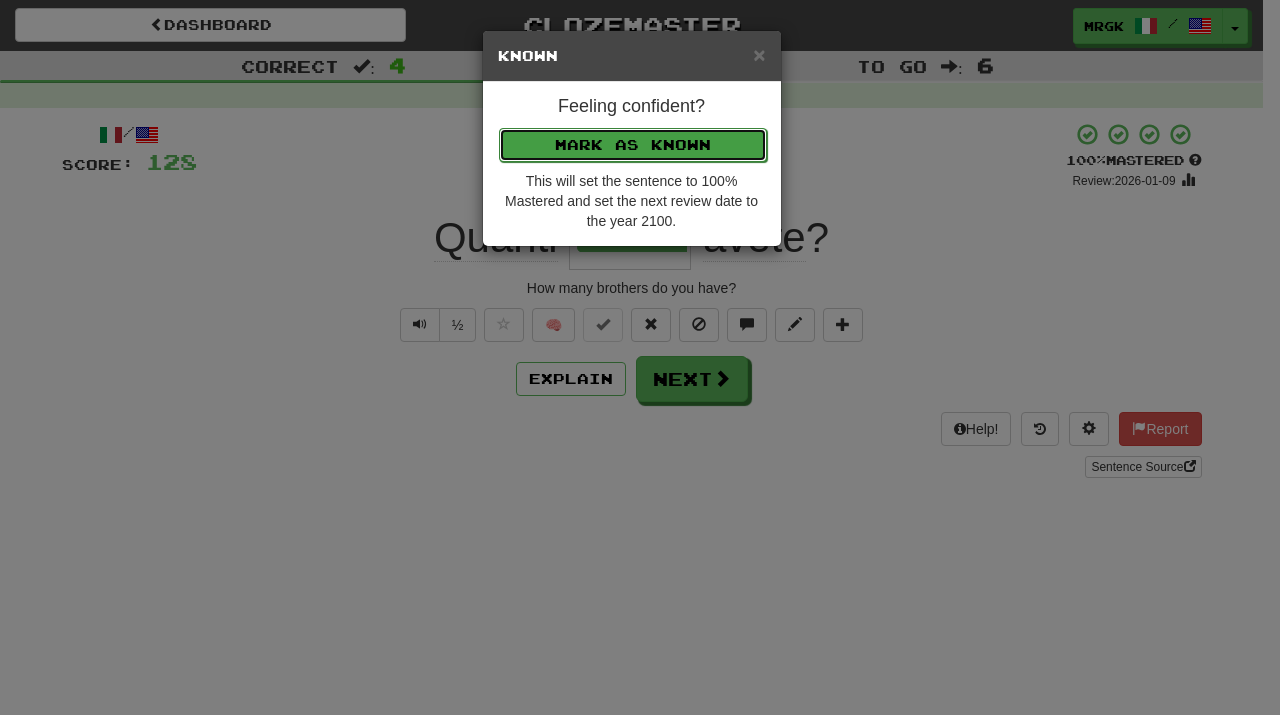 click on "Mark as Known" at bounding box center (633, 145) 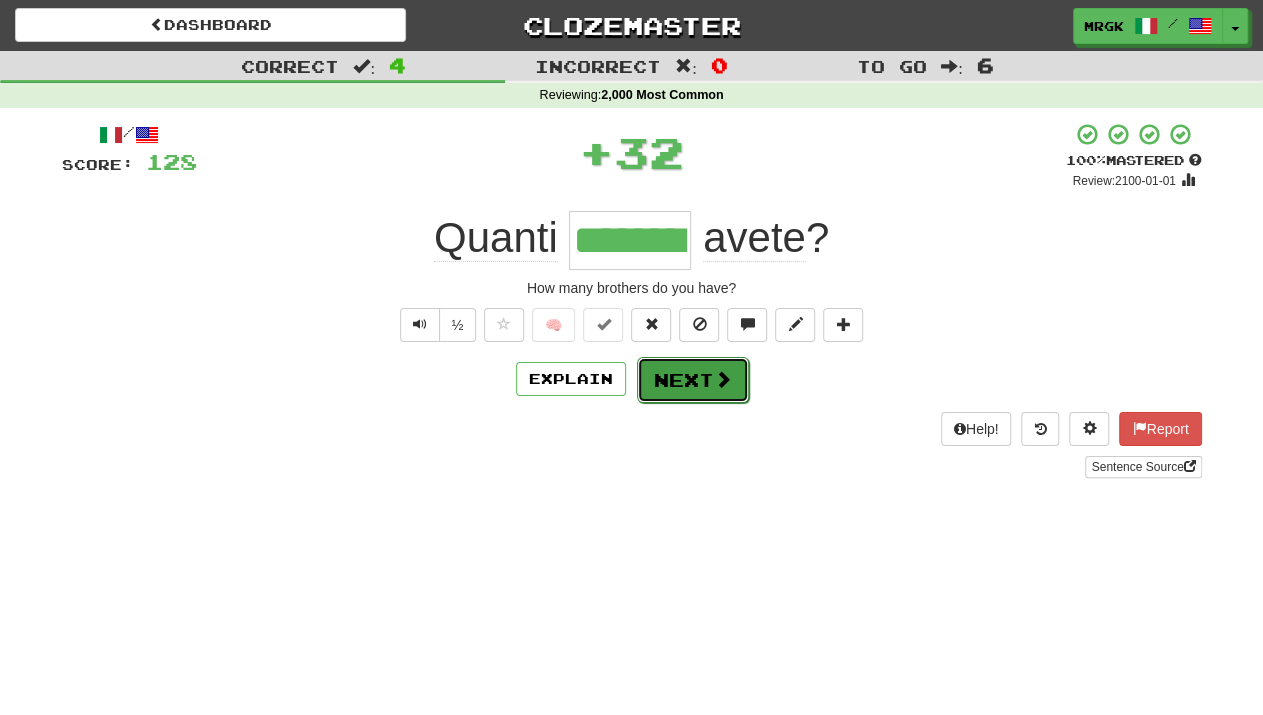 click at bounding box center (723, 379) 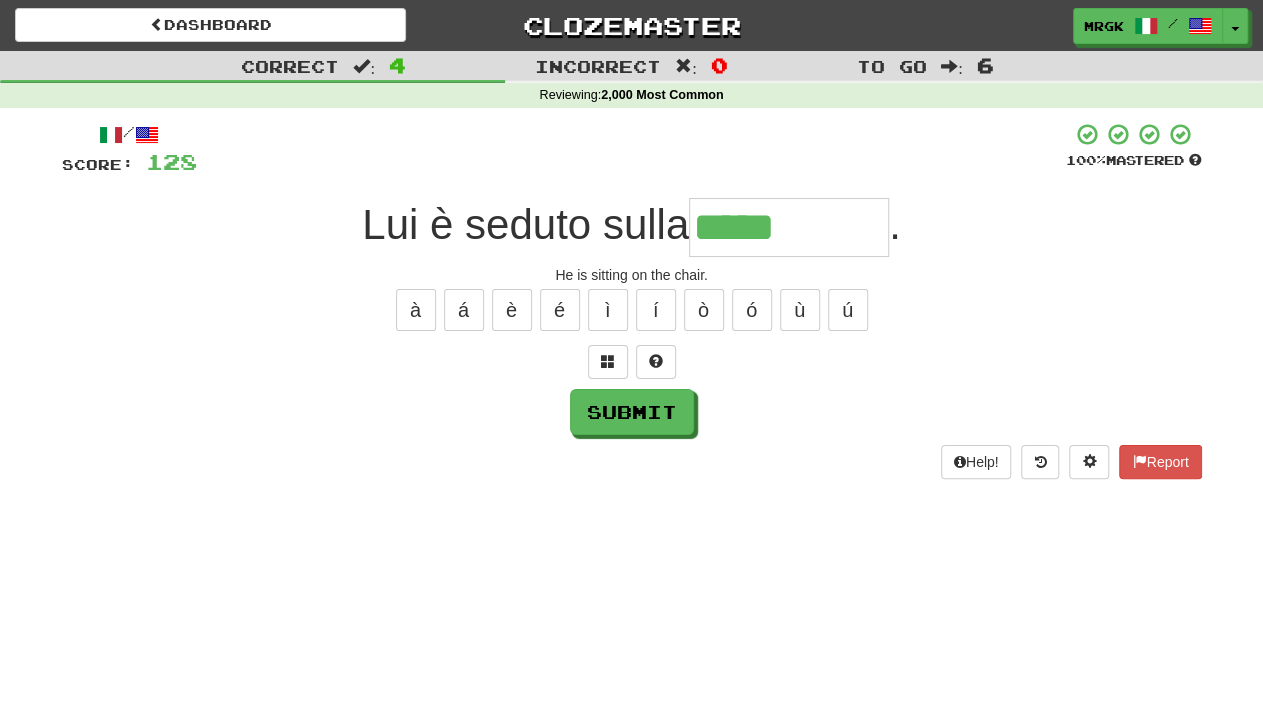 type on "*****" 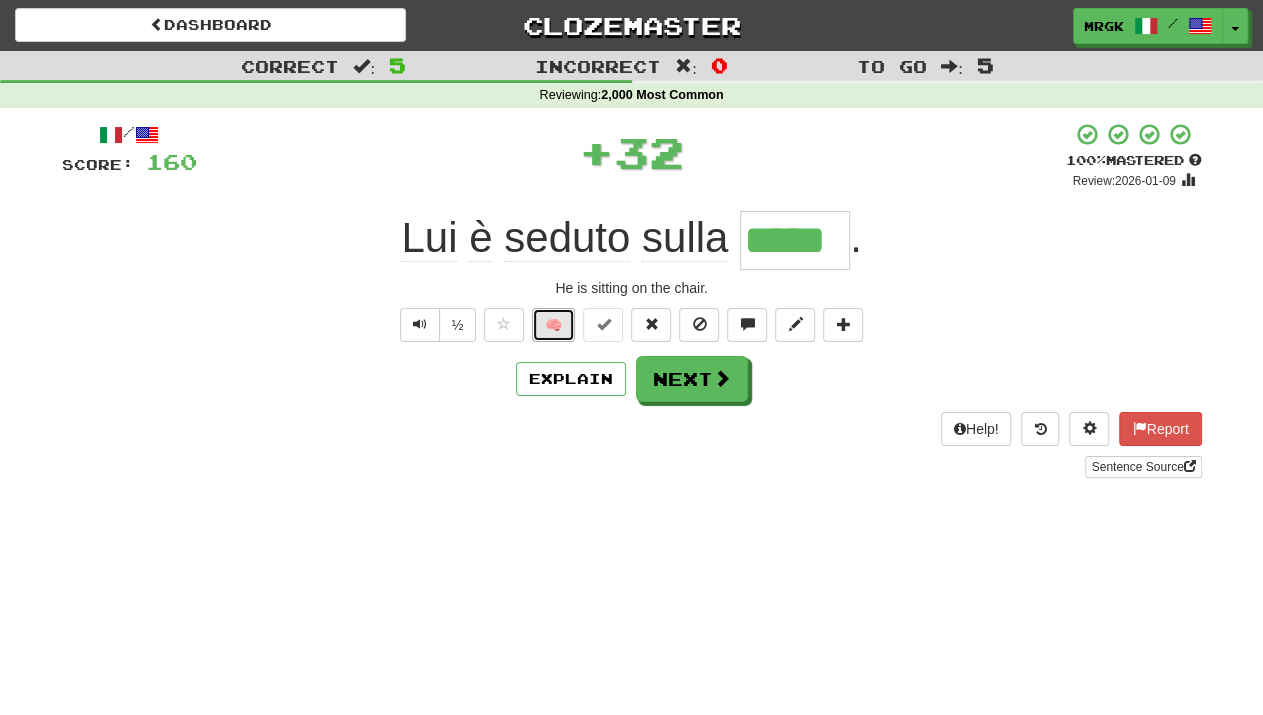 click on "🧠" at bounding box center (553, 325) 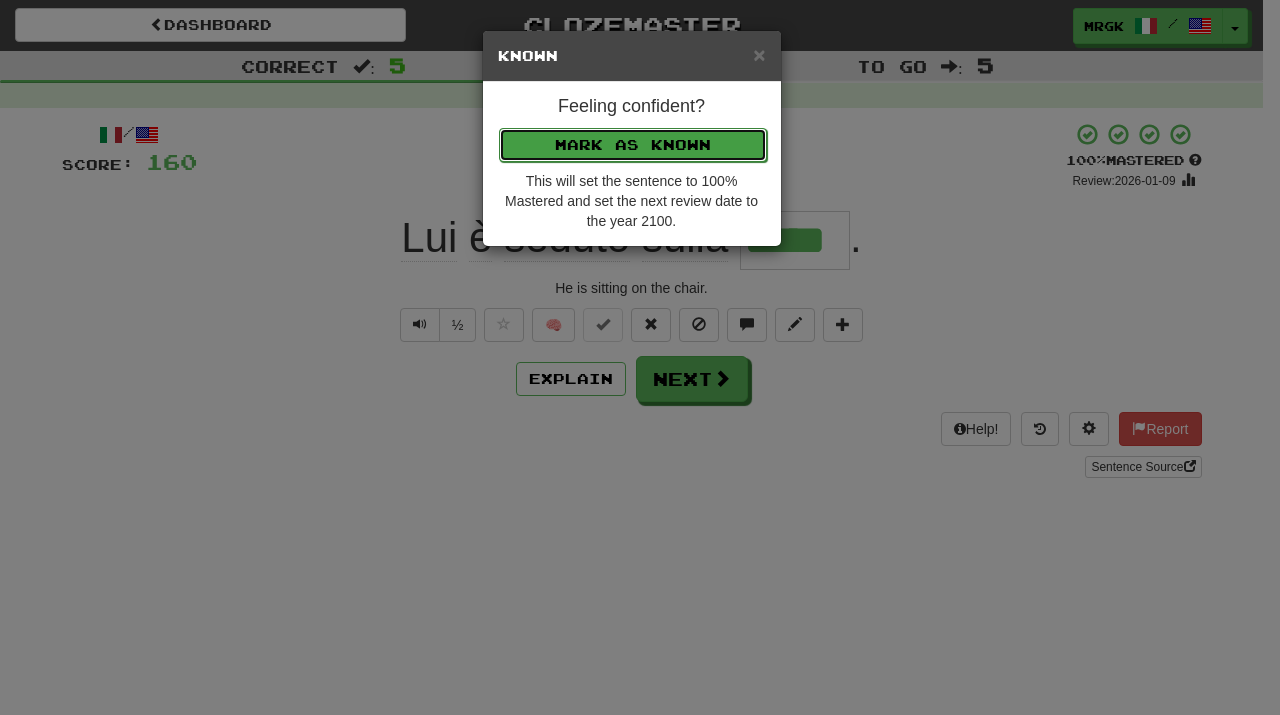click on "Mark as Known" at bounding box center (633, 145) 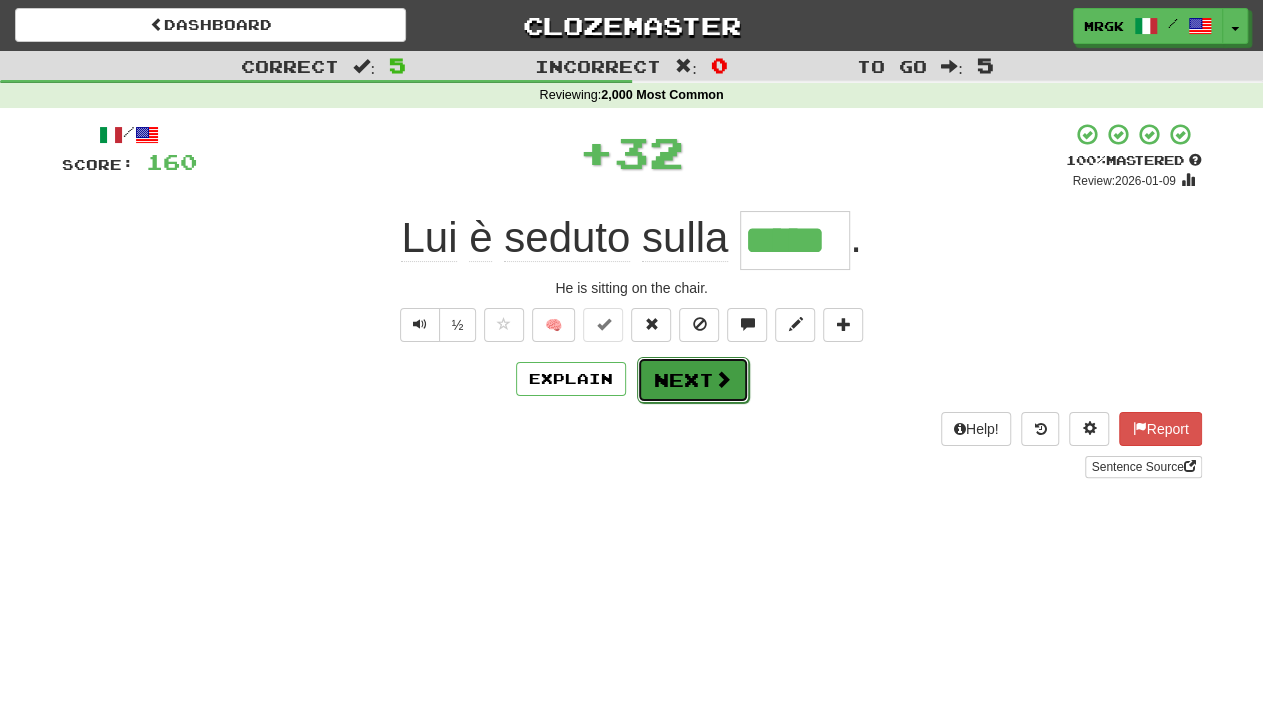 click on "Next" at bounding box center [693, 380] 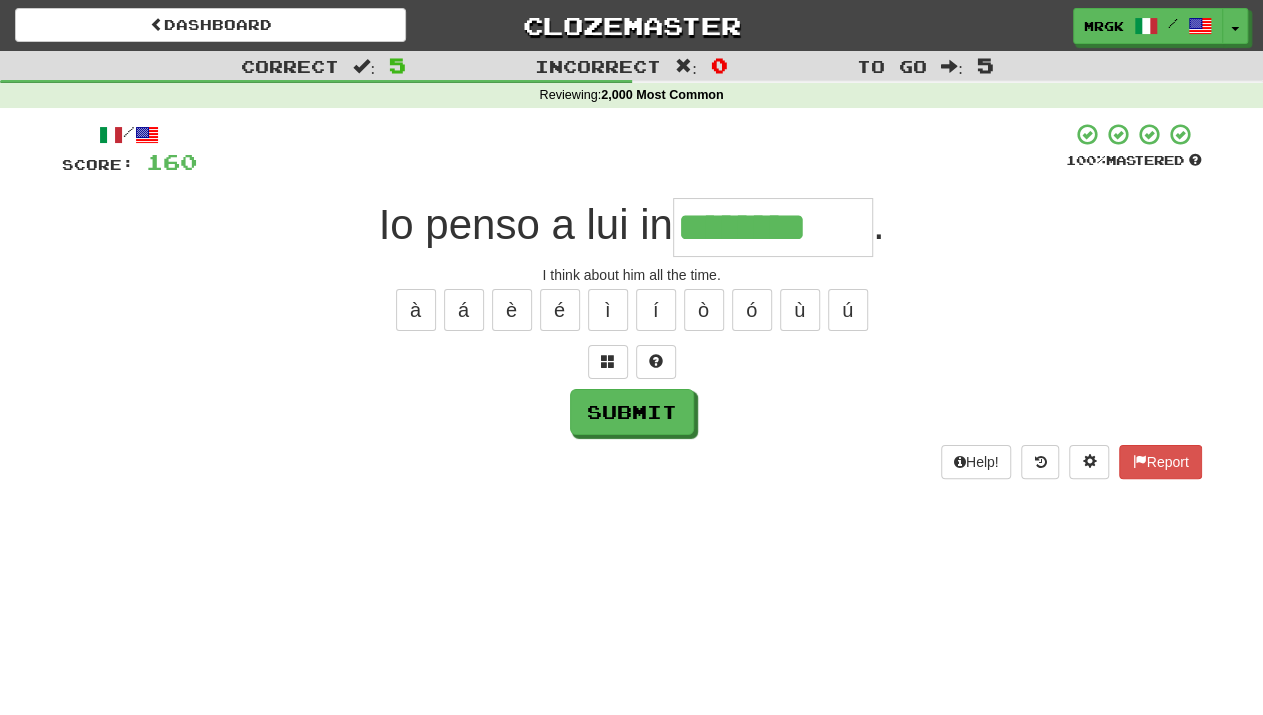 type on "********" 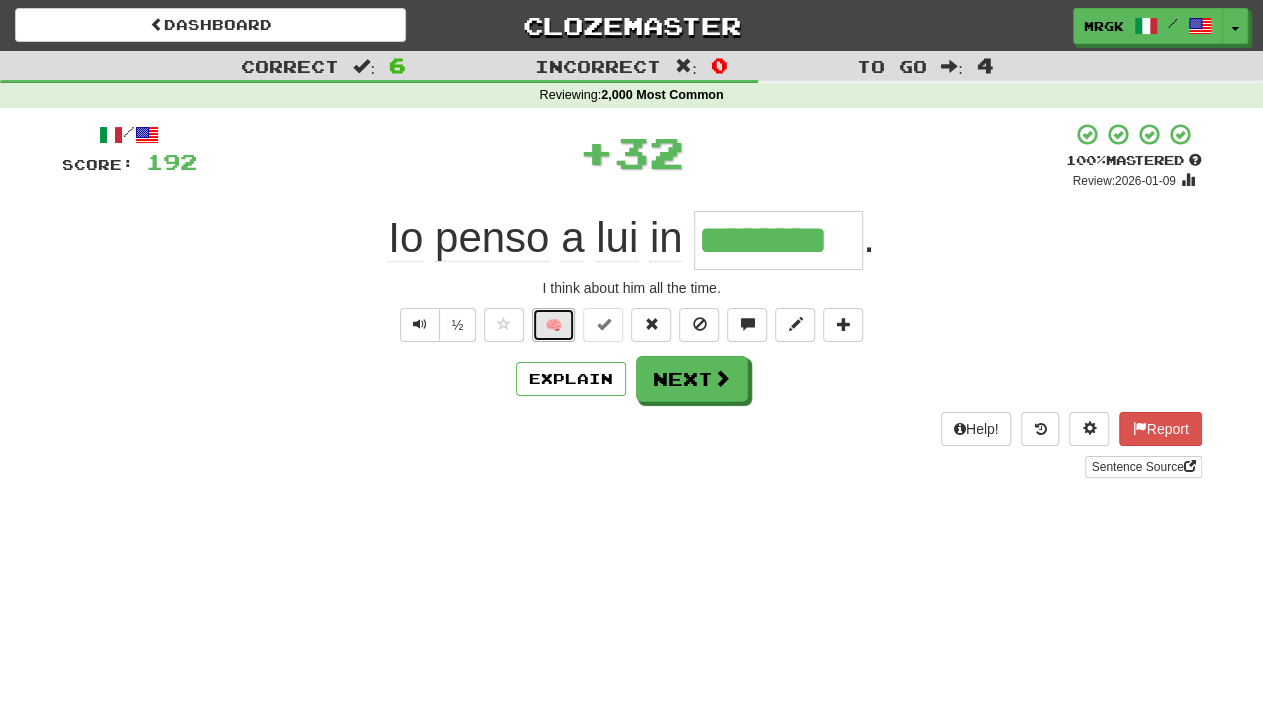 click on "🧠" at bounding box center (553, 325) 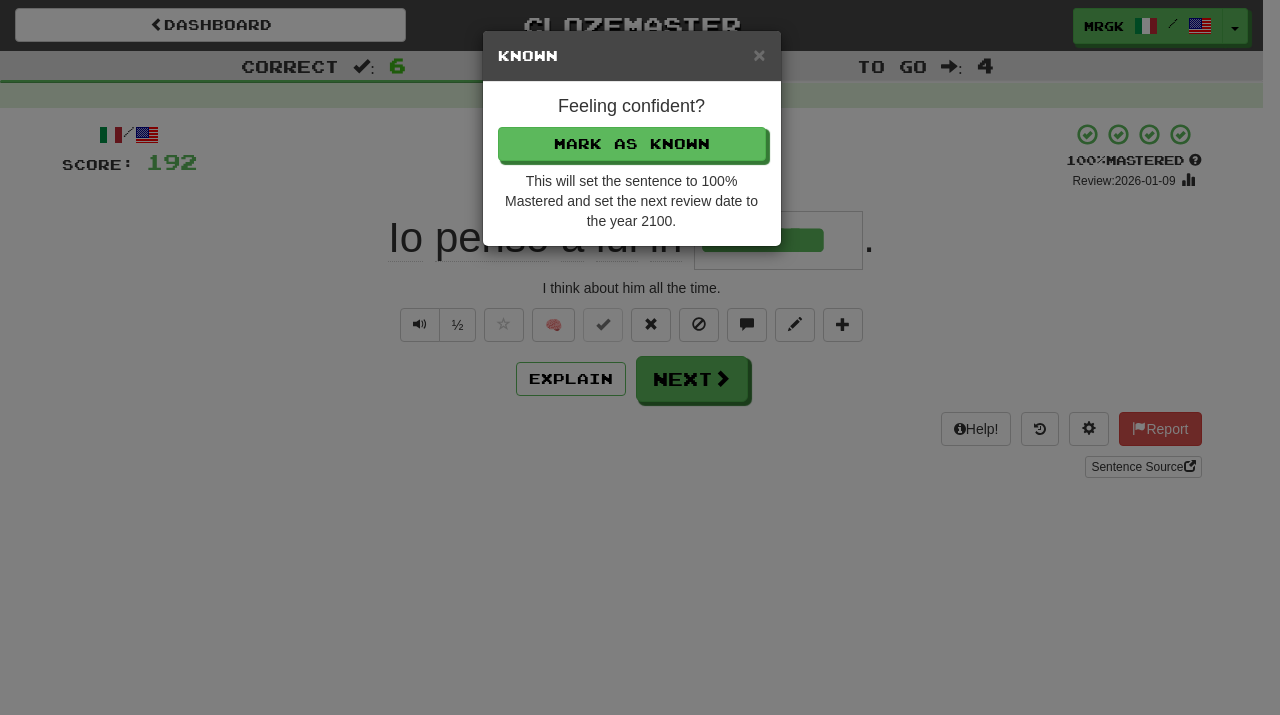 click on "Feeling confident? Mark as Known This will set the sentence to 100% Mastered and set the next review date to the year 2100." at bounding box center (632, 164) 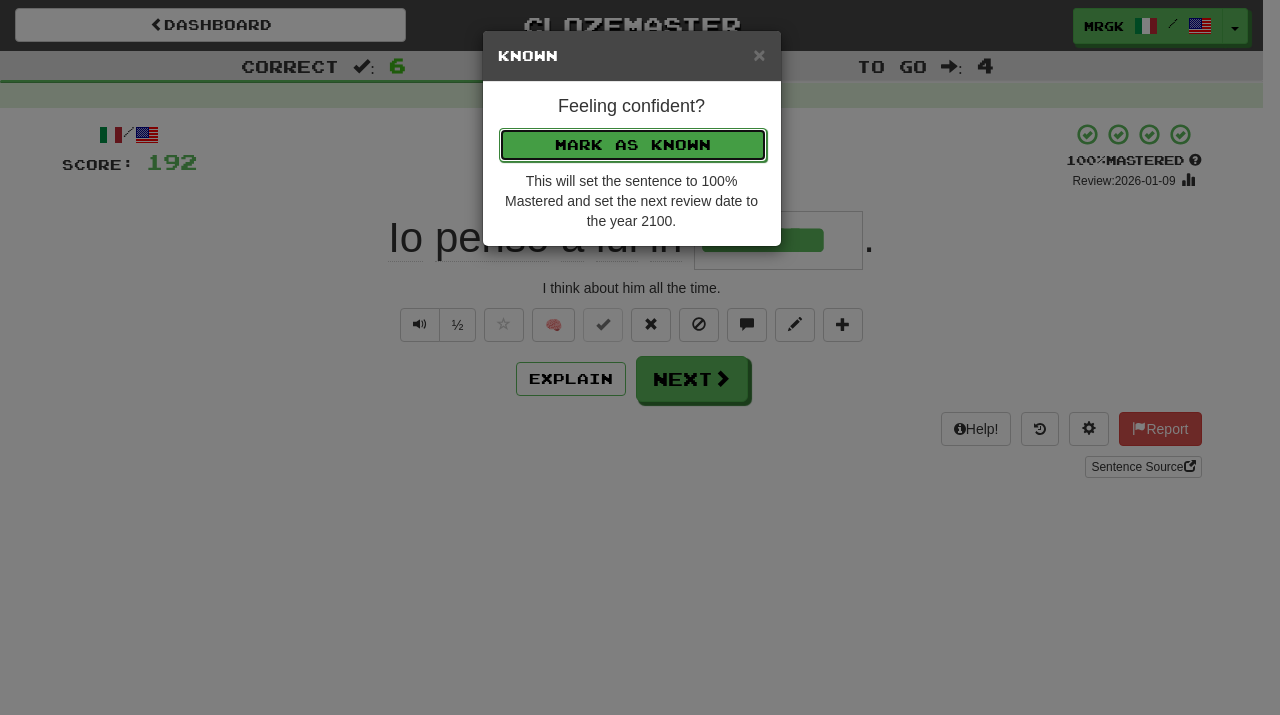 click on "Mark as Known" at bounding box center [633, 145] 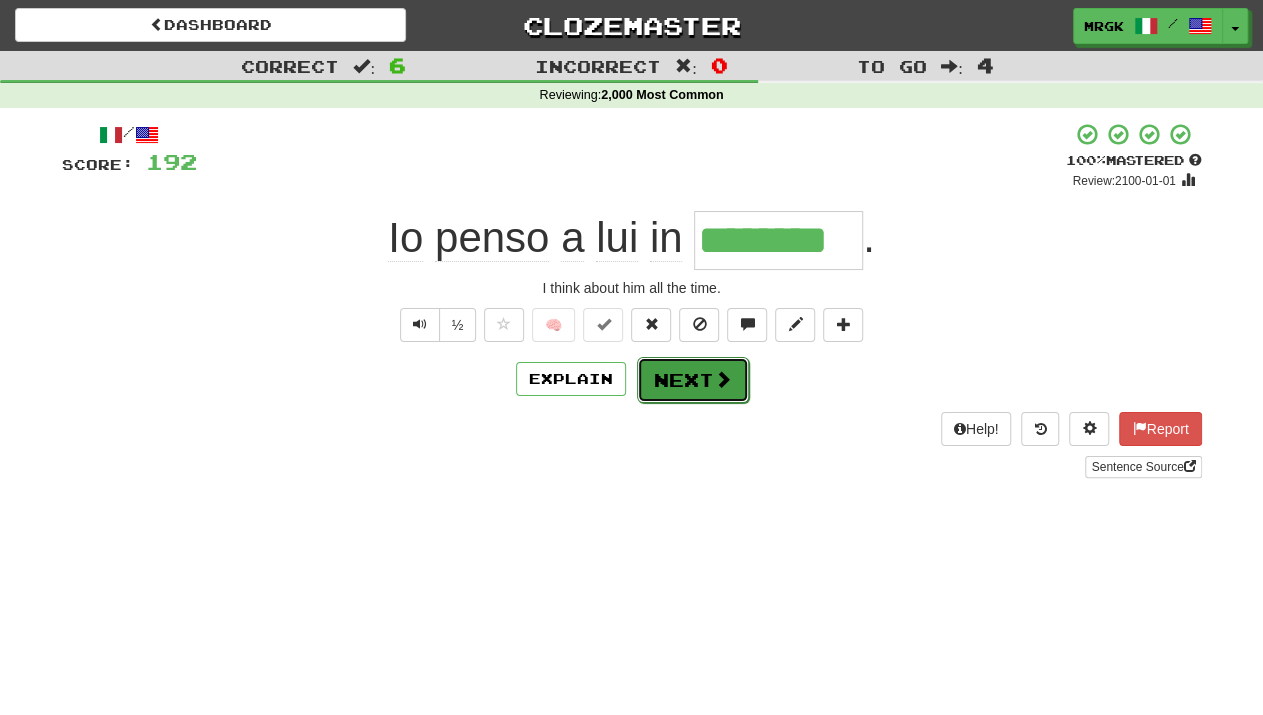 click on "Next" at bounding box center (693, 380) 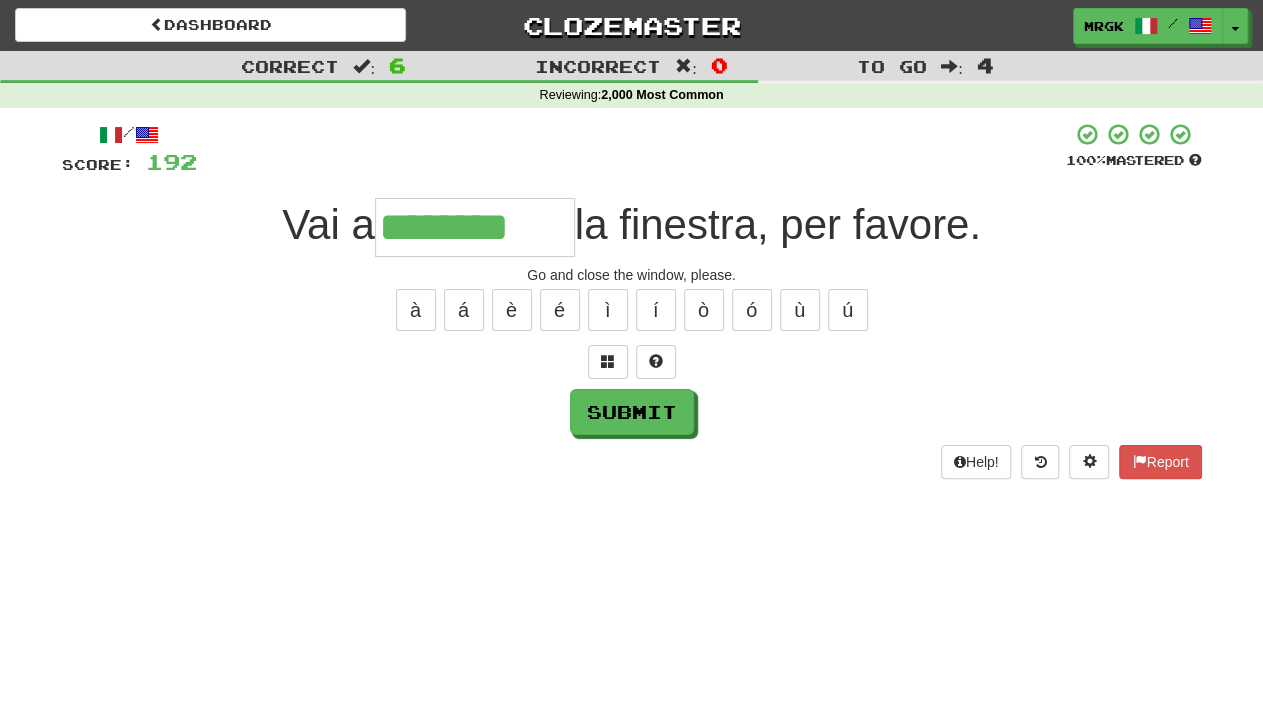 type on "********" 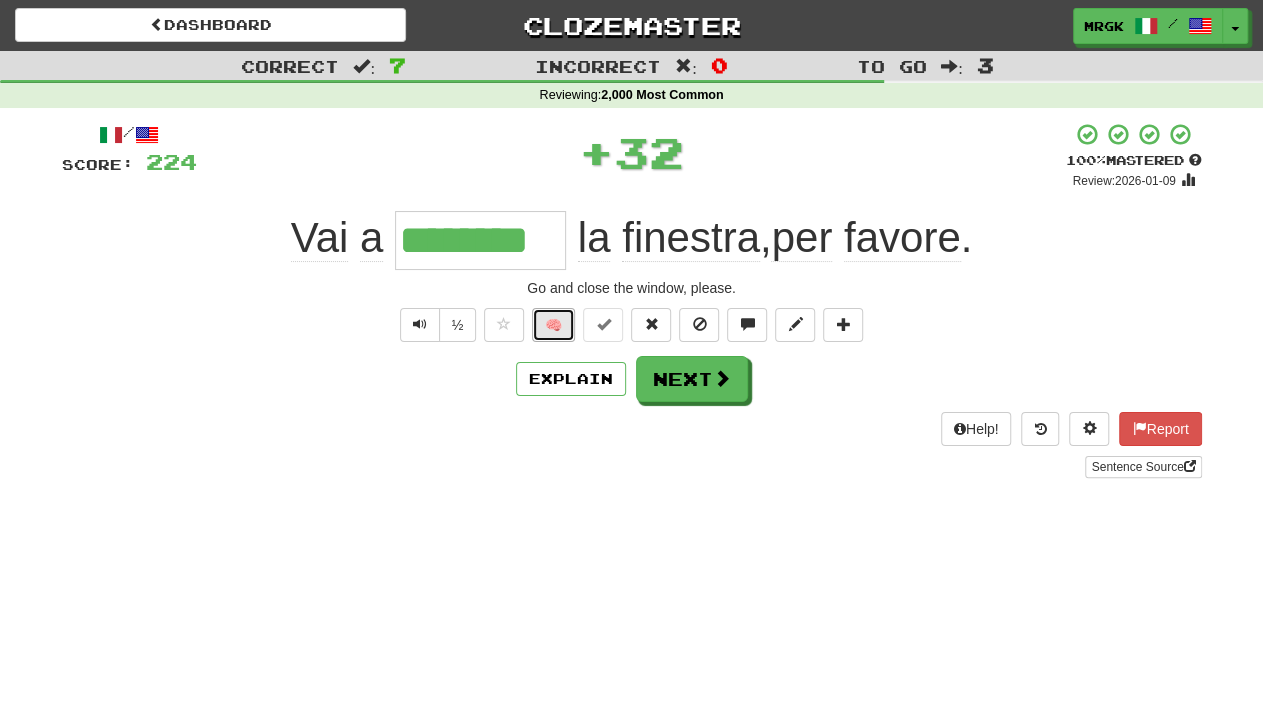 click on "🧠" at bounding box center [553, 325] 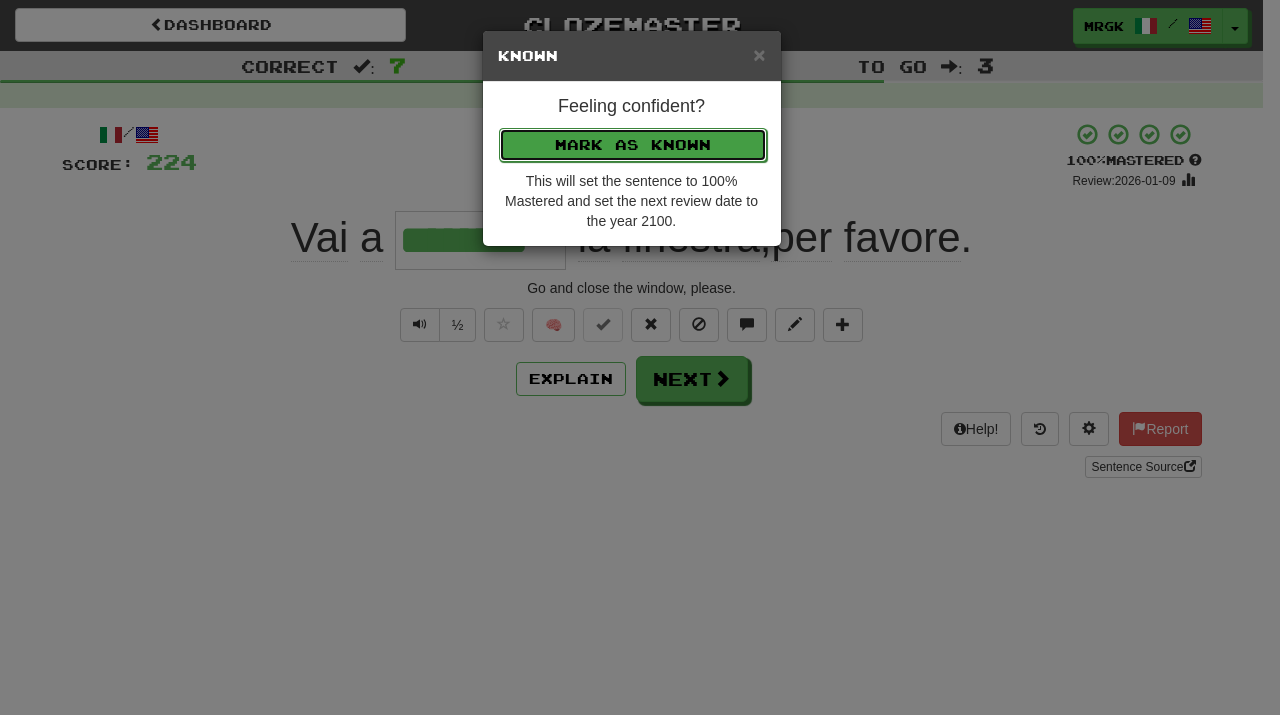 click on "Mark as Known" at bounding box center [633, 145] 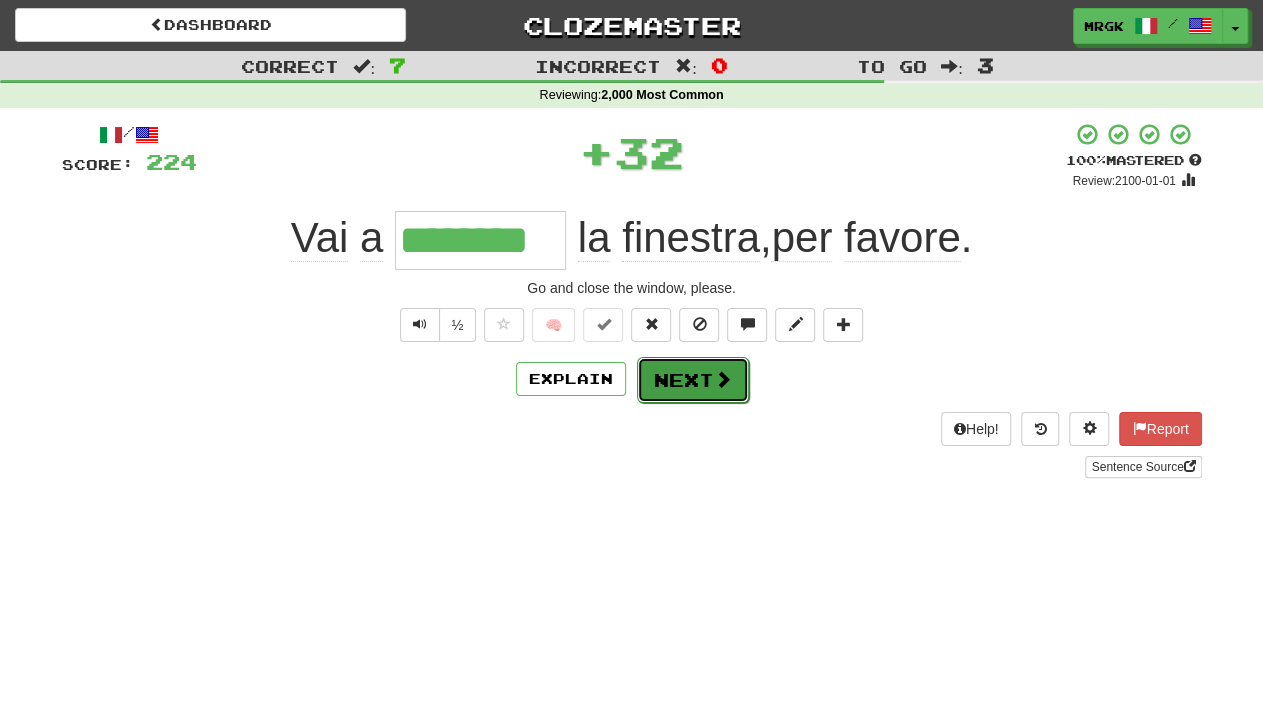 click at bounding box center (723, 379) 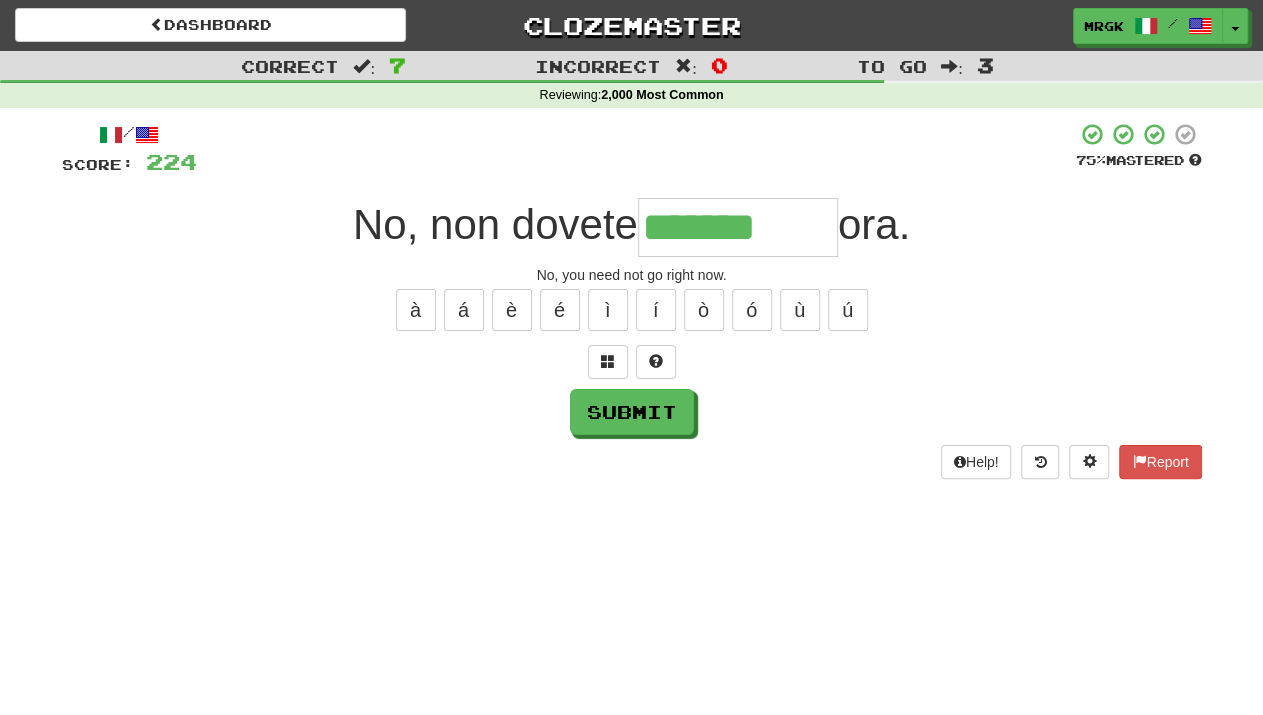 type on "*******" 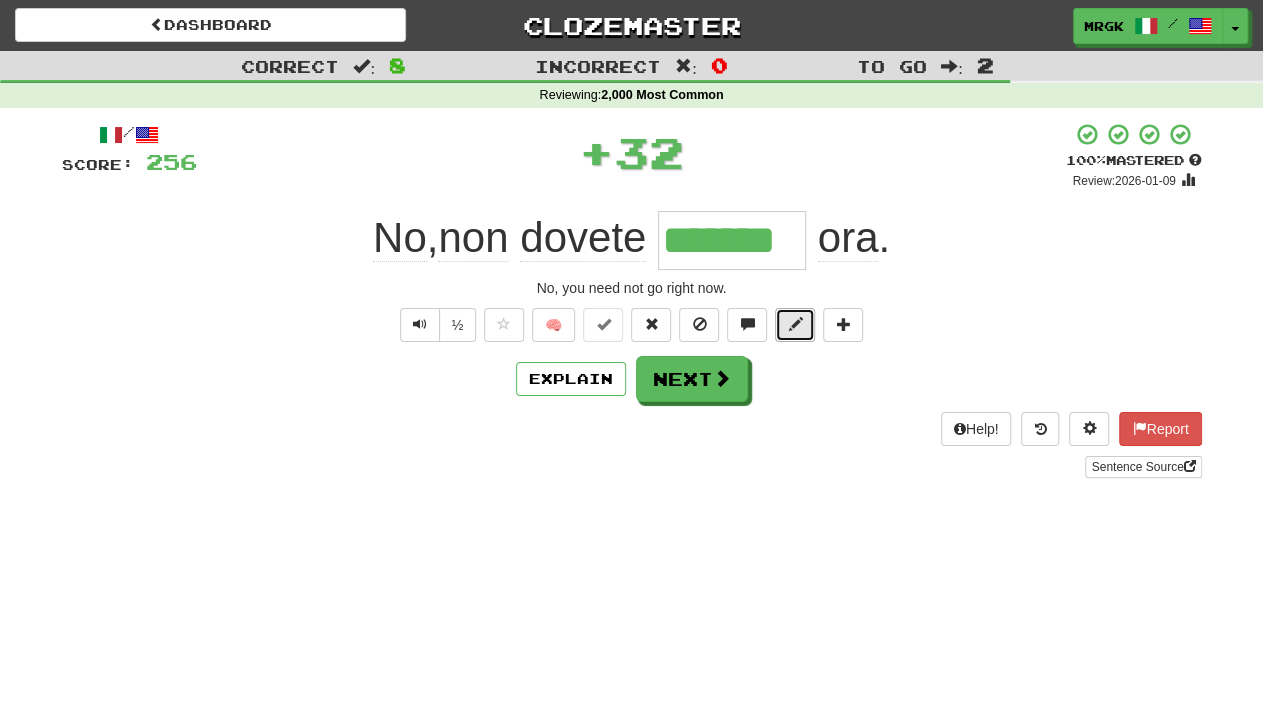 click at bounding box center [795, 325] 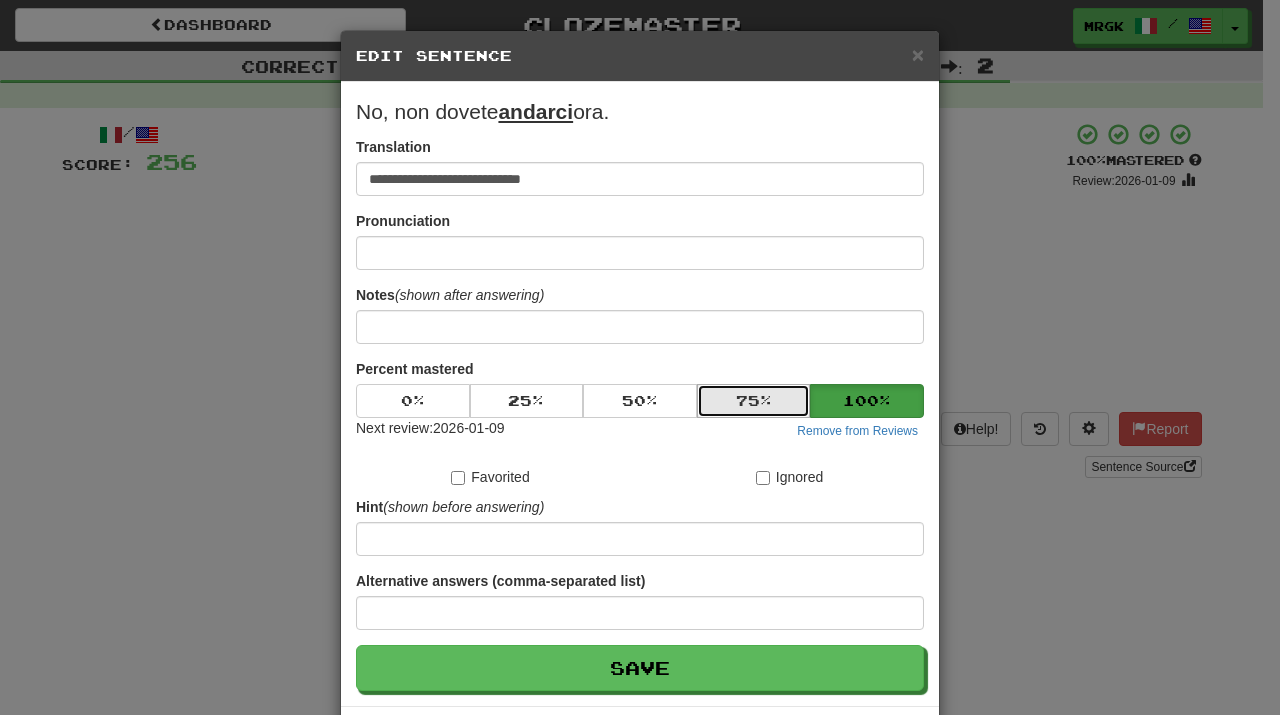 click on "75 %" at bounding box center [754, 401] 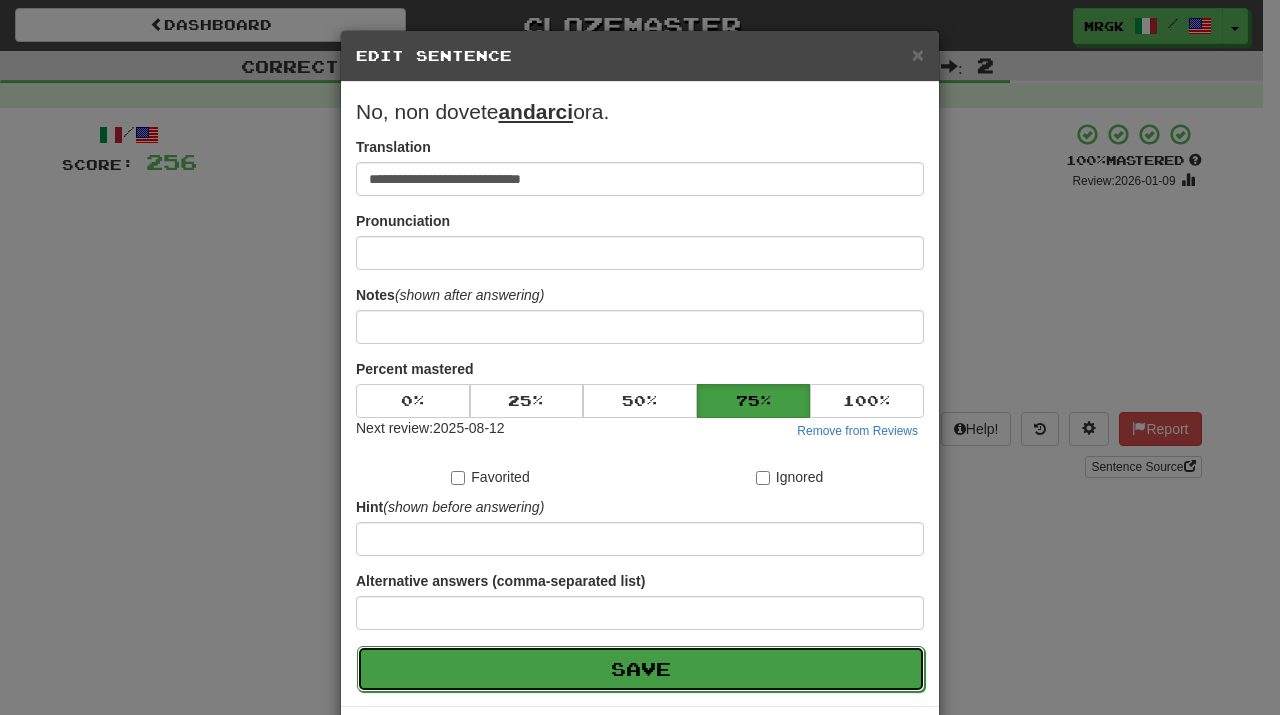 click on "Save" at bounding box center (641, 669) 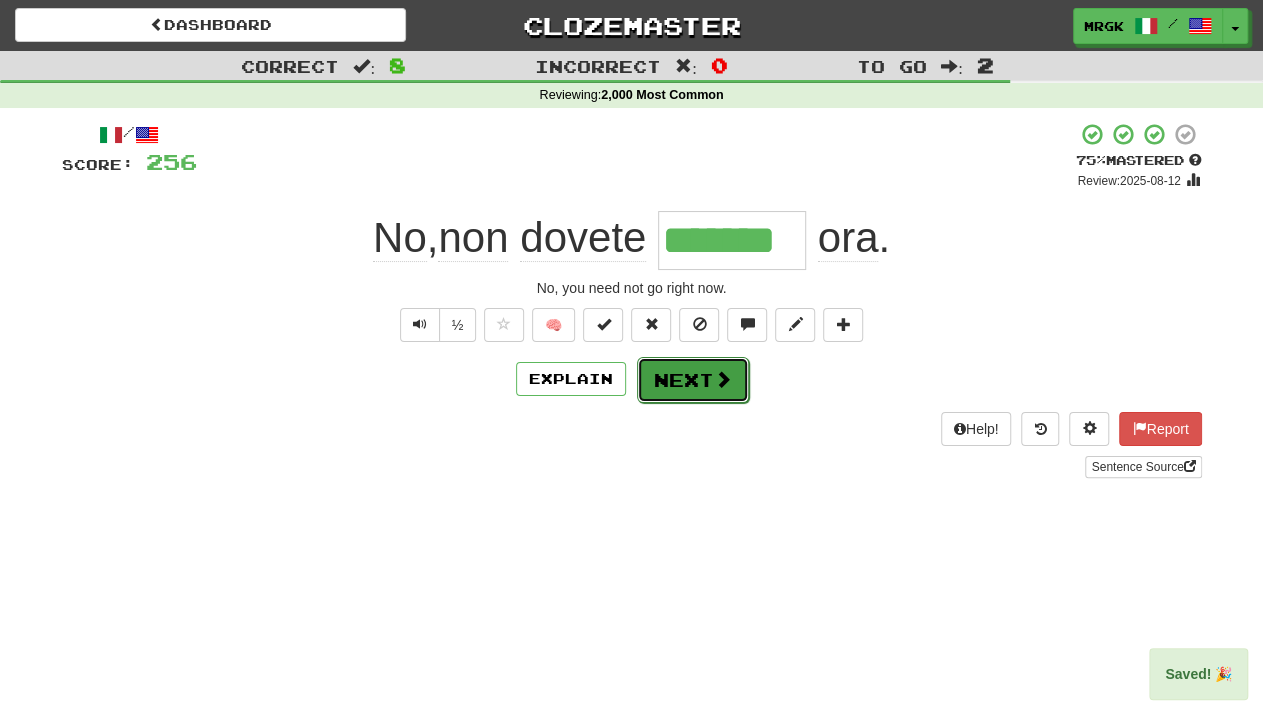 click on "Next" at bounding box center [693, 380] 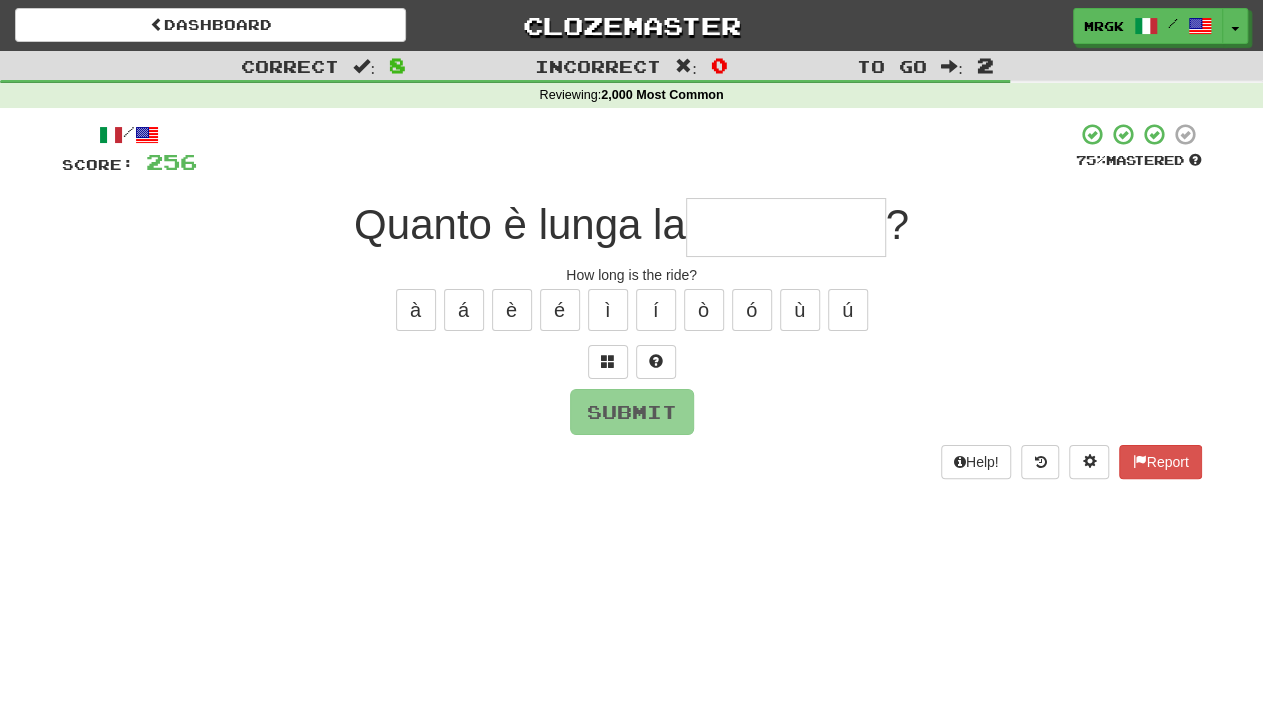 type on "*" 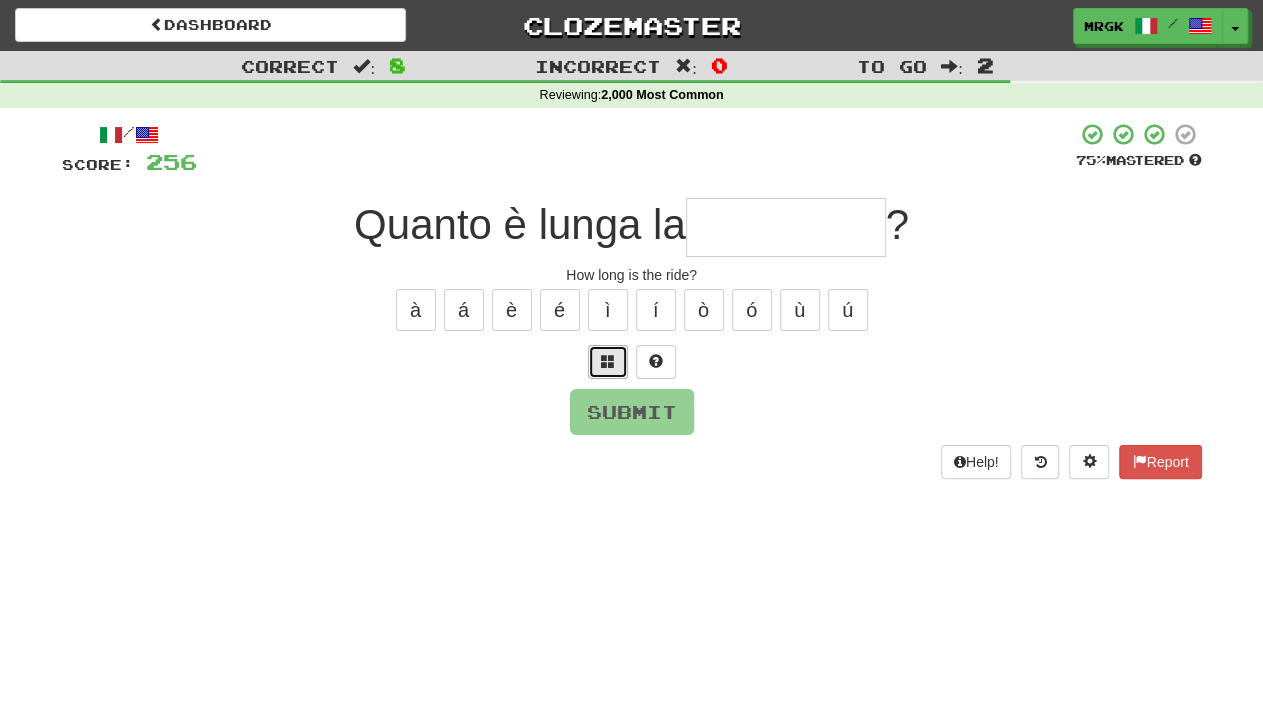 click at bounding box center [608, 362] 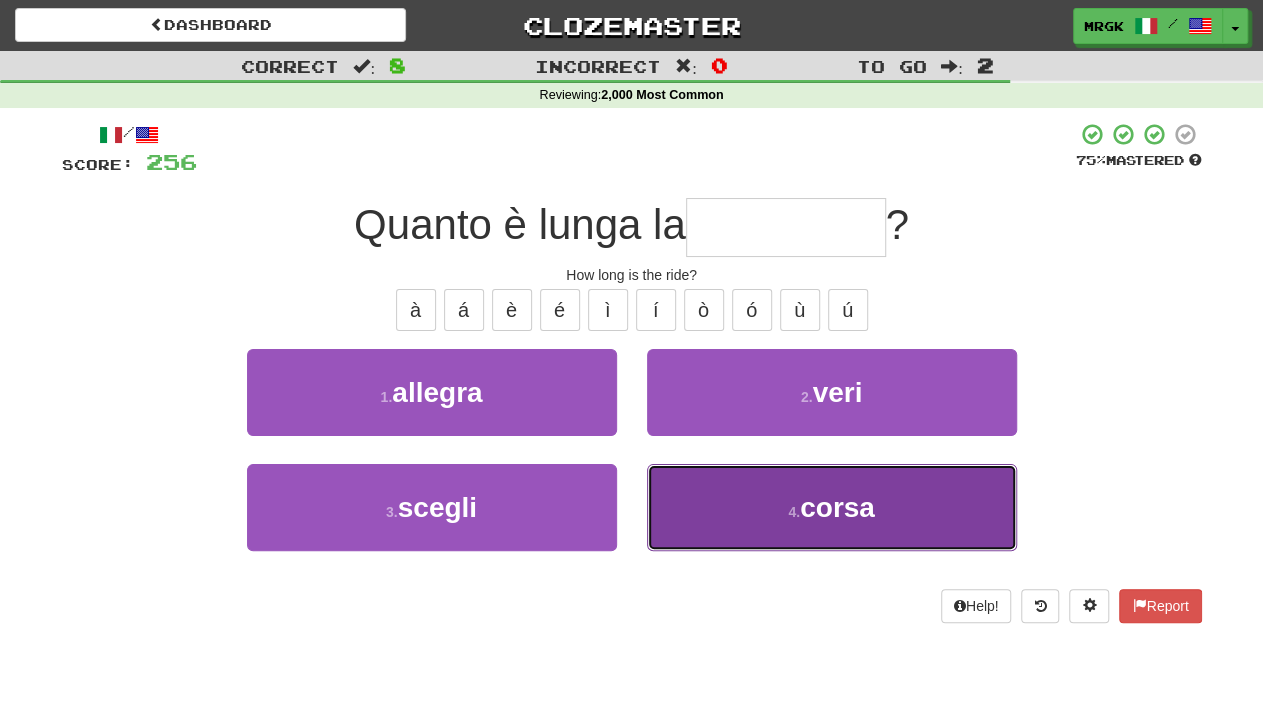 click on "4 .  corsa" at bounding box center [832, 507] 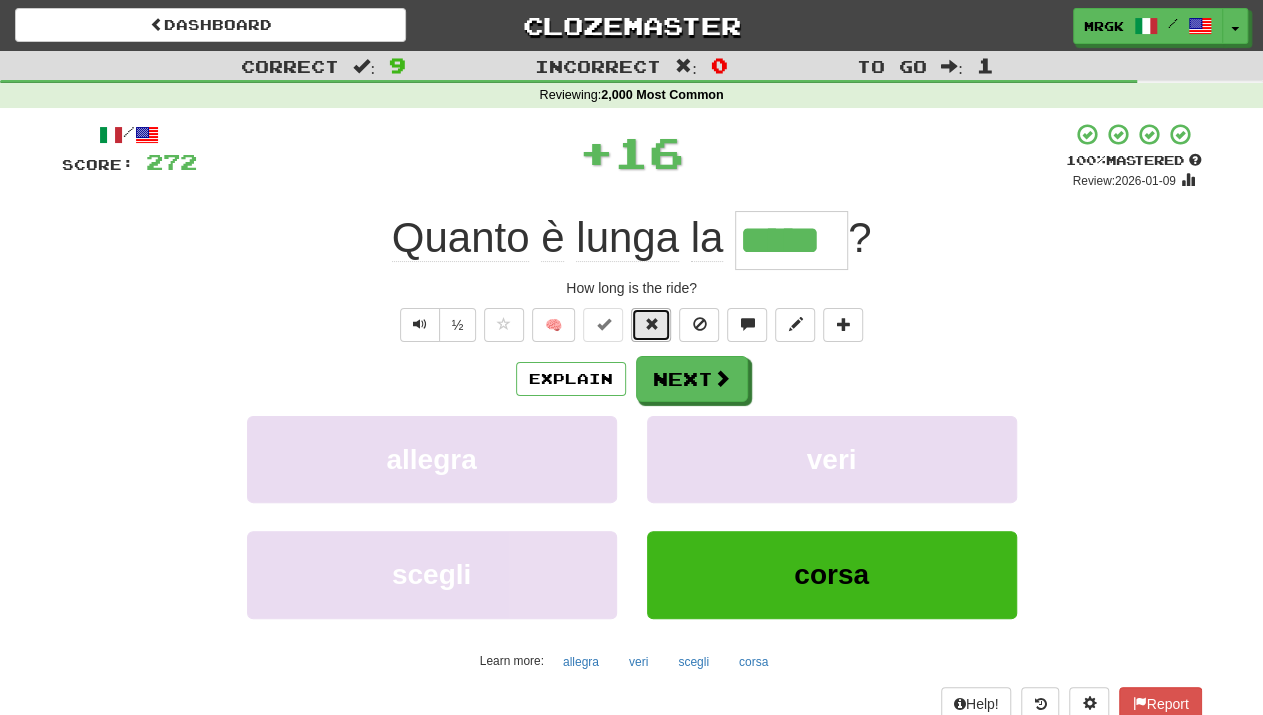 click at bounding box center [651, 324] 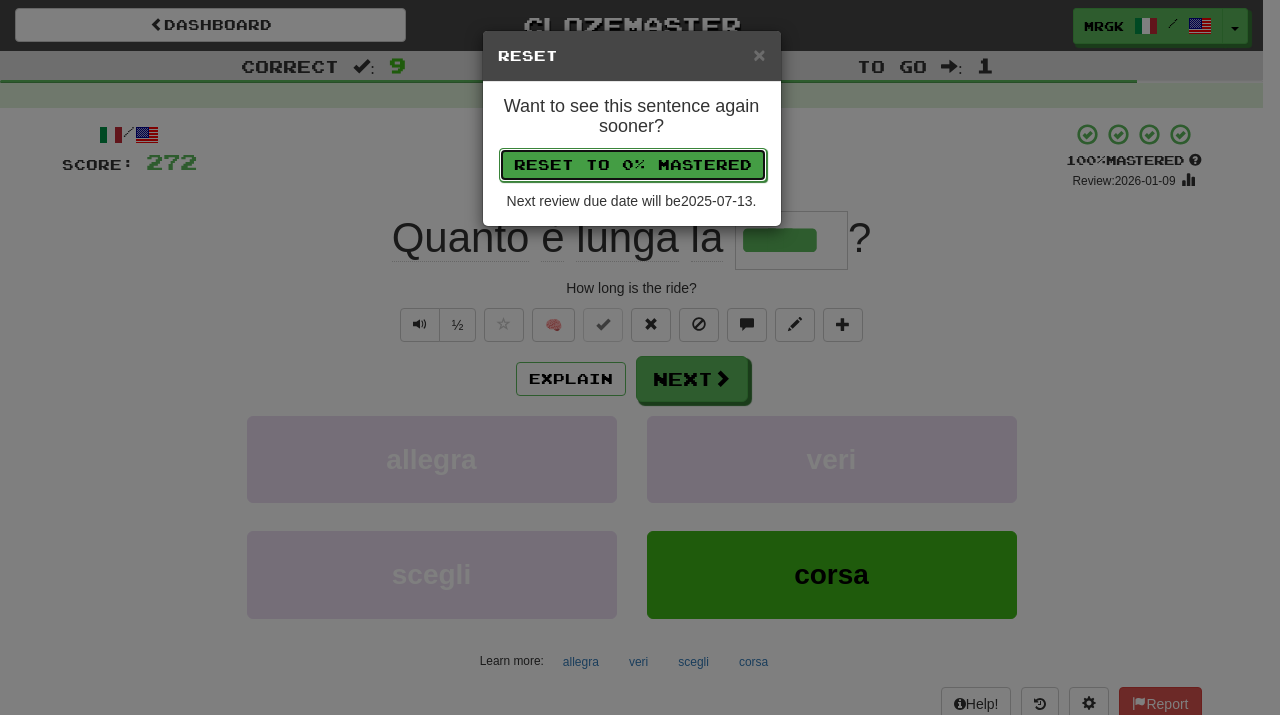click on "Reset to 0% Mastered" at bounding box center (633, 165) 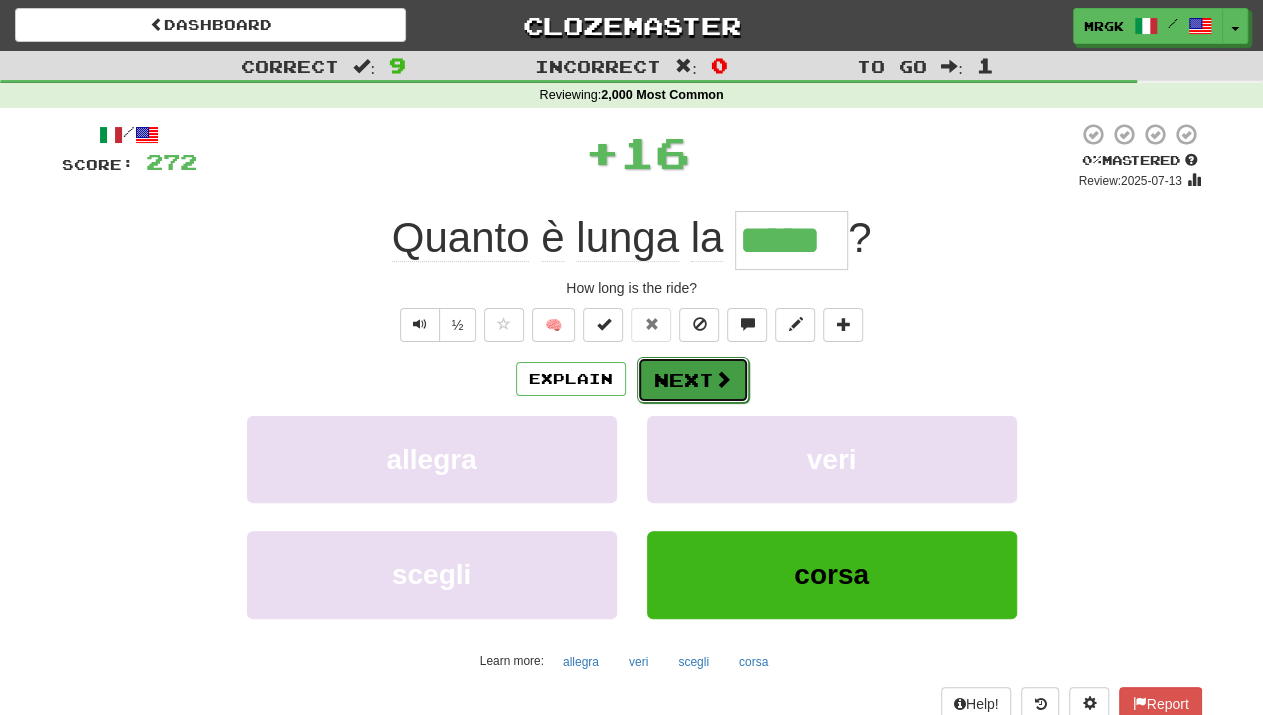 click on "Next" at bounding box center [693, 380] 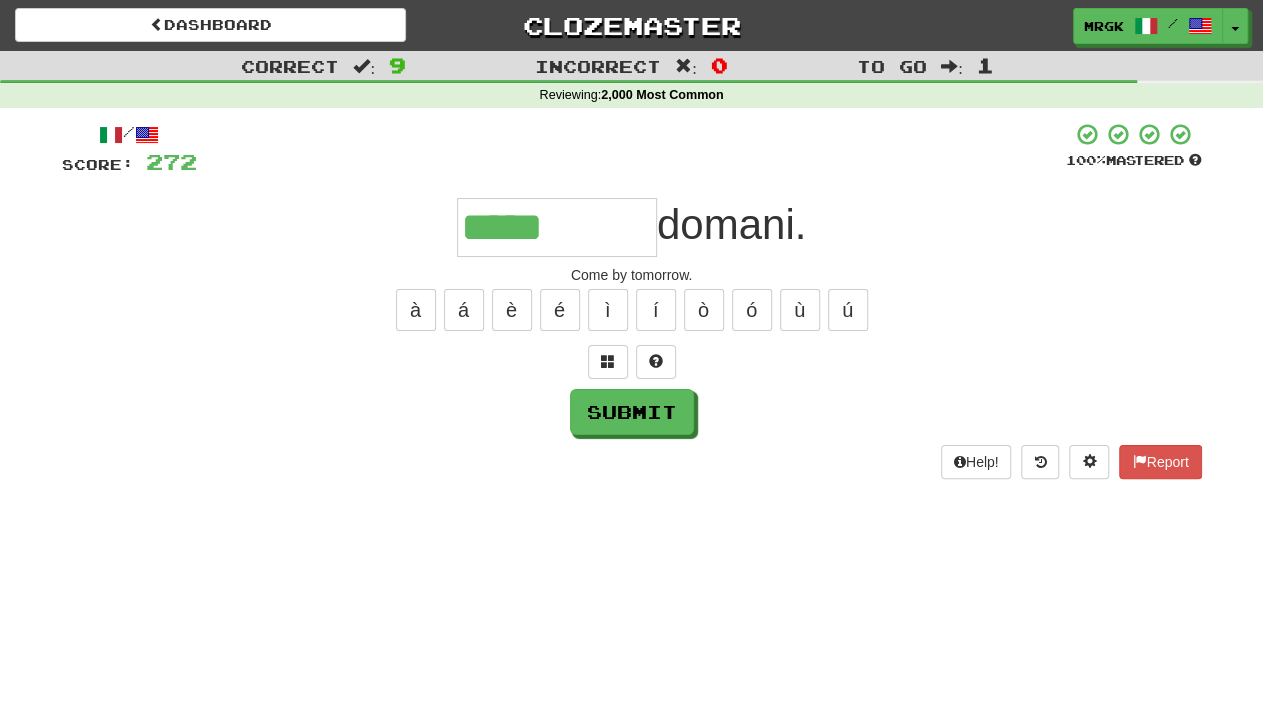 type on "*****" 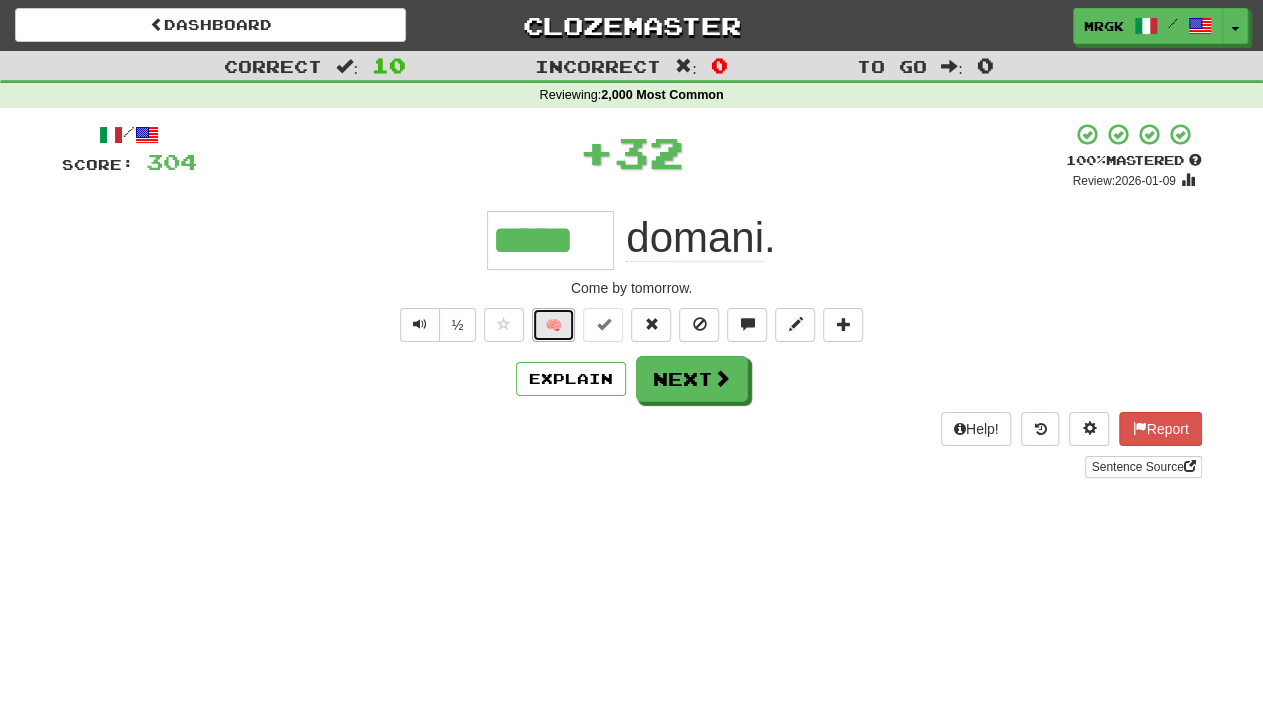 click on "🧠" at bounding box center (553, 325) 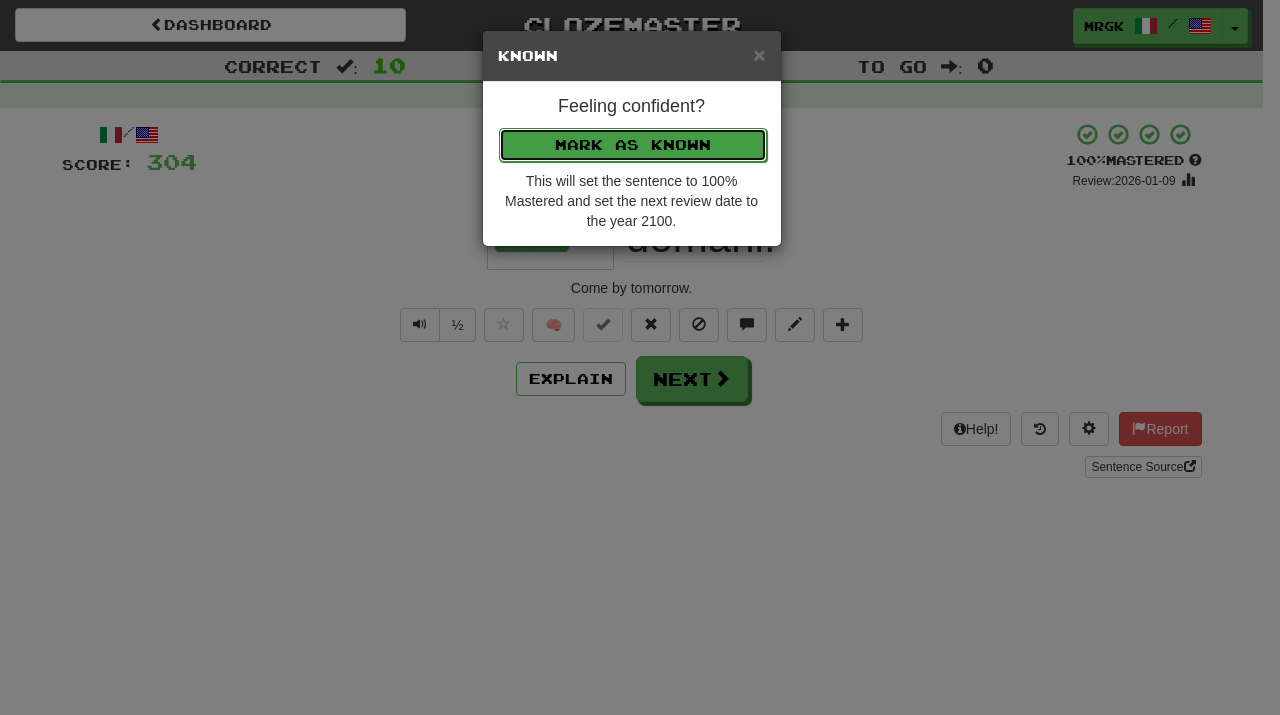 click on "Mark as Known" at bounding box center (633, 145) 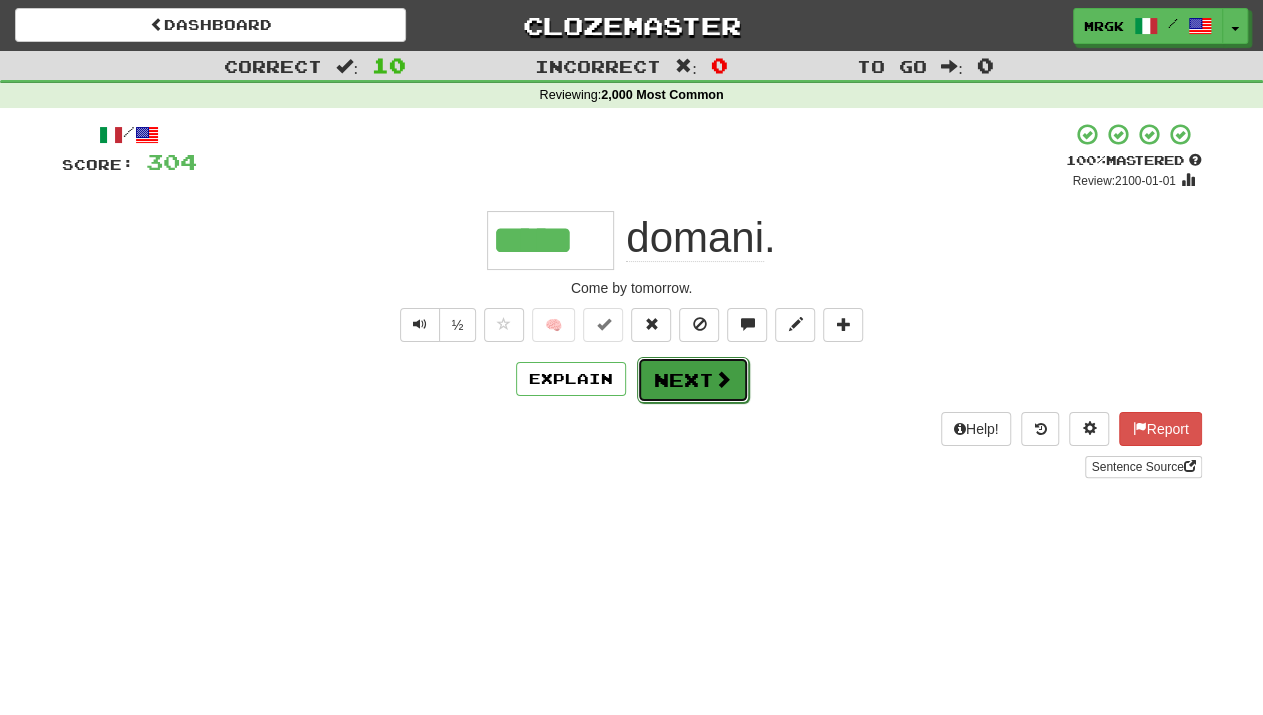 click on "Next" at bounding box center [693, 380] 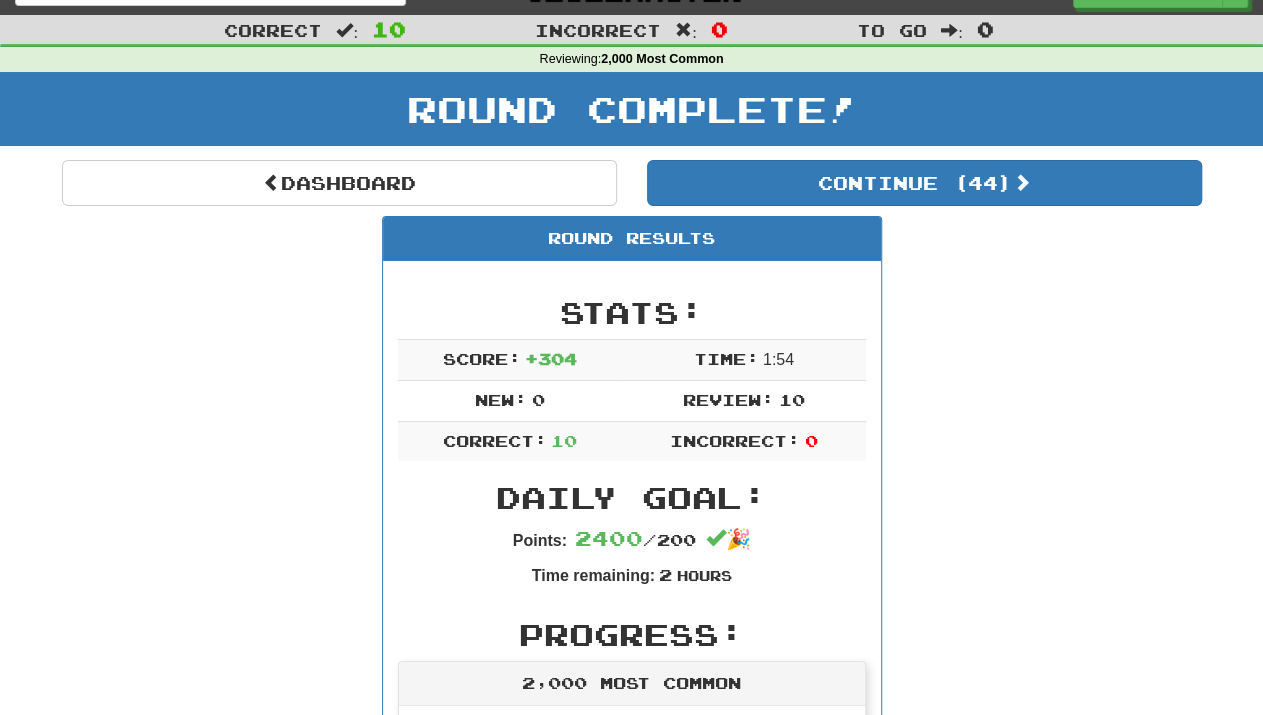 scroll, scrollTop: 32, scrollLeft: 0, axis: vertical 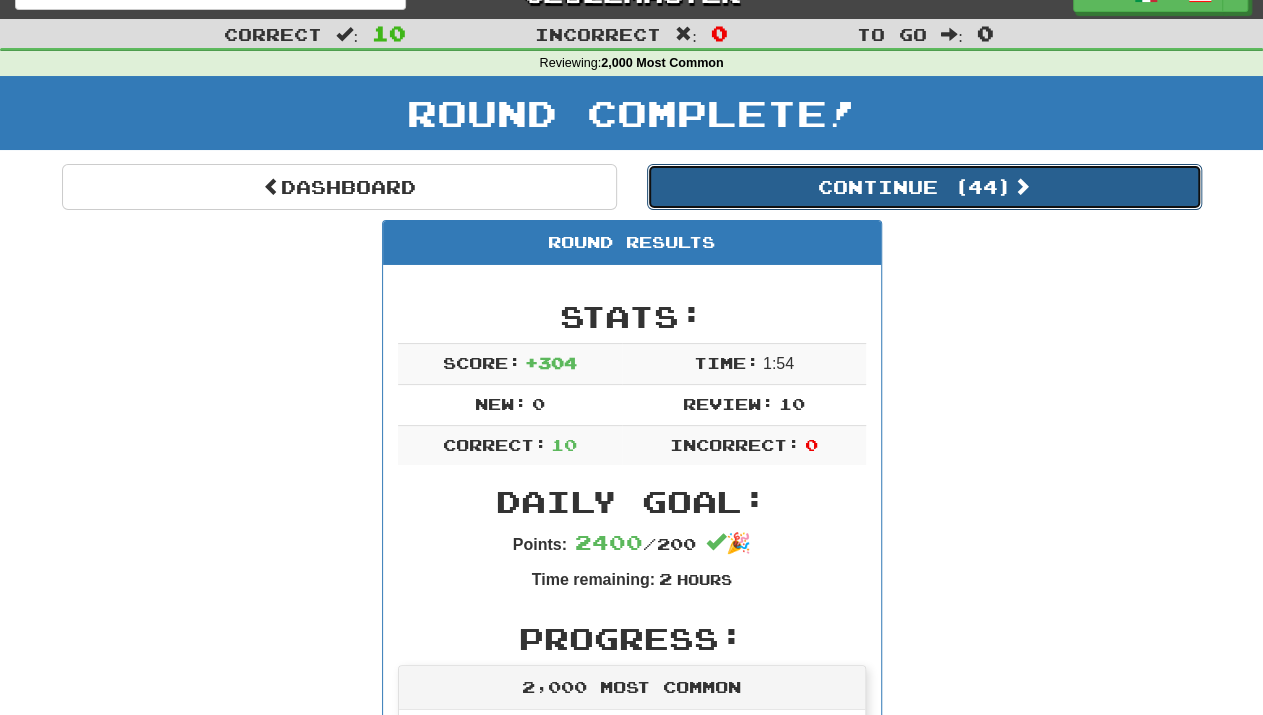 click on "Continue ( 44 )" at bounding box center [924, 187] 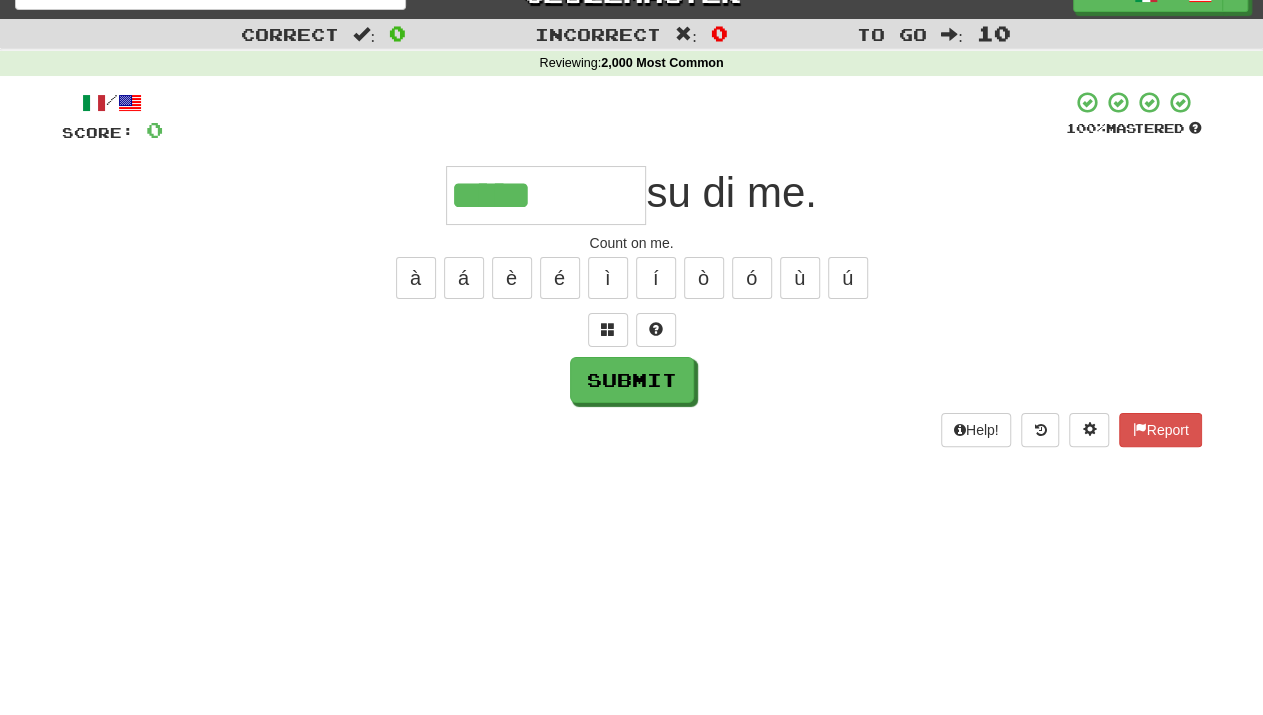 type on "*****" 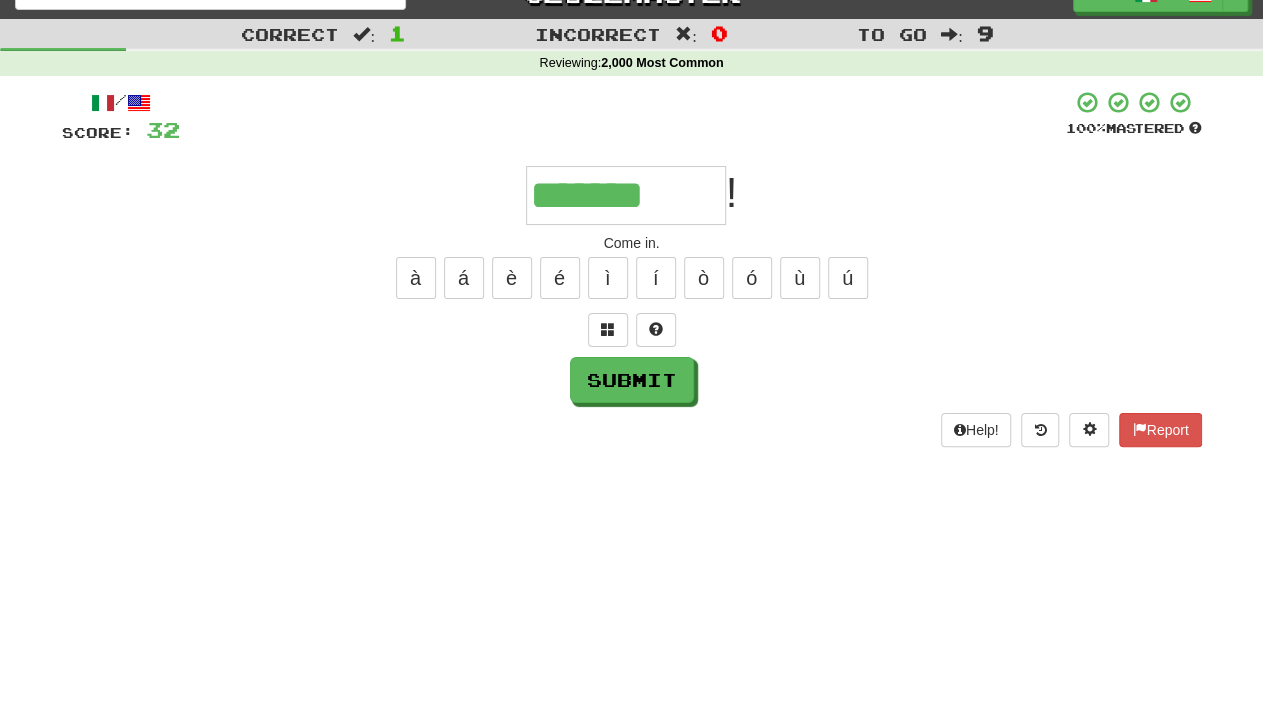 type on "*******" 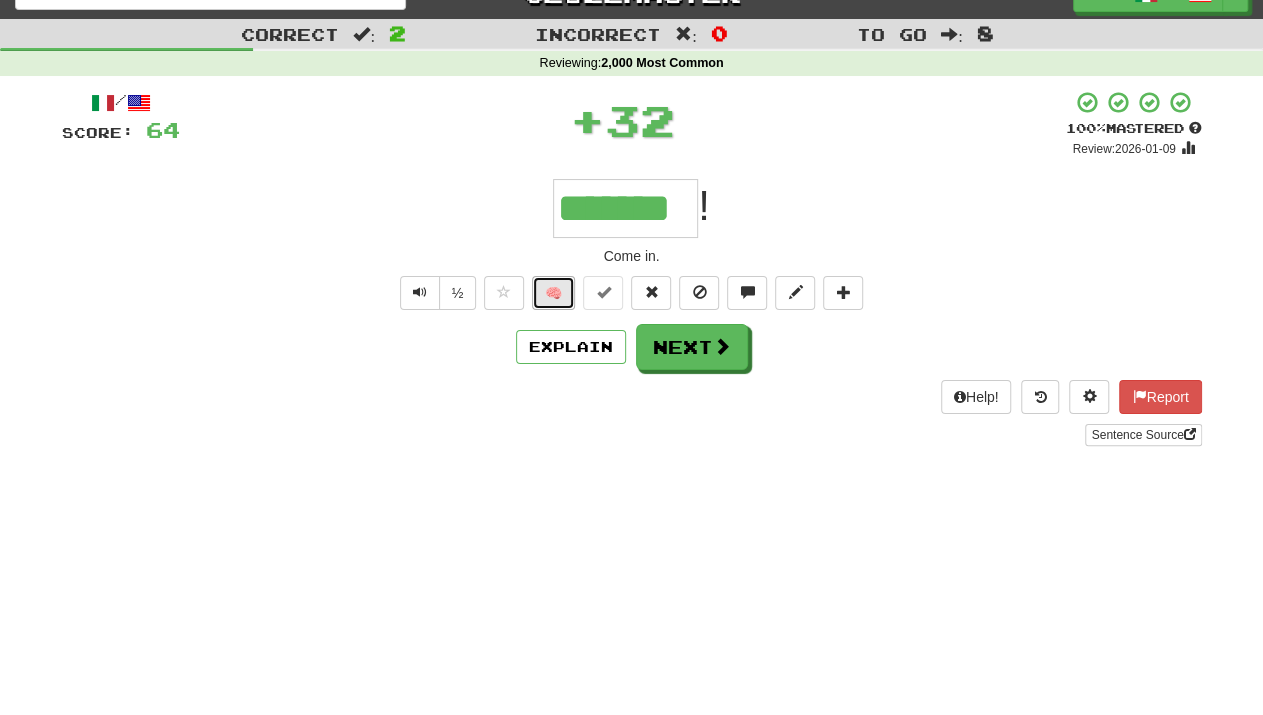 click on "🧠" at bounding box center [553, 293] 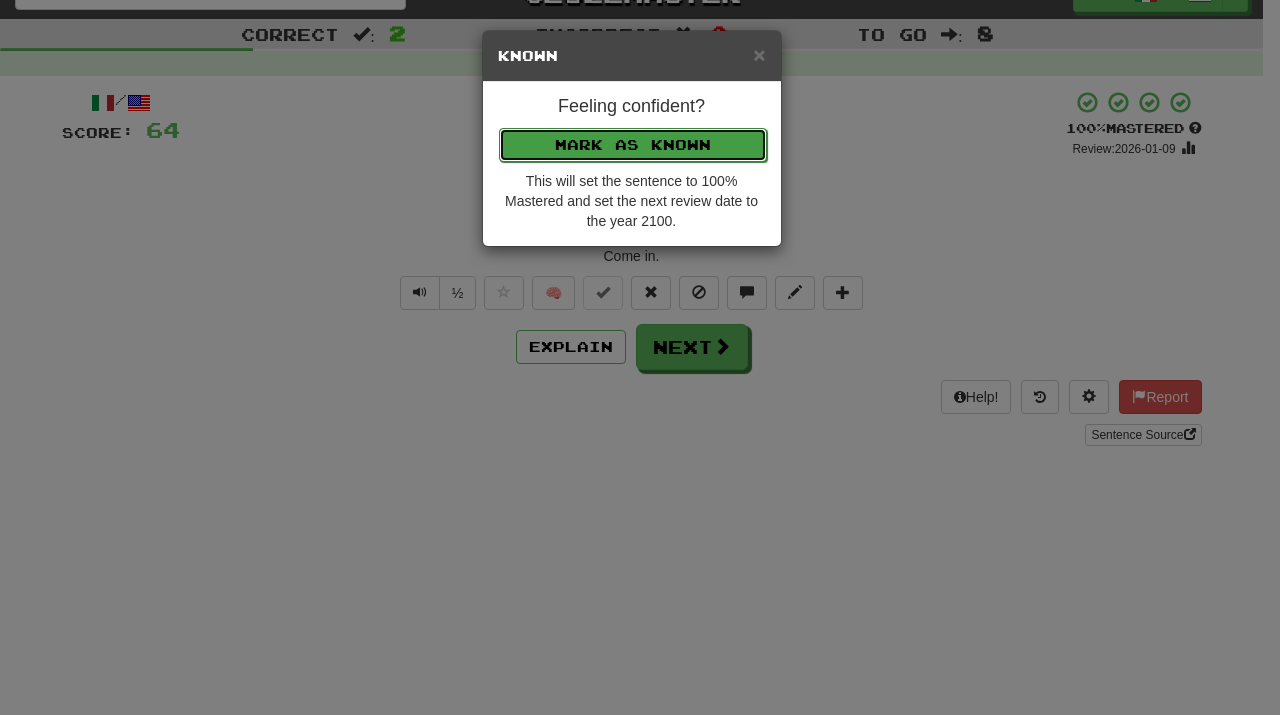 click on "Mark as Known" at bounding box center [633, 145] 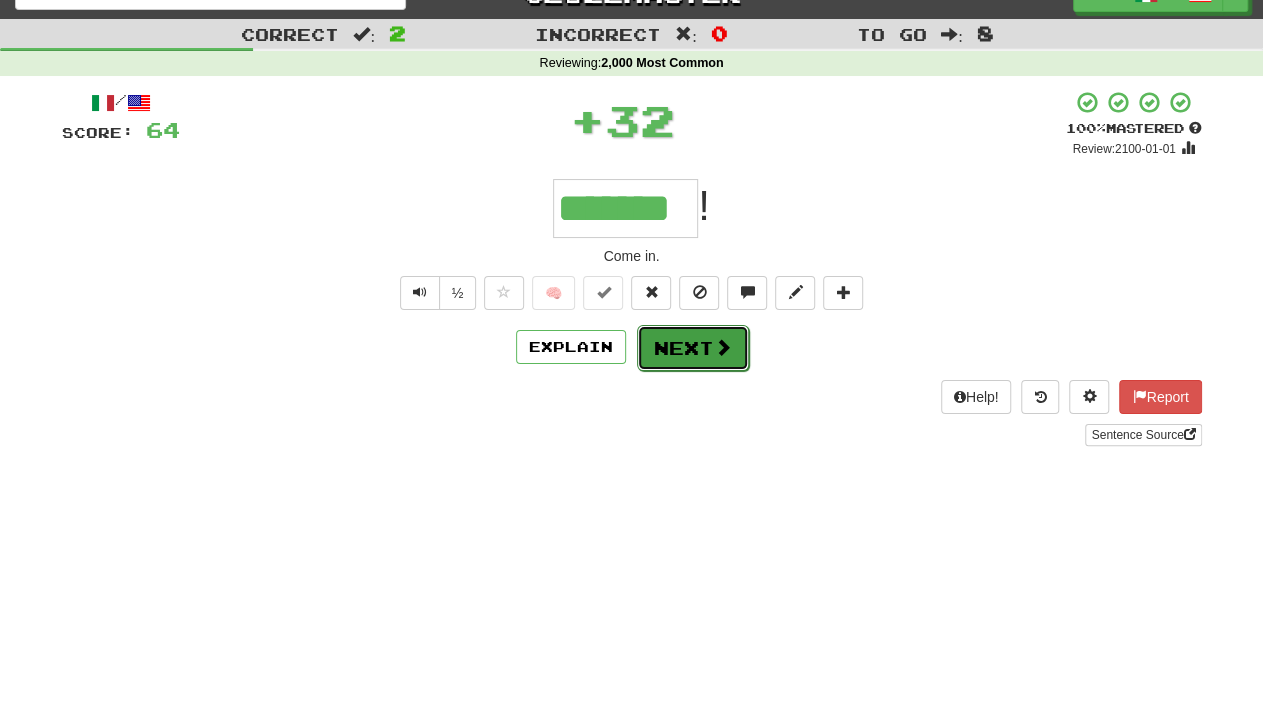 click on "Next" at bounding box center [693, 348] 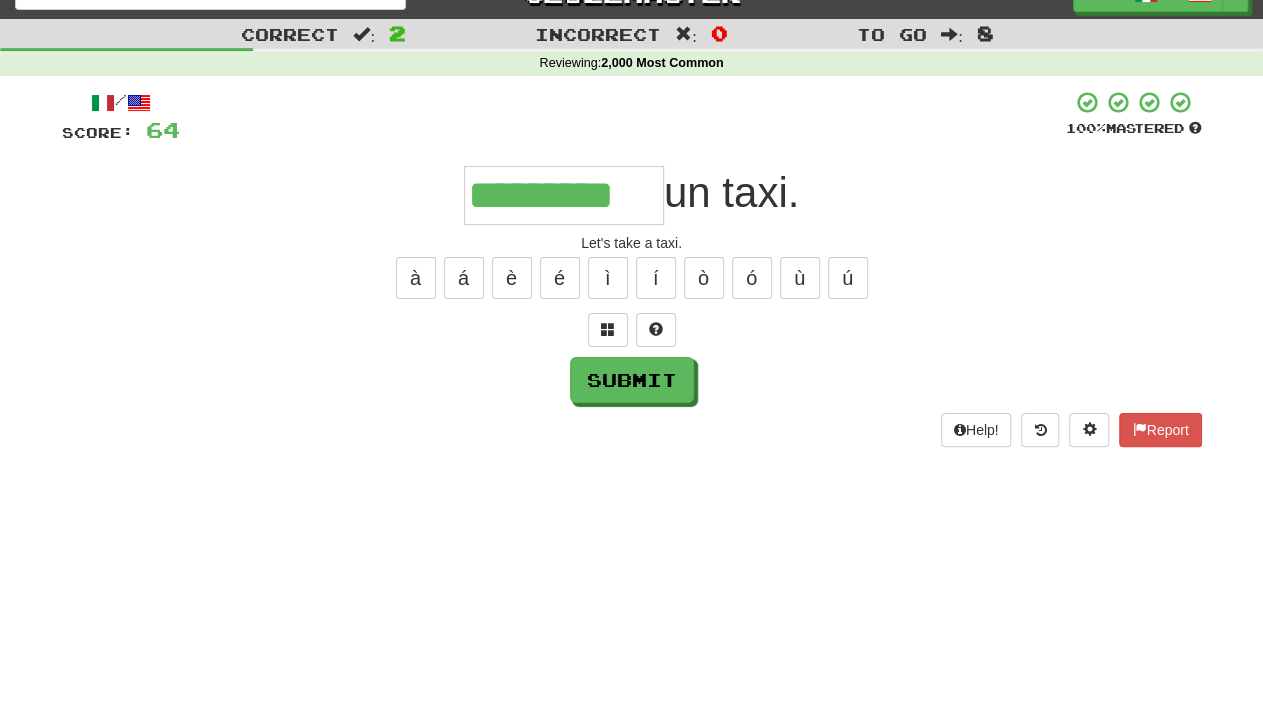 scroll, scrollTop: 0, scrollLeft: 5, axis: horizontal 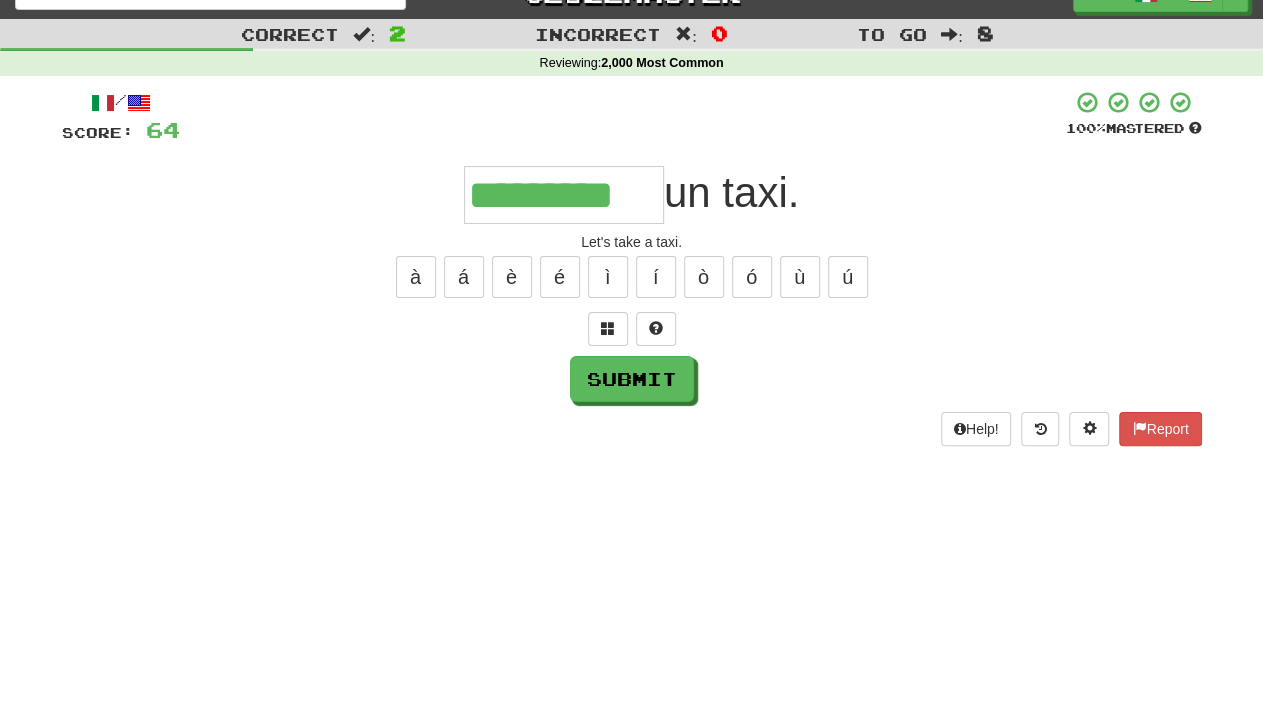 type on "*********" 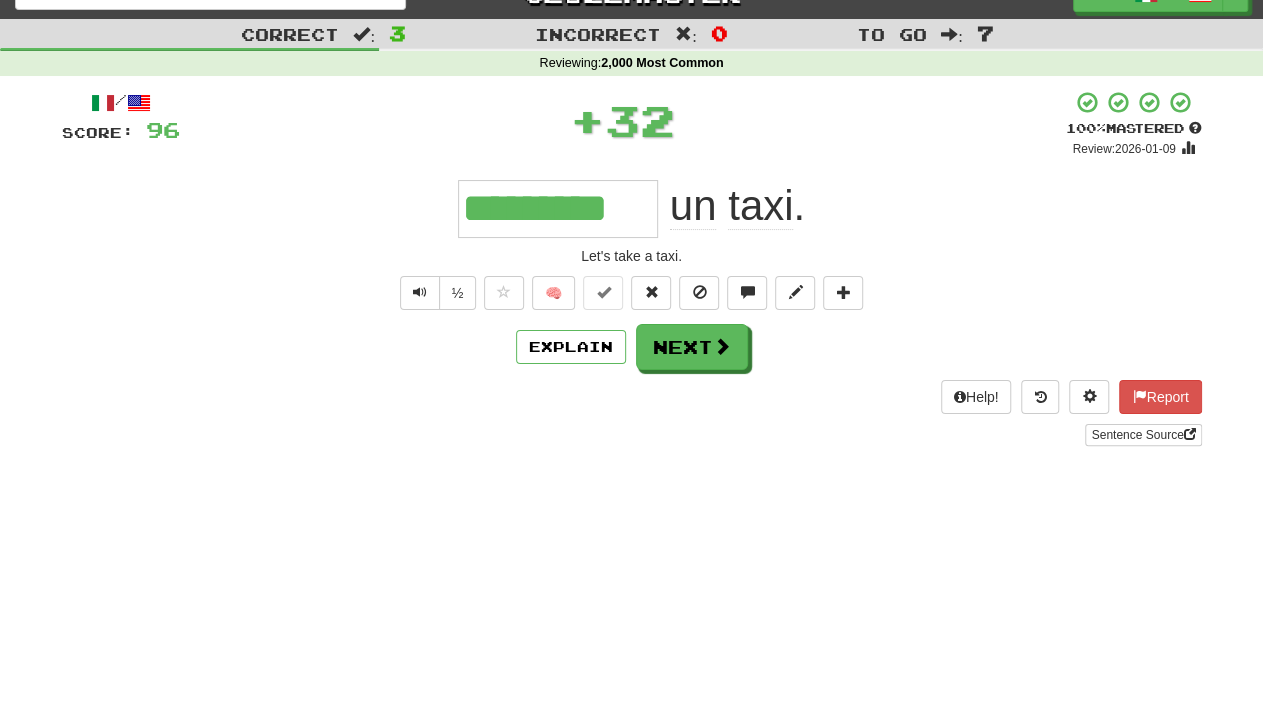 scroll, scrollTop: 0, scrollLeft: 0, axis: both 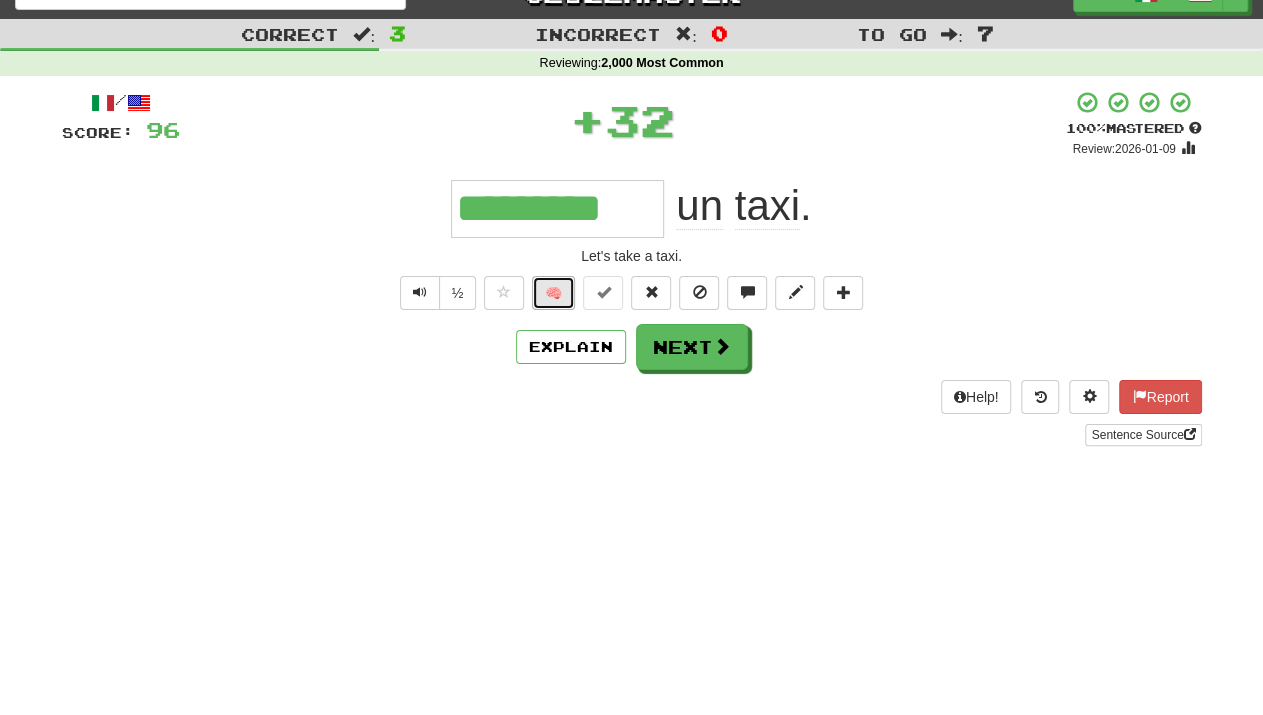 click on "🧠" at bounding box center [553, 293] 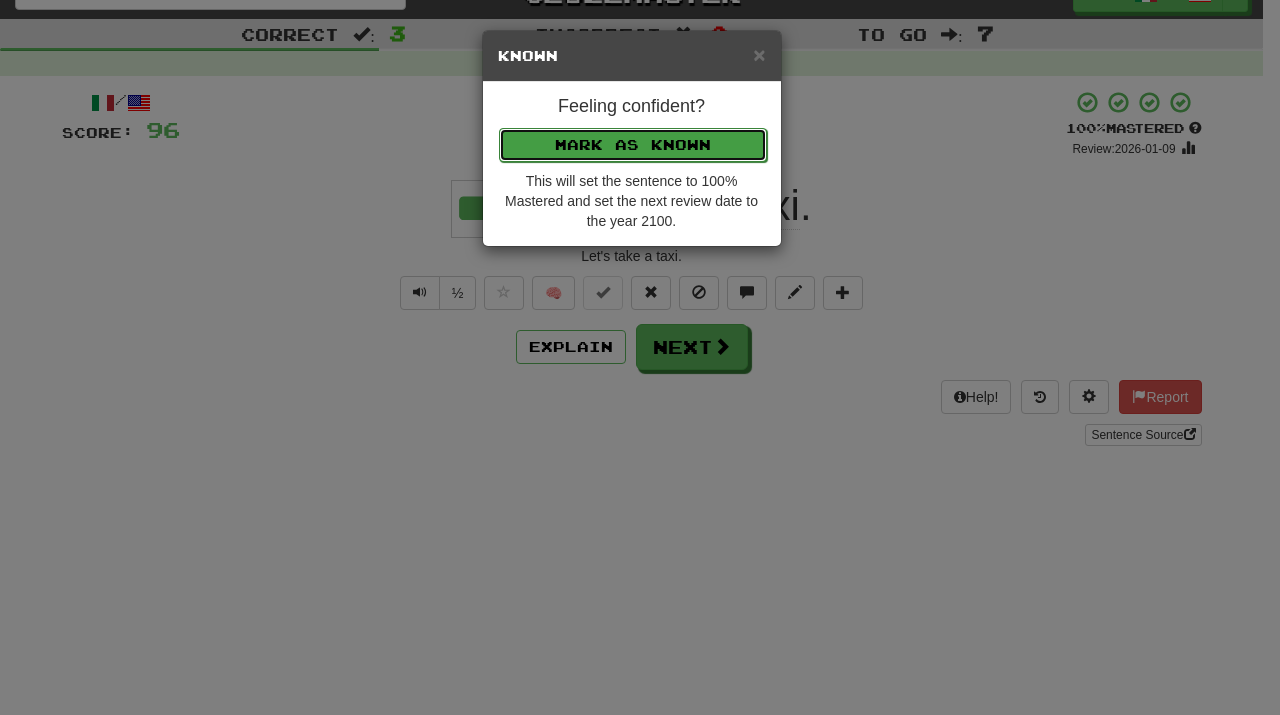 click on "Mark as Known" at bounding box center (633, 145) 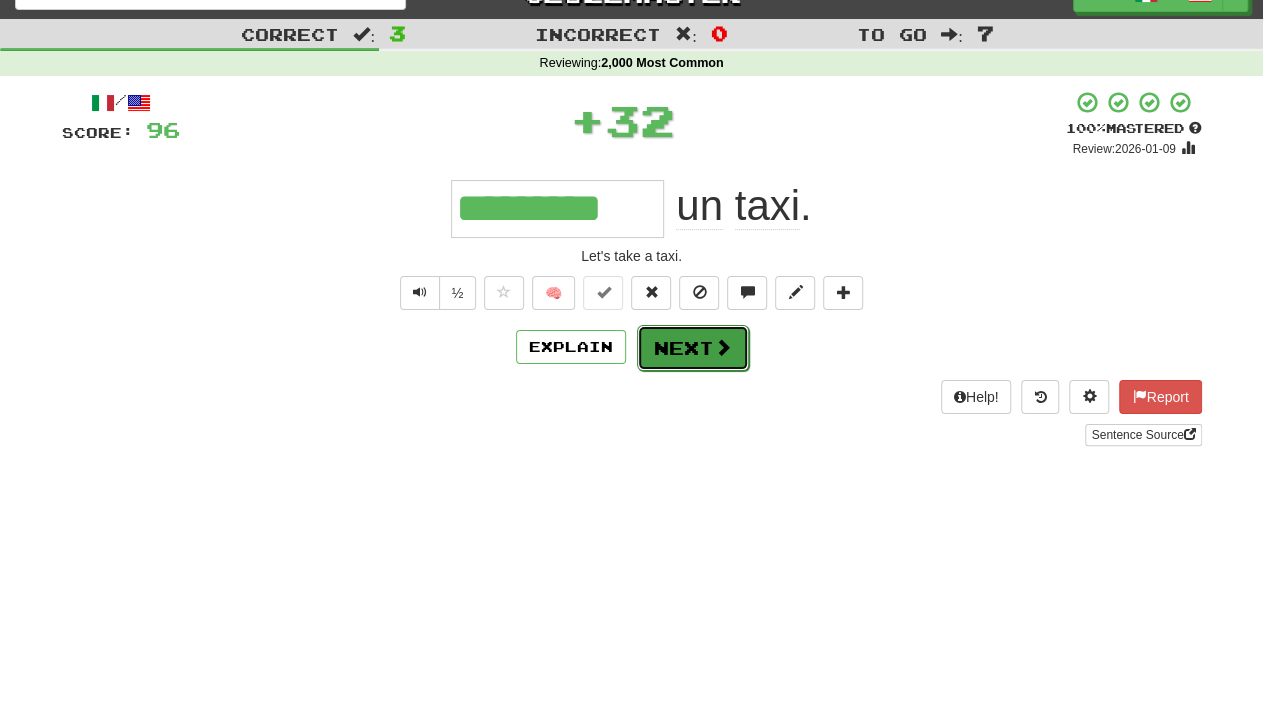 click on "Next" at bounding box center [693, 348] 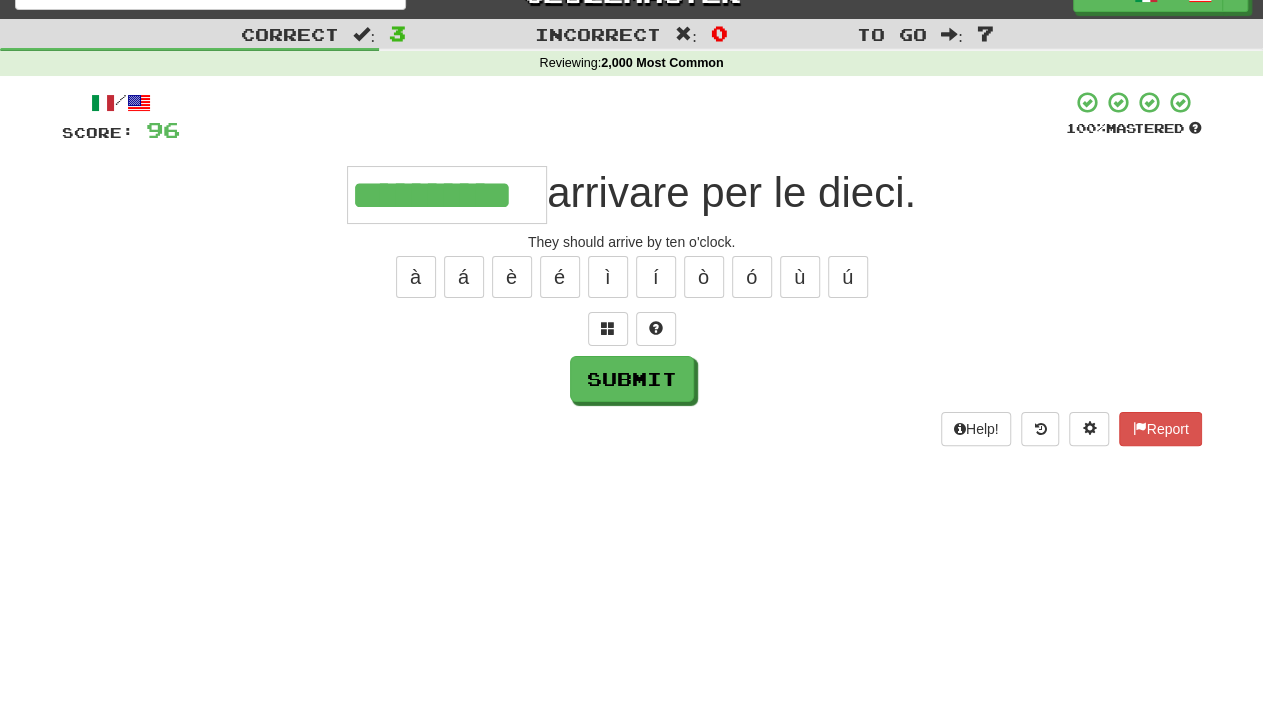 scroll, scrollTop: 0, scrollLeft: 19, axis: horizontal 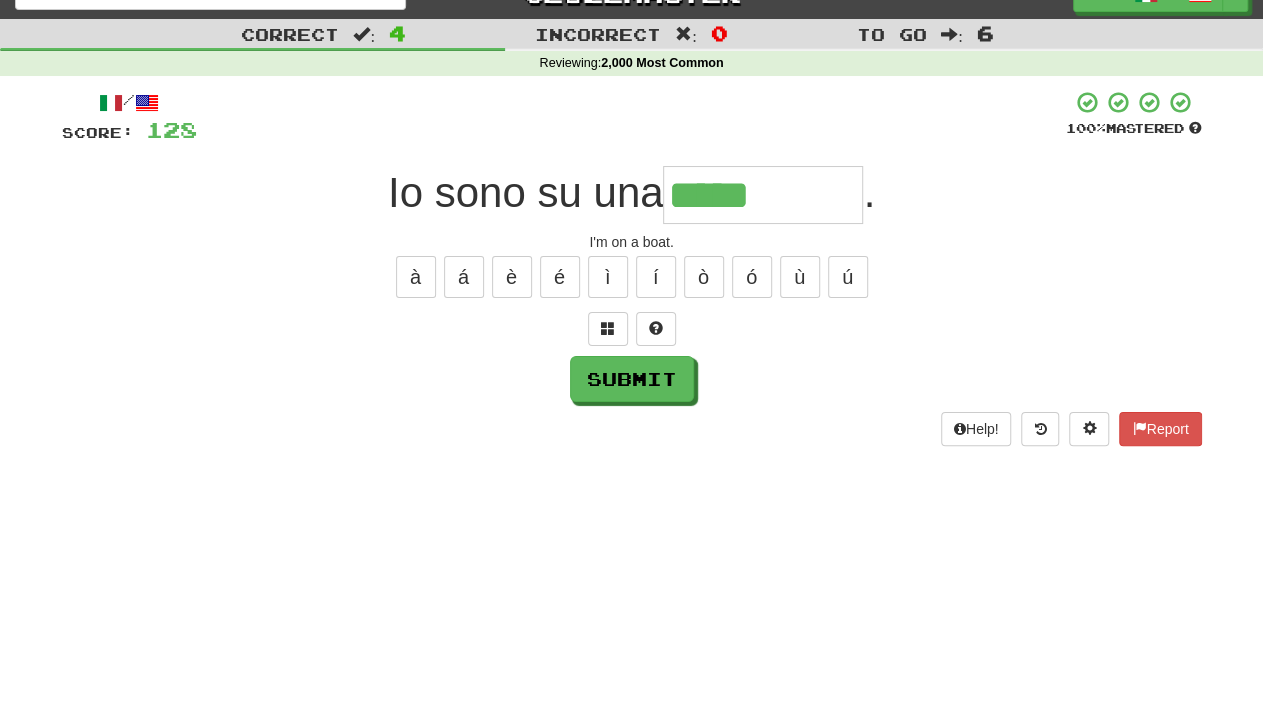 type on "*****" 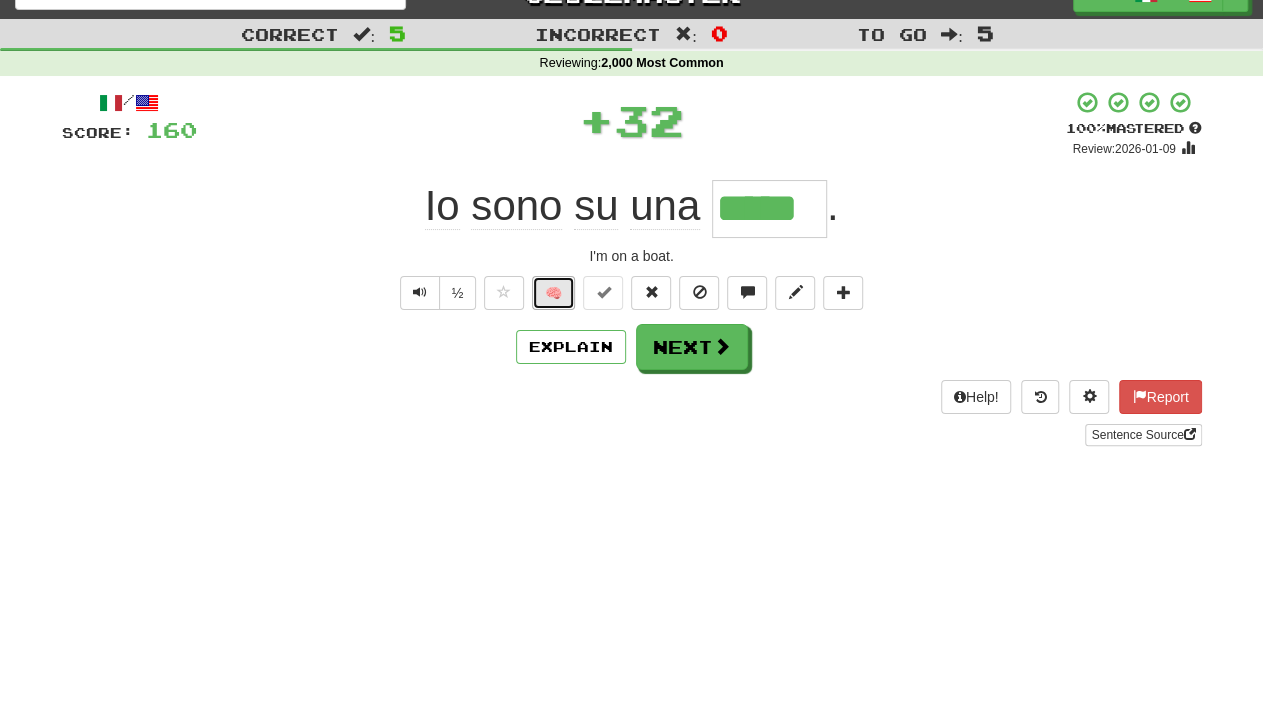 click on "🧠" at bounding box center [553, 293] 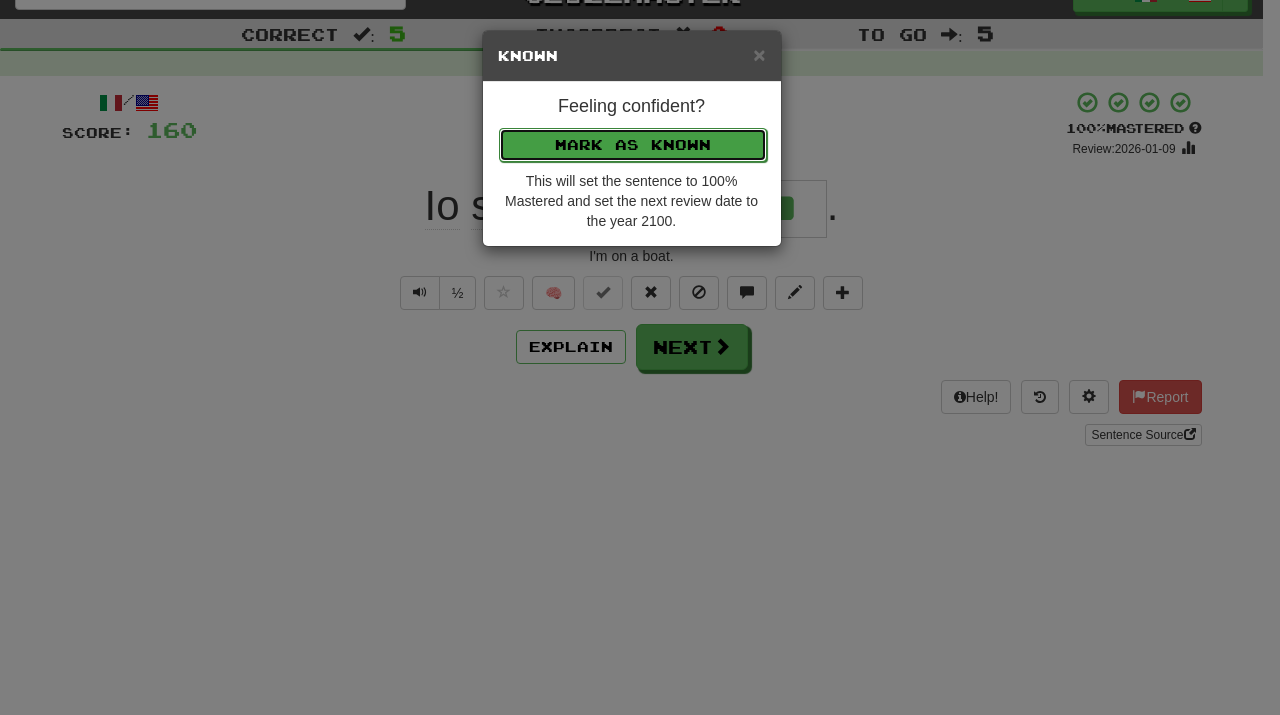 click on "Mark as Known" at bounding box center (633, 145) 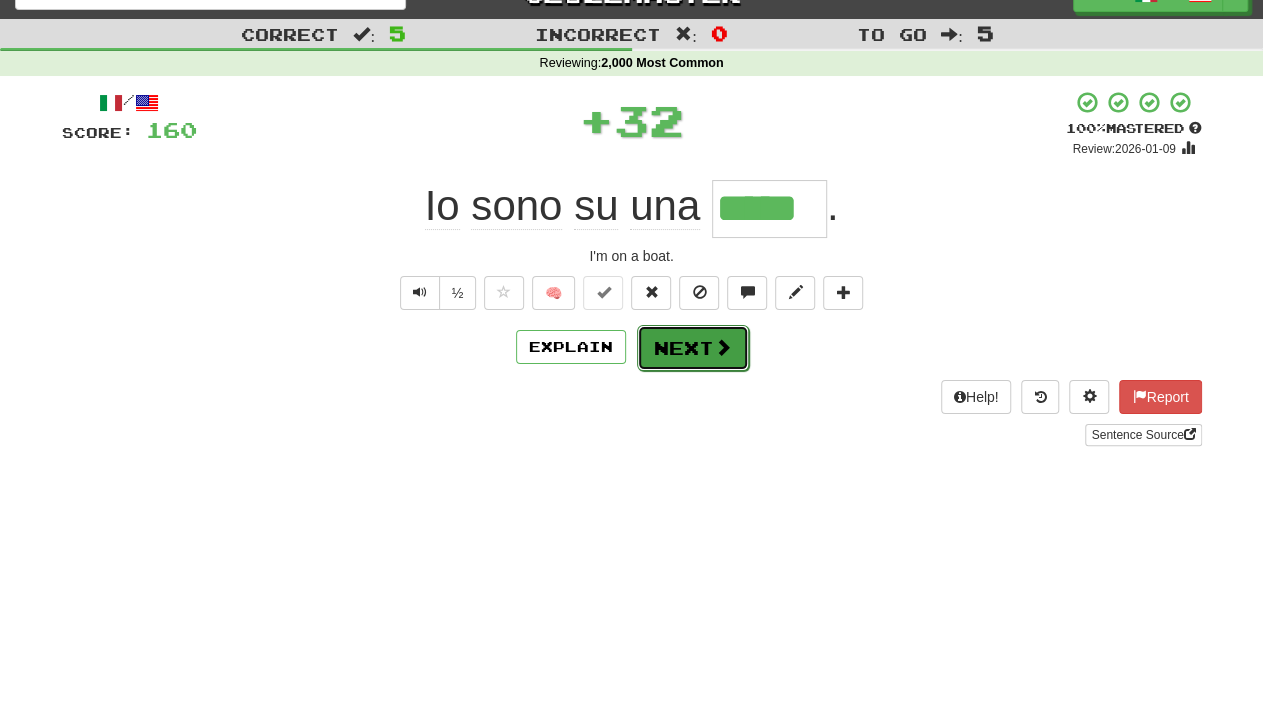 click on "Next" at bounding box center (693, 348) 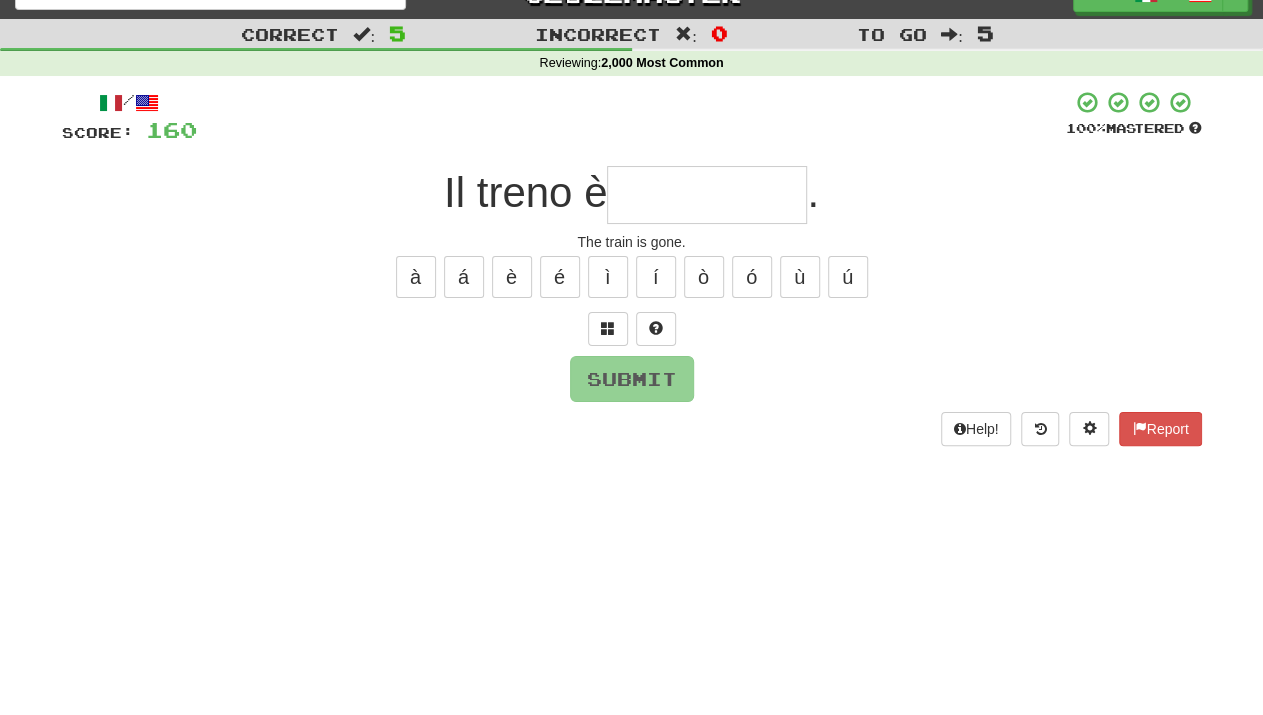 type on "*" 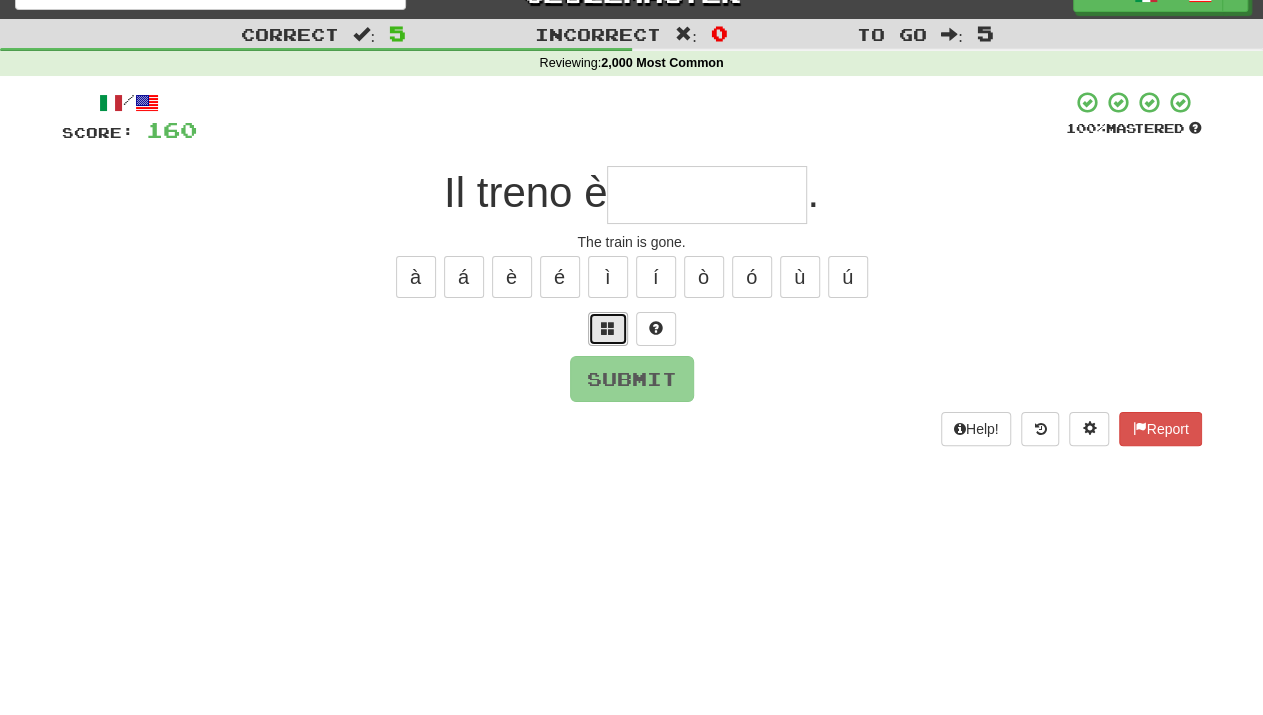 click at bounding box center [608, 328] 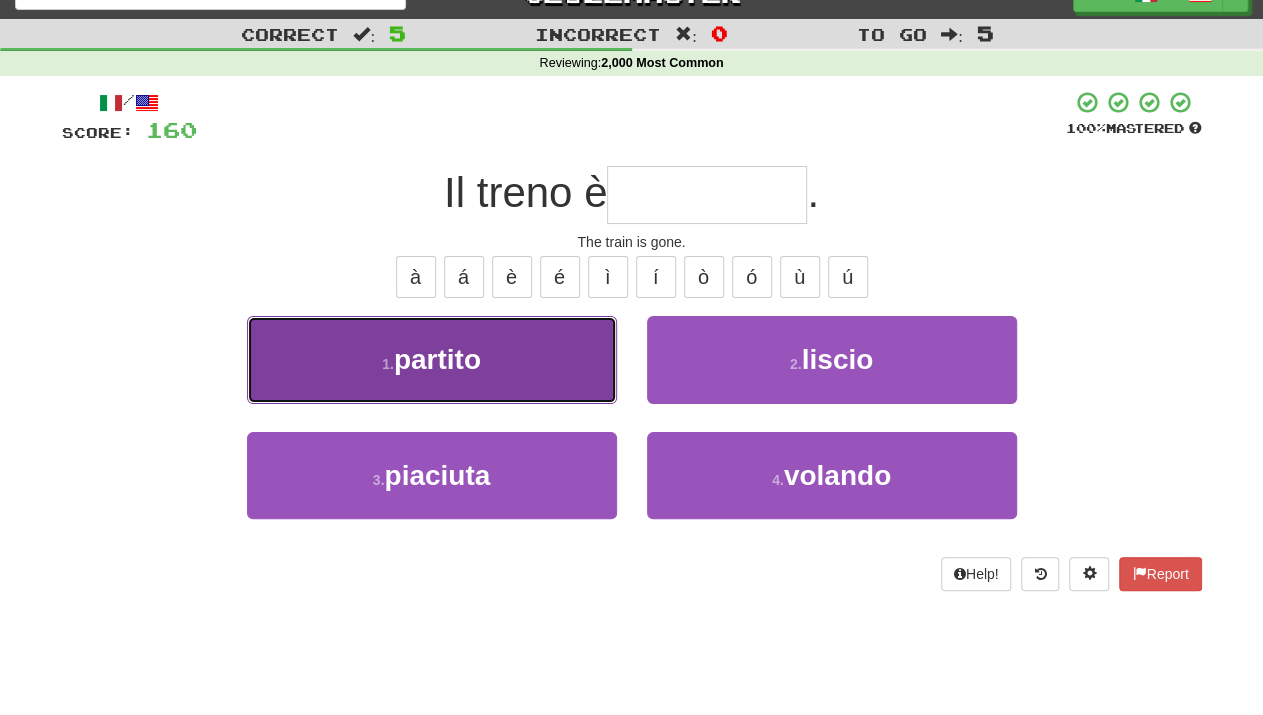 click on "1 .  partito" at bounding box center [432, 359] 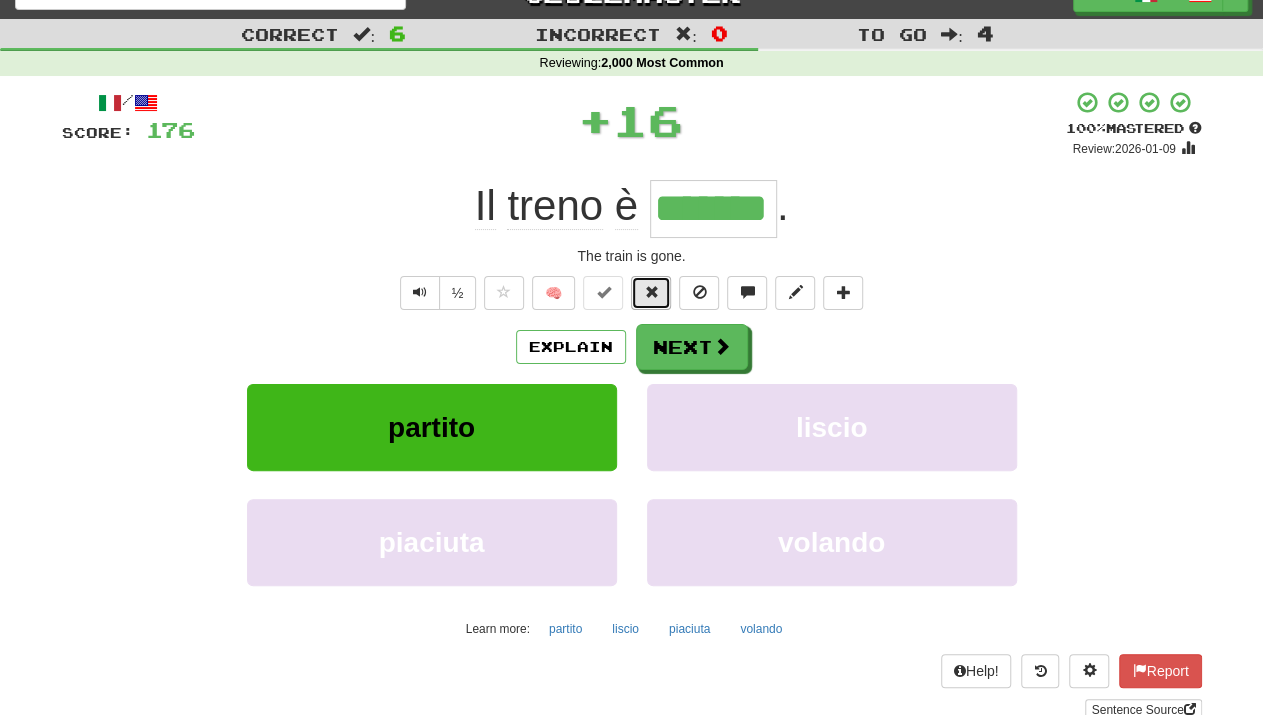 click at bounding box center (651, 293) 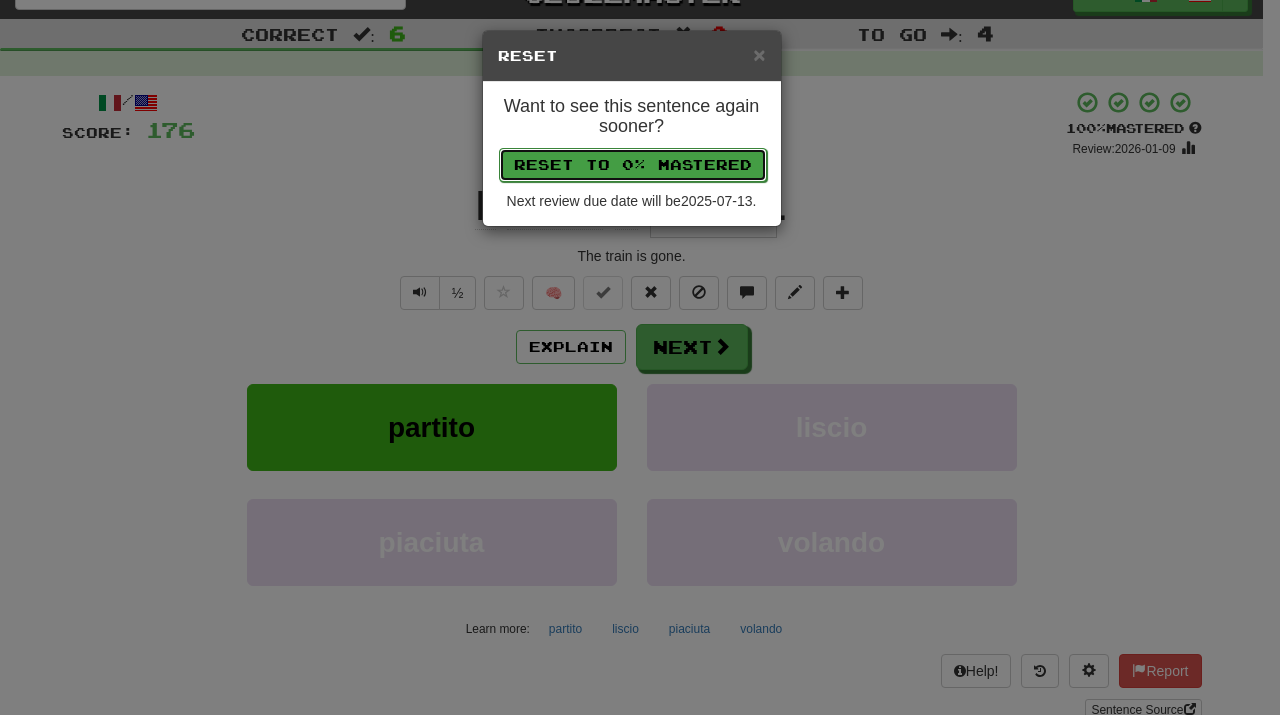 click on "Reset to 0% Mastered" at bounding box center [633, 165] 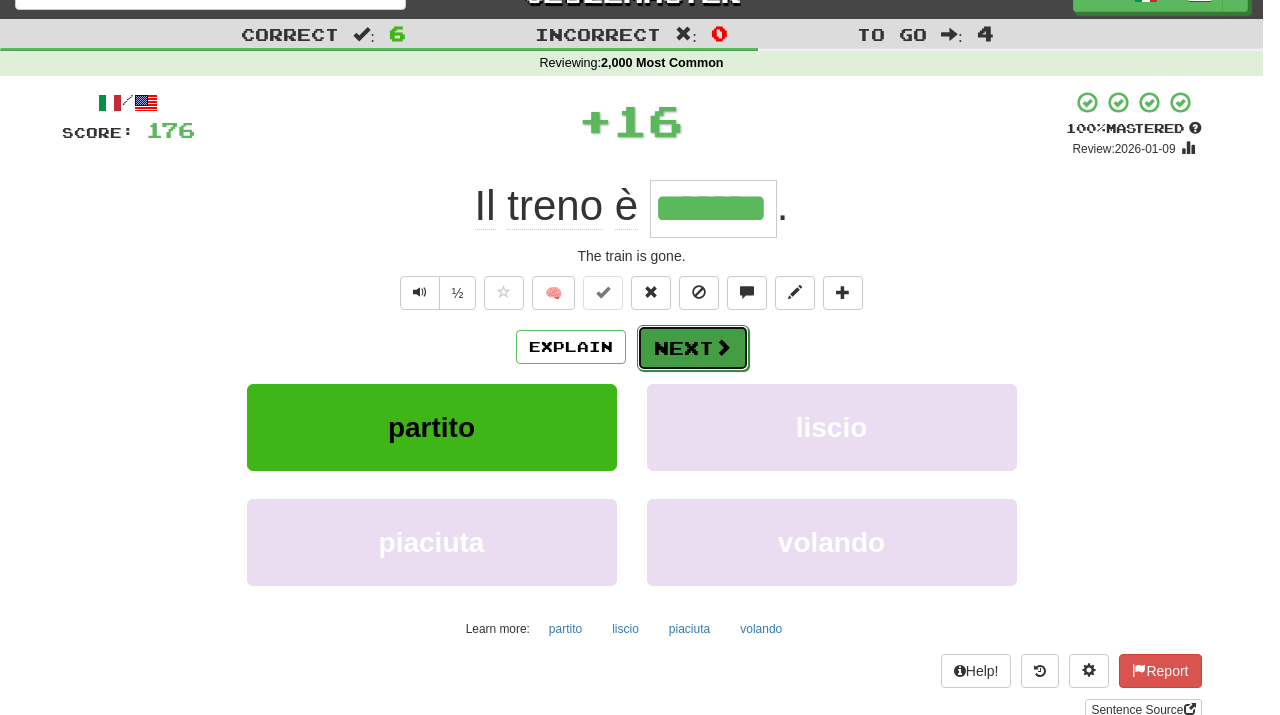 click at bounding box center (723, 347) 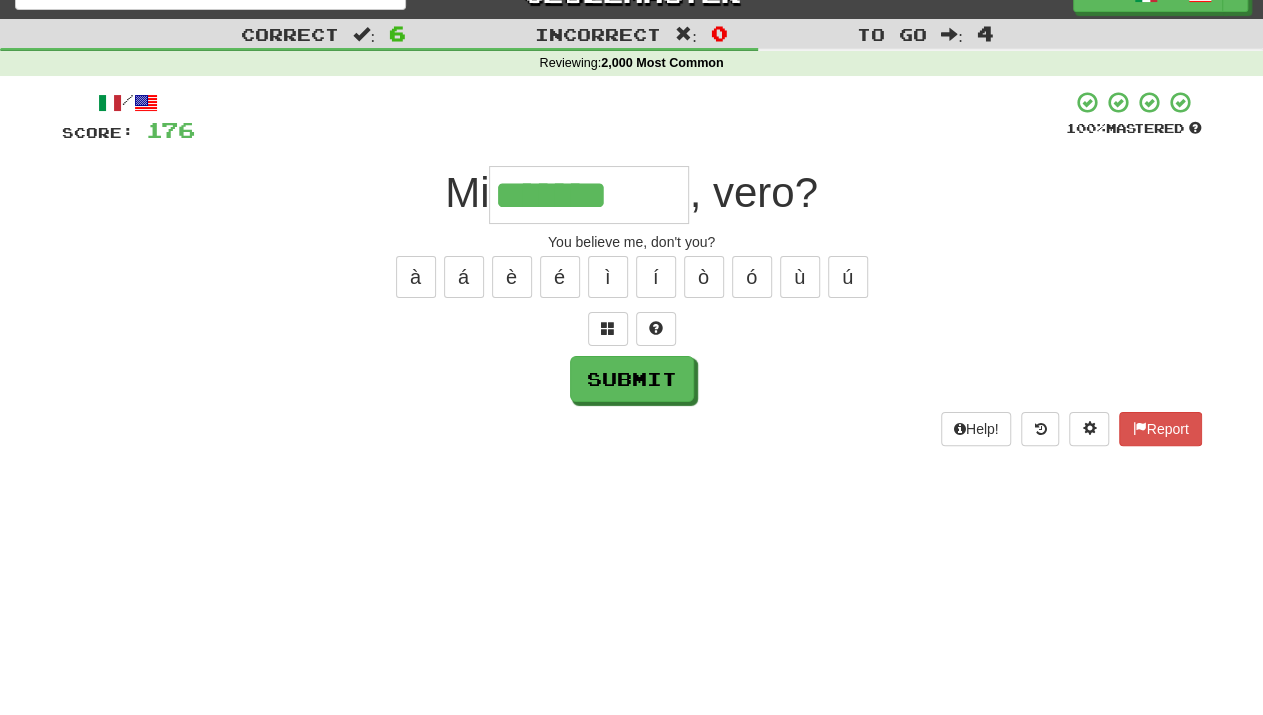 type on "*******" 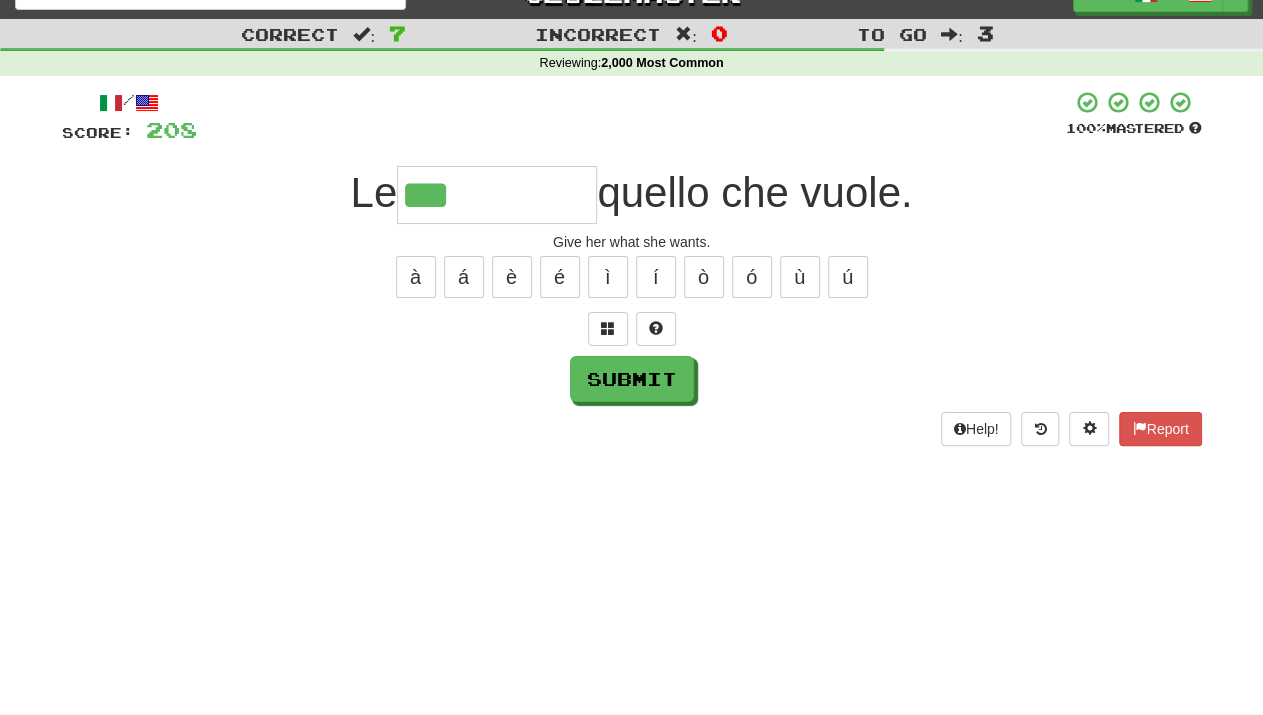 type on "***" 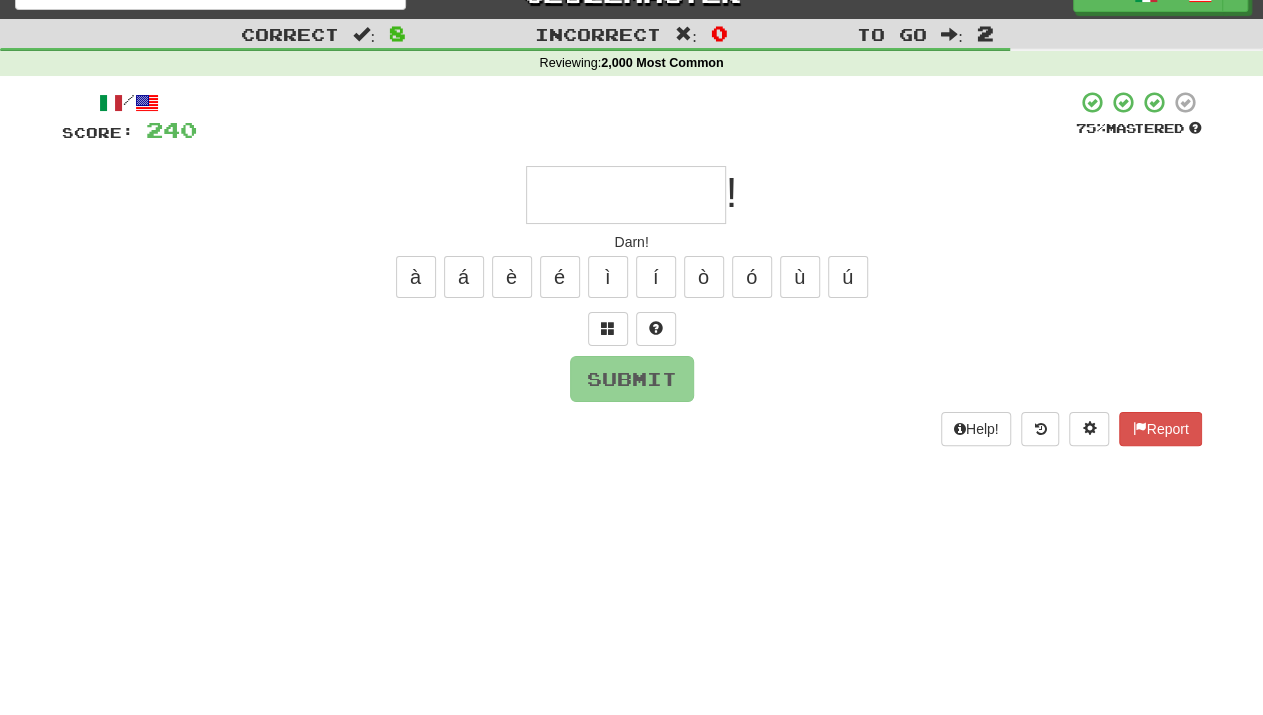 type on "*" 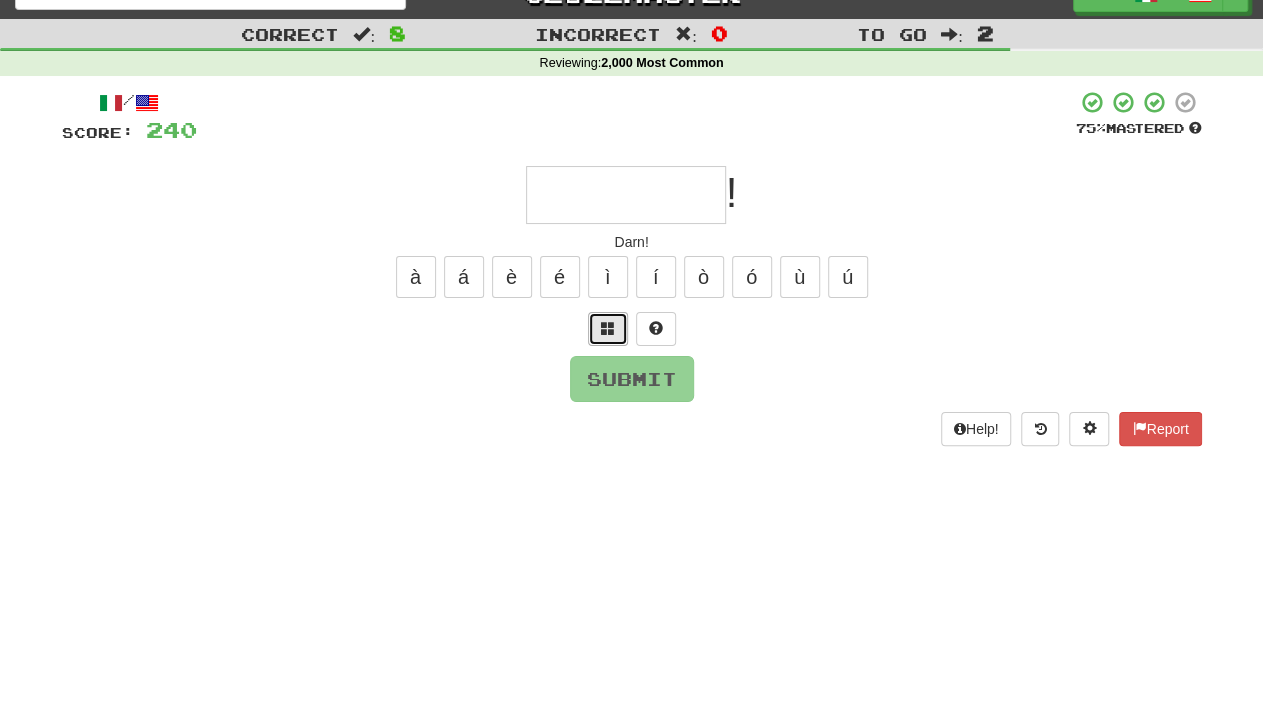 click at bounding box center [608, 328] 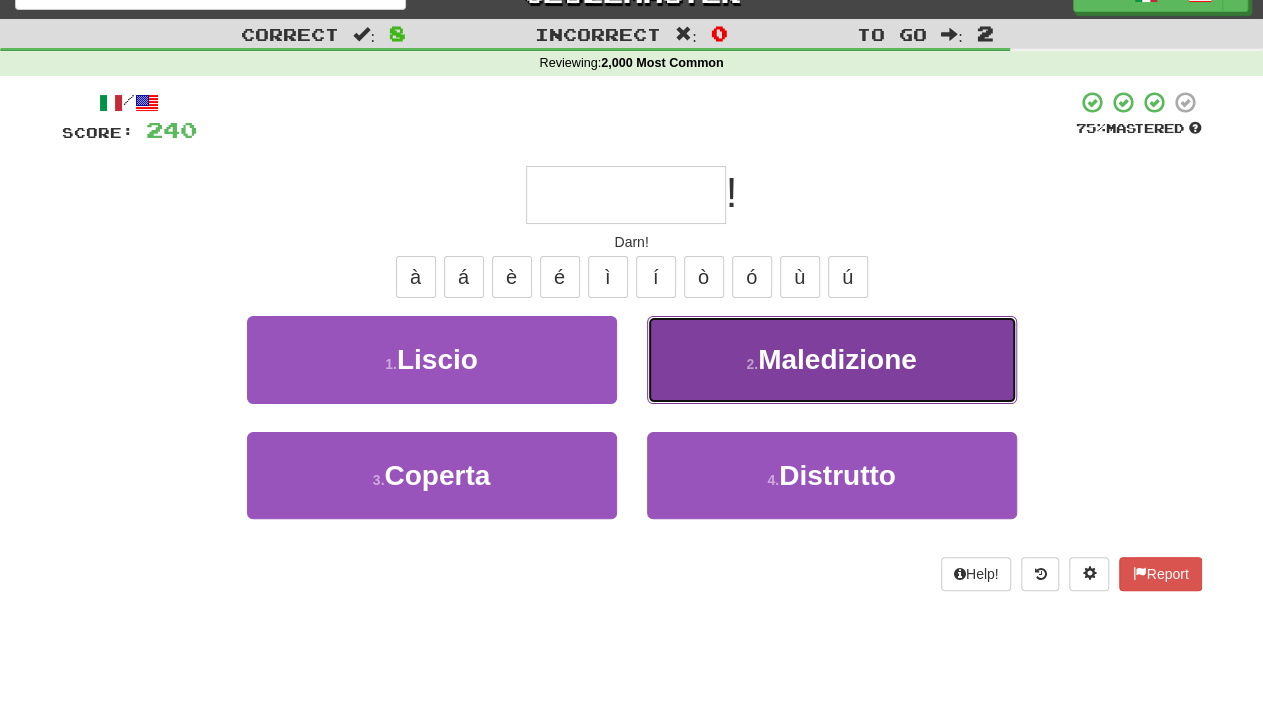 click on "Maledizione" at bounding box center (837, 359) 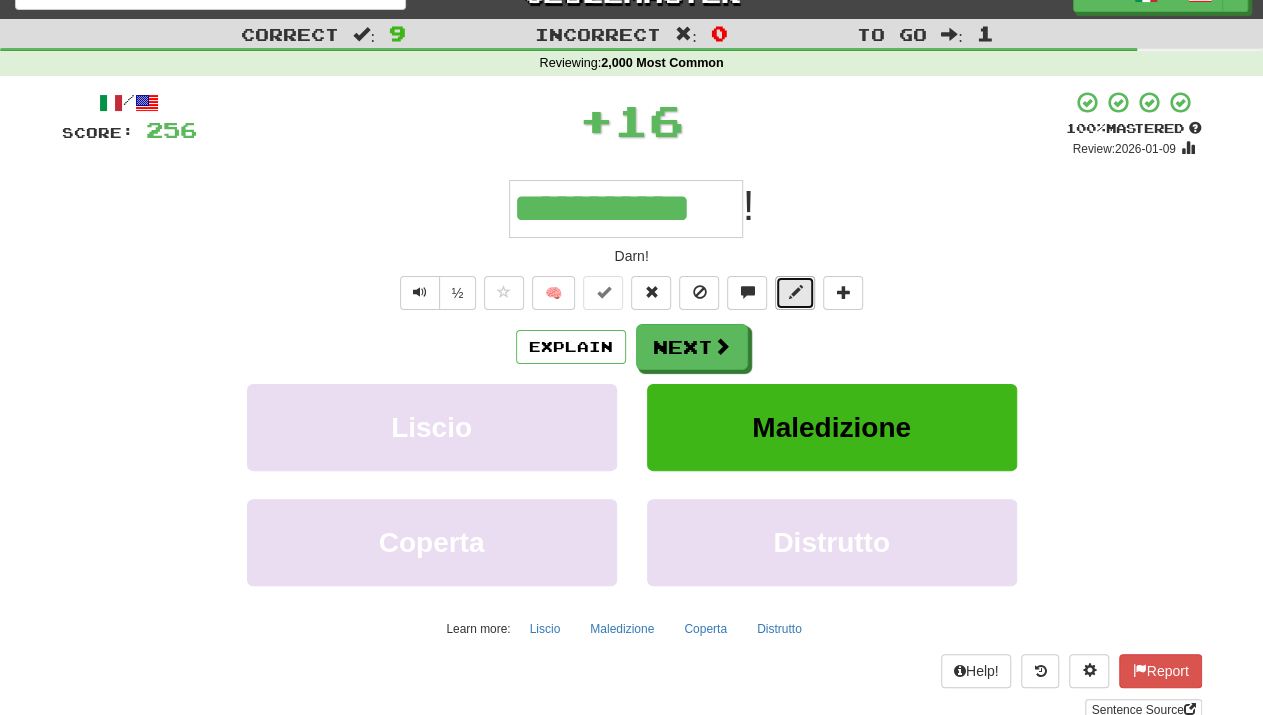 click at bounding box center [795, 293] 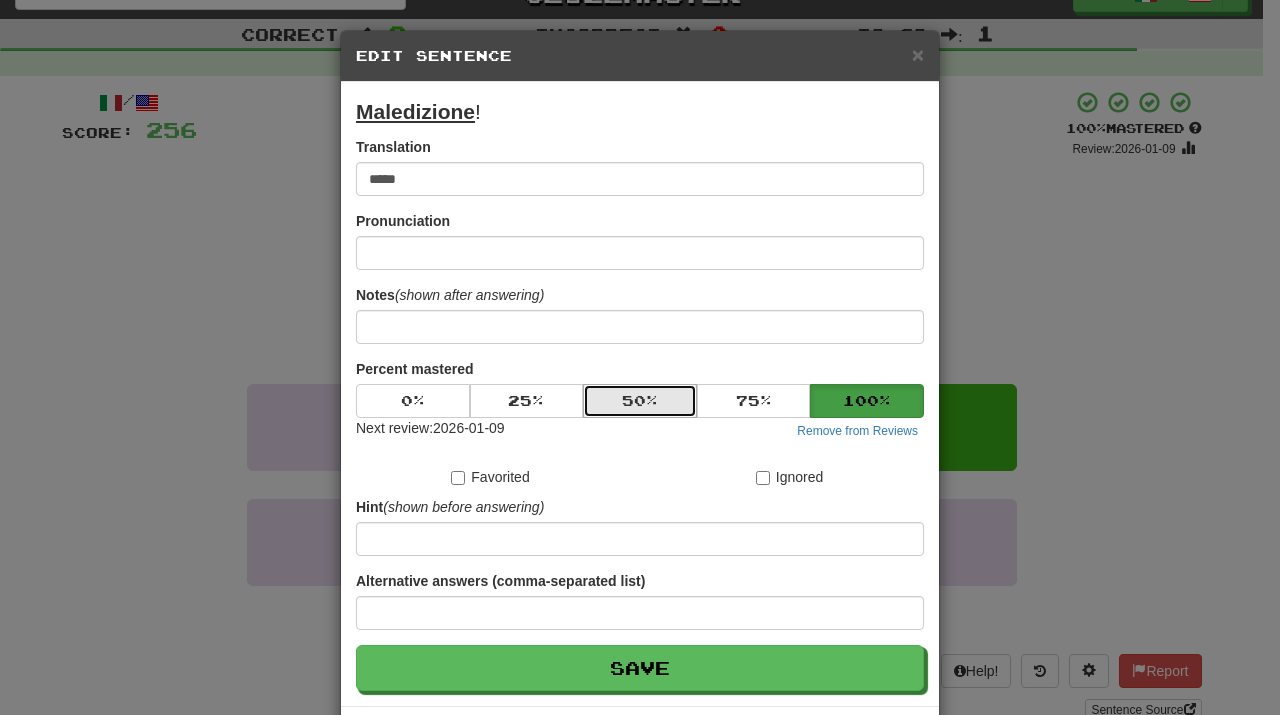 click on "50 %" at bounding box center (640, 401) 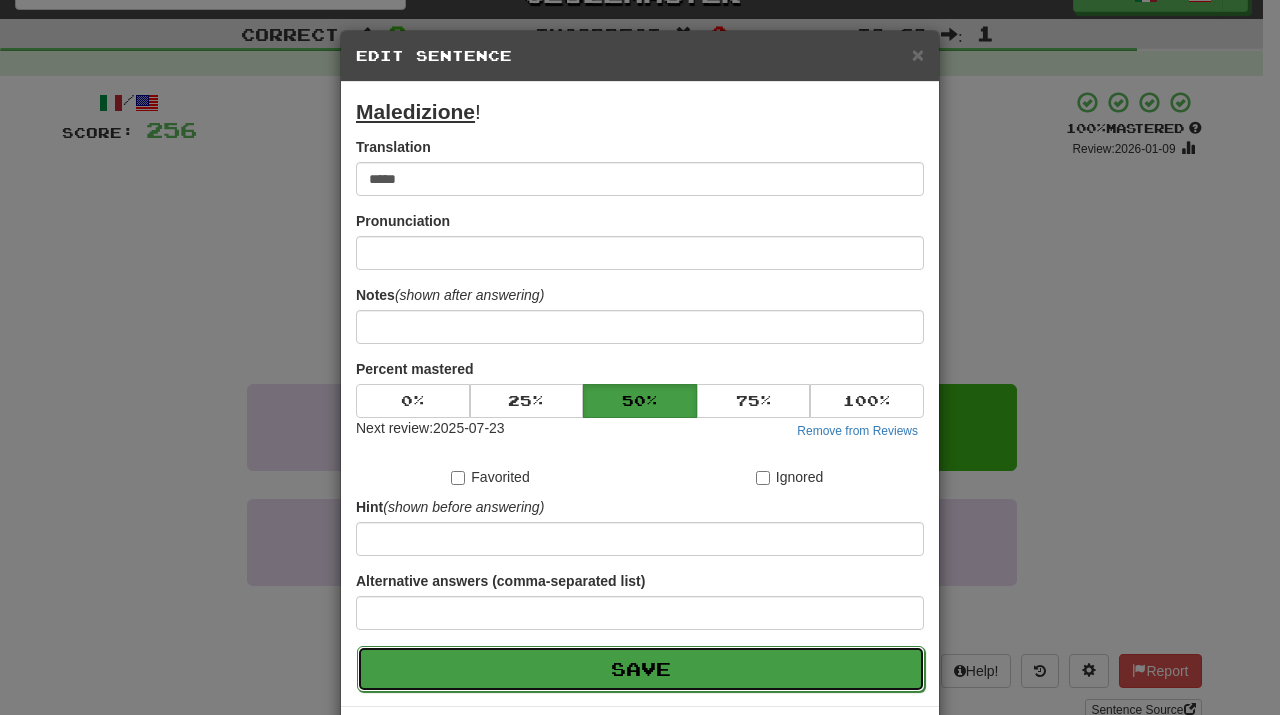 click on "Save" at bounding box center (641, 669) 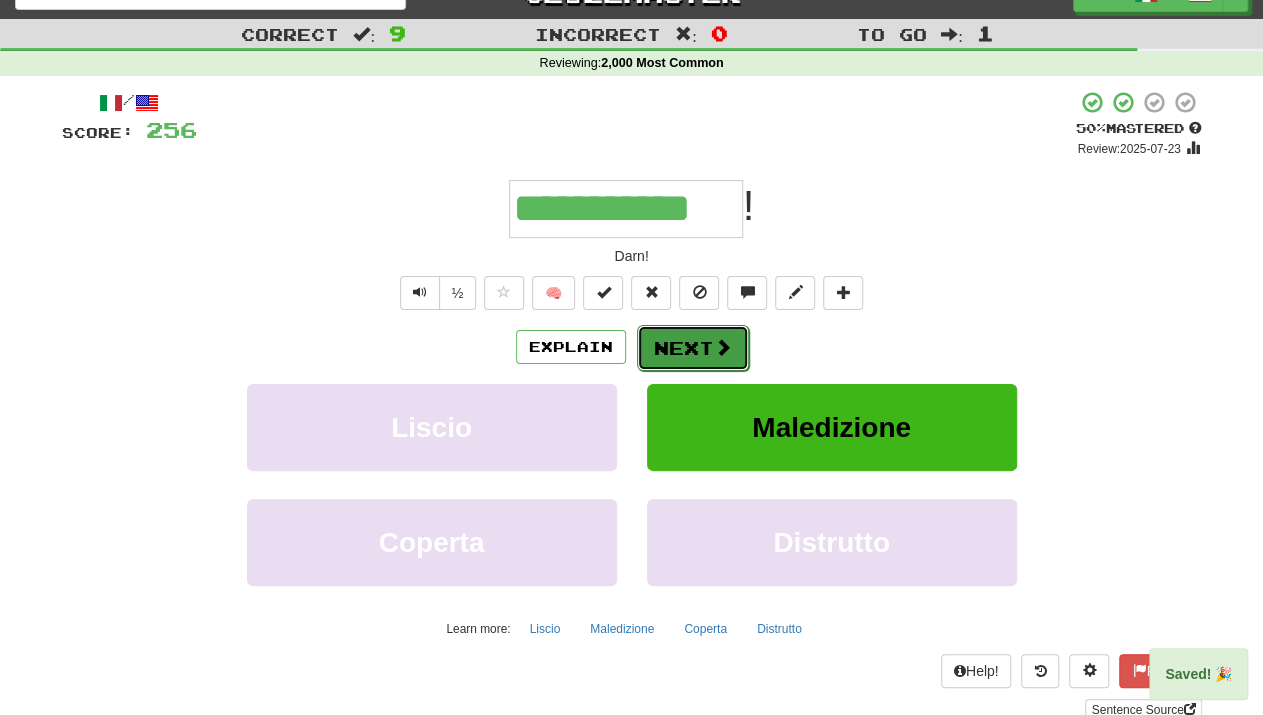 click on "Next" at bounding box center (693, 348) 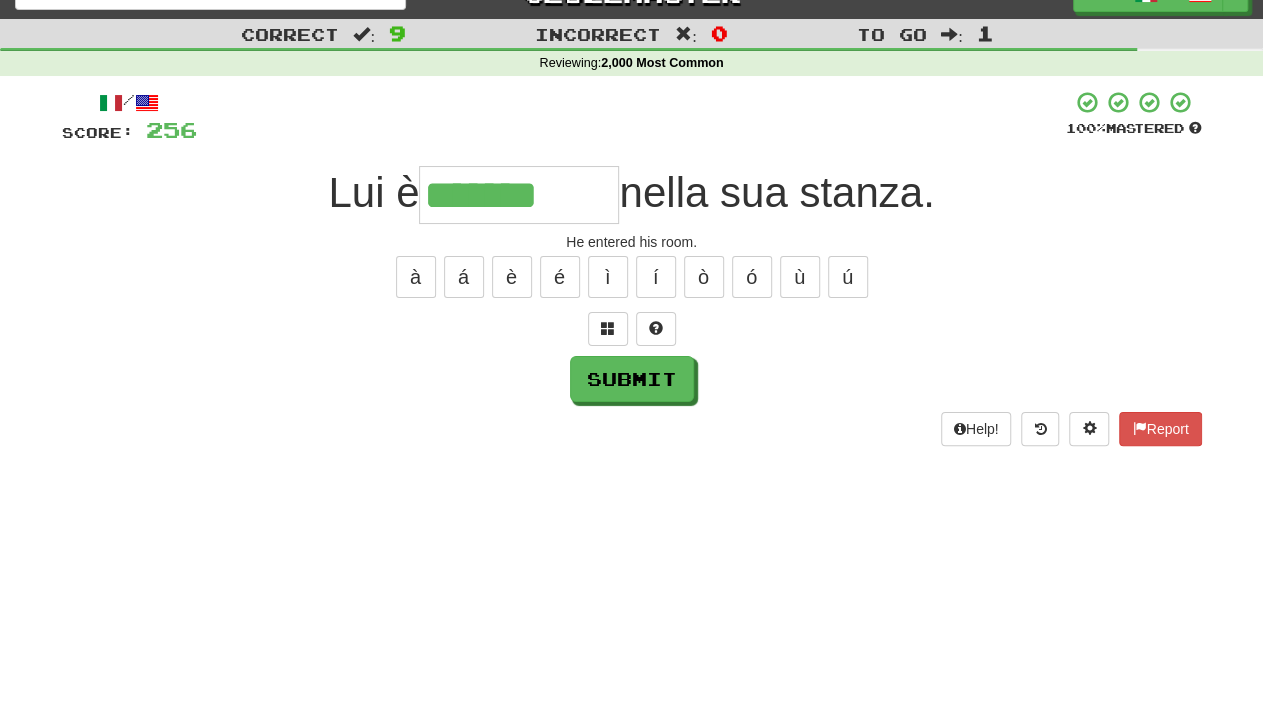 type on "*******" 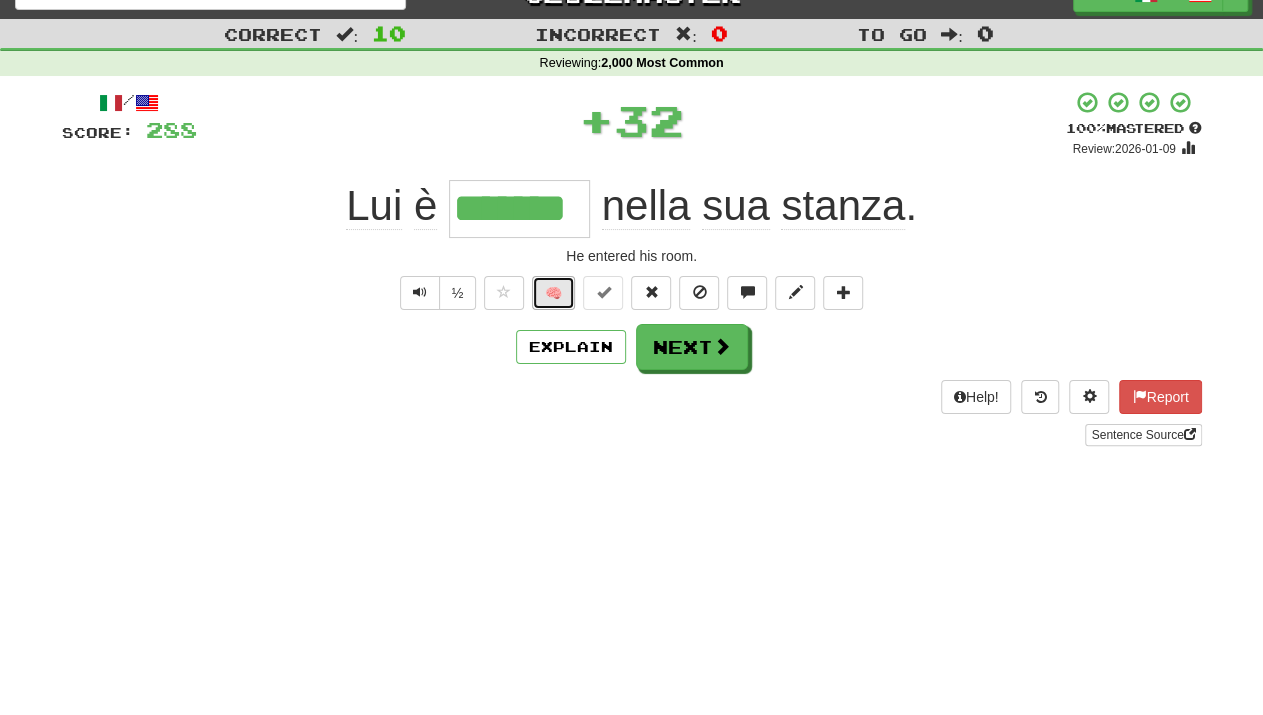 click on "🧠" at bounding box center (553, 293) 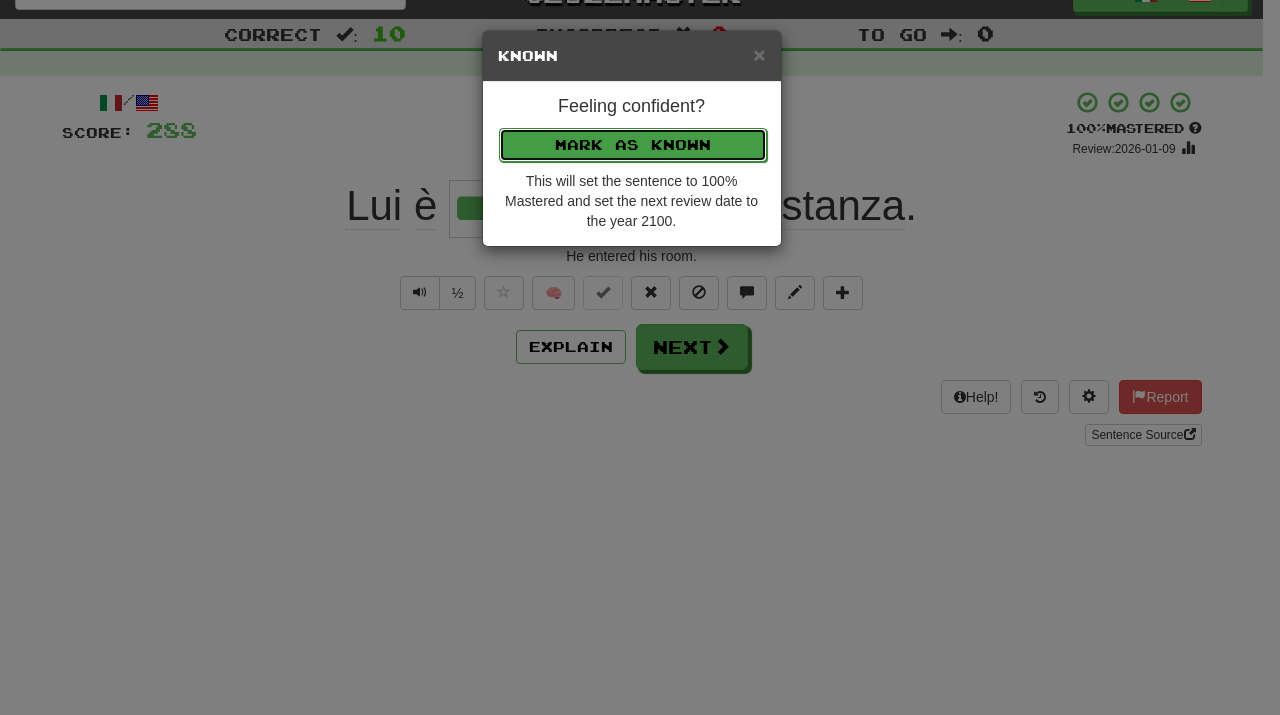click on "Mark as Known" at bounding box center [633, 145] 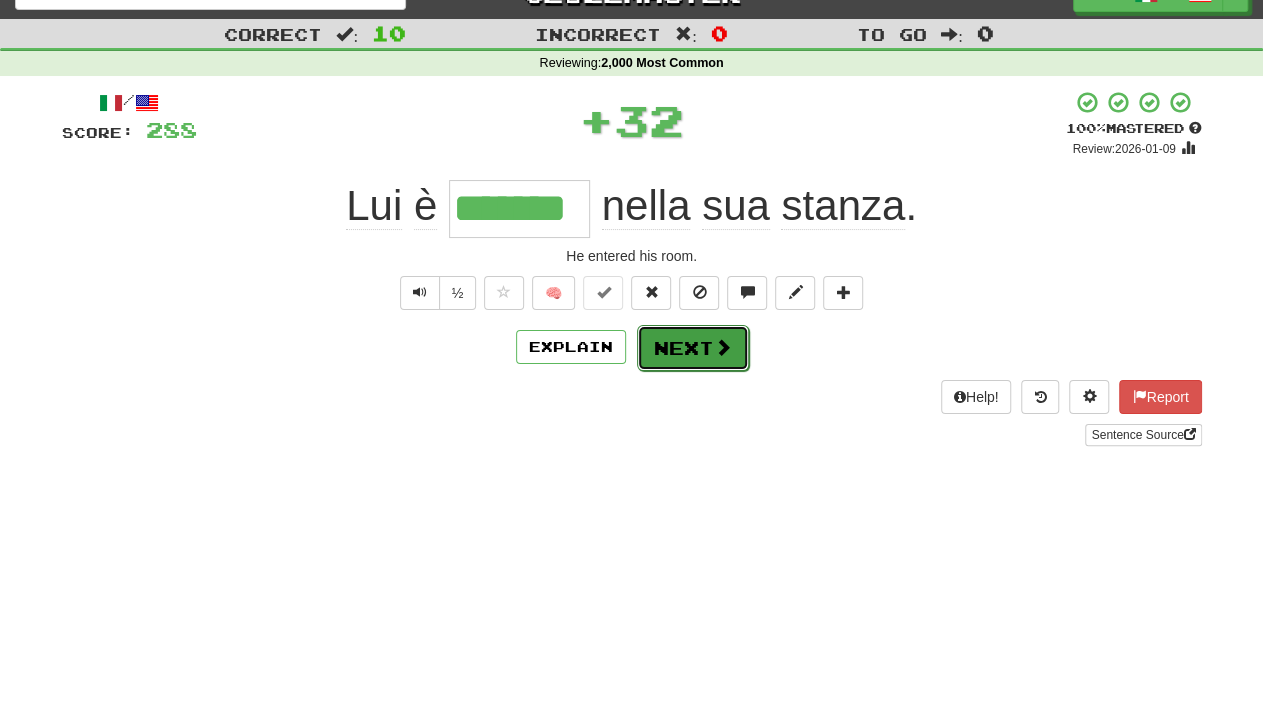 click on "Next" at bounding box center [693, 348] 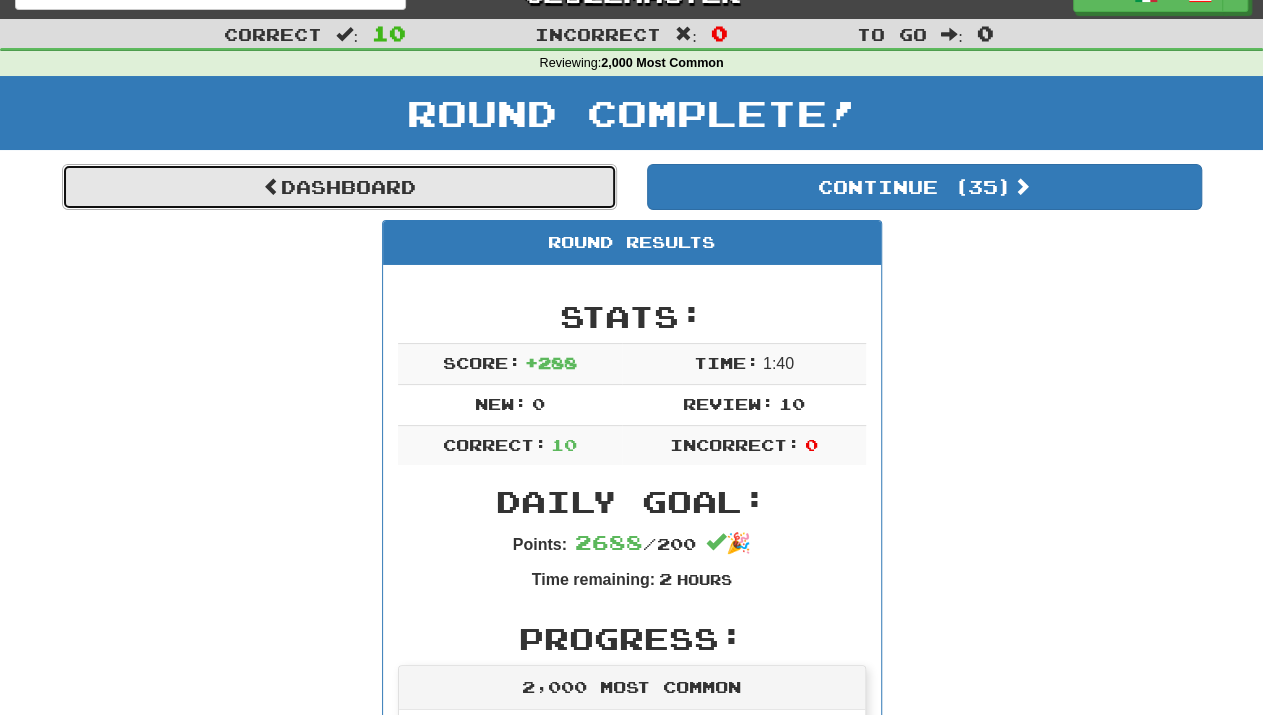click on "Dashboard" at bounding box center [339, 187] 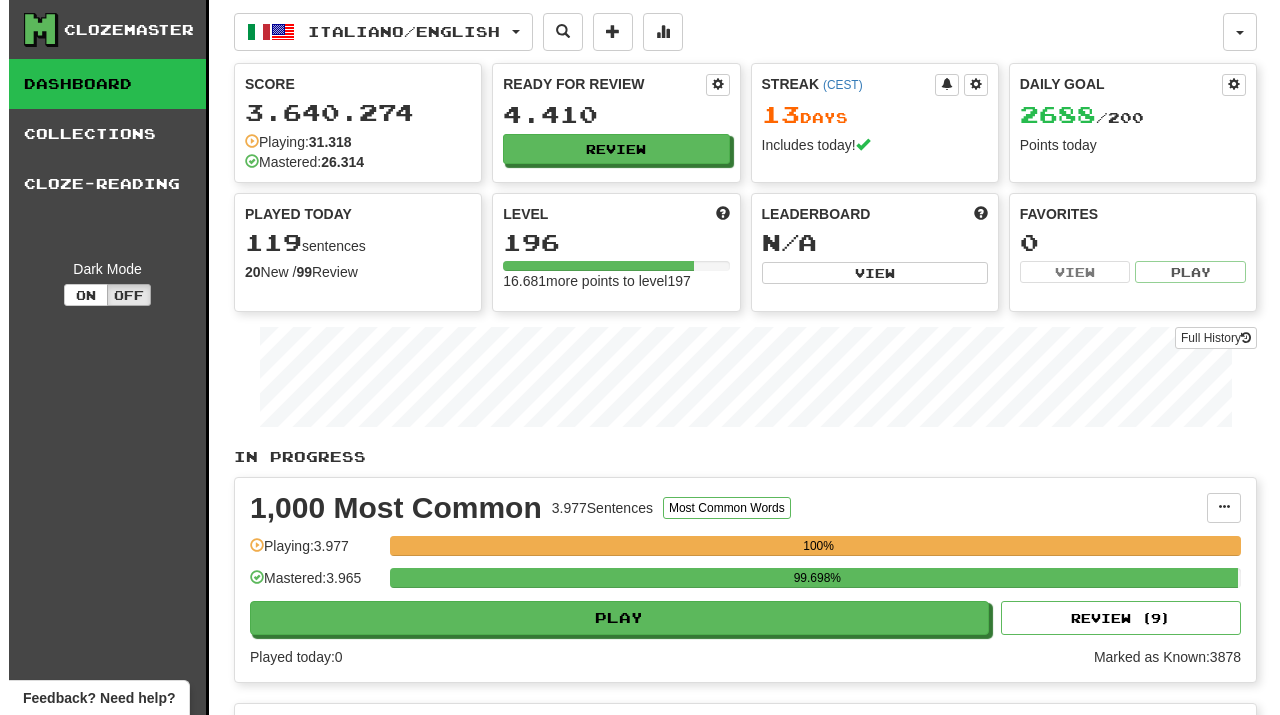 scroll, scrollTop: 0, scrollLeft: 0, axis: both 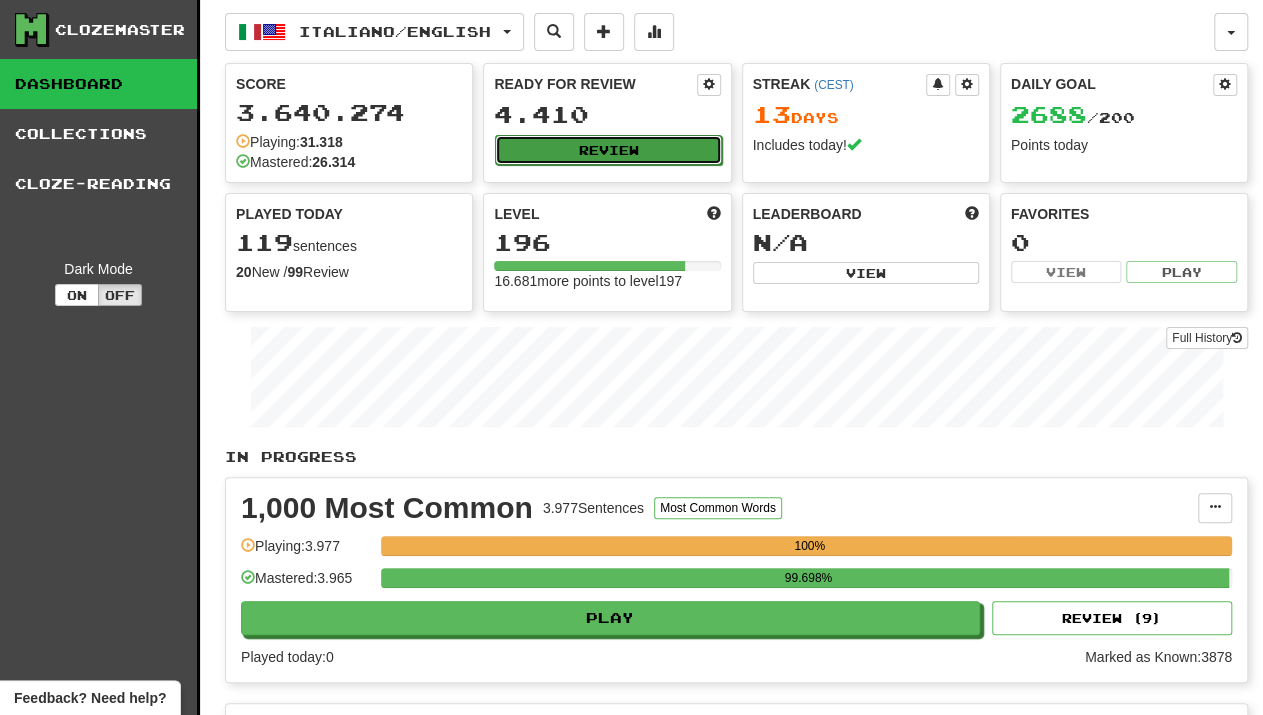 click on "Review" at bounding box center (608, 150) 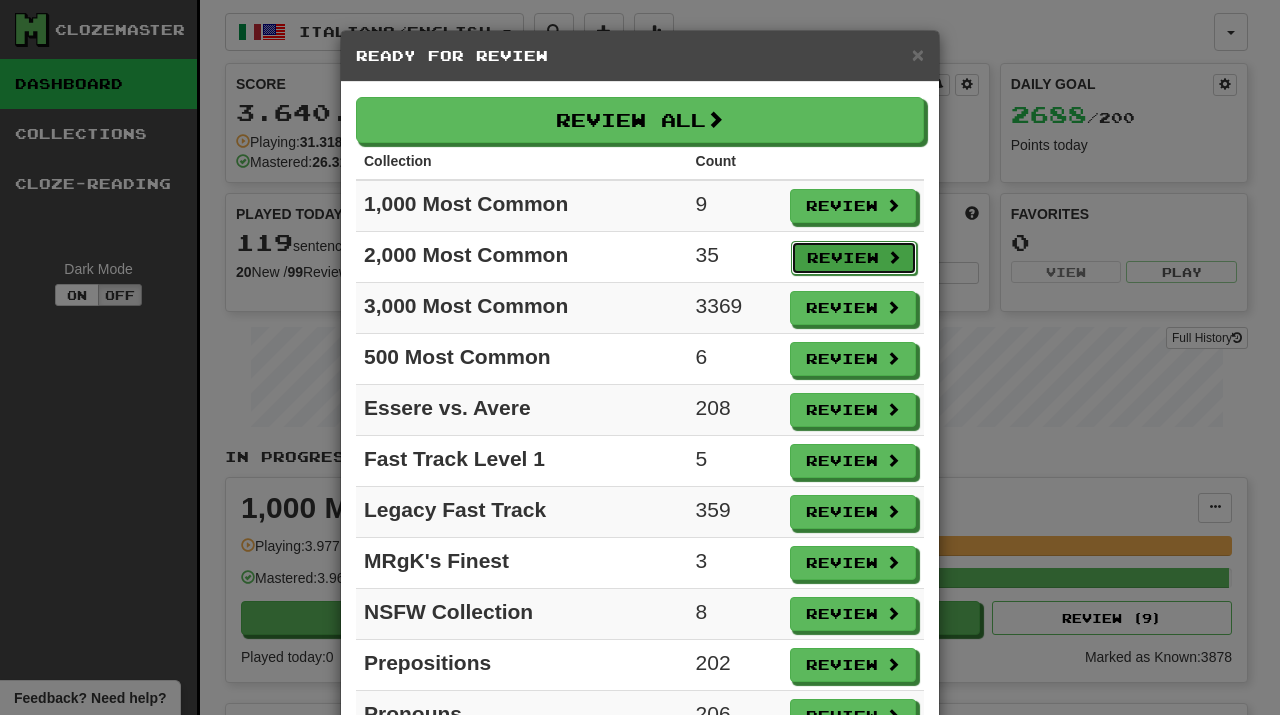 click on "Review" at bounding box center [854, 258] 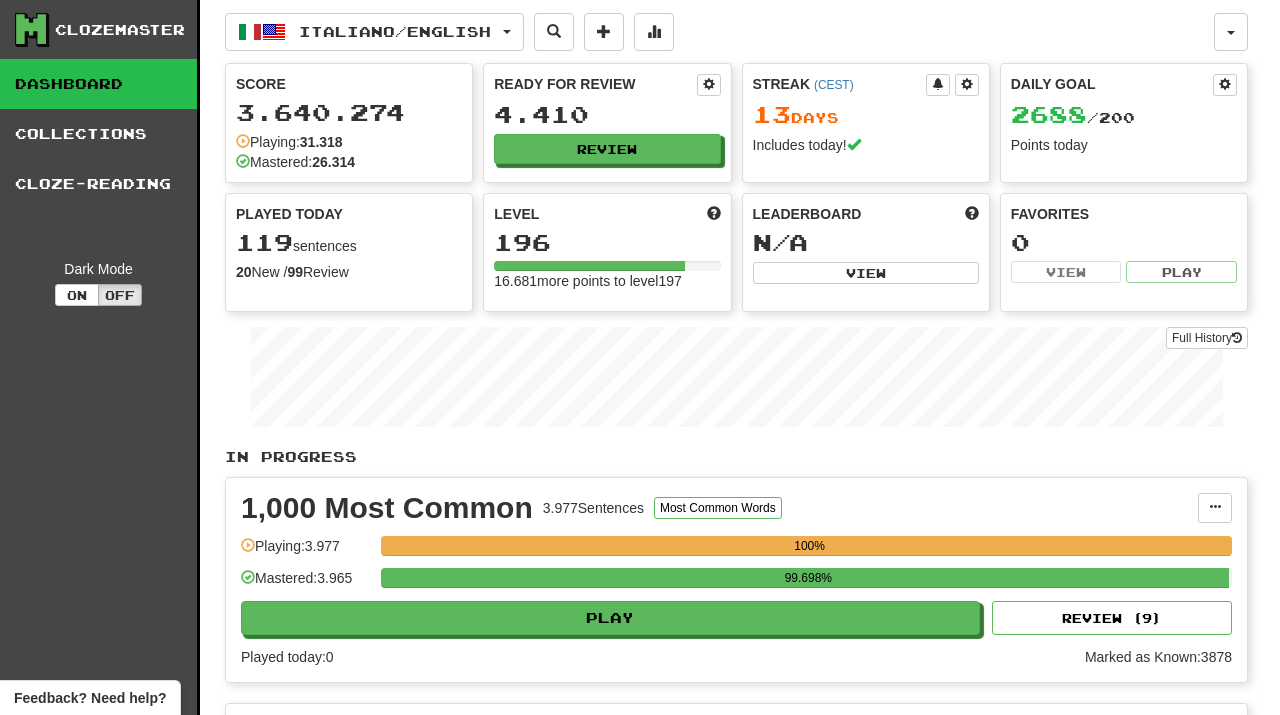 select on "**" 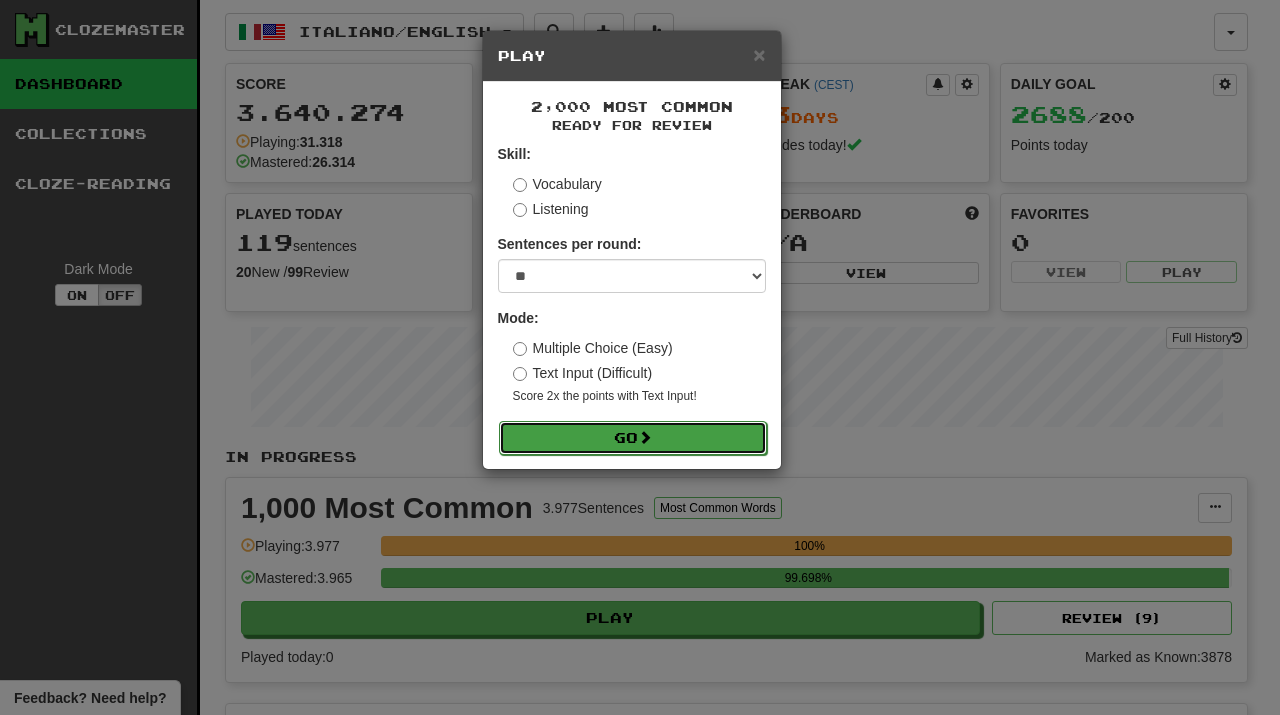 click at bounding box center (645, 437) 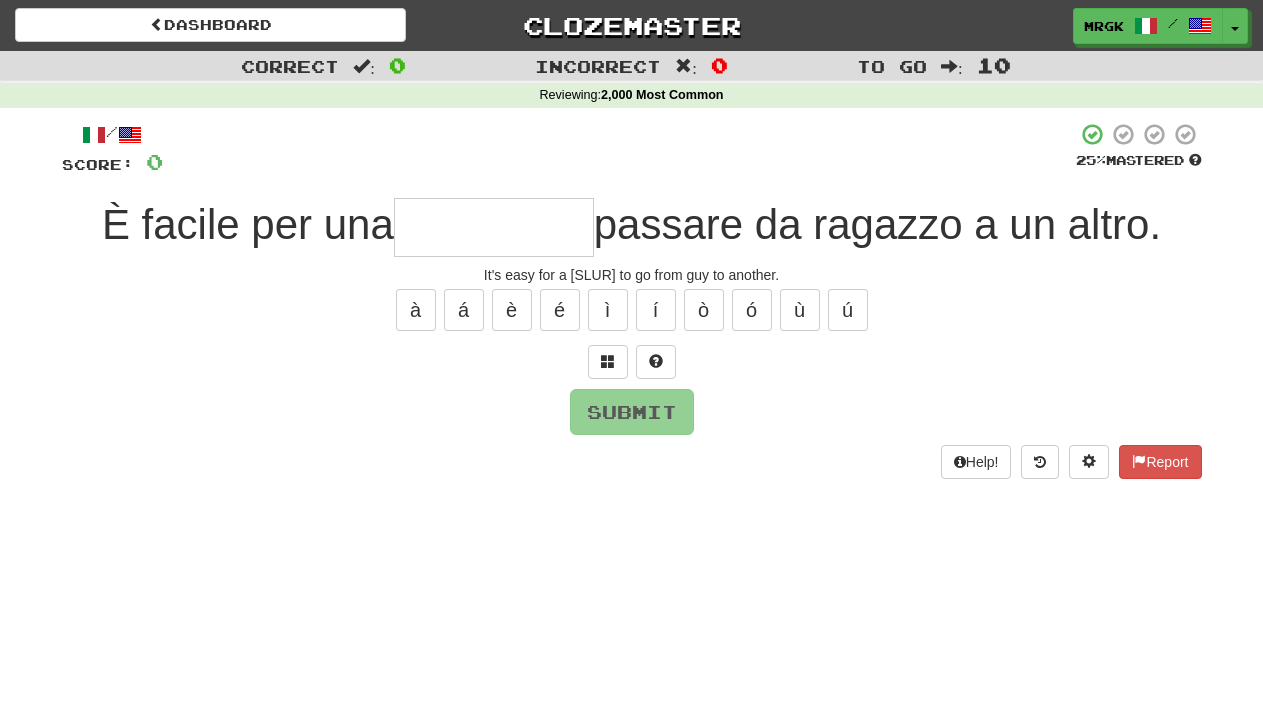 scroll, scrollTop: 0, scrollLeft: 0, axis: both 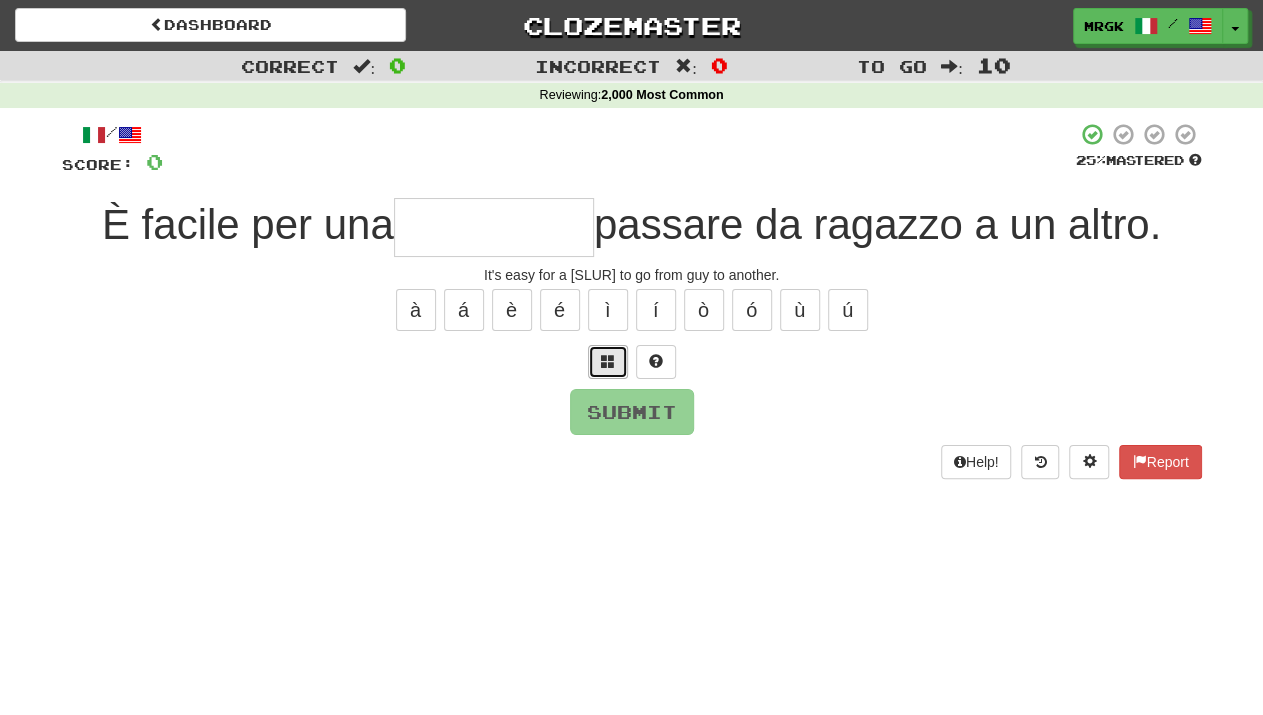 click at bounding box center (608, 361) 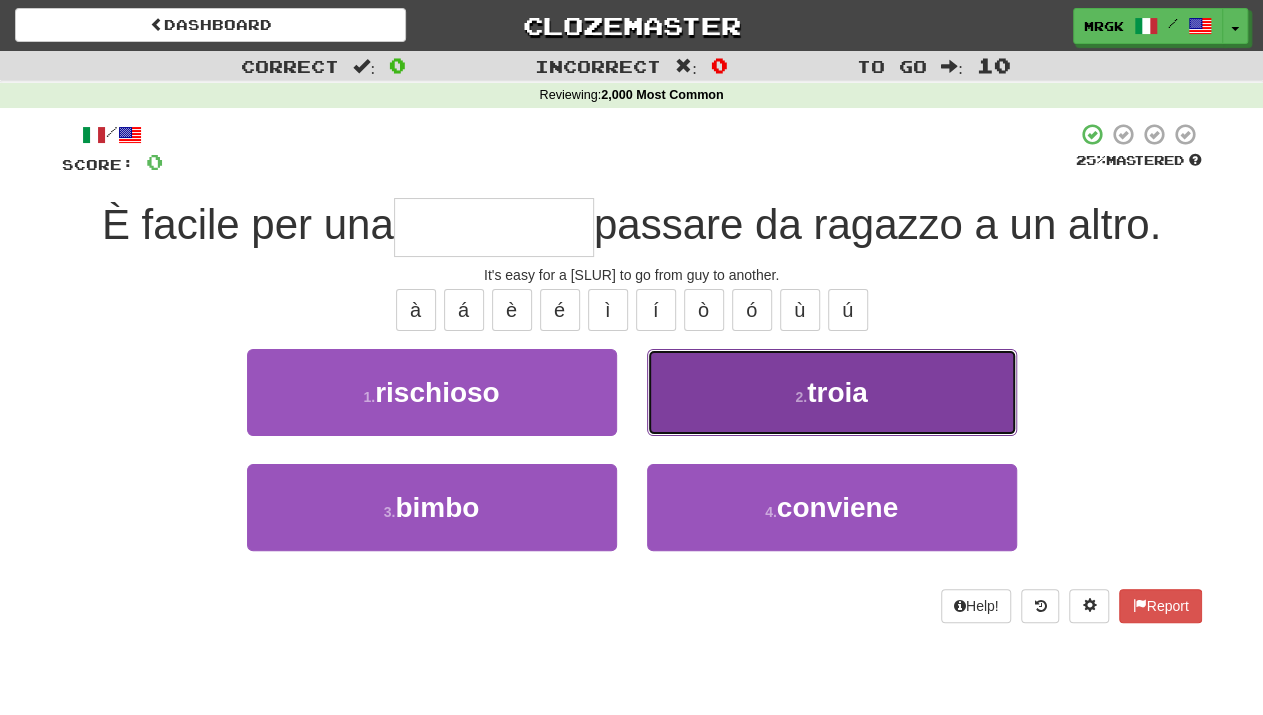 click on "2 . troia" at bounding box center [832, 392] 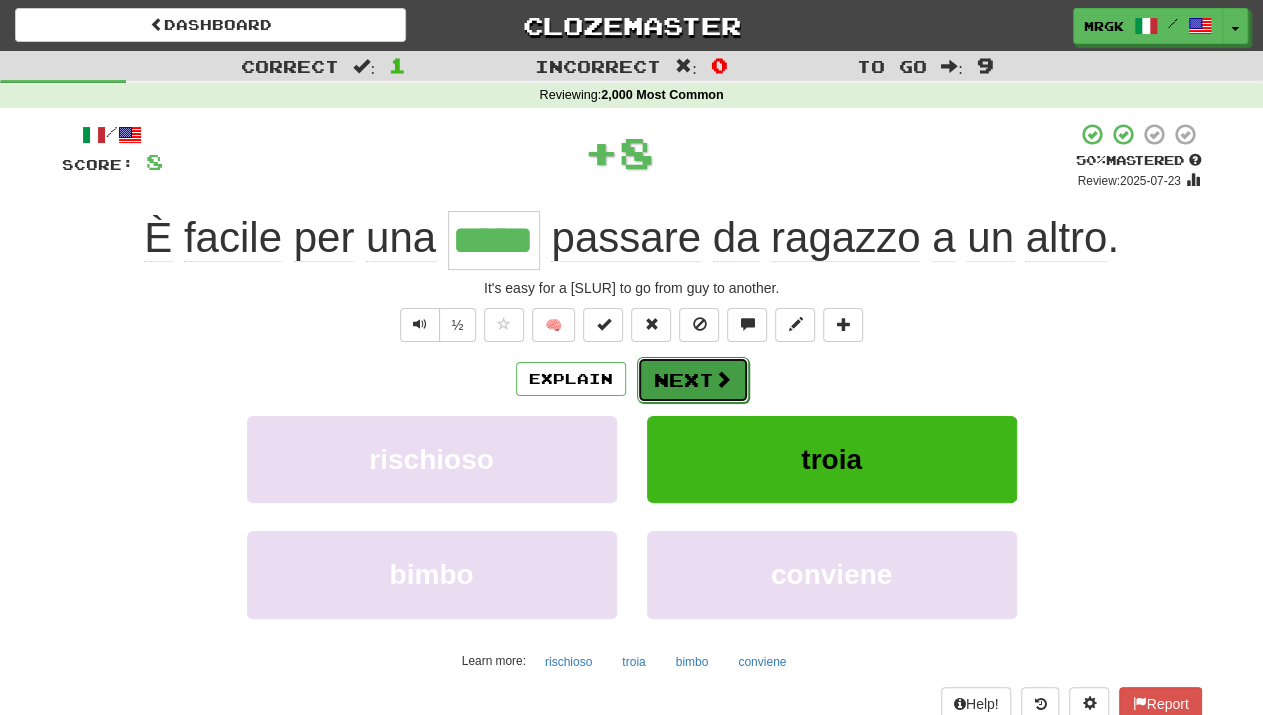 click on "Next" at bounding box center [693, 380] 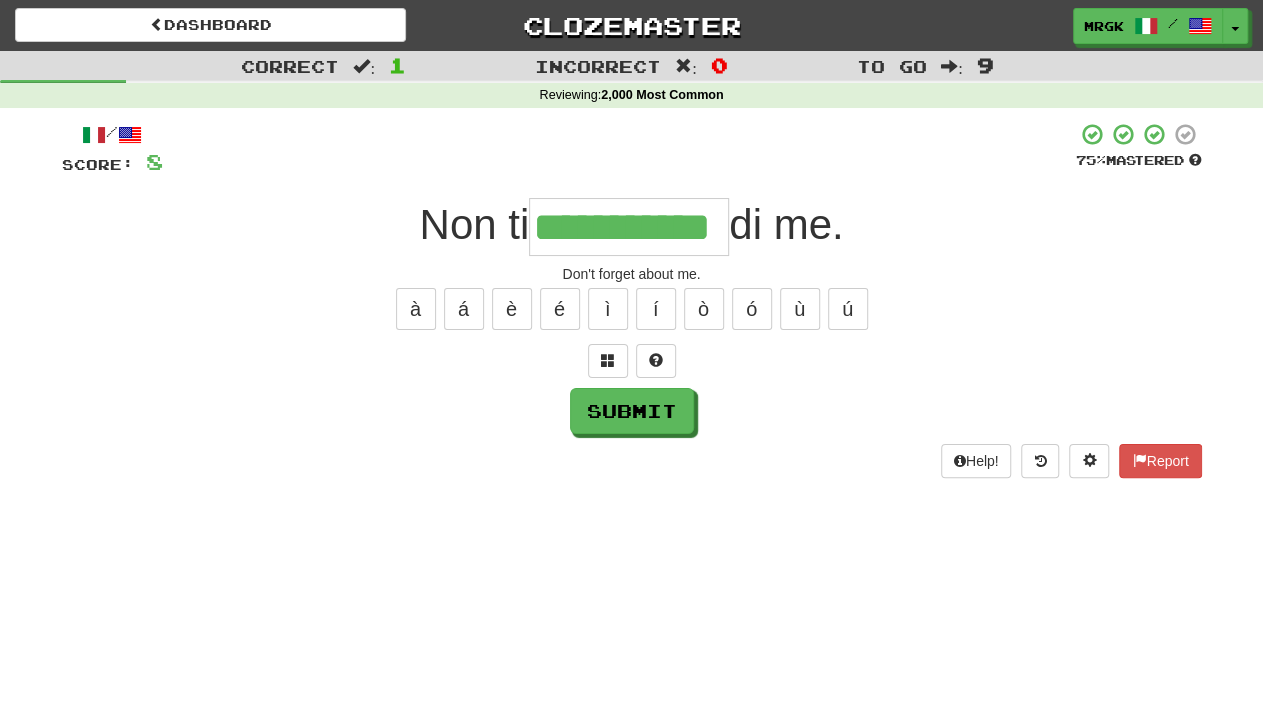 scroll, scrollTop: 0, scrollLeft: 24, axis: horizontal 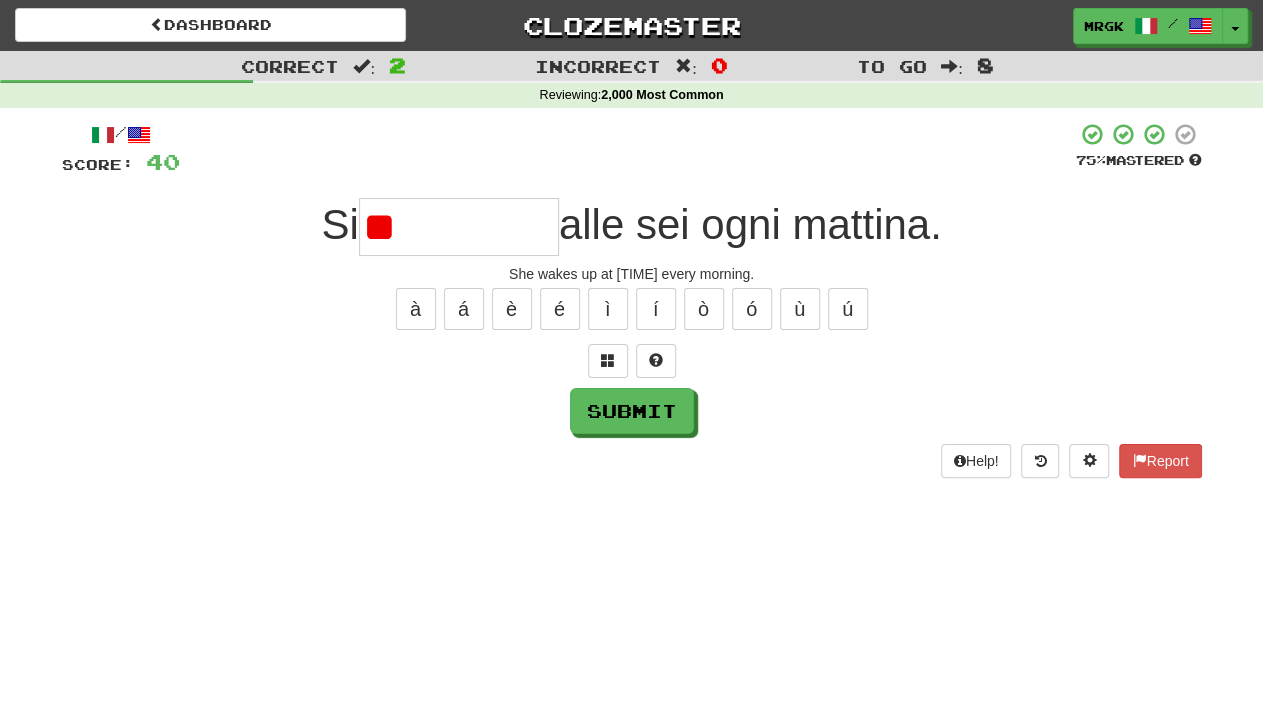 type on "*" 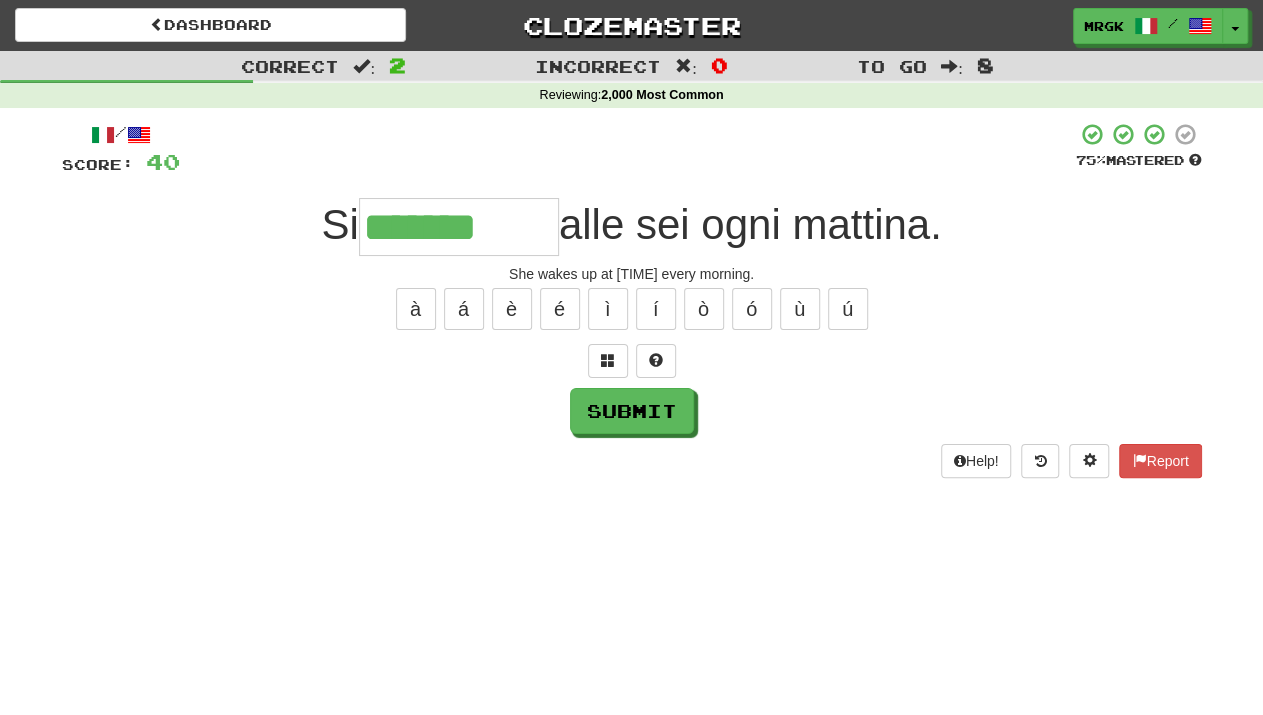 type on "*******" 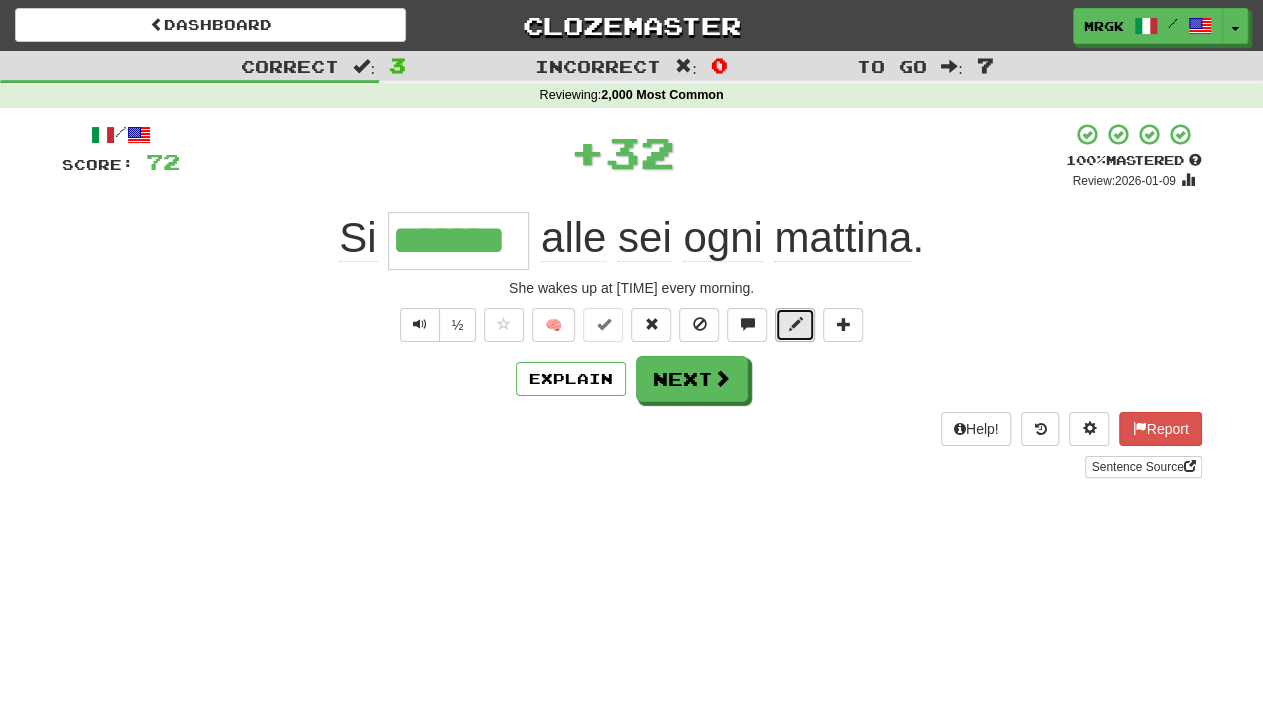 click at bounding box center (795, 324) 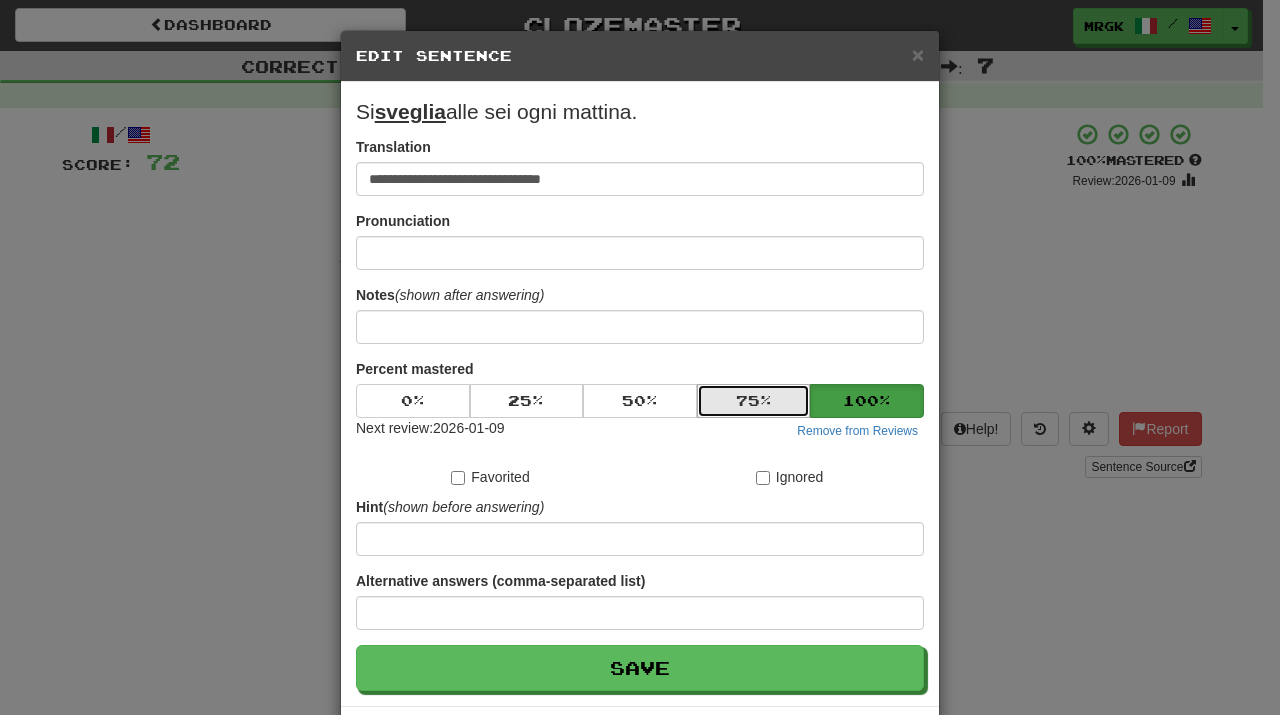 click on "75 %" at bounding box center [754, 401] 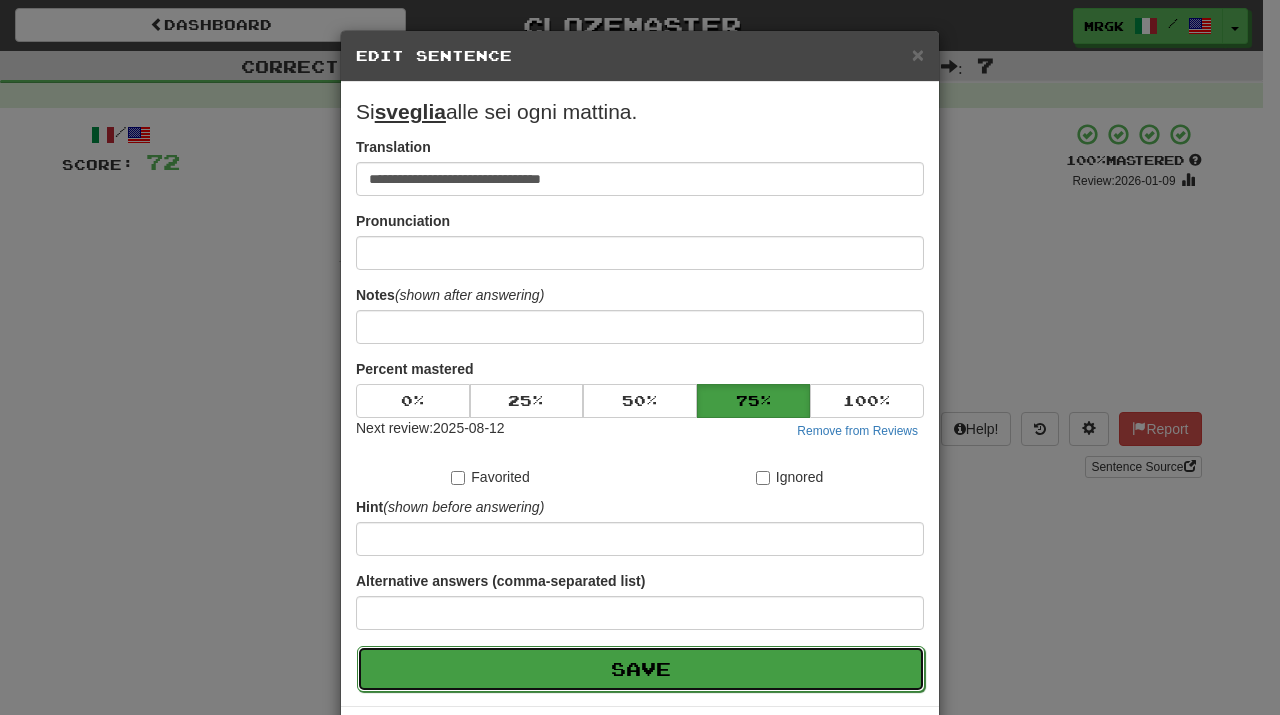 click on "Save" at bounding box center (641, 669) 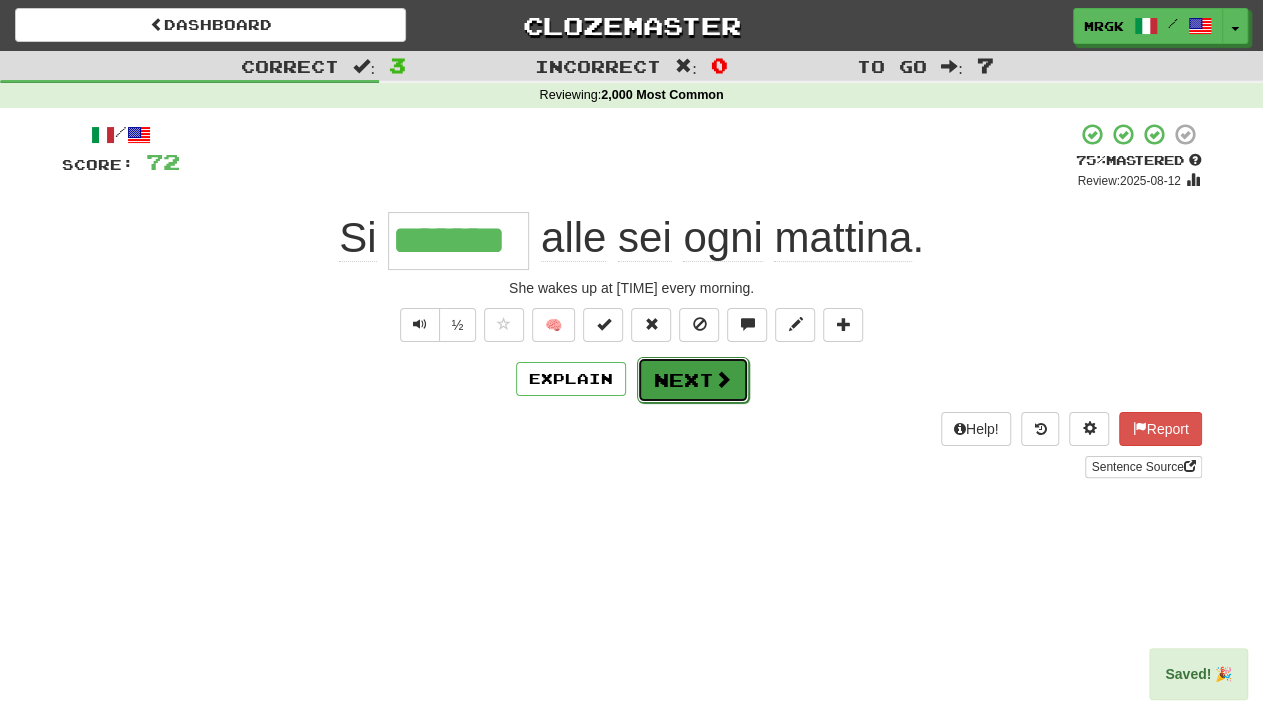 click on "Next" at bounding box center (693, 380) 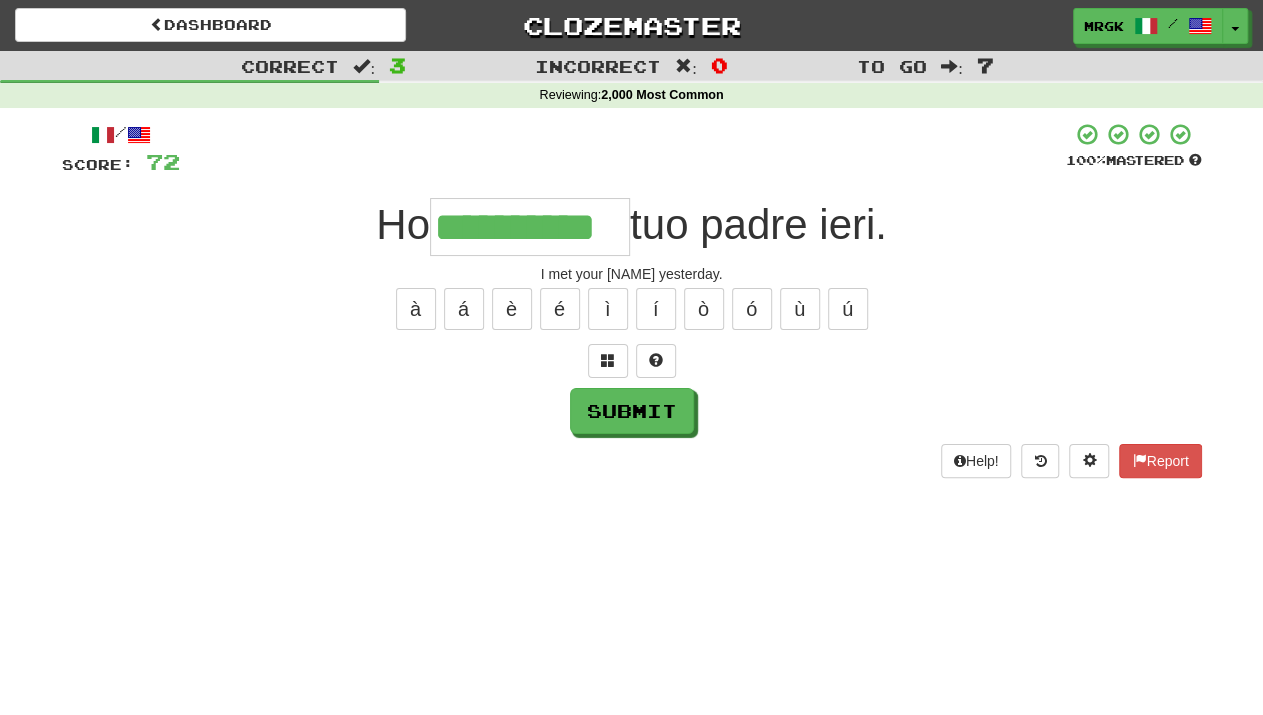 type on "**********" 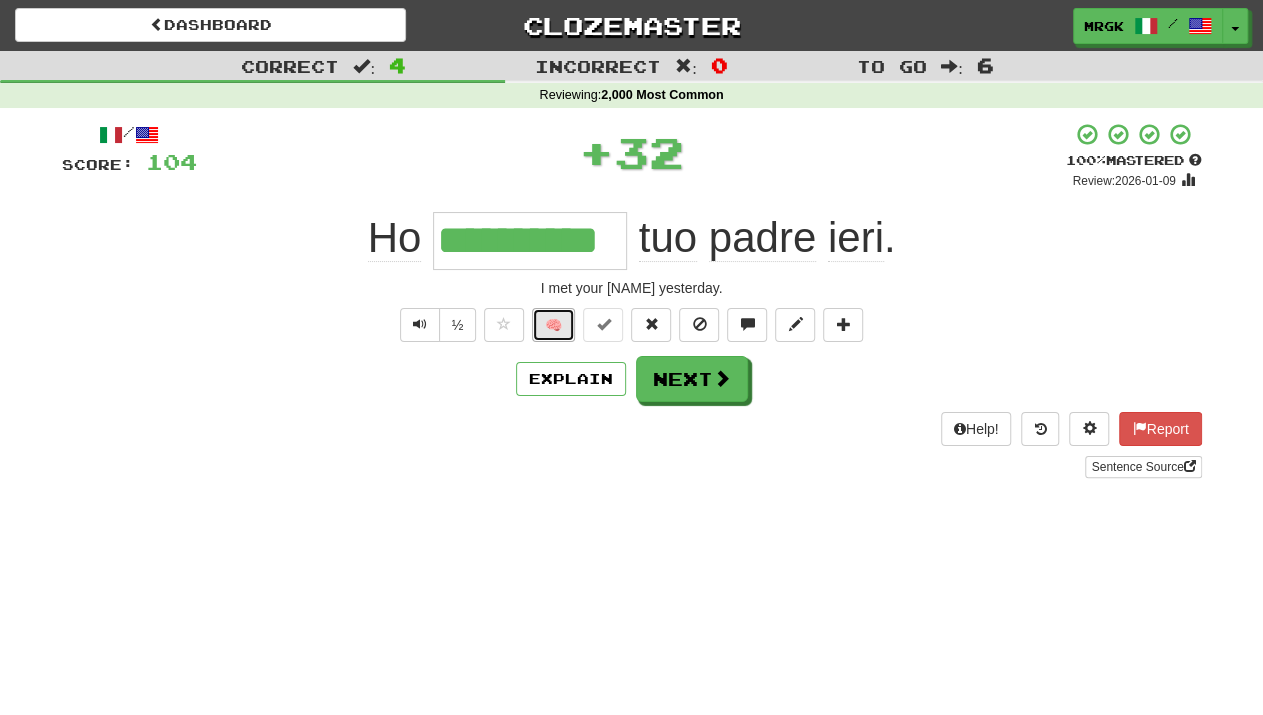 click on "🧠" at bounding box center (553, 325) 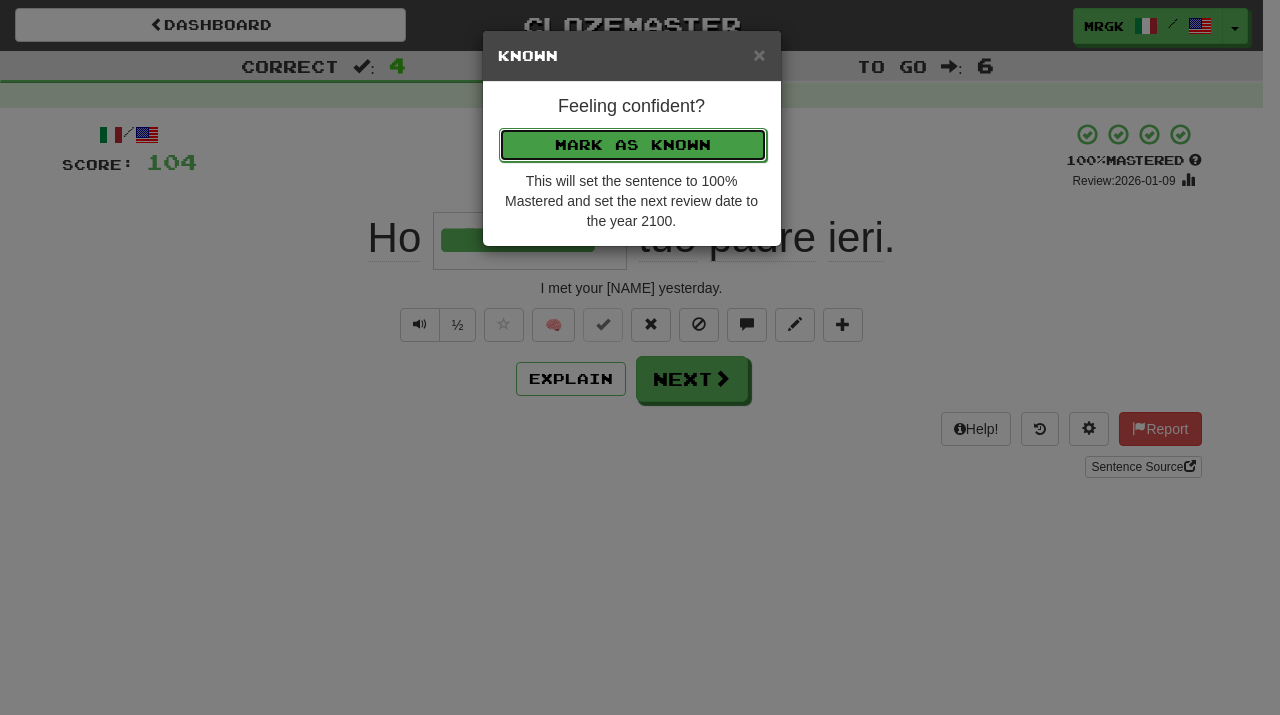 click on "Mark as Known" at bounding box center [633, 145] 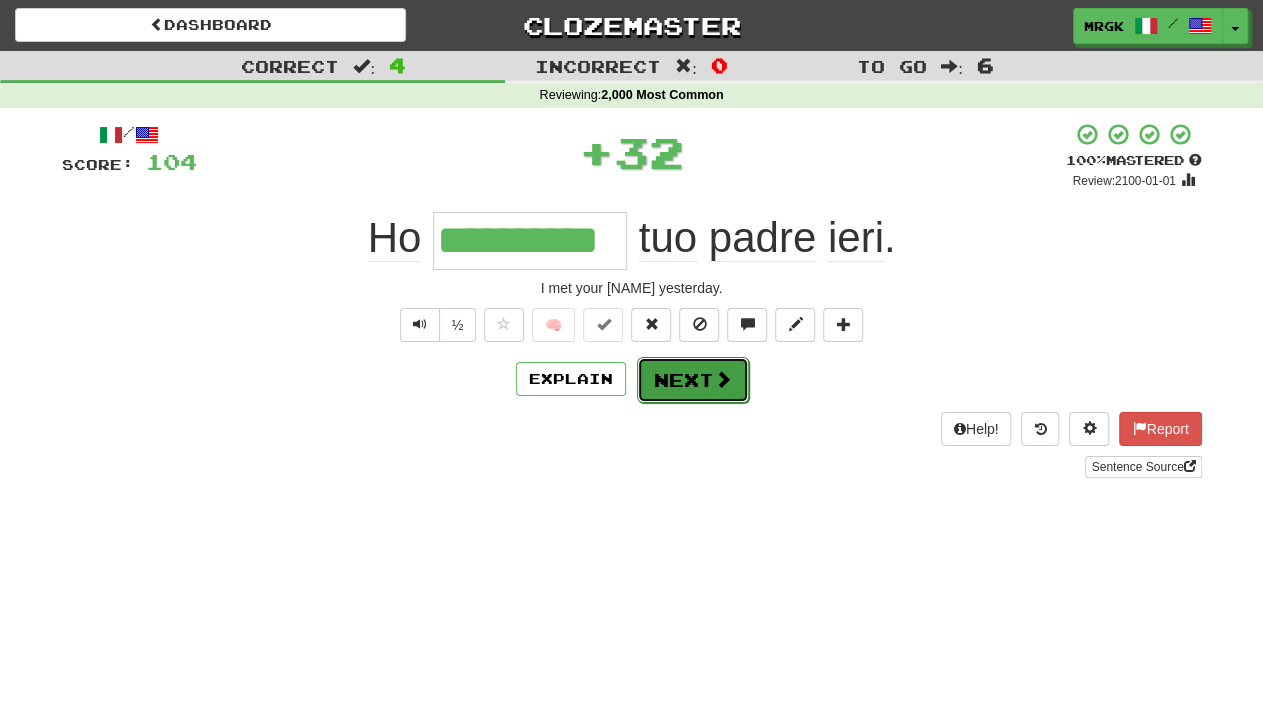 click on "Next" at bounding box center (693, 380) 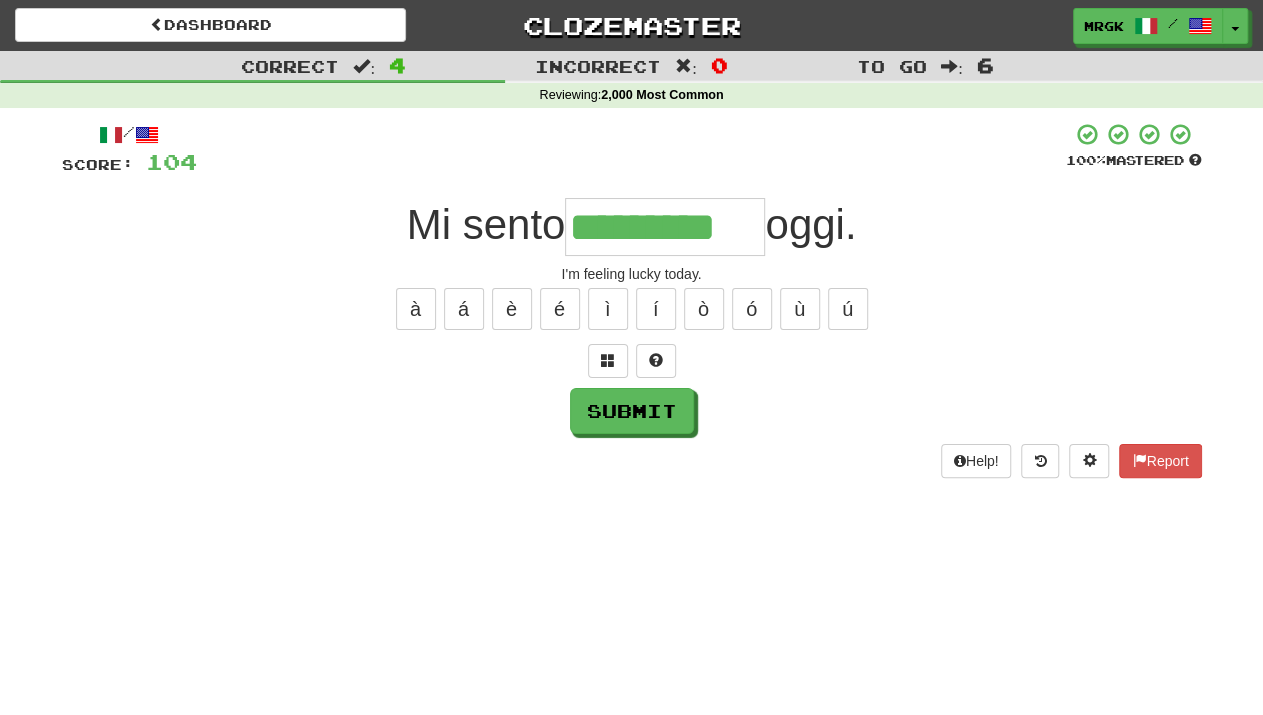type on "*********" 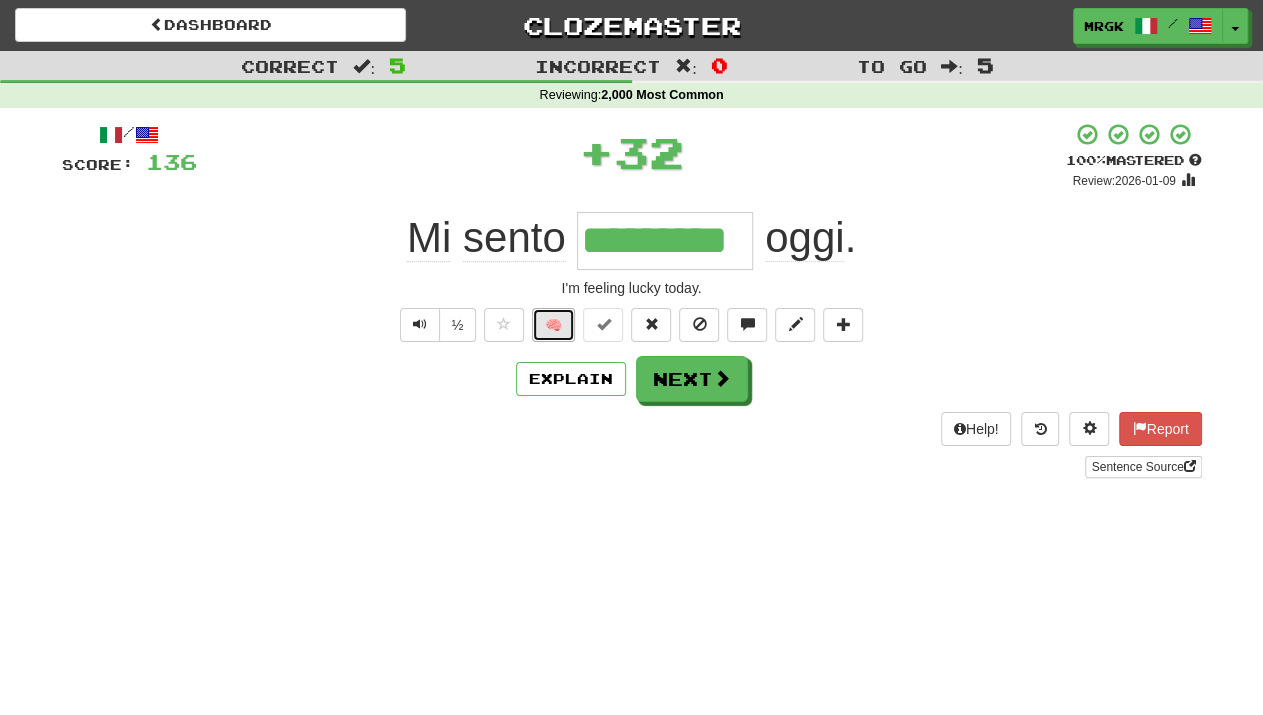 click on "🧠" at bounding box center (553, 325) 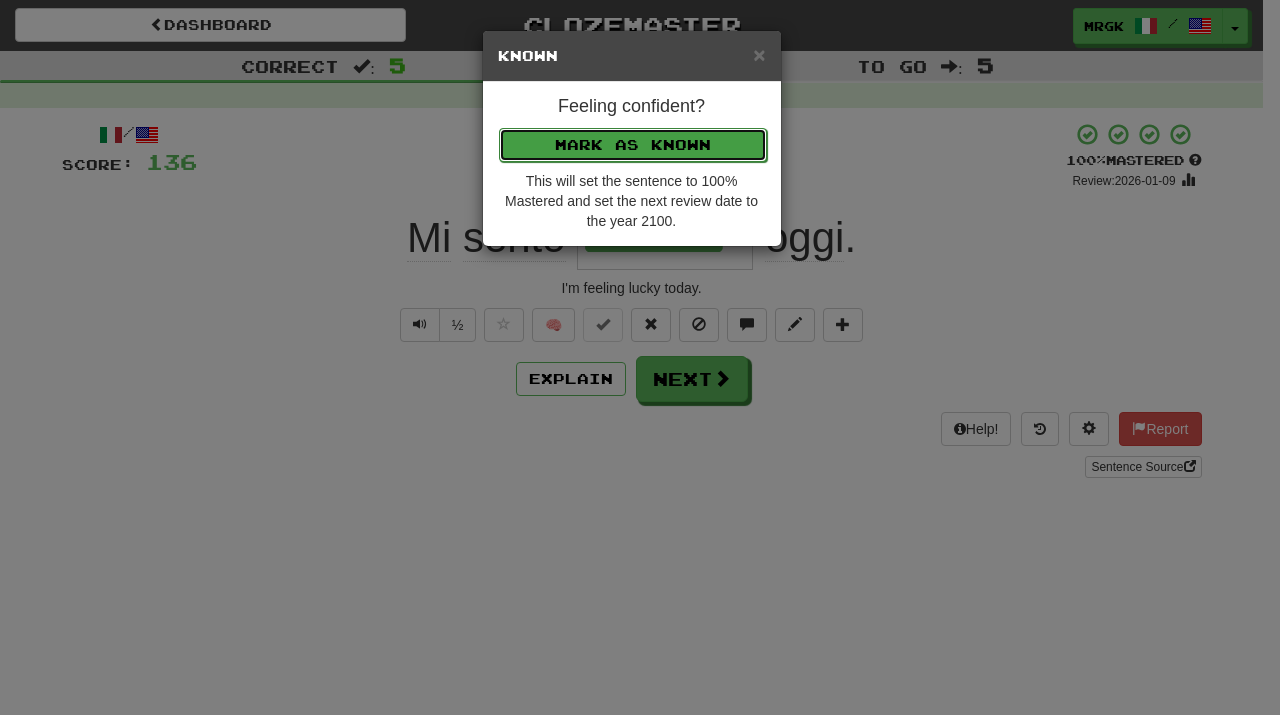 click on "Mark as Known" at bounding box center [633, 145] 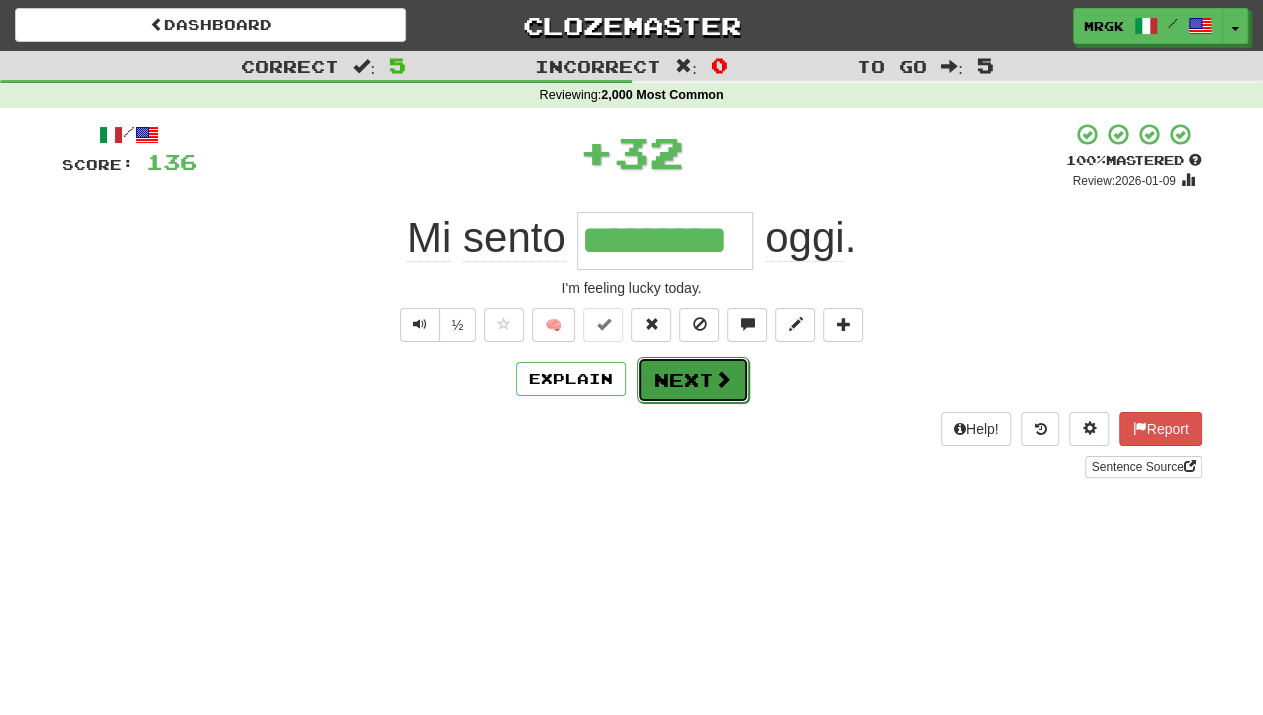 click at bounding box center [723, 379] 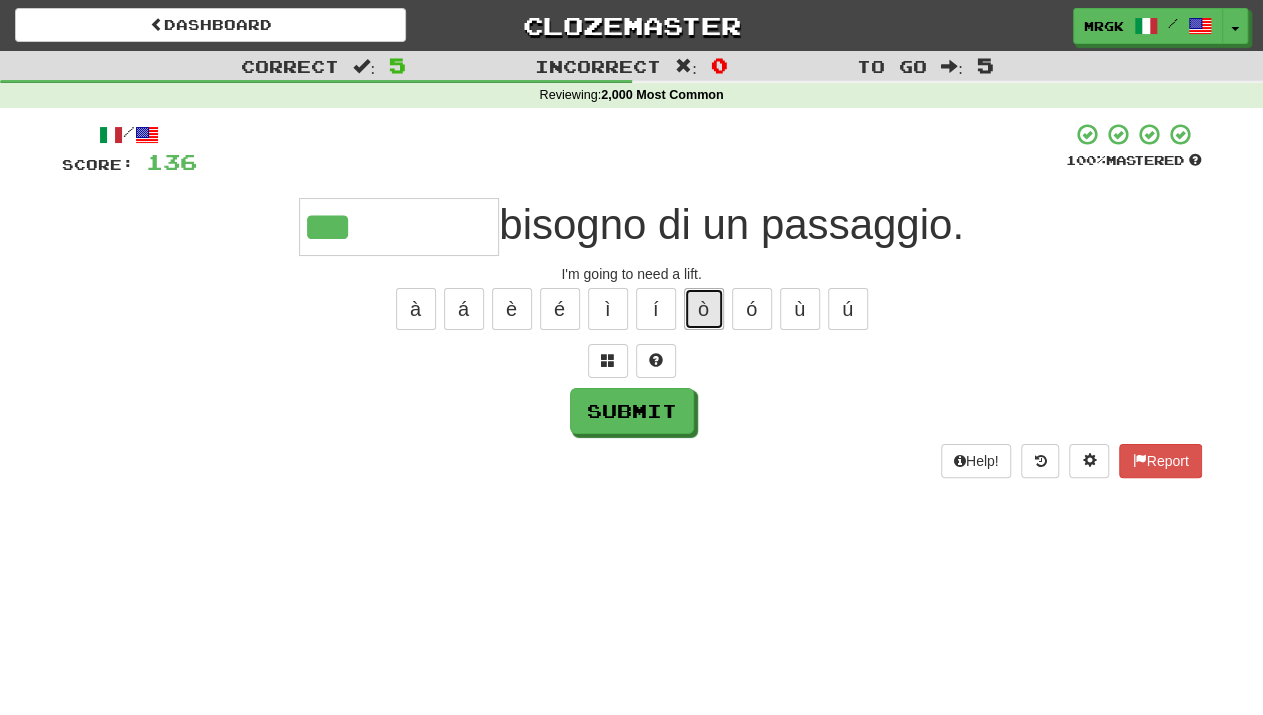 click on "ò" at bounding box center (704, 309) 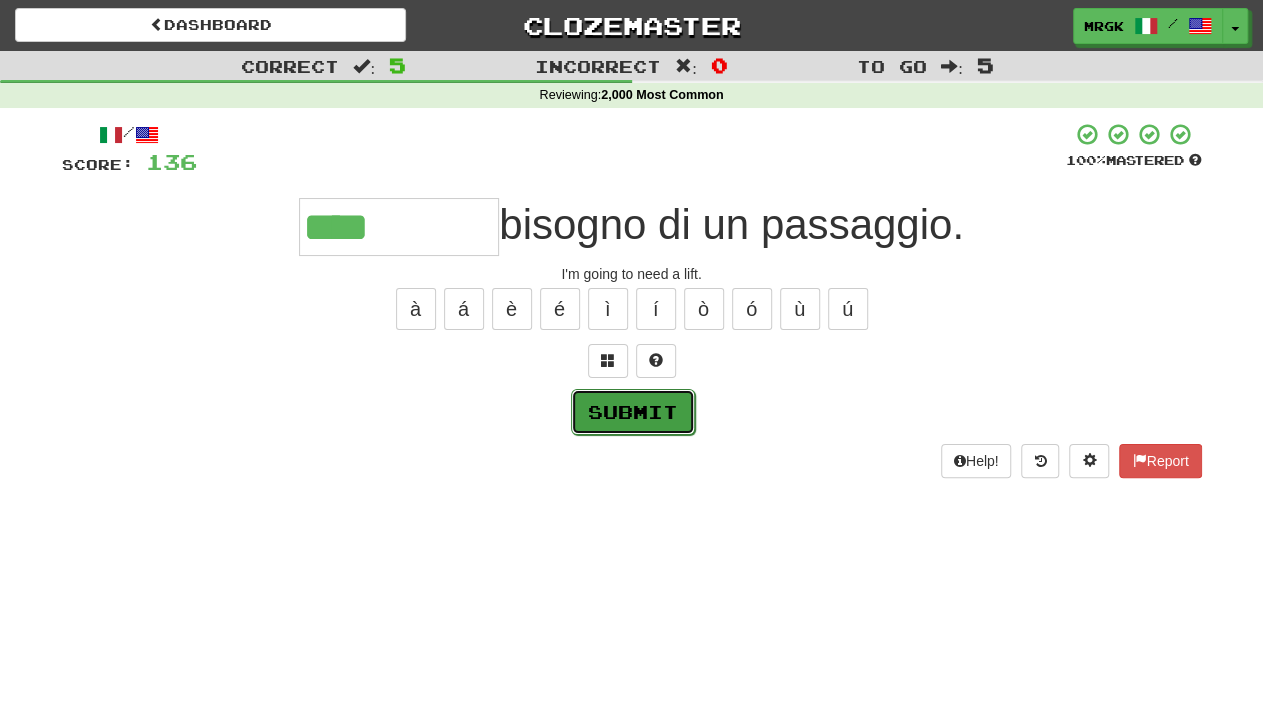 click on "Submit" at bounding box center (633, 412) 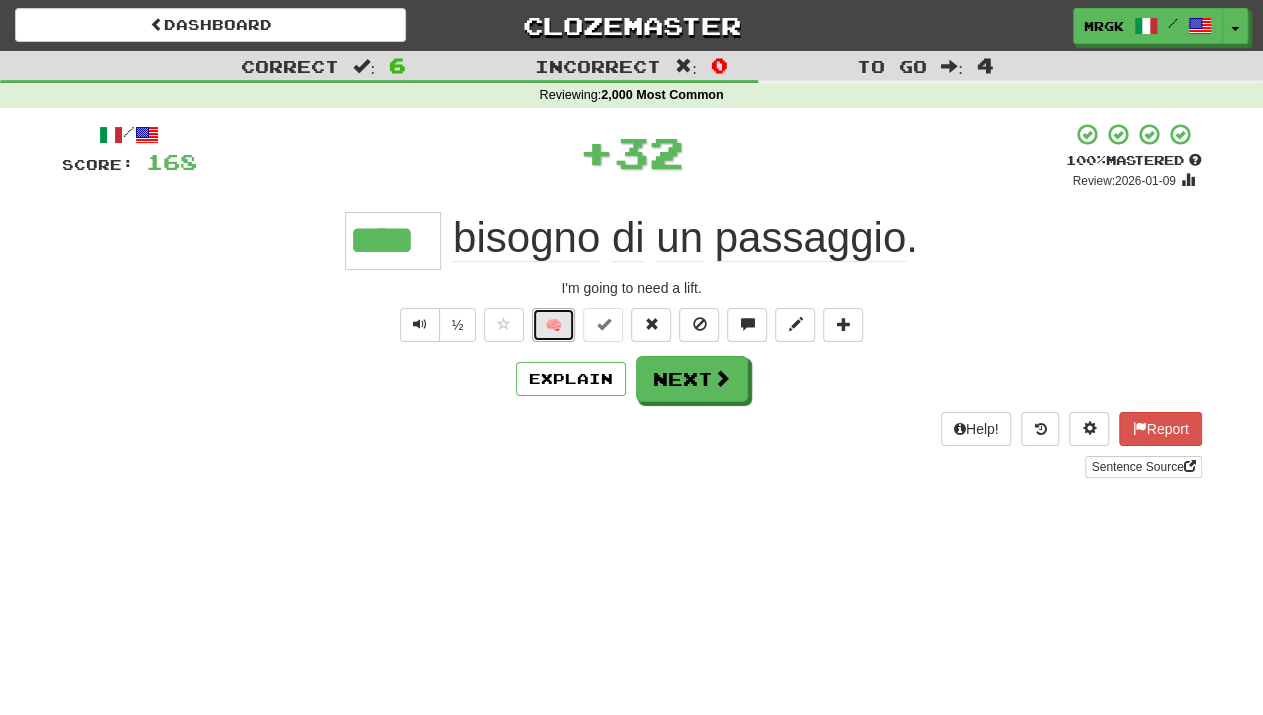 click on "🧠" at bounding box center [553, 325] 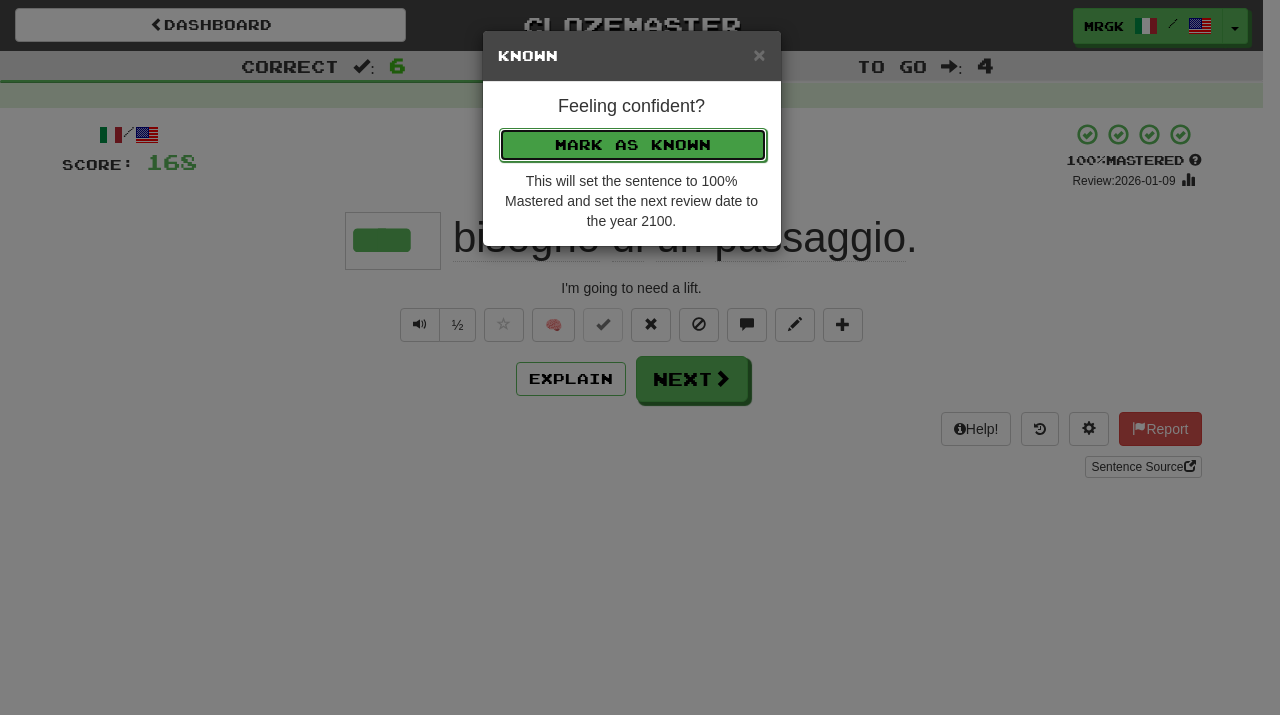 click on "Mark as Known" at bounding box center [633, 145] 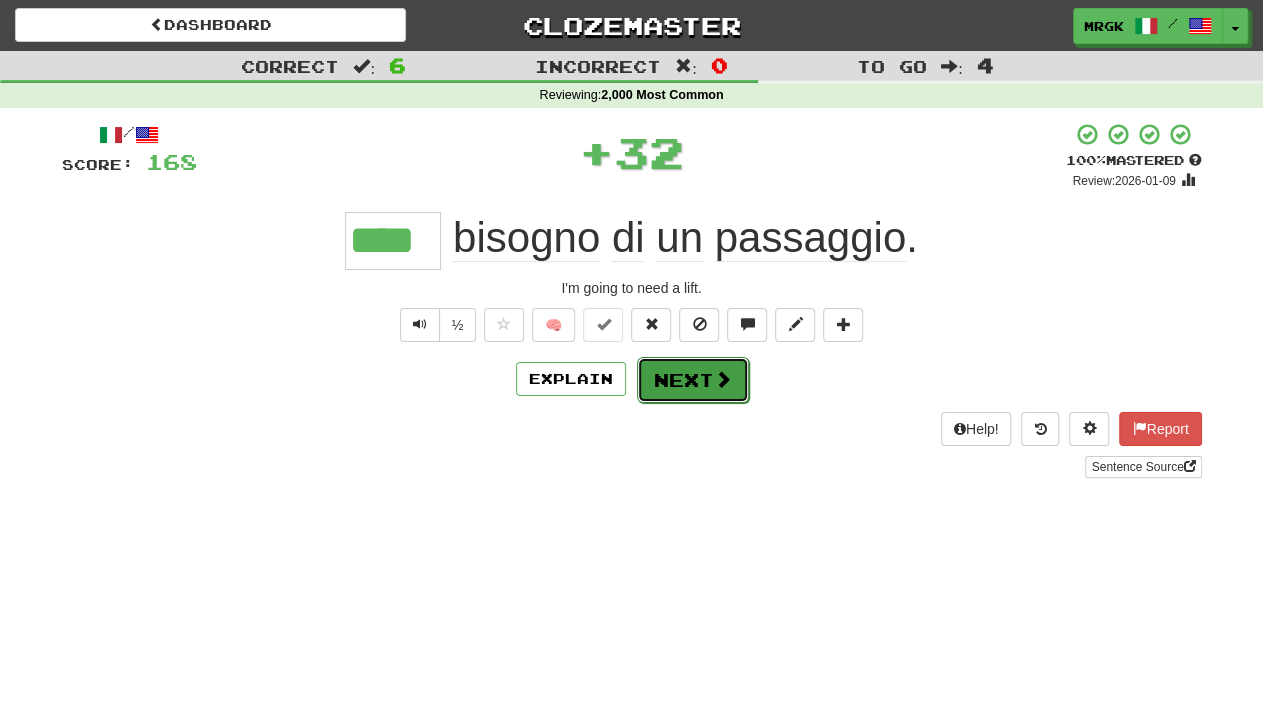 click at bounding box center [723, 379] 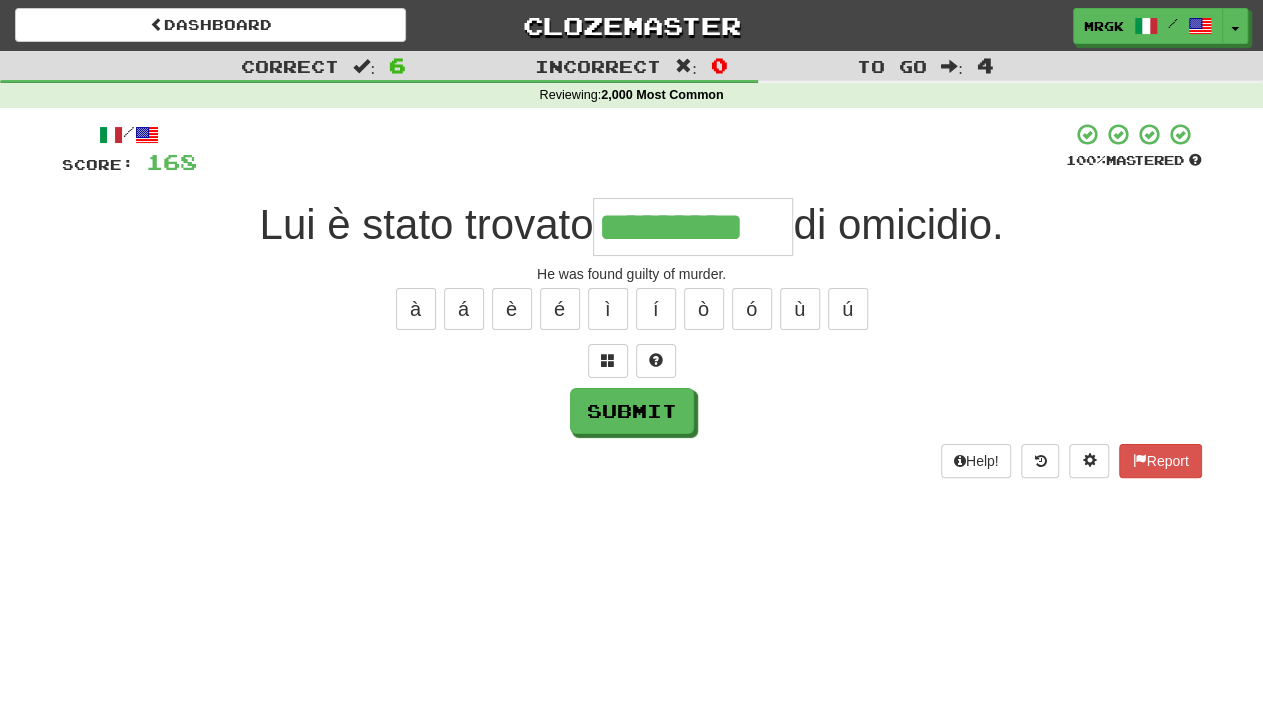 type on "*********" 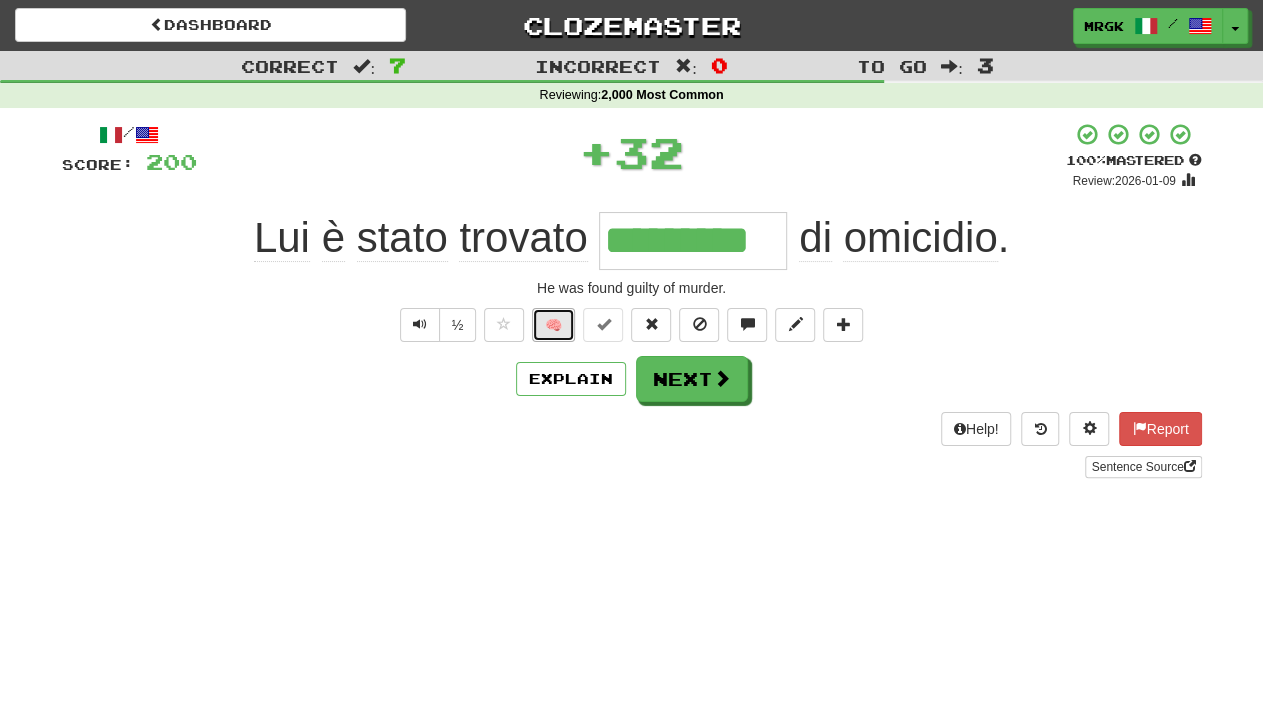 click on "🧠" at bounding box center [553, 325] 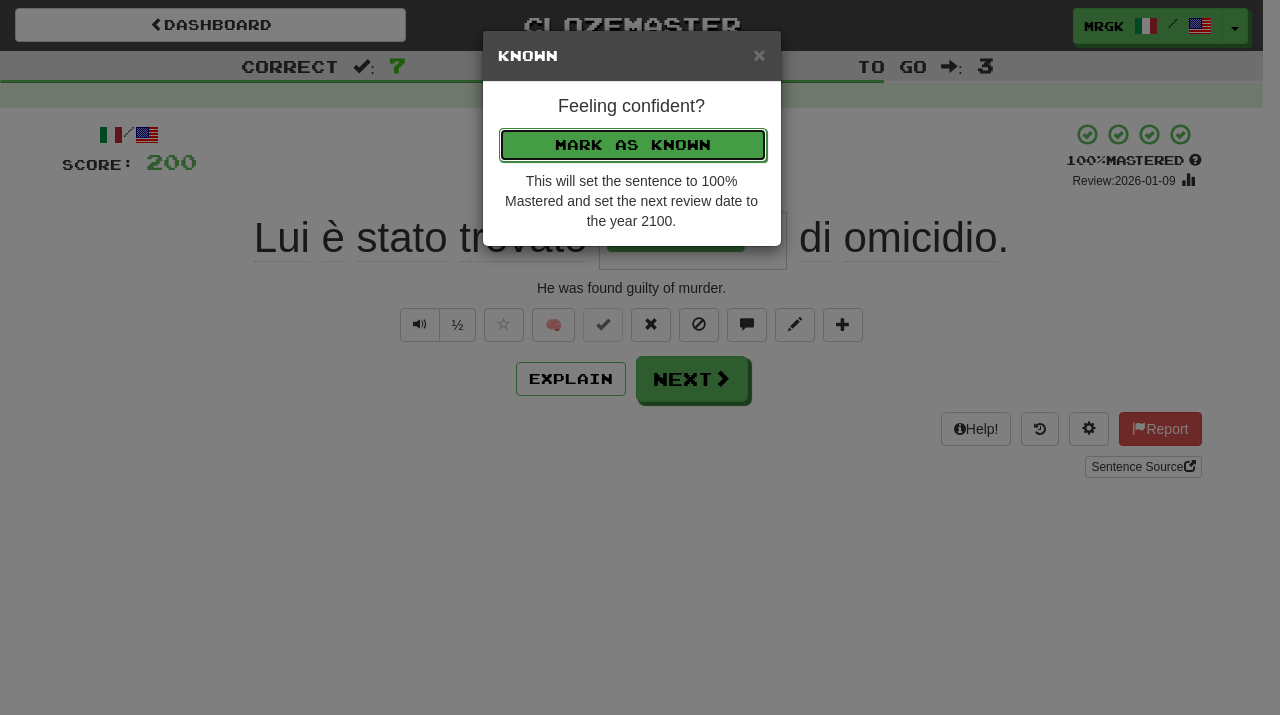 click on "Mark as Known" at bounding box center [633, 145] 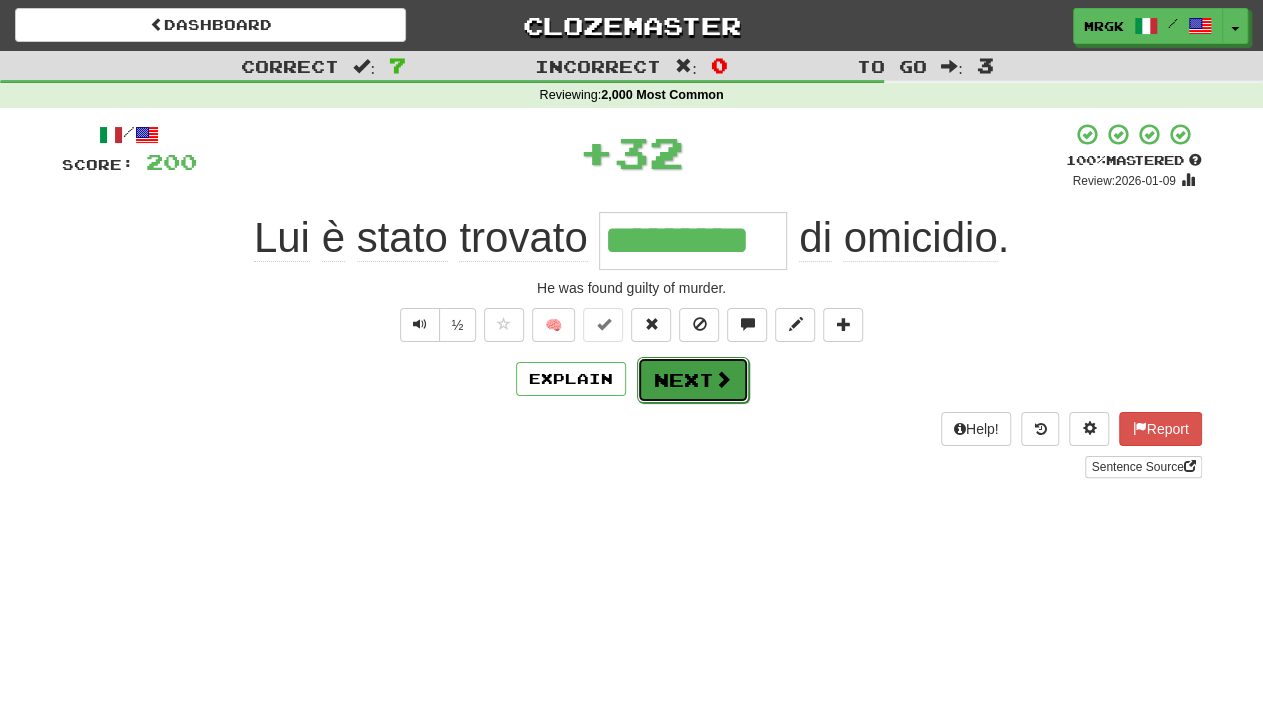 click on "Next" at bounding box center (693, 380) 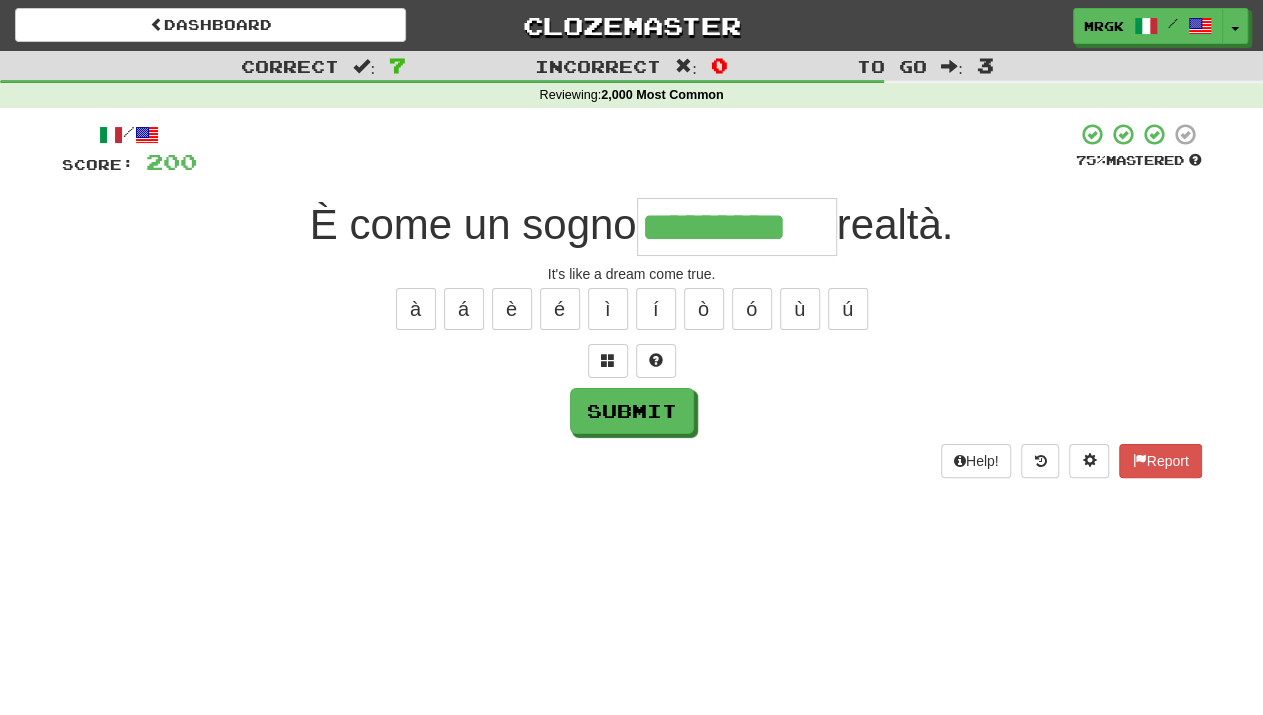 type on "*********" 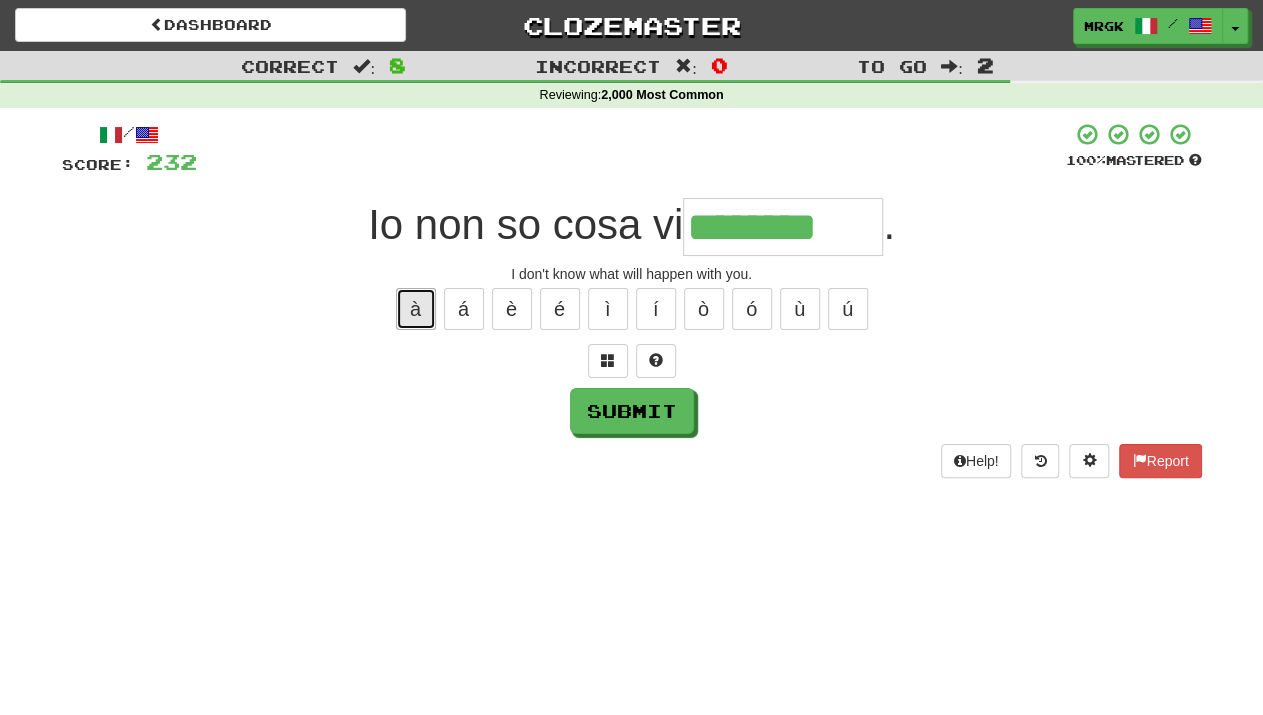 click on "à" at bounding box center (416, 309) 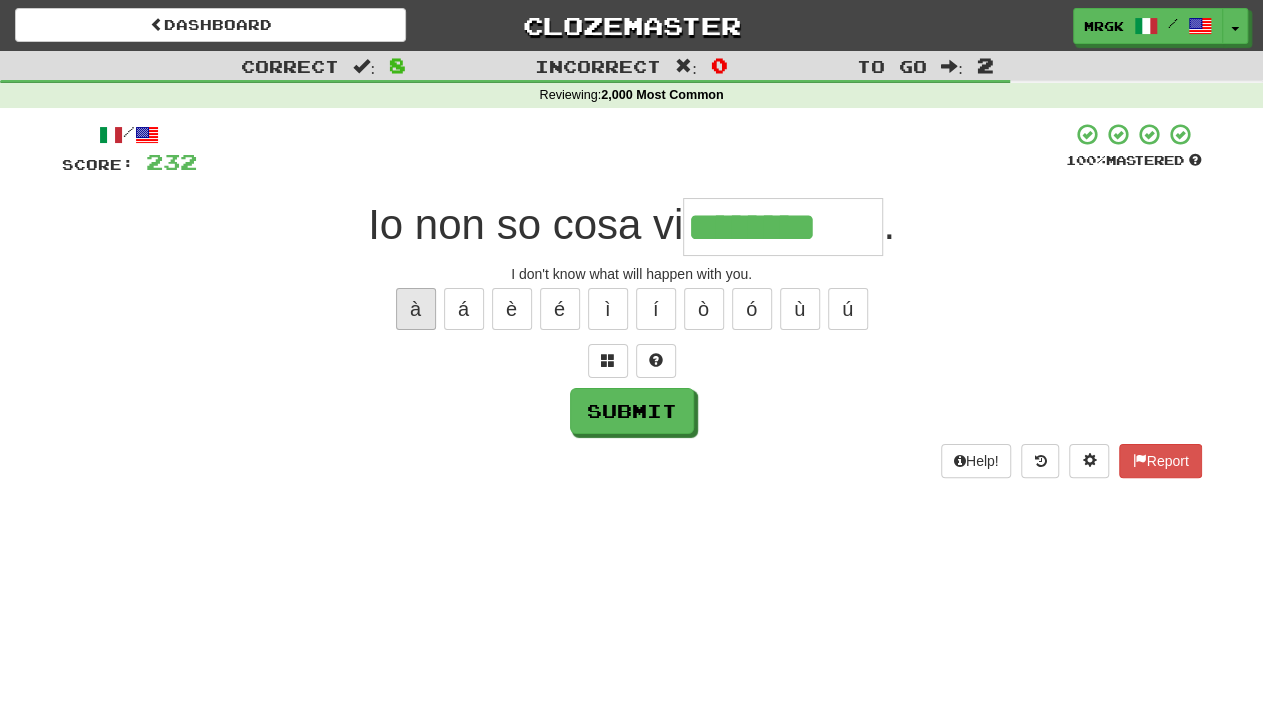 type on "*********" 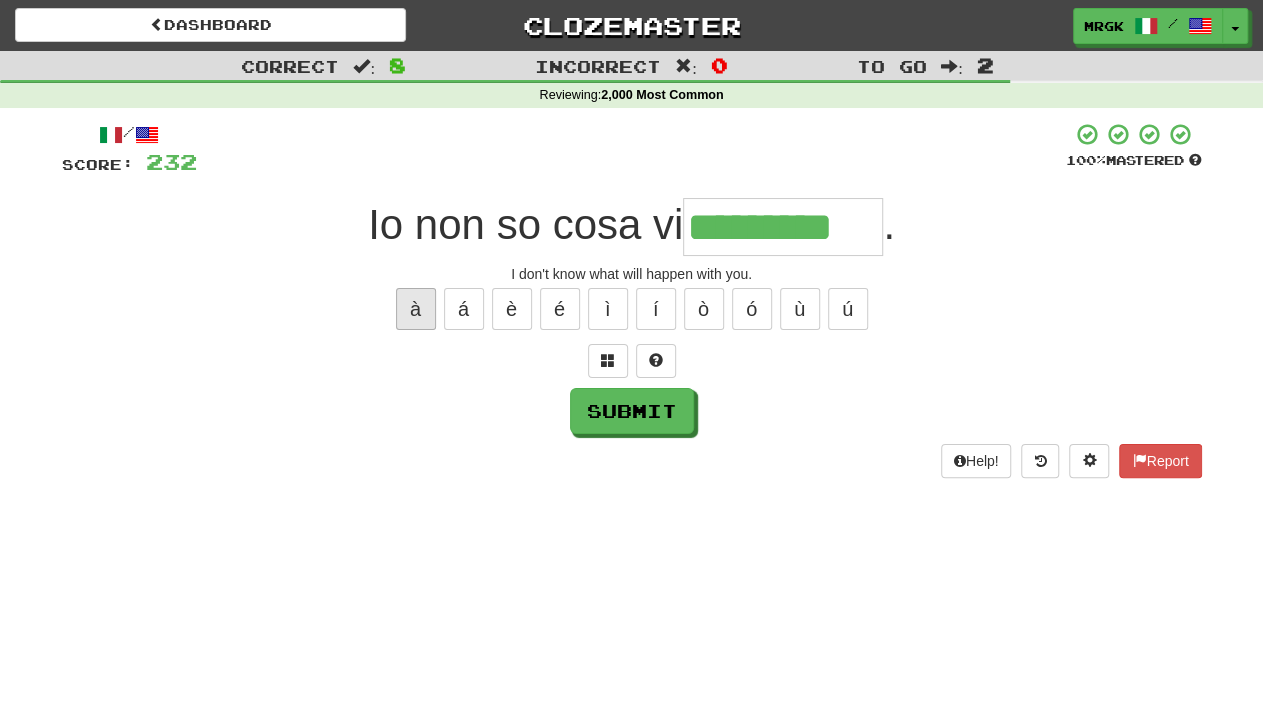 scroll, scrollTop: 0, scrollLeft: 1, axis: horizontal 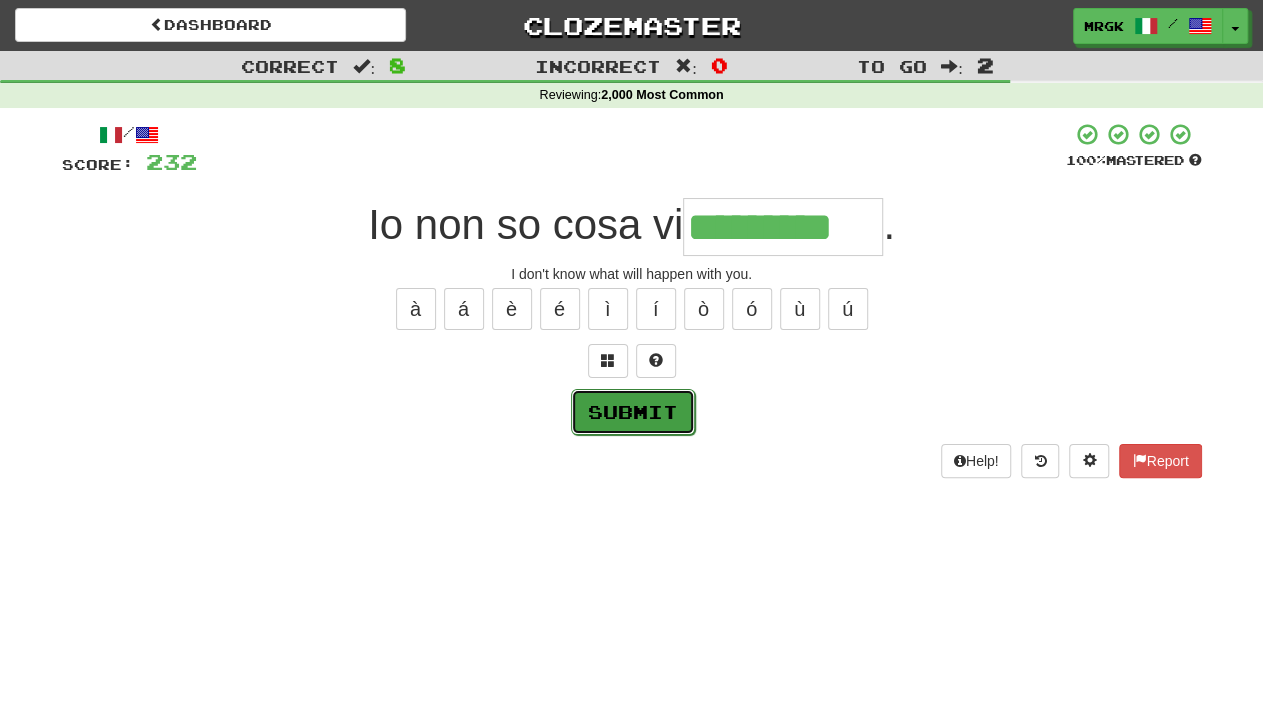 click on "Submit" at bounding box center (633, 412) 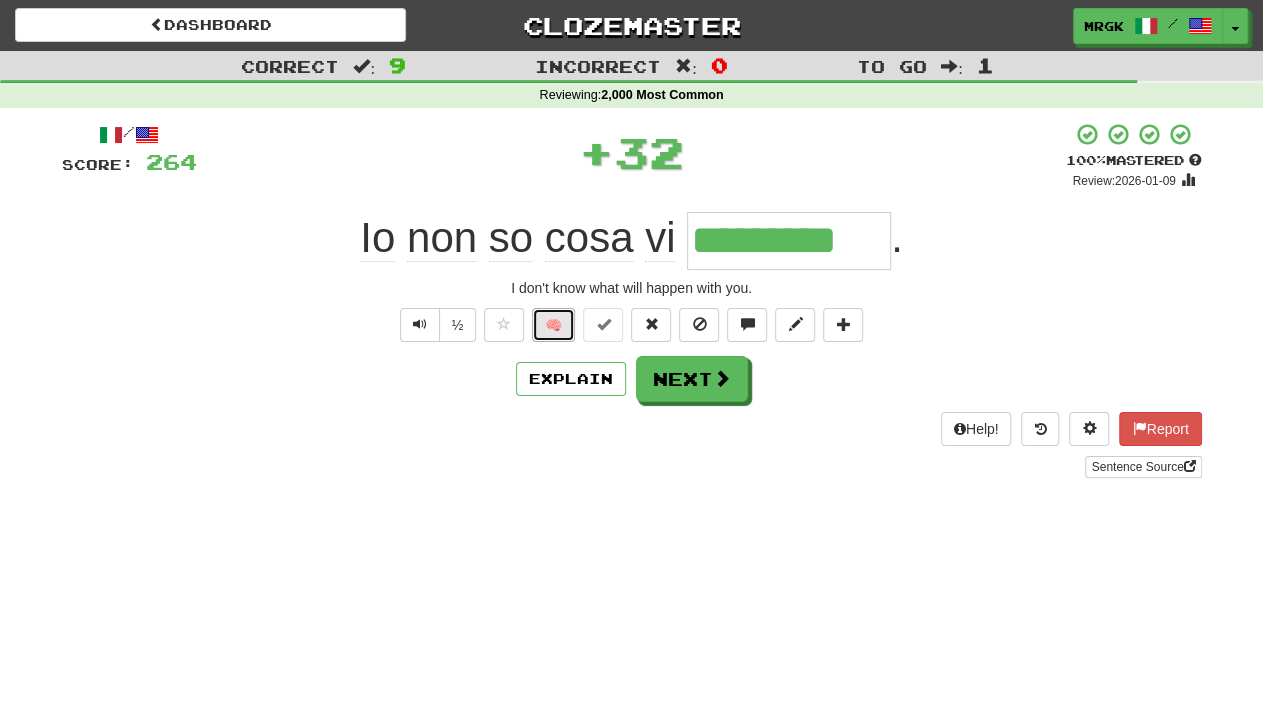 click on "🧠" at bounding box center [553, 325] 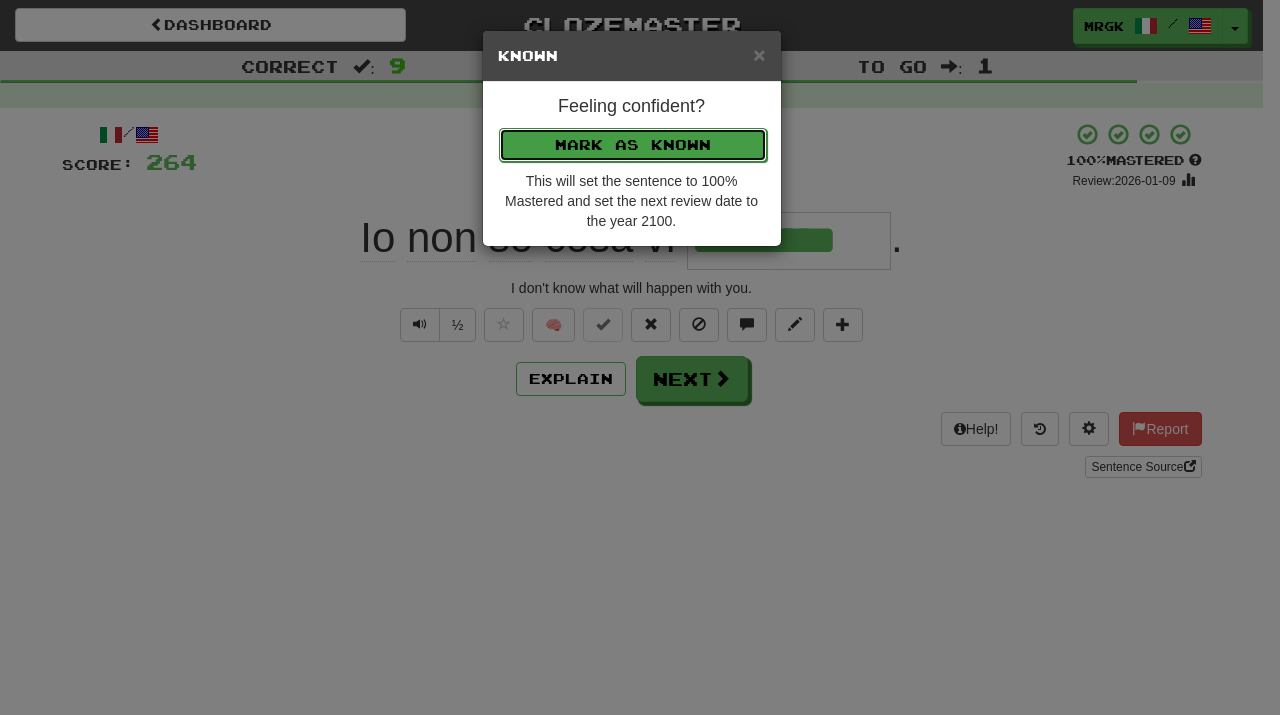 click on "Mark as Known" at bounding box center (633, 145) 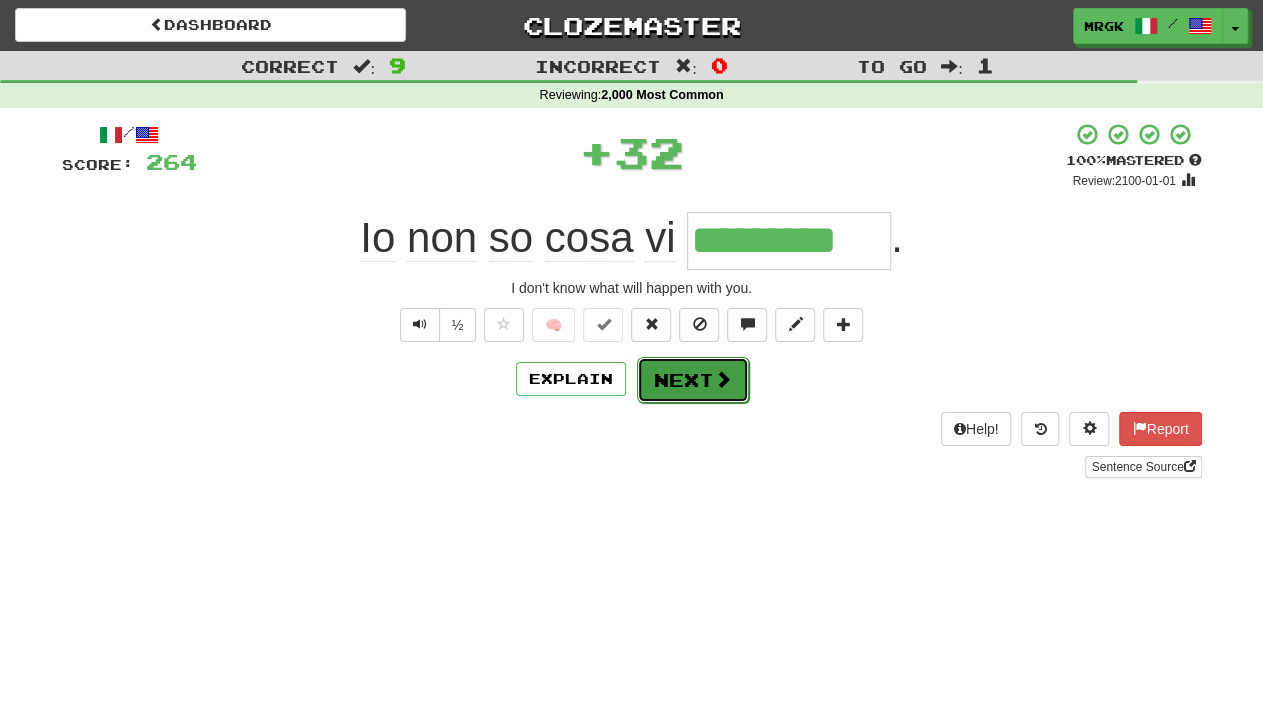 click on "Next" at bounding box center (693, 380) 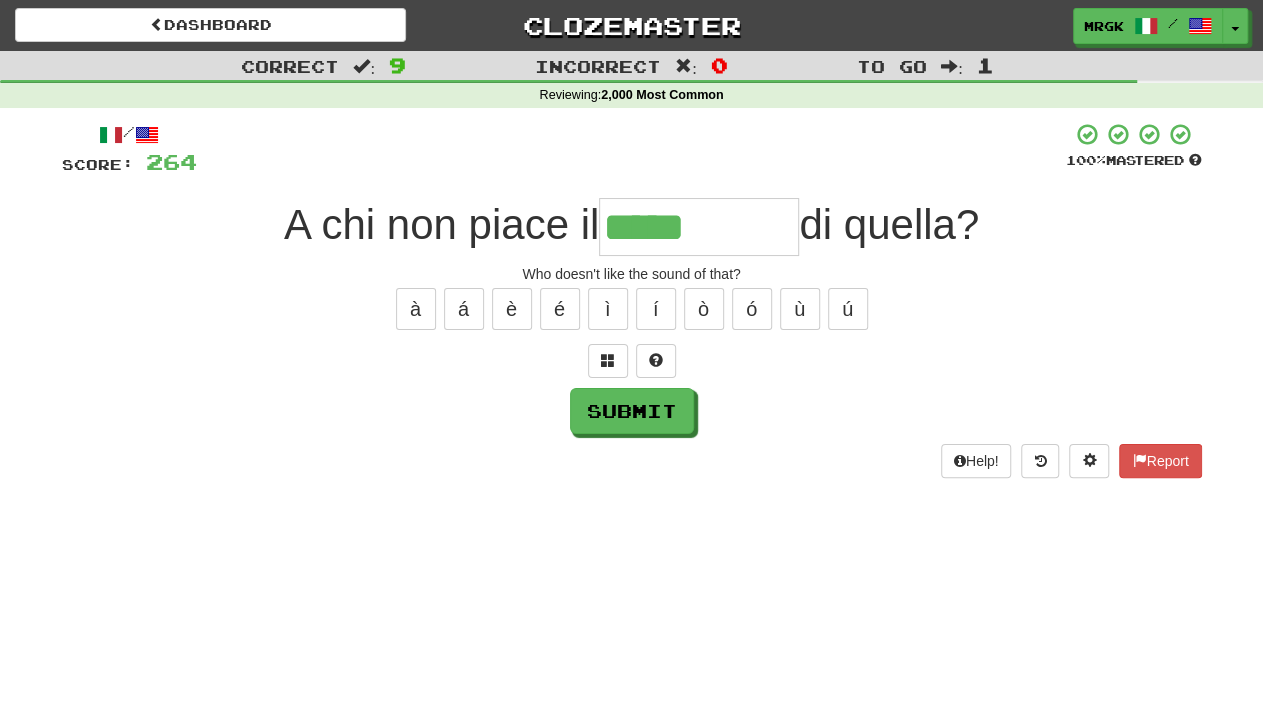 type on "*****" 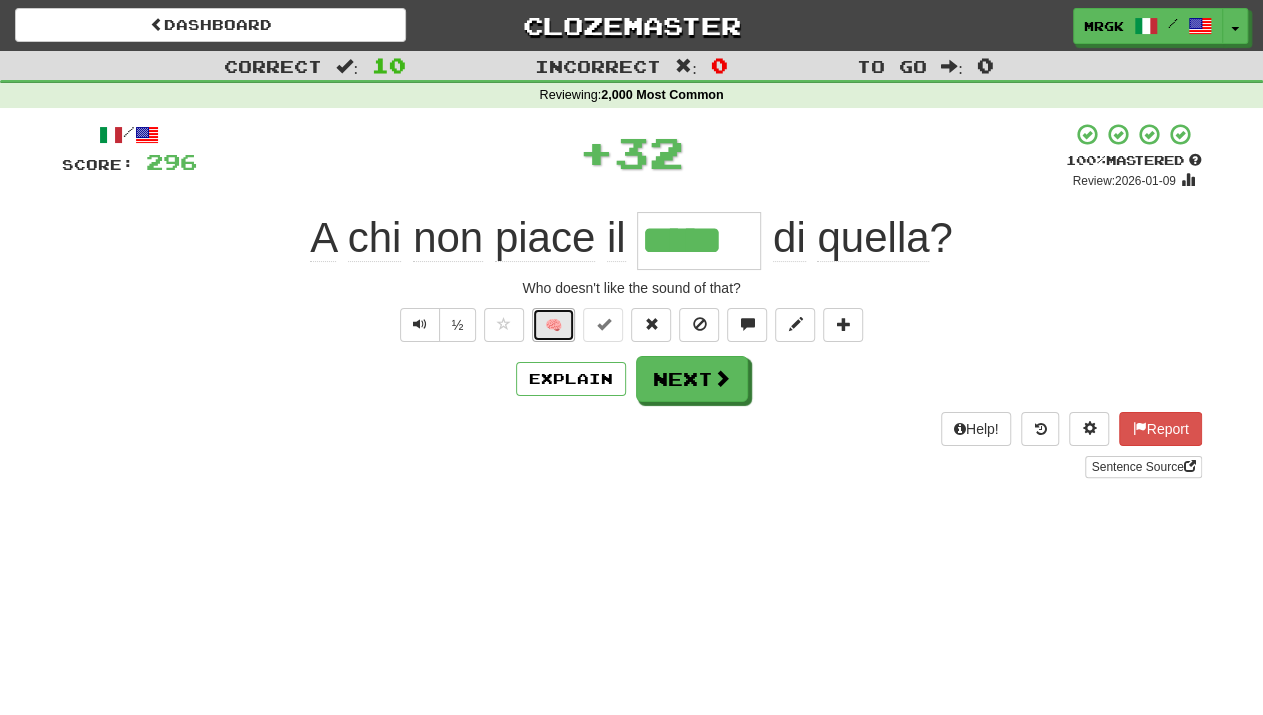 click on "🧠" at bounding box center (553, 325) 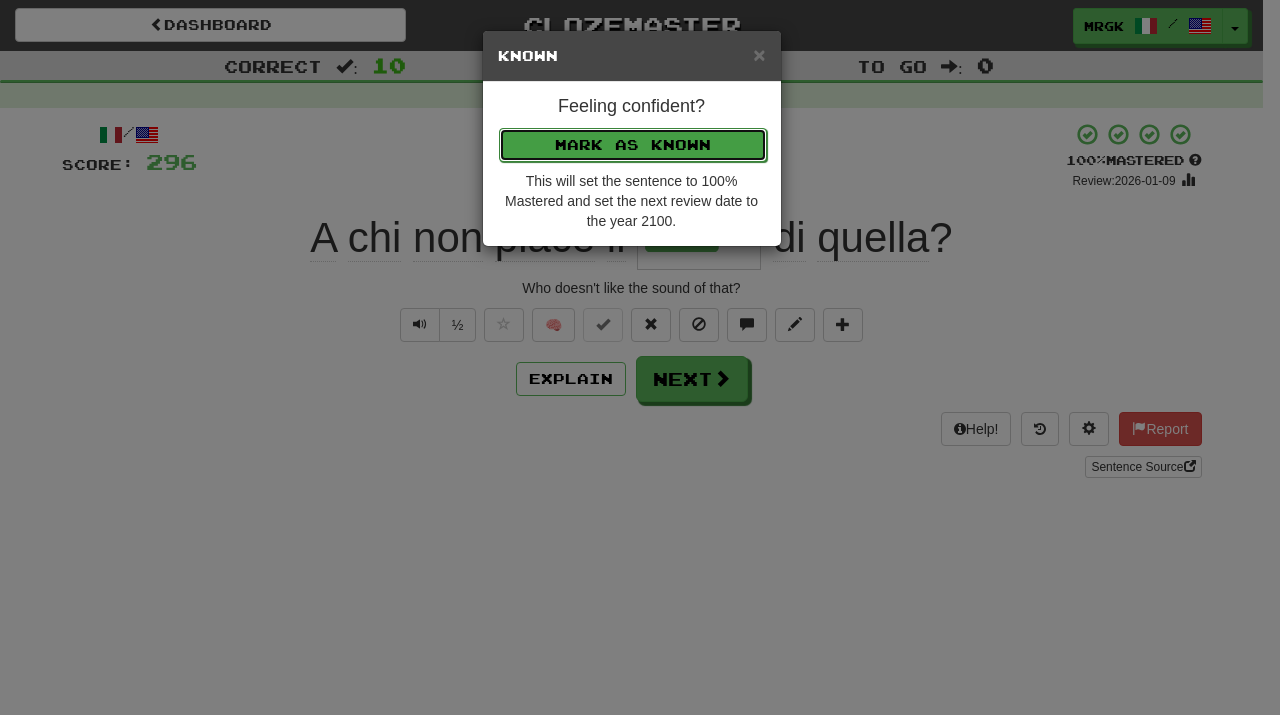 click on "Mark as Known" at bounding box center [633, 145] 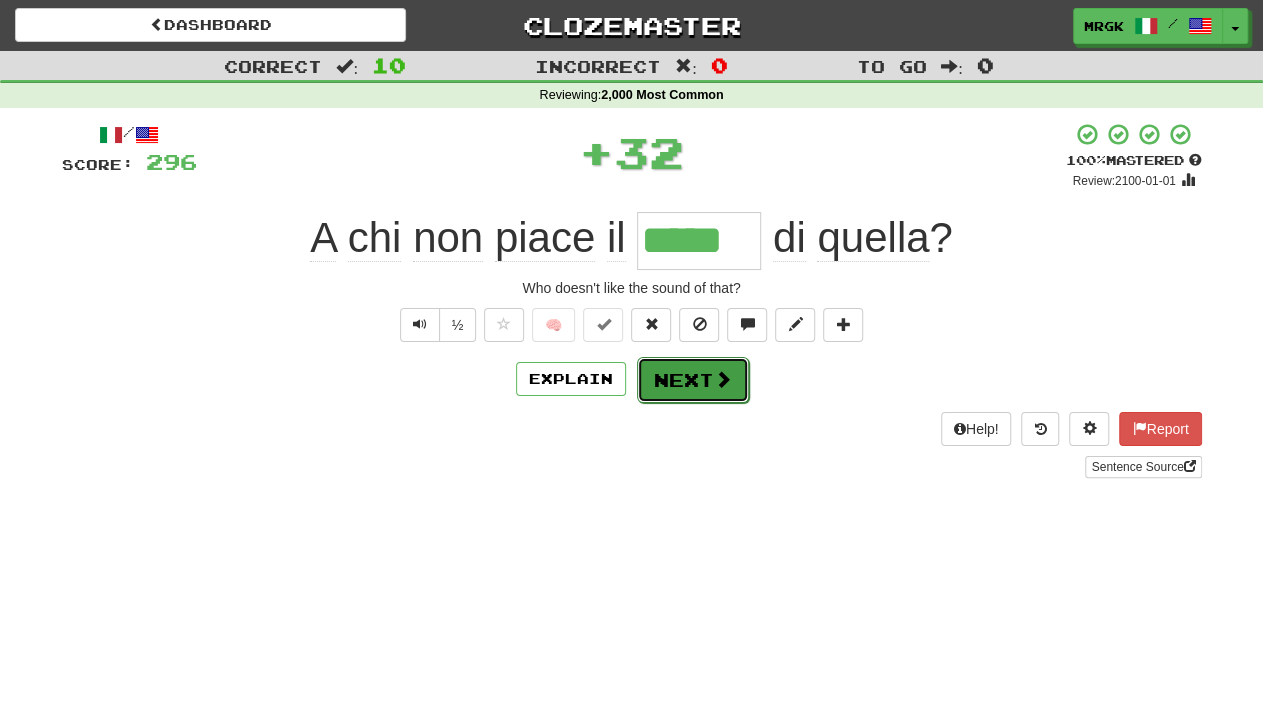 click on "Next" at bounding box center (693, 380) 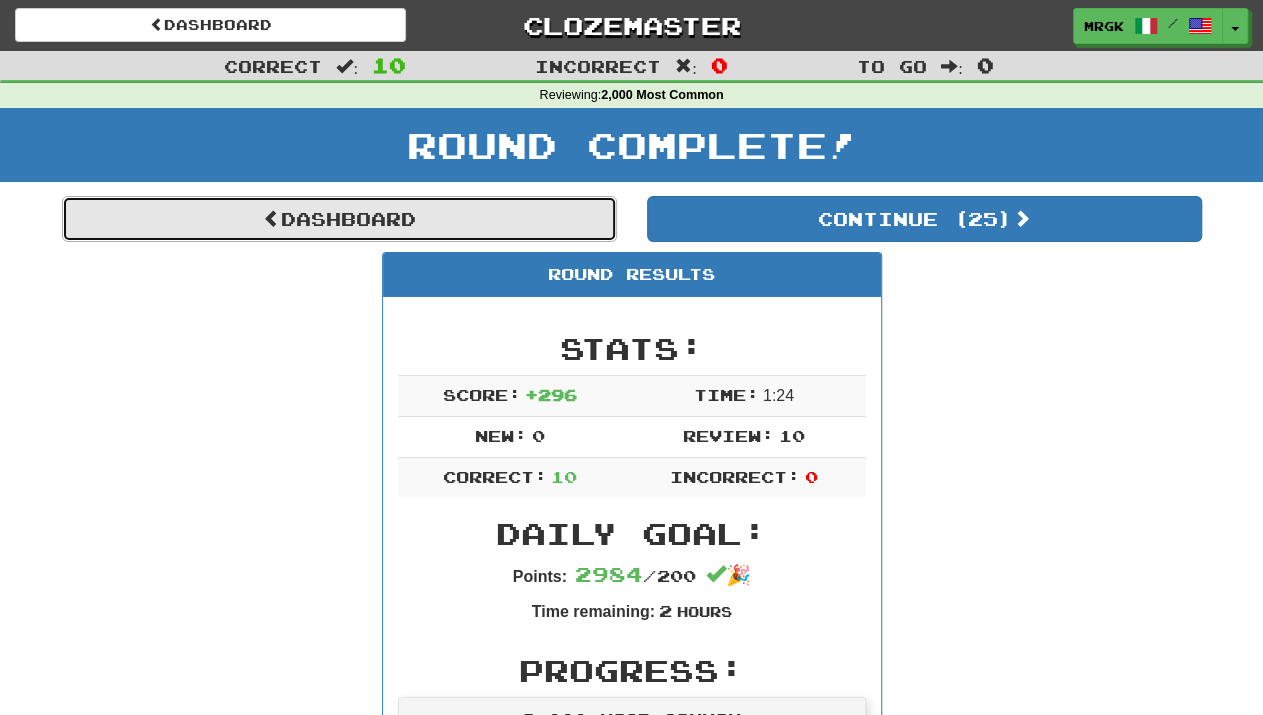 click on "Dashboard" at bounding box center [339, 219] 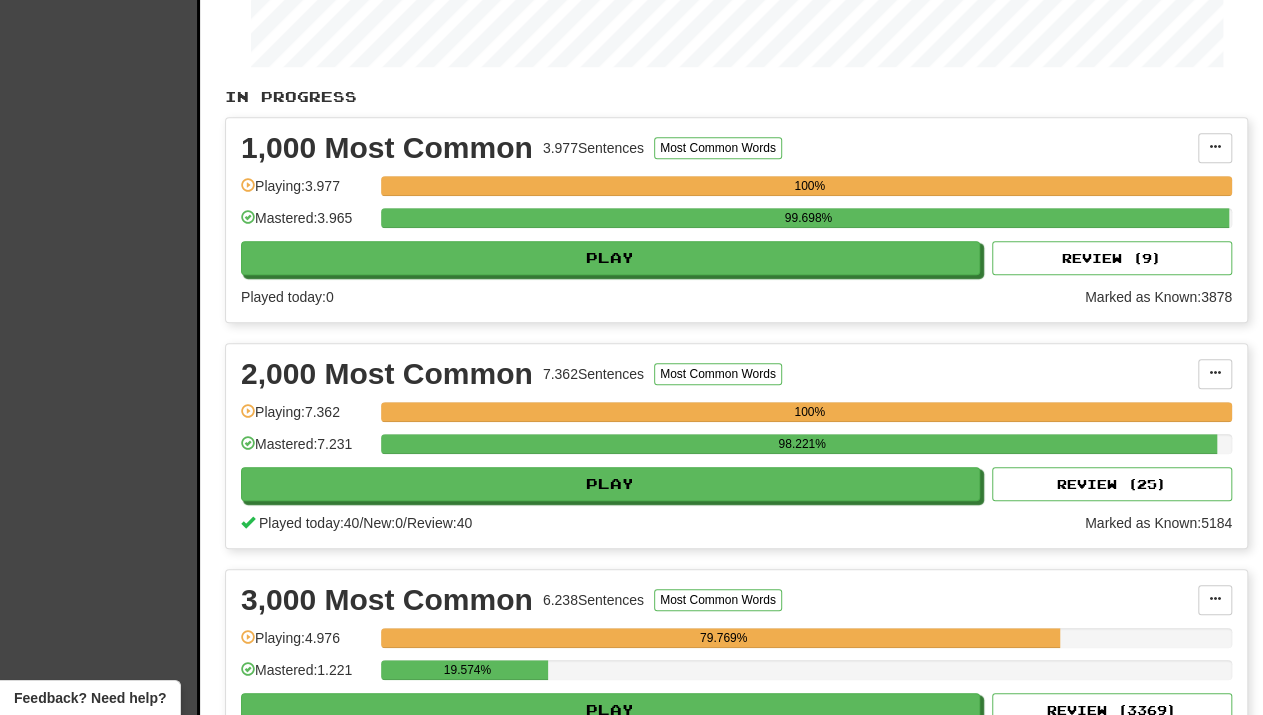 scroll, scrollTop: 361, scrollLeft: 0, axis: vertical 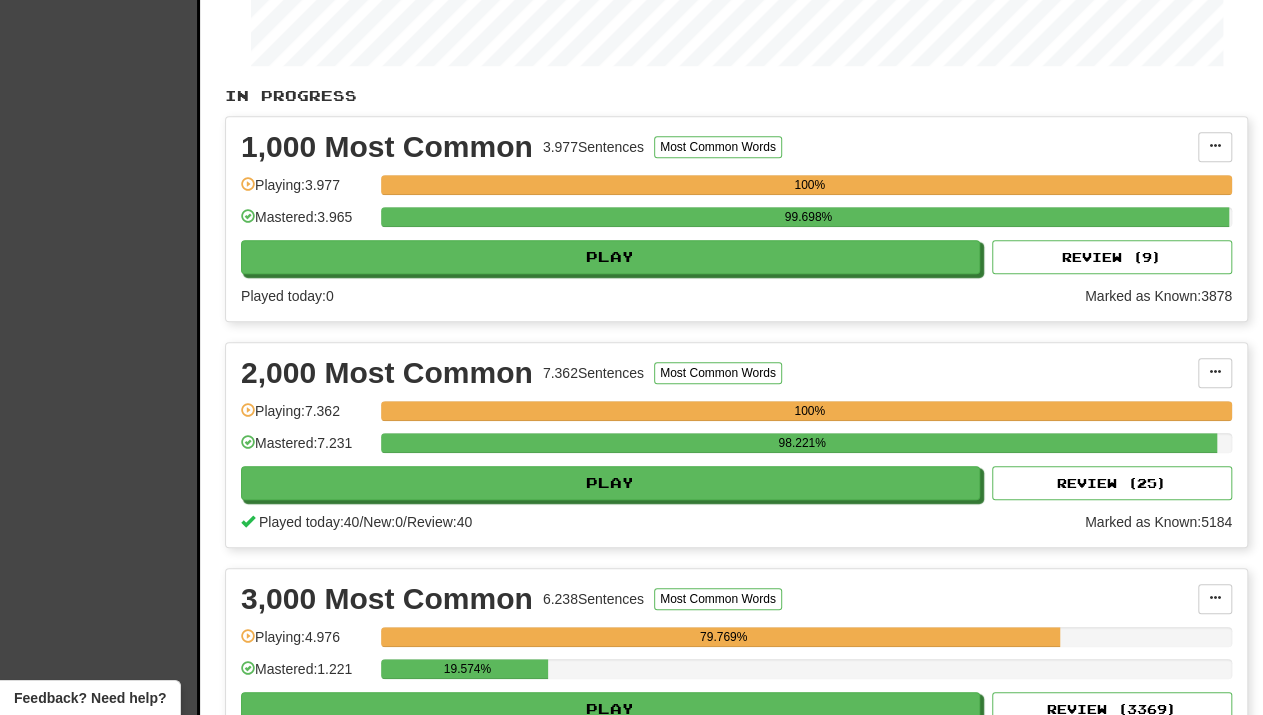click on "2,000 Most Common 7.362  Sentences Most Common Words Manage Sentences Unpin from Dashboard  Playing:  7.362 100%  Mastered:  7.231 98.221% Play Review ( 25 )   Played today:  40  /  New:  0  /  Review:  40 Marked as Known:  5184" at bounding box center (736, 445) 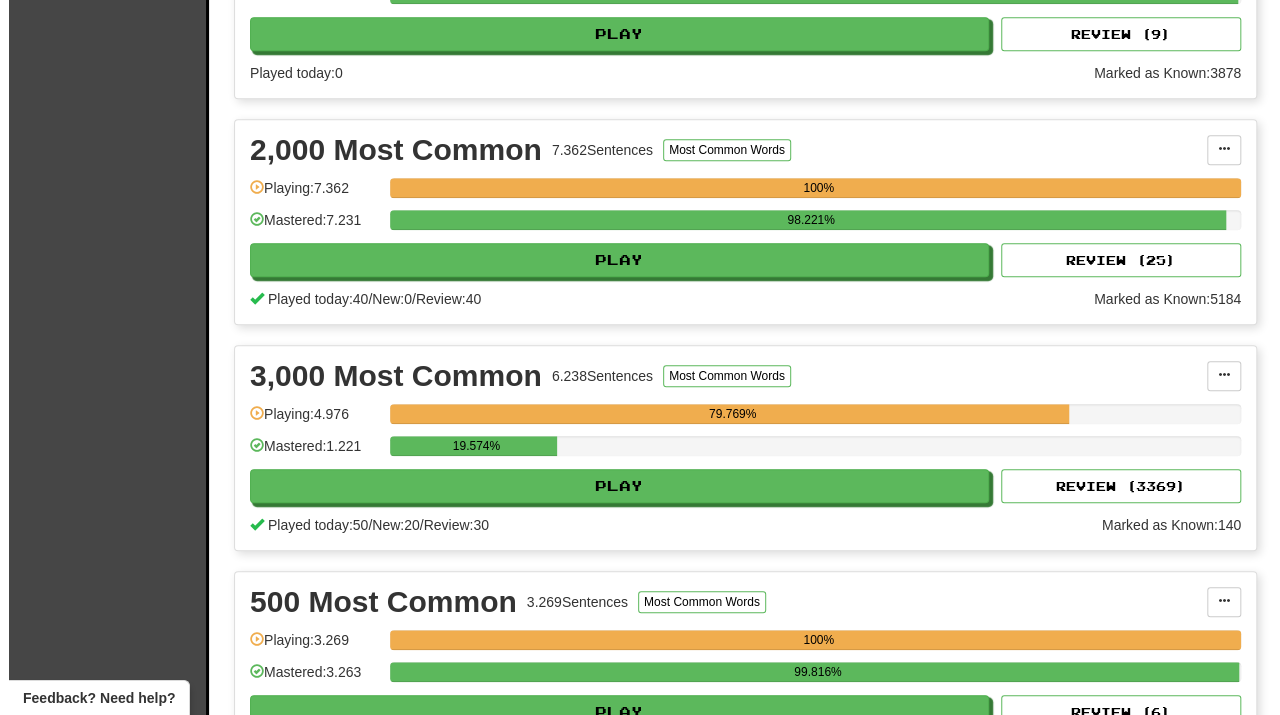 scroll, scrollTop: 589, scrollLeft: 0, axis: vertical 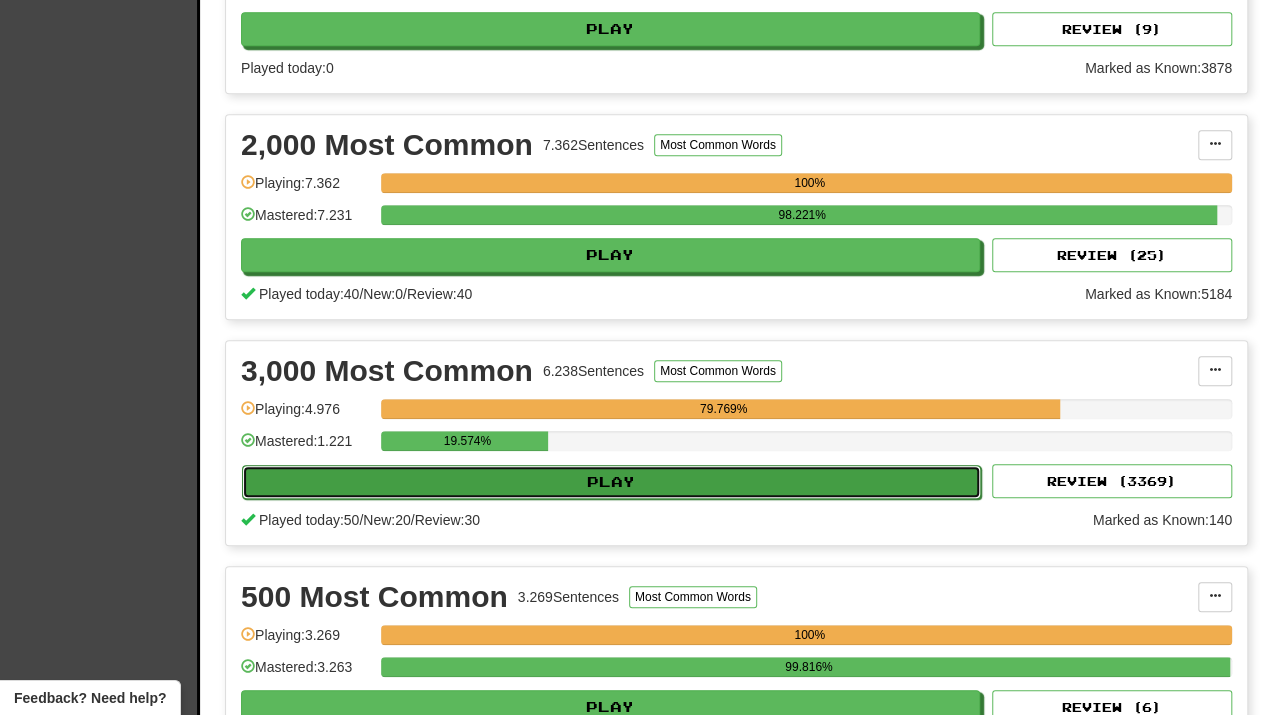 click on "Play" at bounding box center [611, 482] 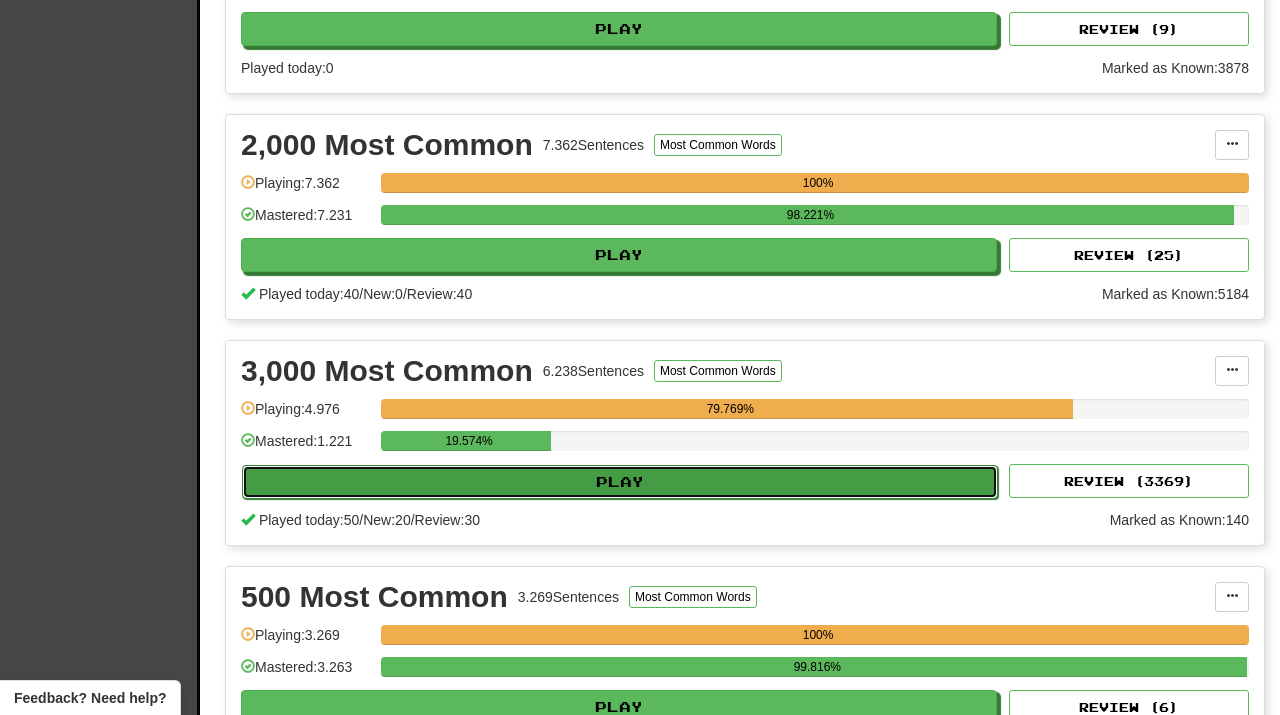 select on "**" 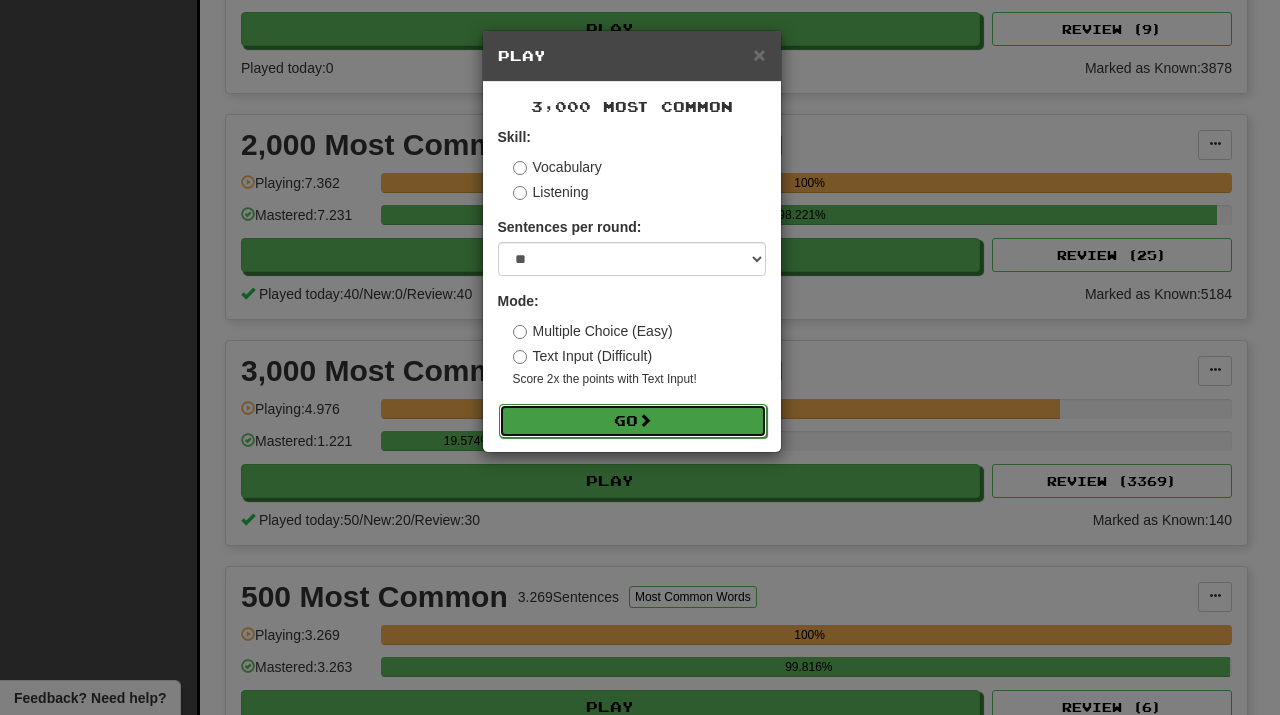 click on "Go" at bounding box center (633, 421) 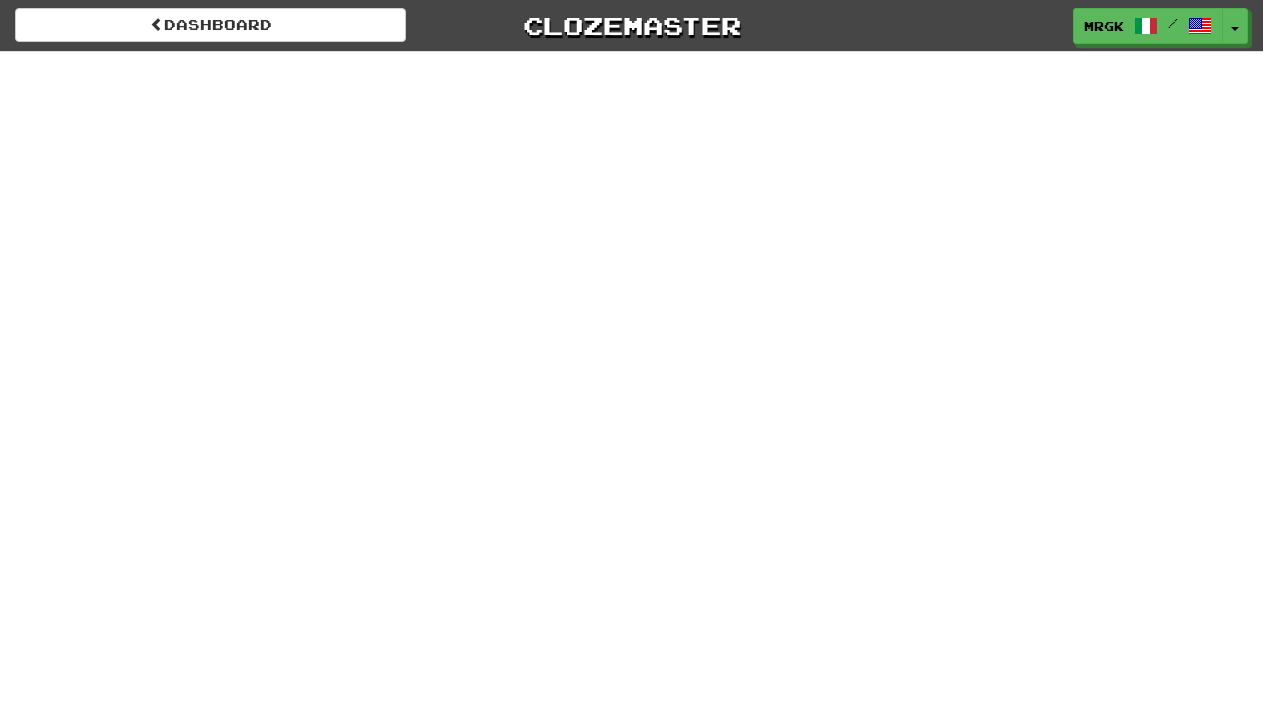 scroll, scrollTop: 0, scrollLeft: 0, axis: both 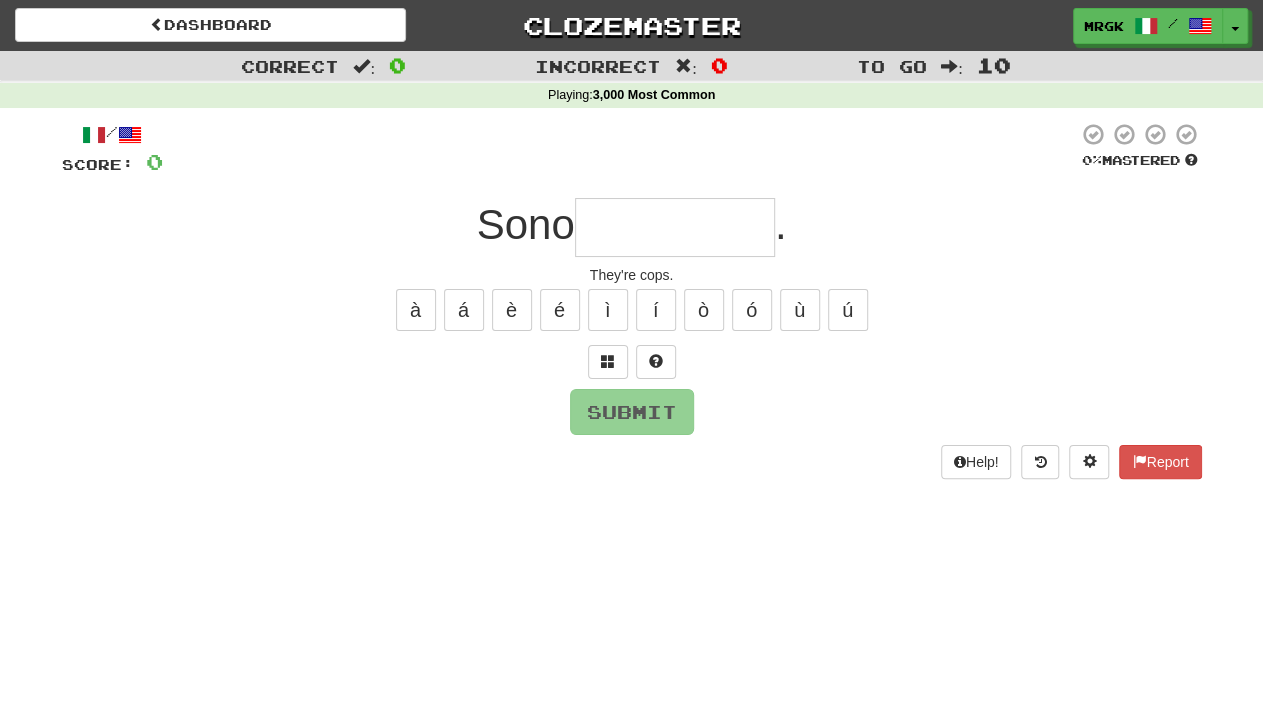 type on "*" 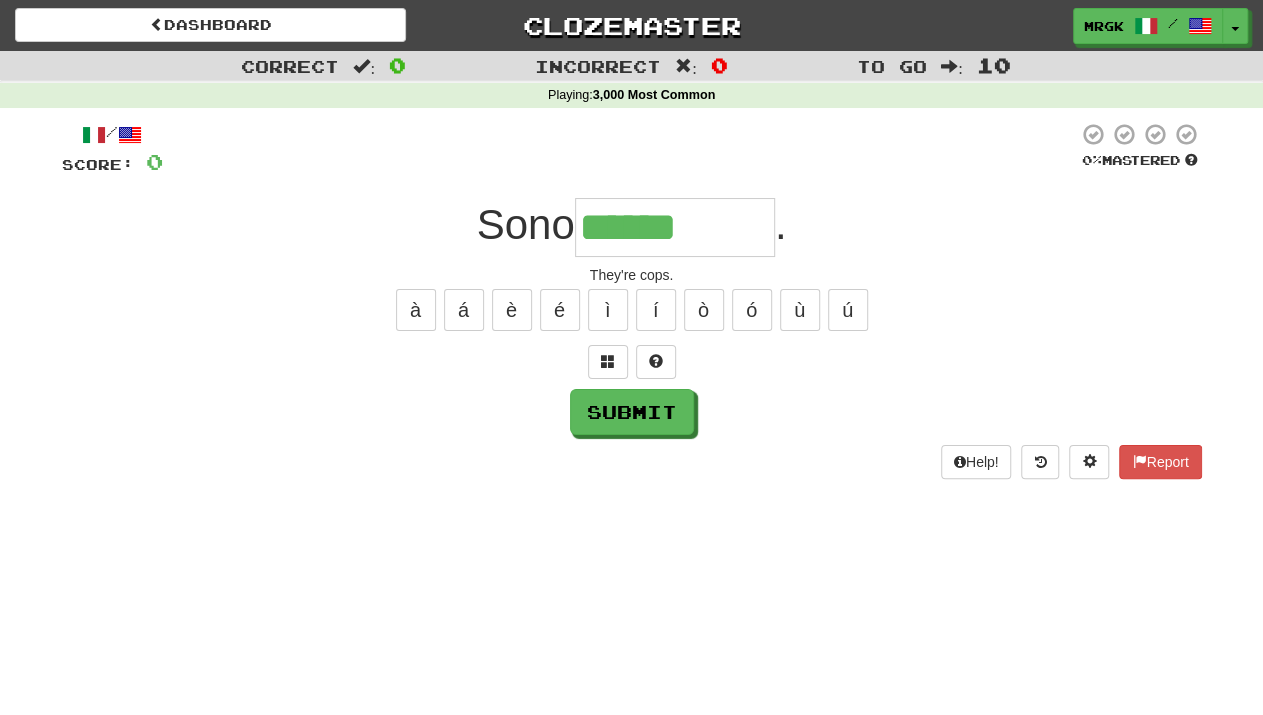 type on "******" 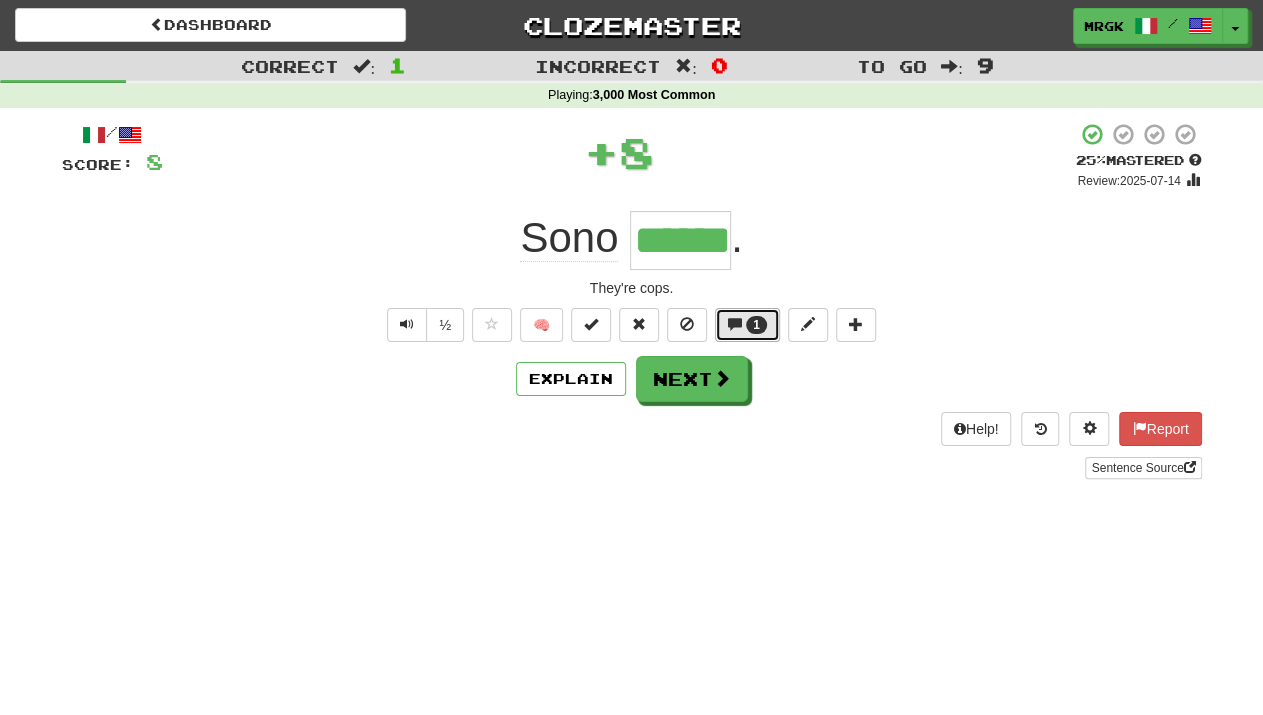 click on "1" at bounding box center [756, 325] 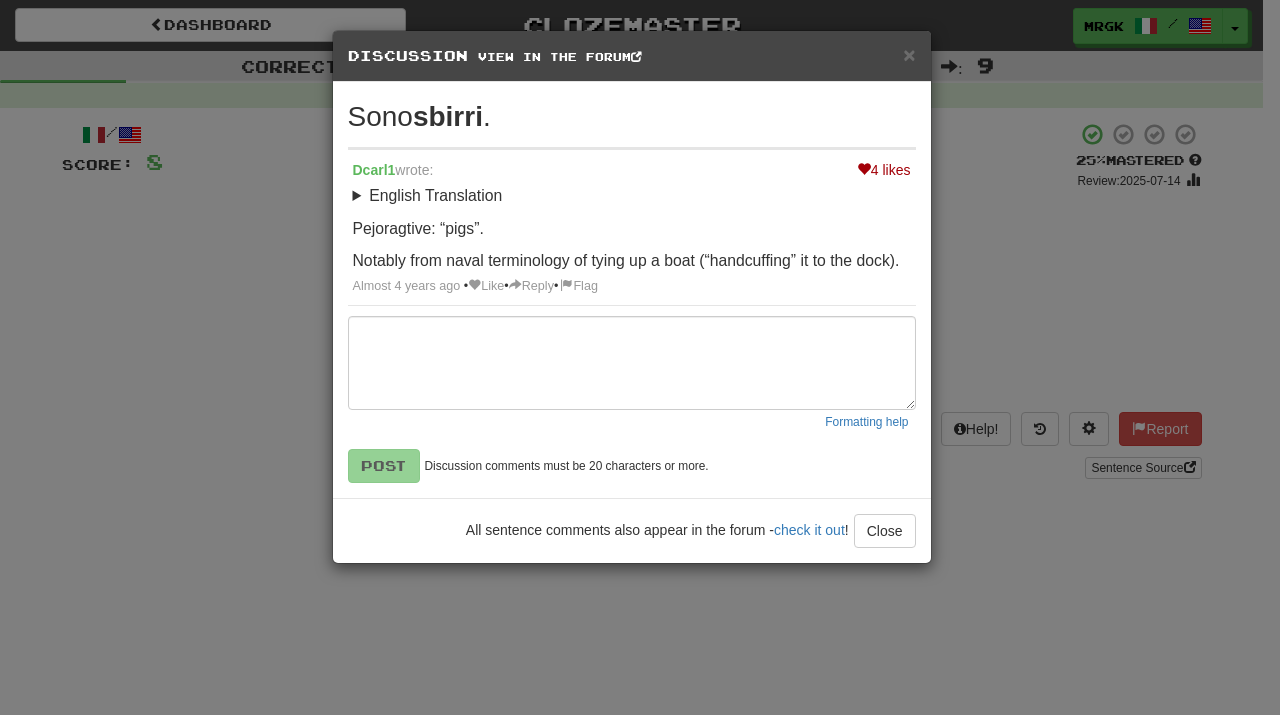 click on "× Discussion View in the forum" at bounding box center [632, 56] 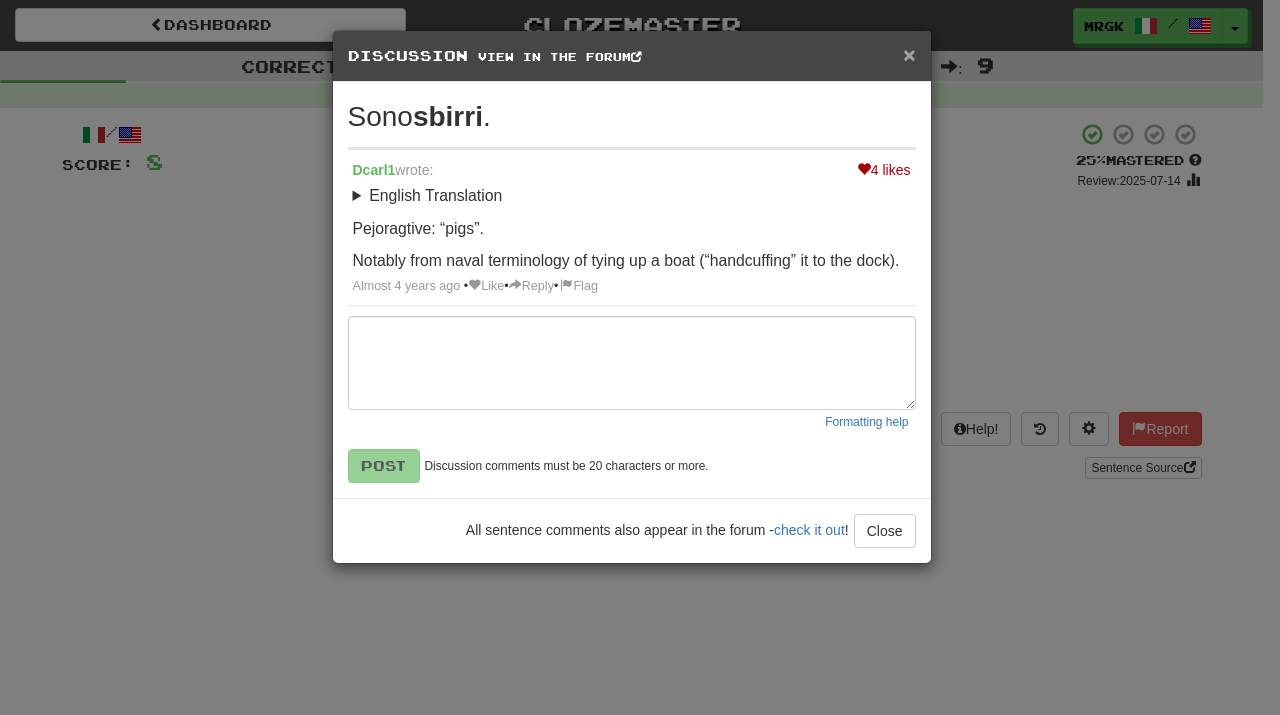 click on "×" at bounding box center [909, 54] 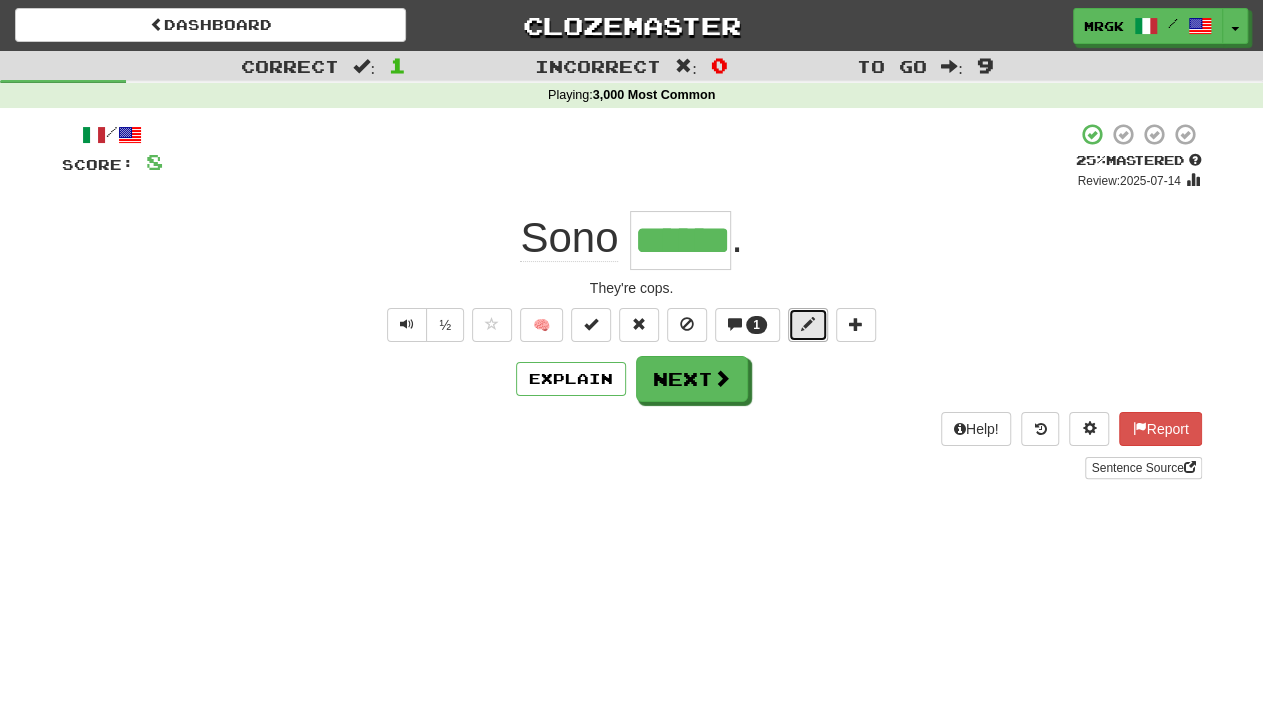 click at bounding box center (808, 325) 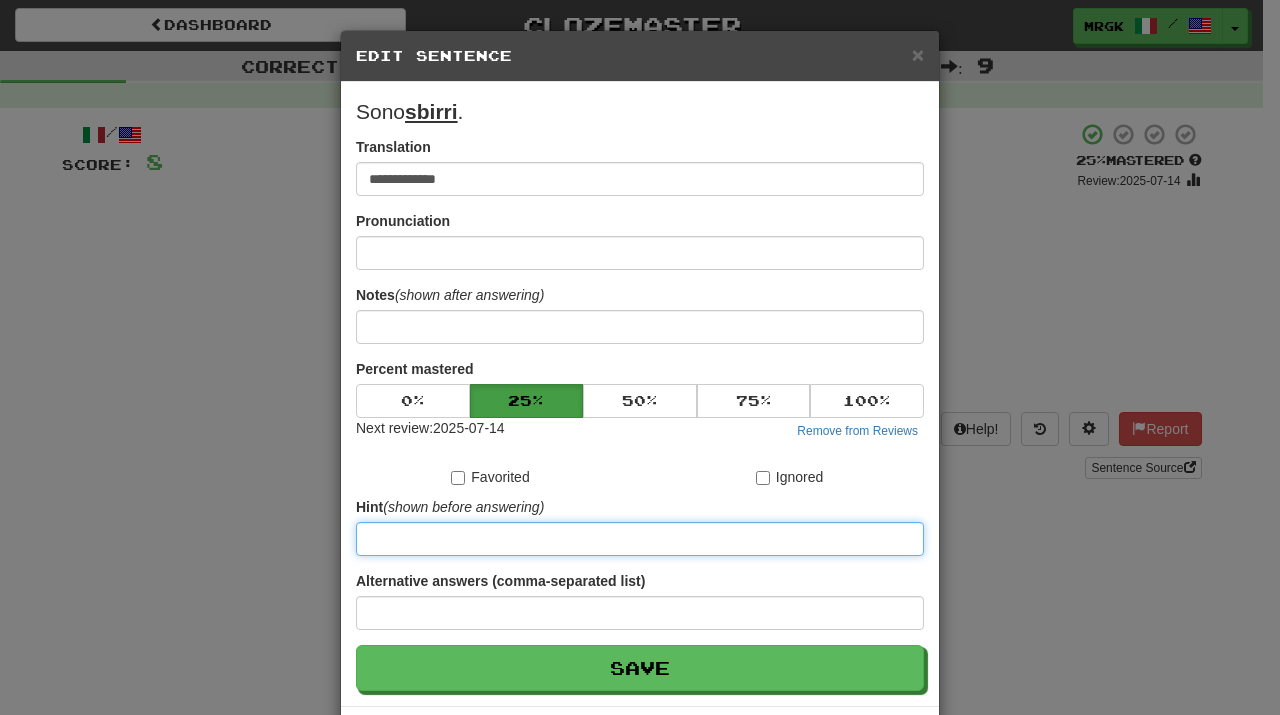 click at bounding box center [640, 539] 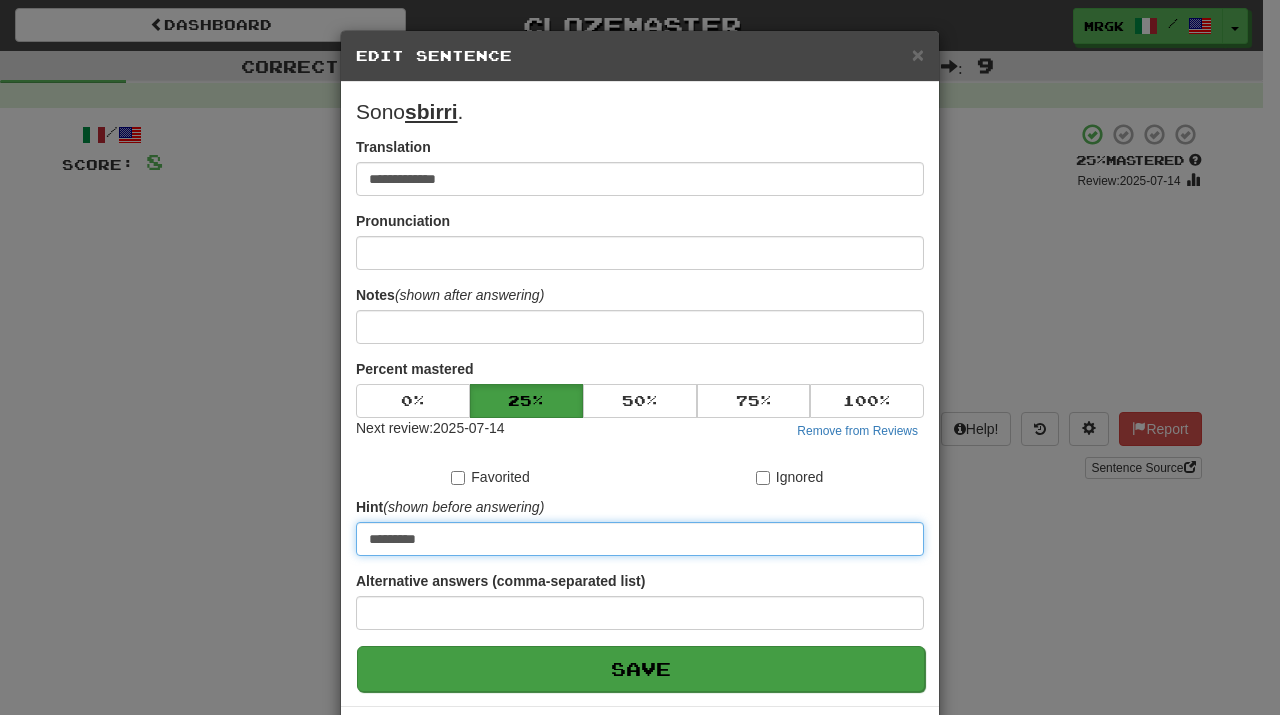 type on "*********" 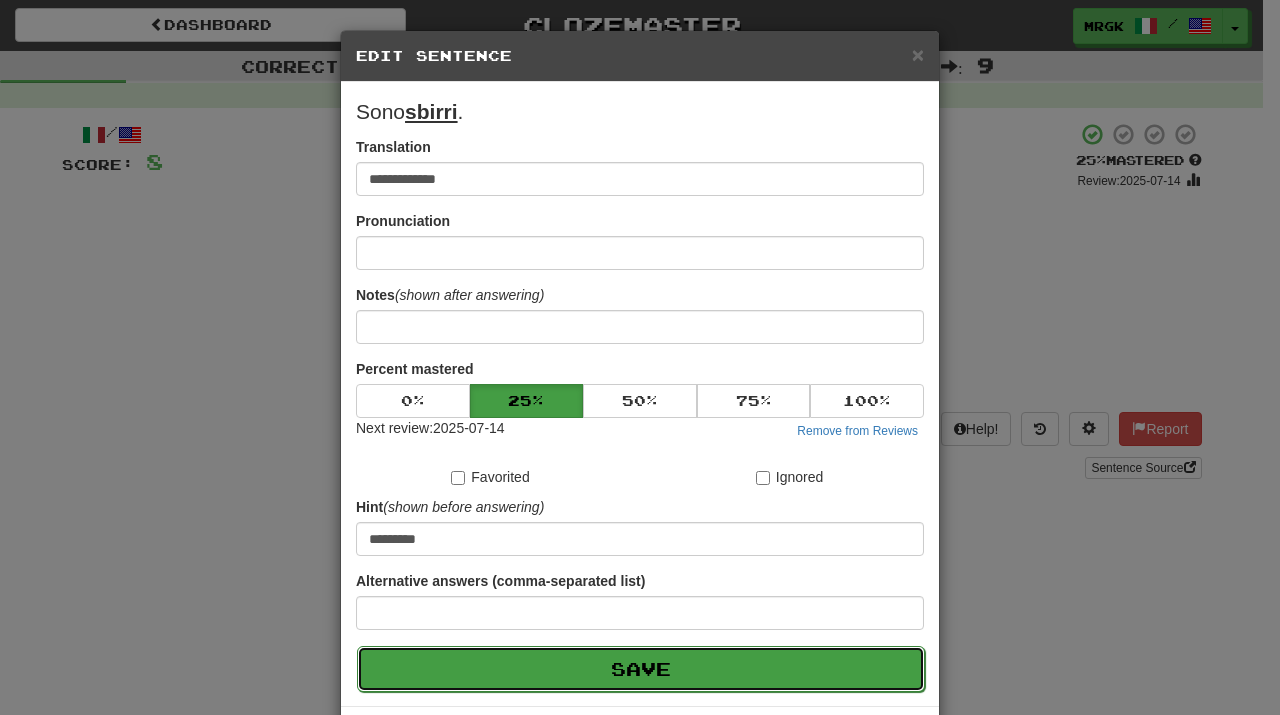 click on "Save" at bounding box center (641, 669) 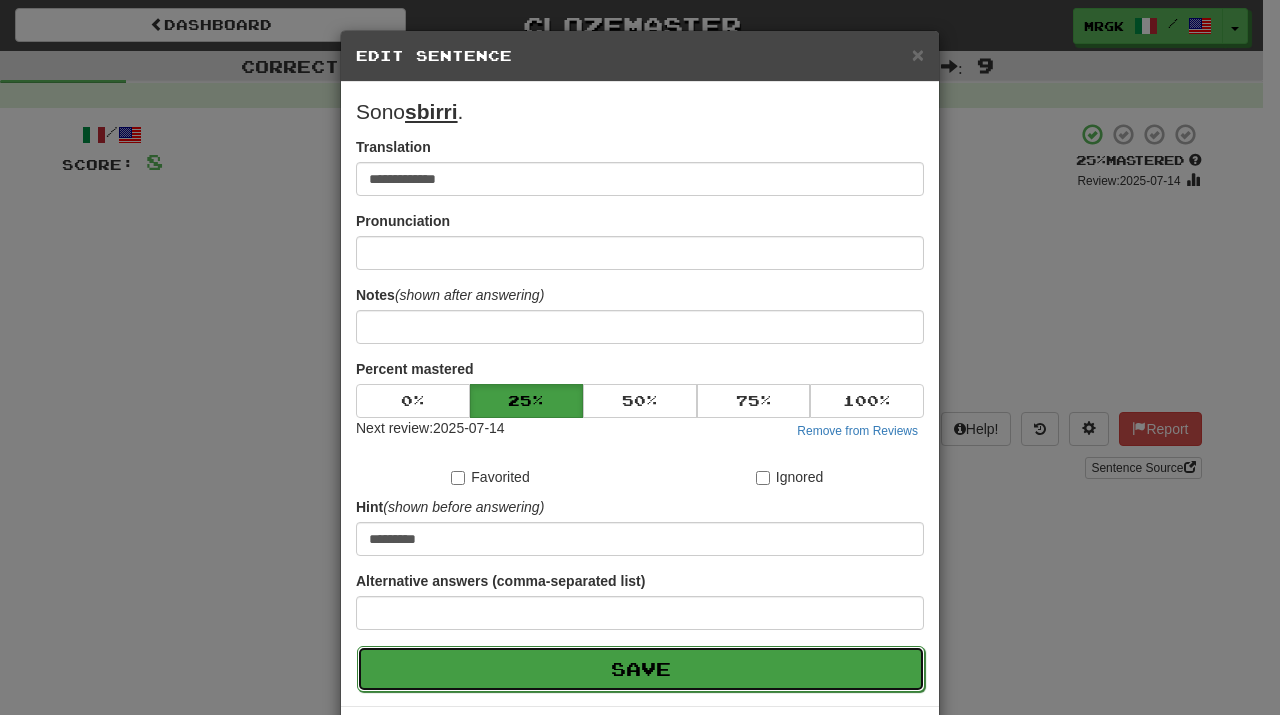 click on "Save" at bounding box center [641, 669] 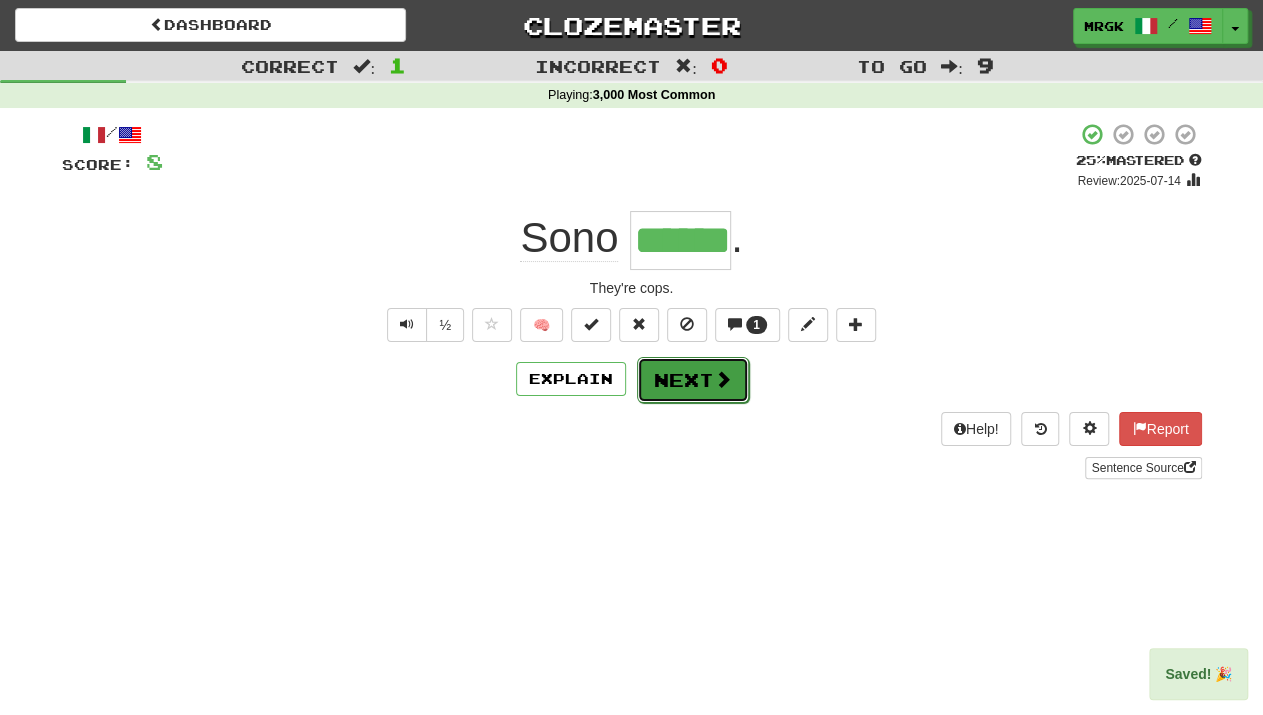 click on "Next" at bounding box center (693, 380) 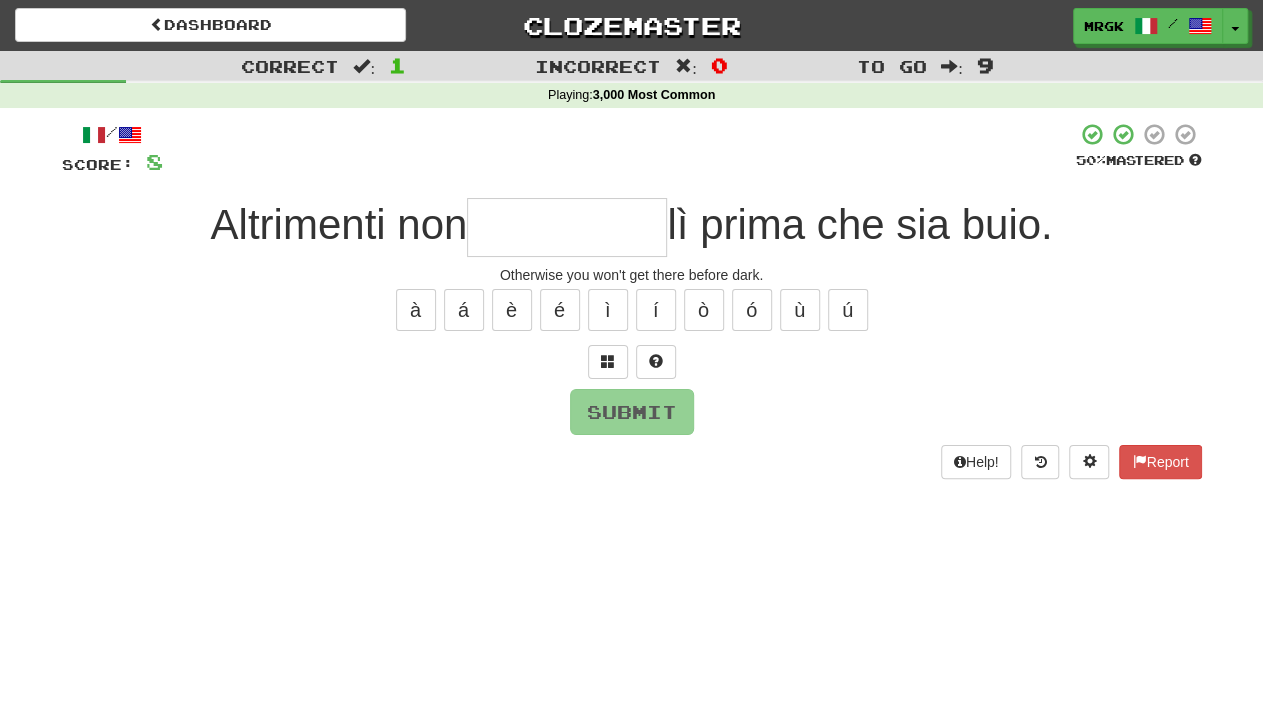 type on "*" 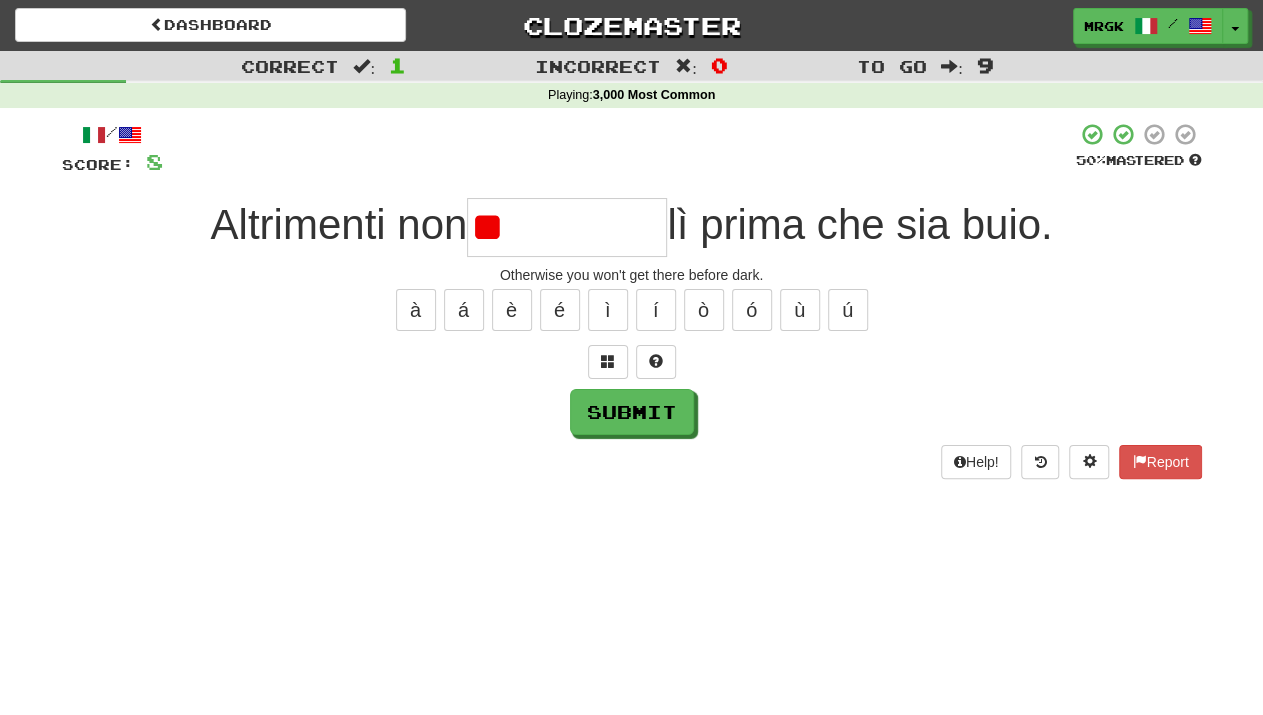 type on "*" 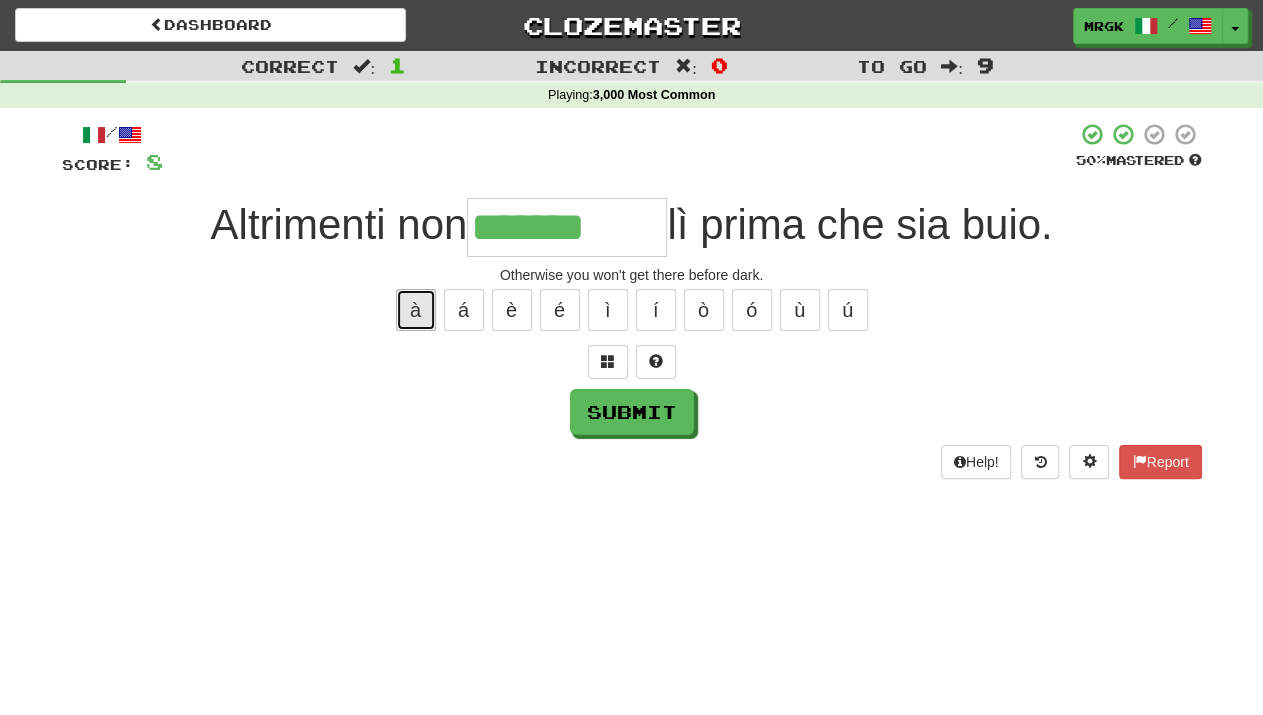 click on "à" at bounding box center (416, 310) 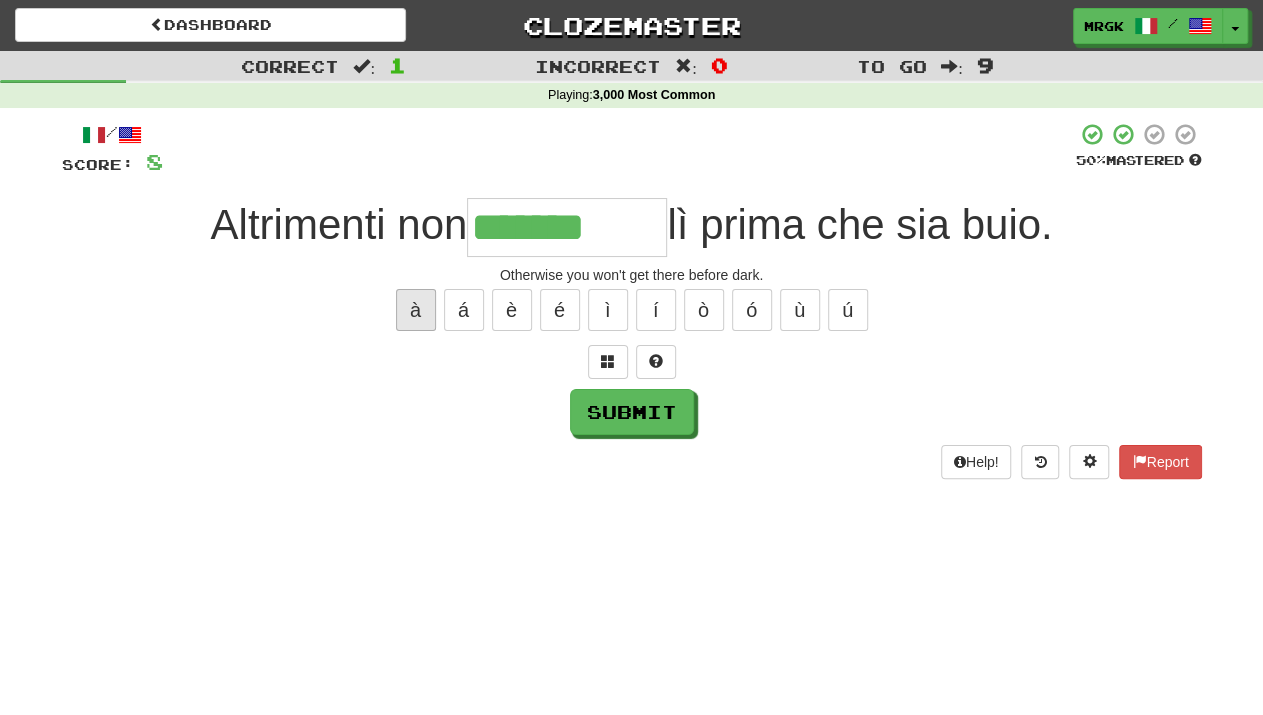type on "********" 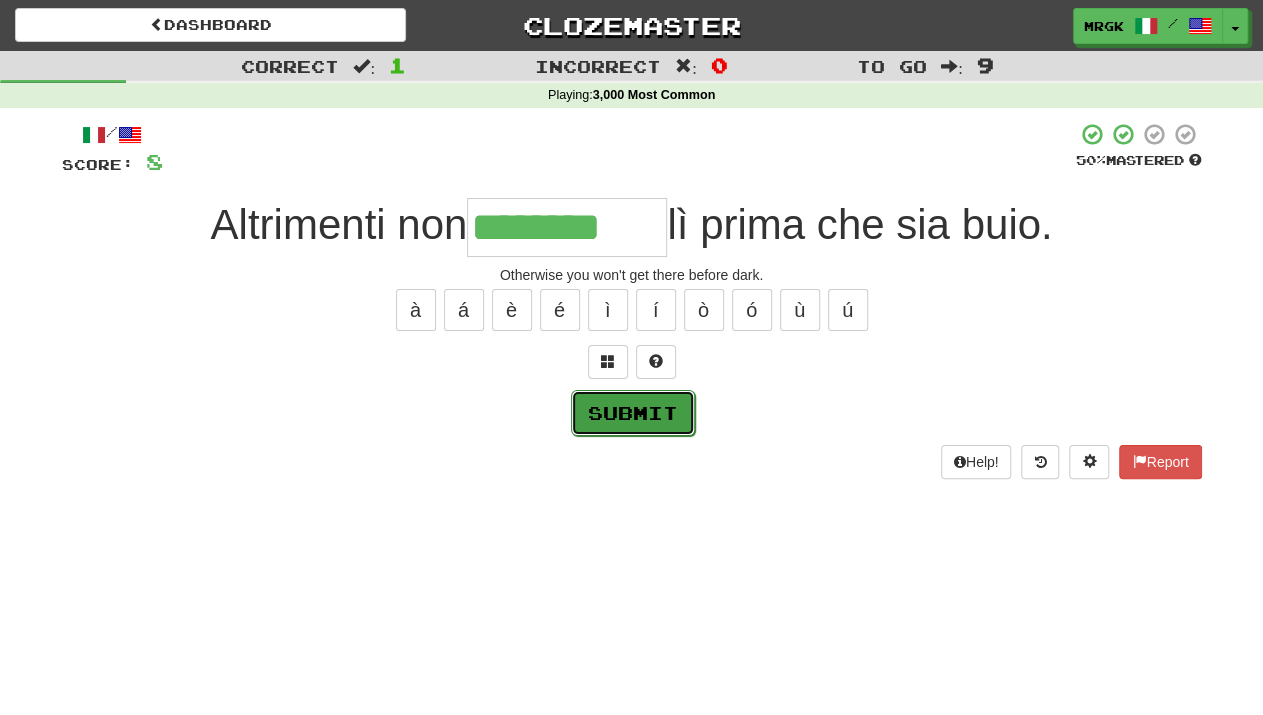click on "Submit" at bounding box center [633, 413] 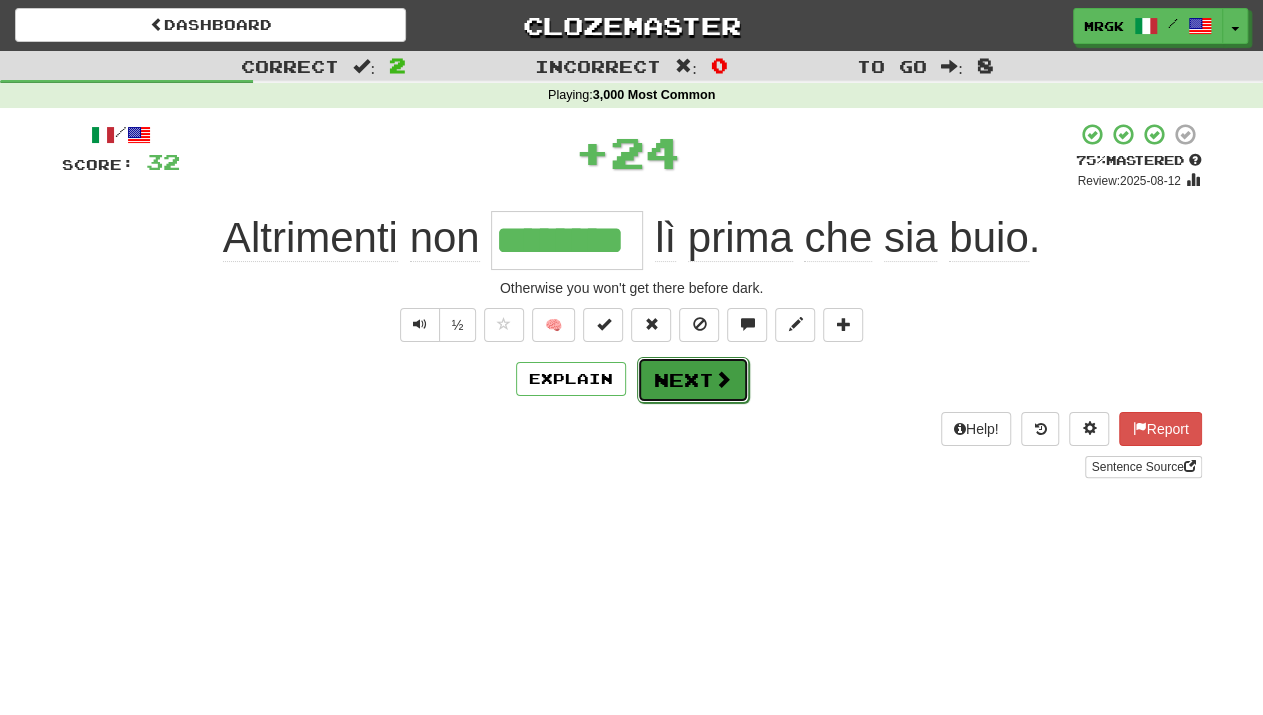 click on "Next" at bounding box center (693, 380) 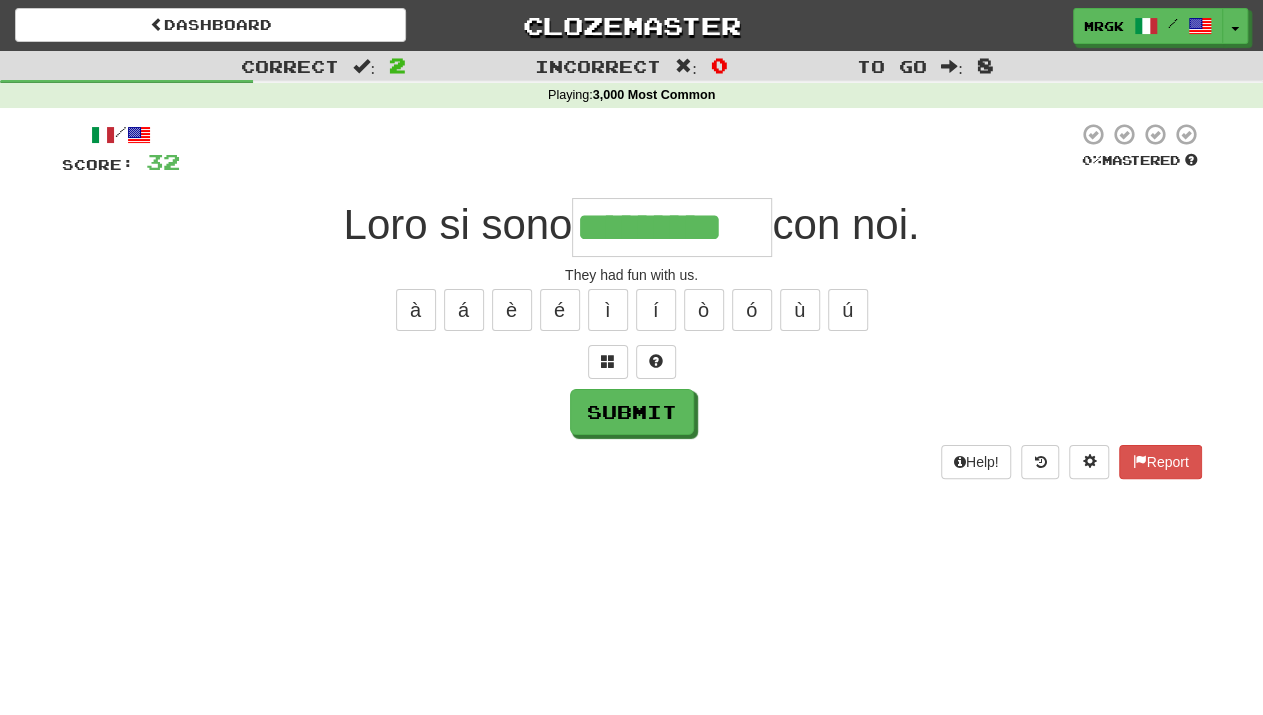 type on "*********" 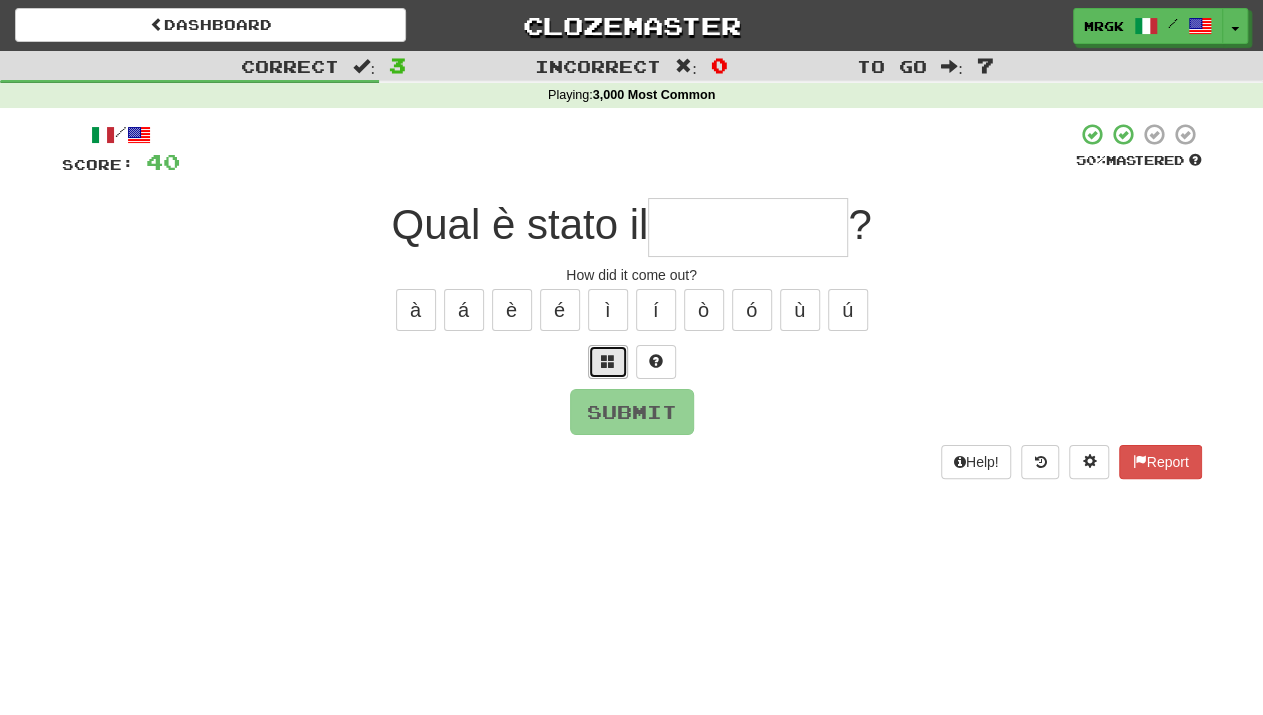 click at bounding box center [608, 361] 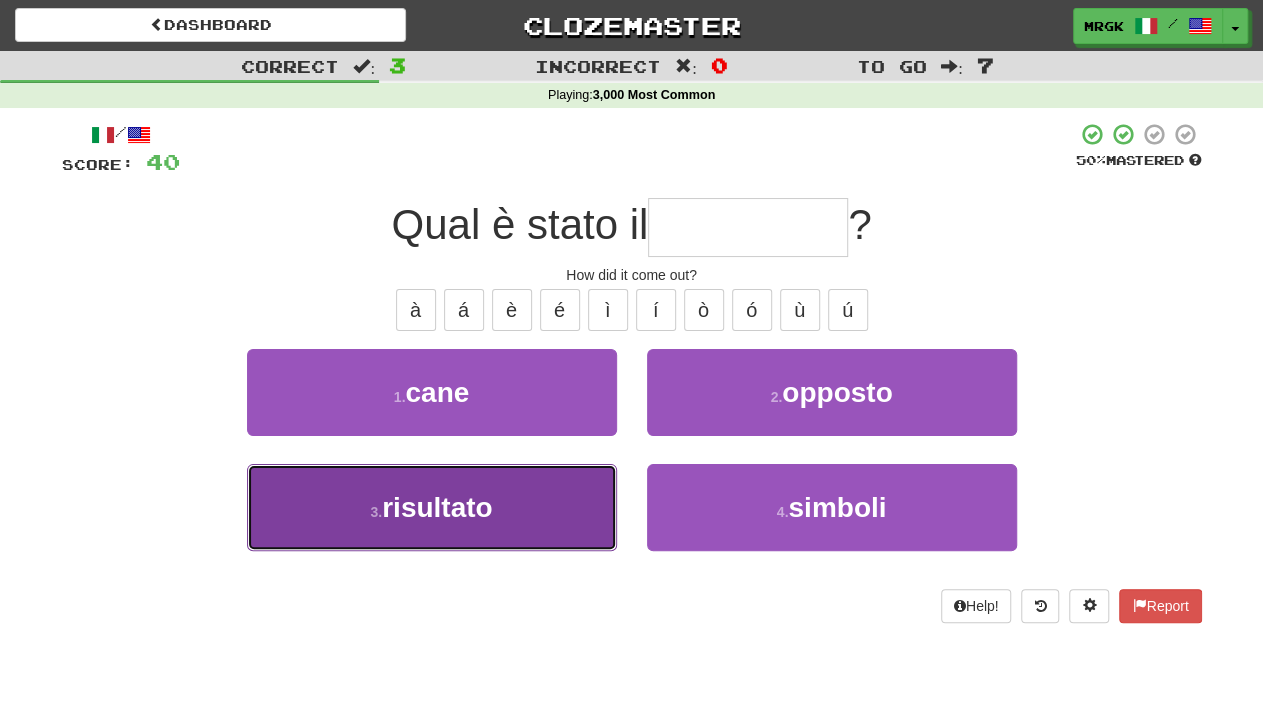 click on "3 .  risultato" at bounding box center [432, 507] 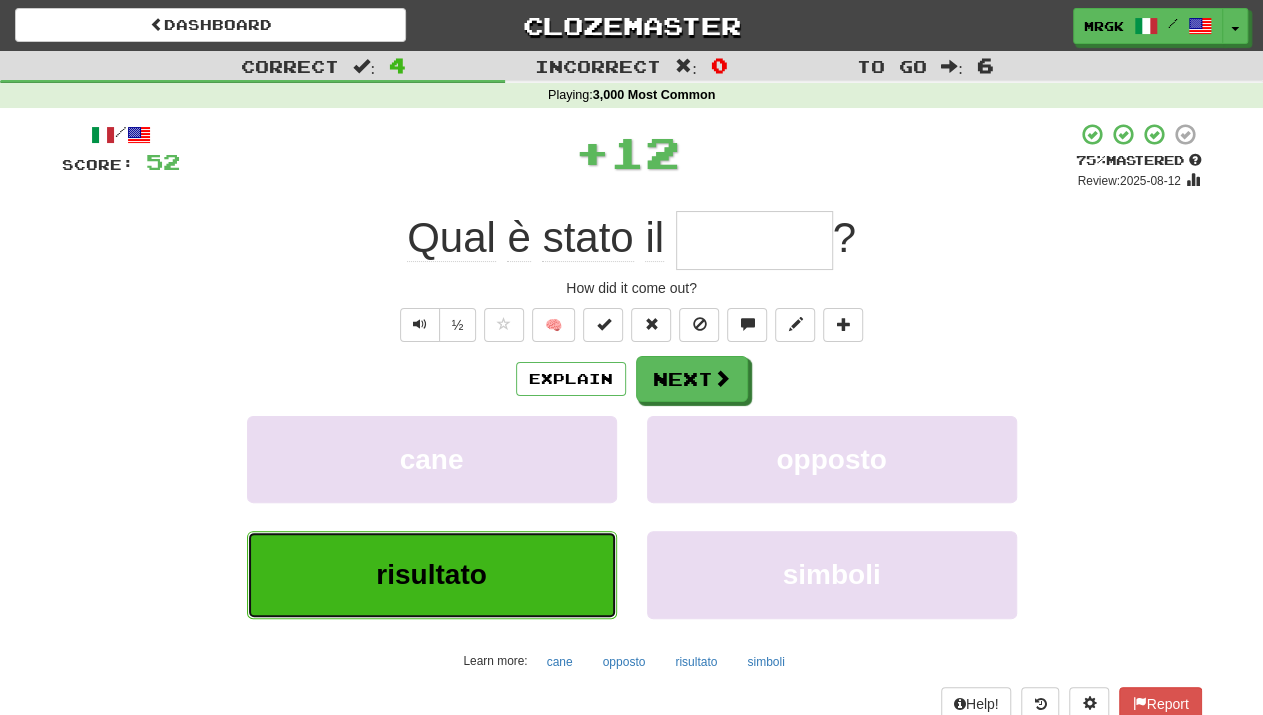 type on "*********" 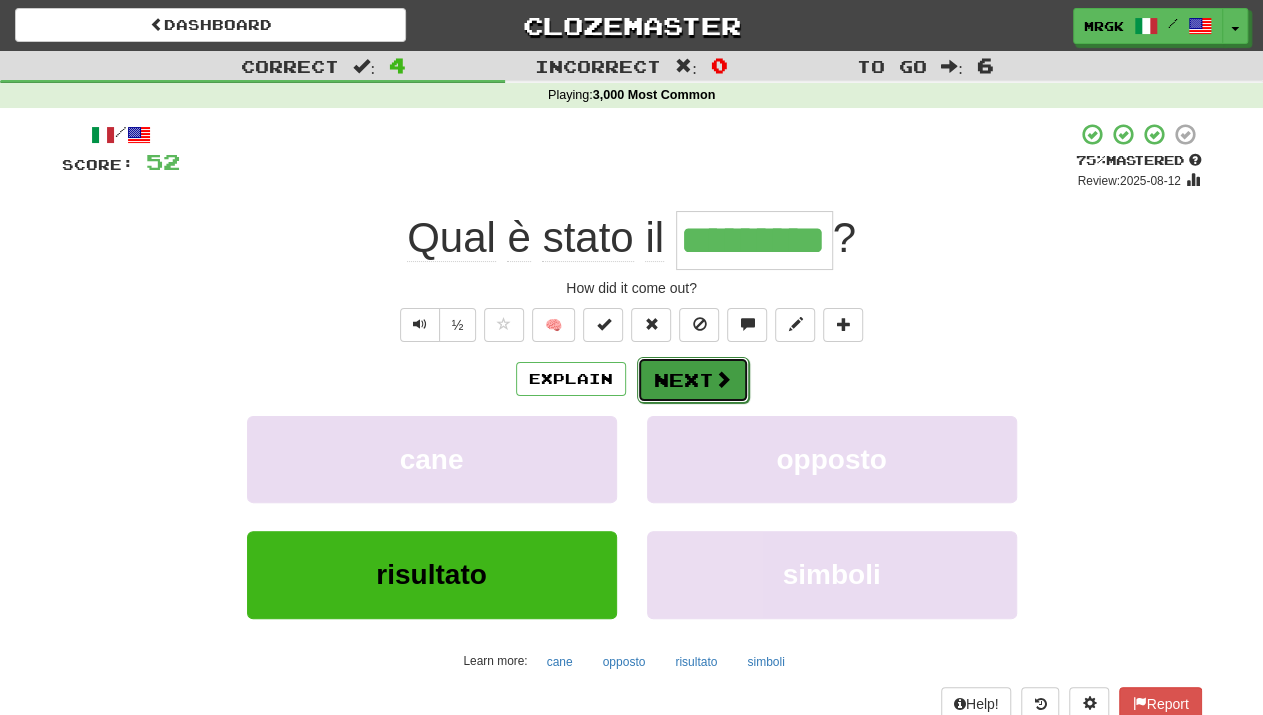 click on "Next" at bounding box center [693, 380] 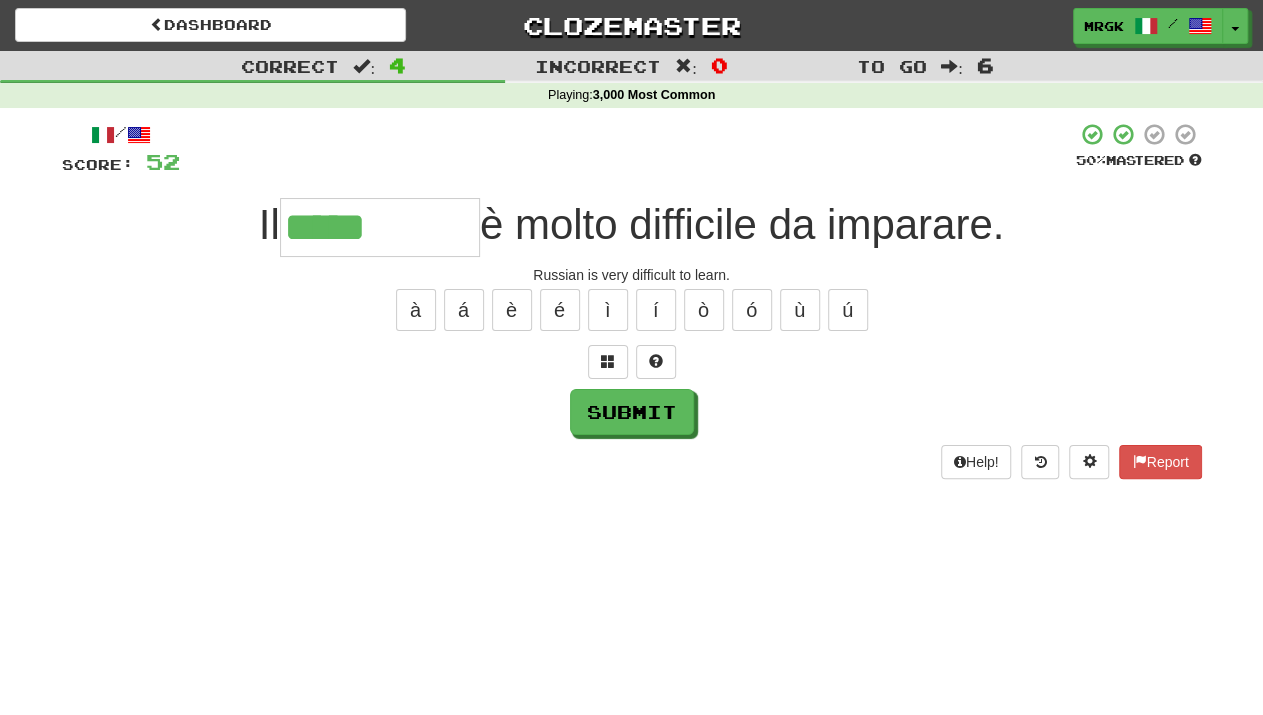 type on "*****" 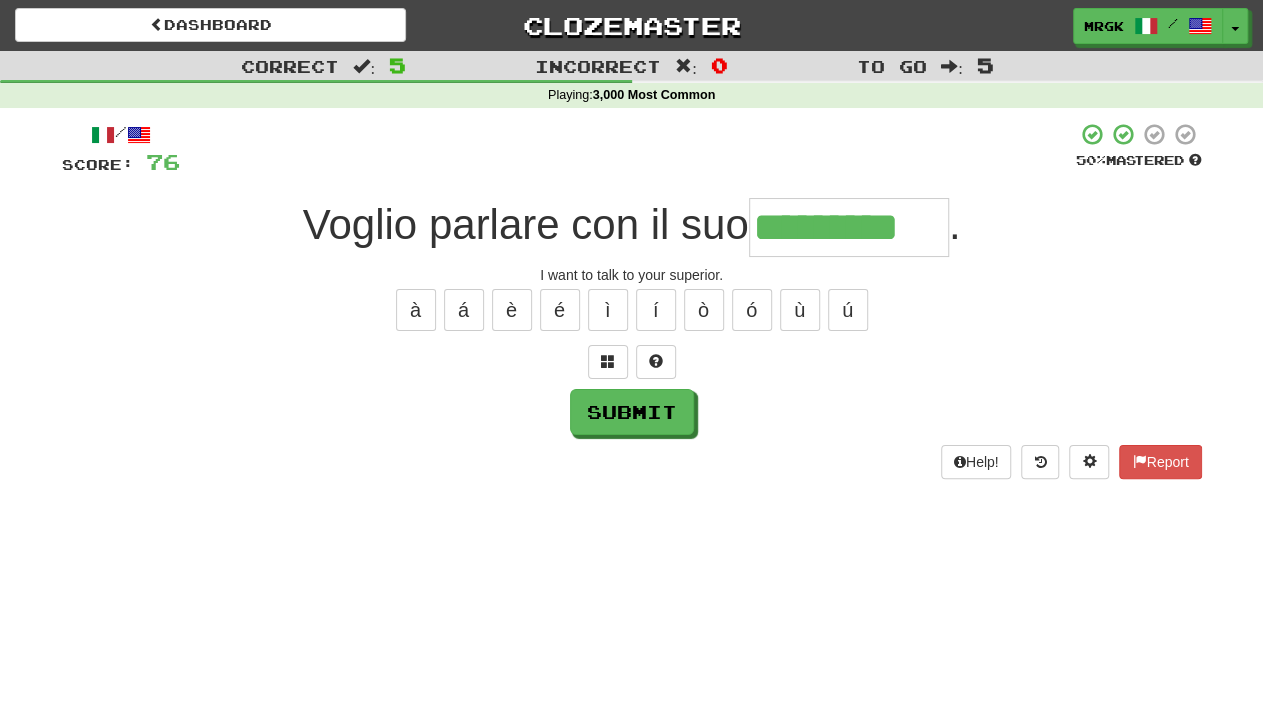 type on "*********" 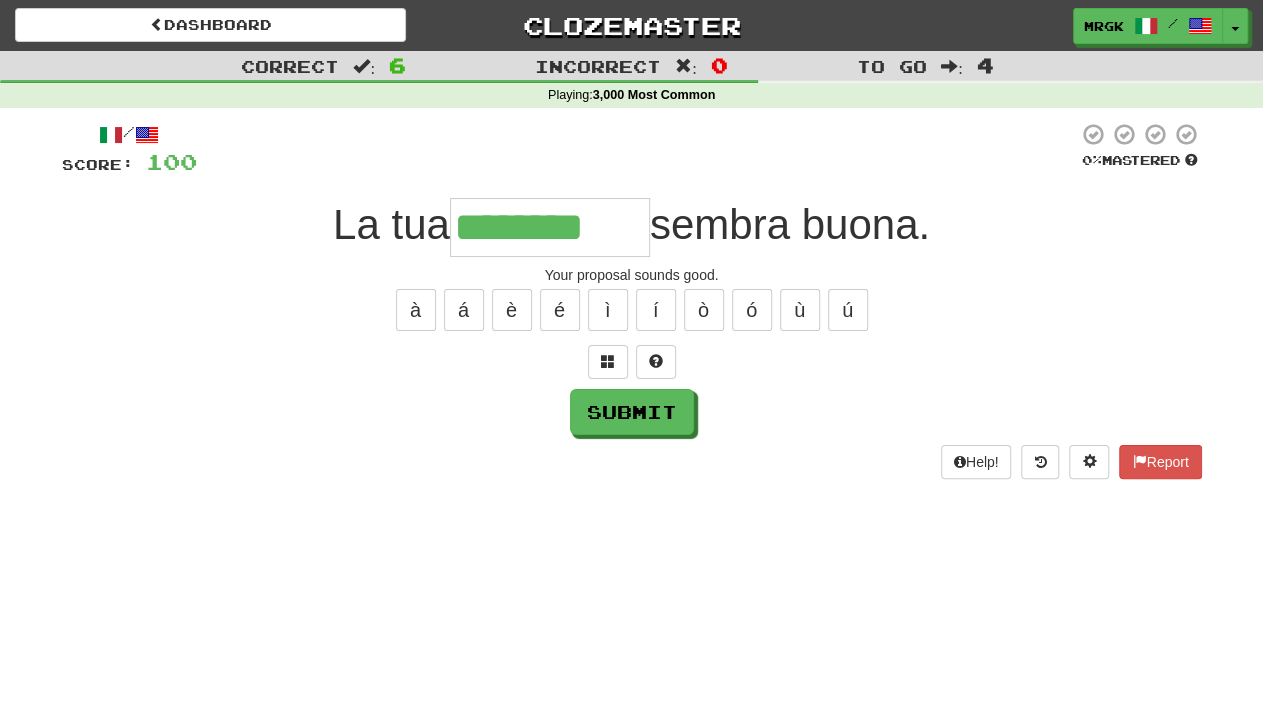 type on "********" 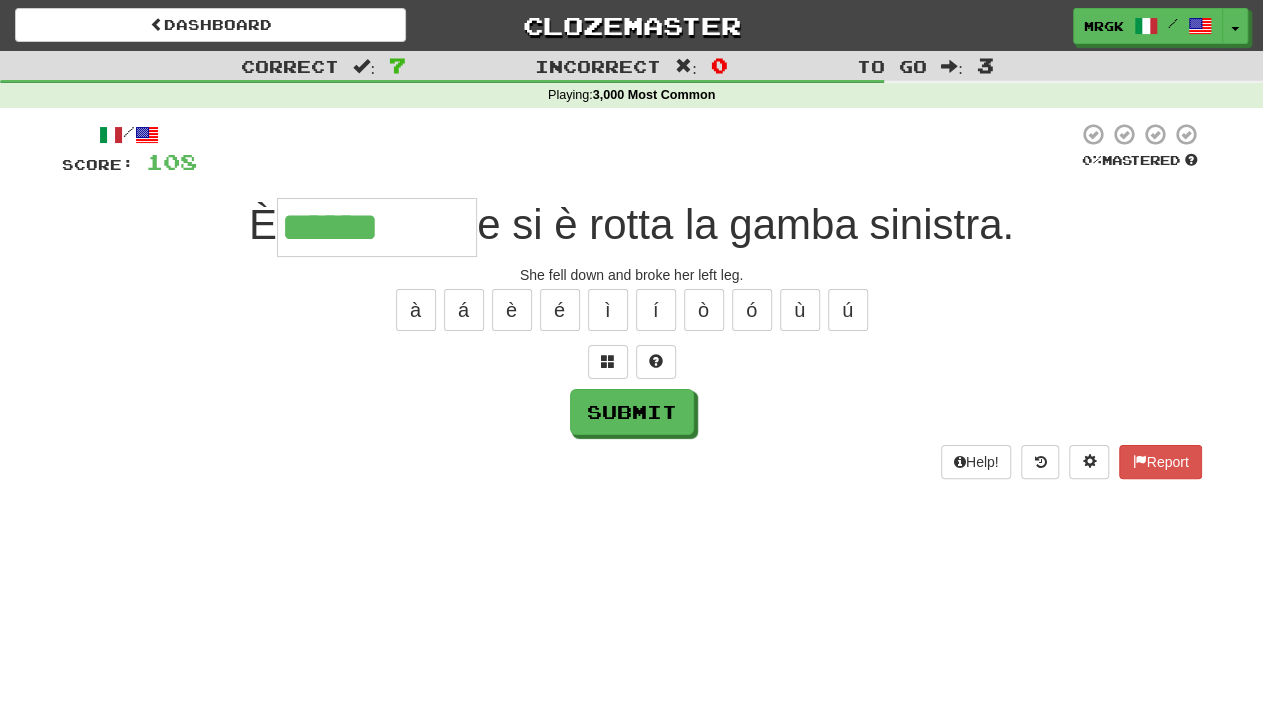 type on "******" 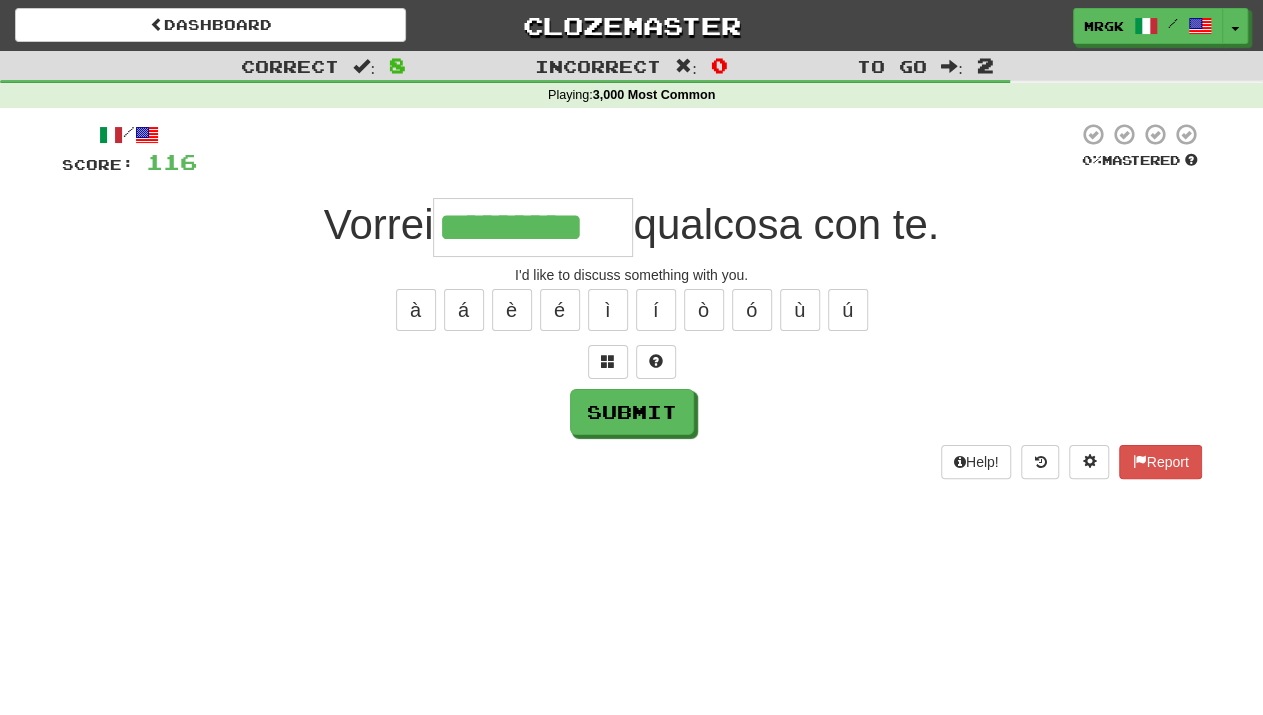 type on "*********" 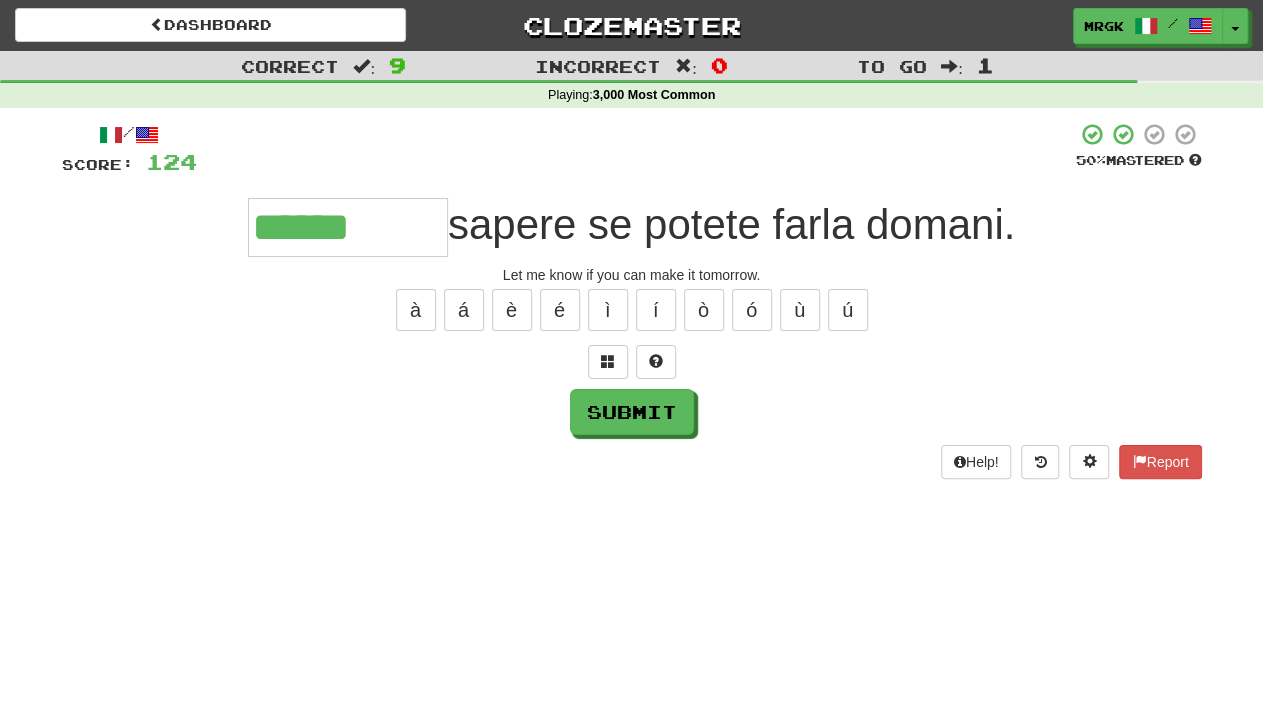 type on "******" 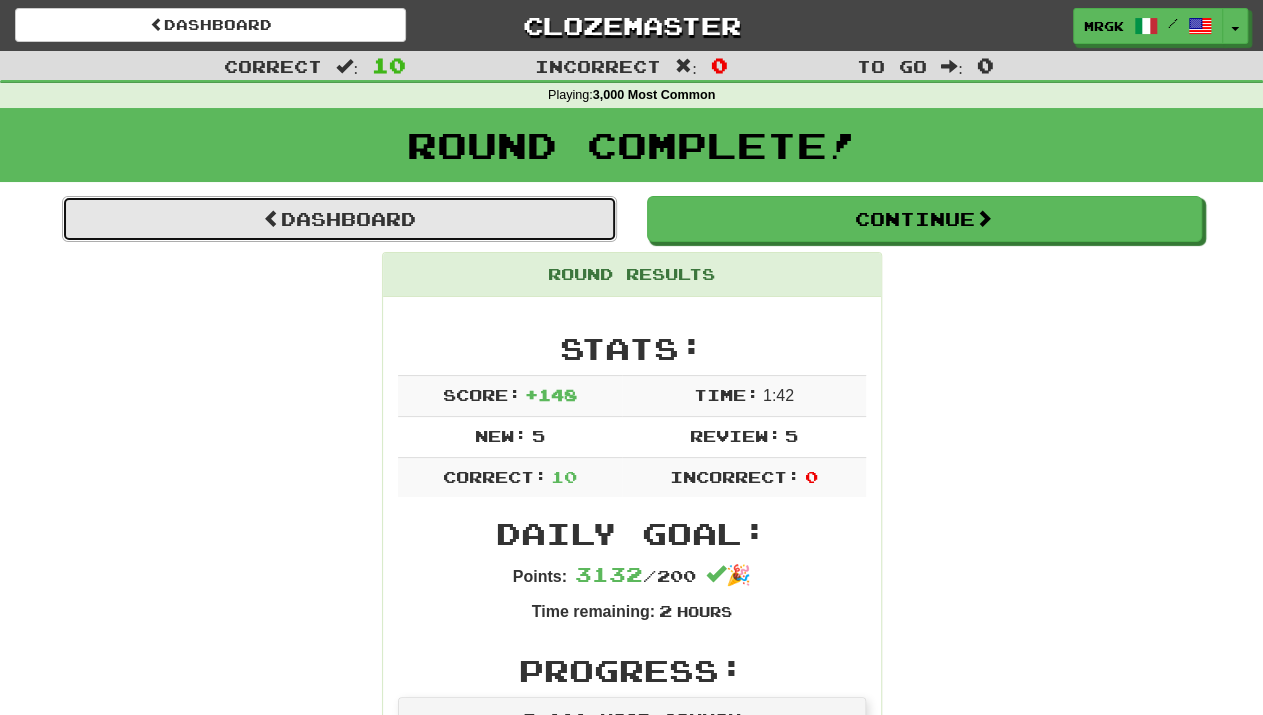 click on "Dashboard" at bounding box center [339, 219] 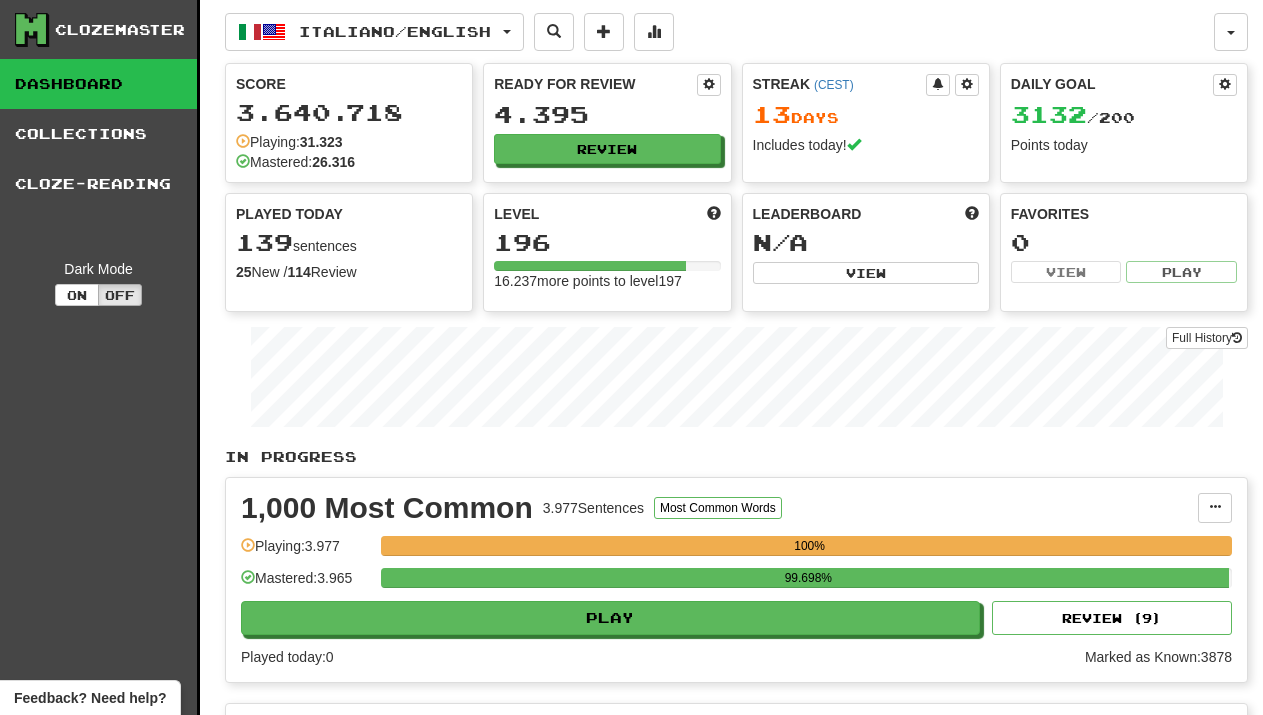 scroll, scrollTop: 0, scrollLeft: 0, axis: both 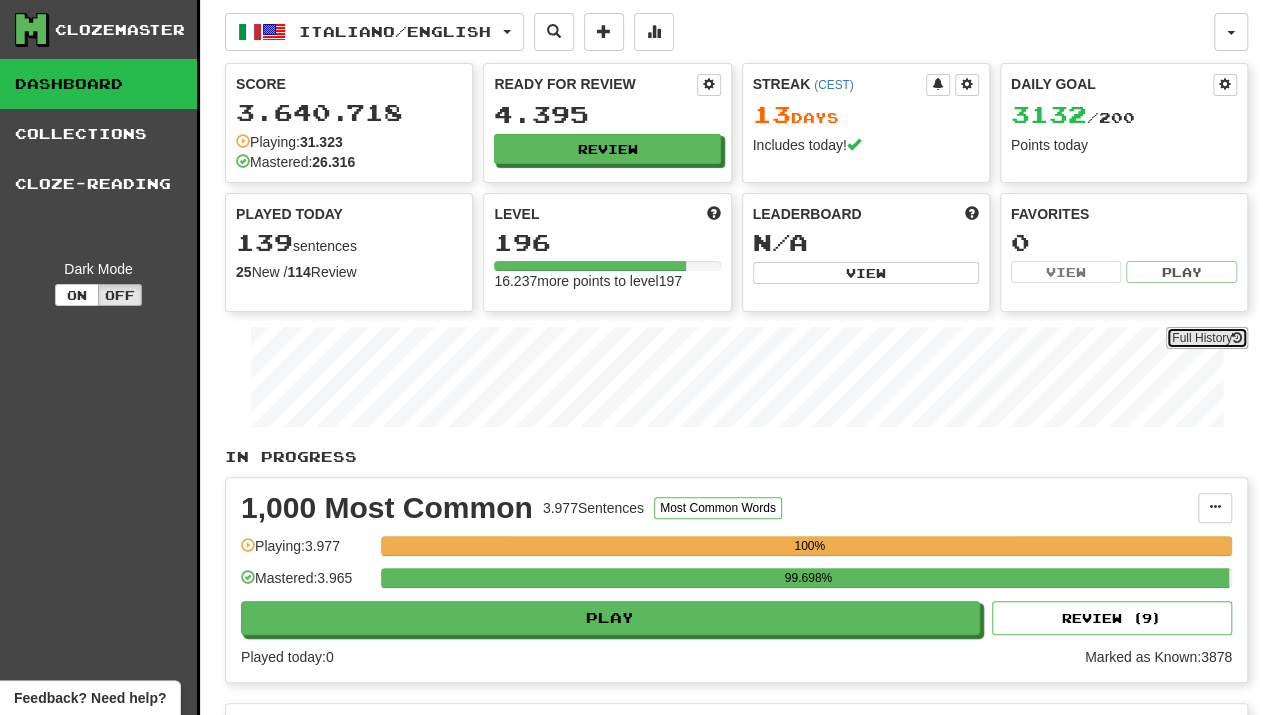 click on "Full History" at bounding box center [1207, 338] 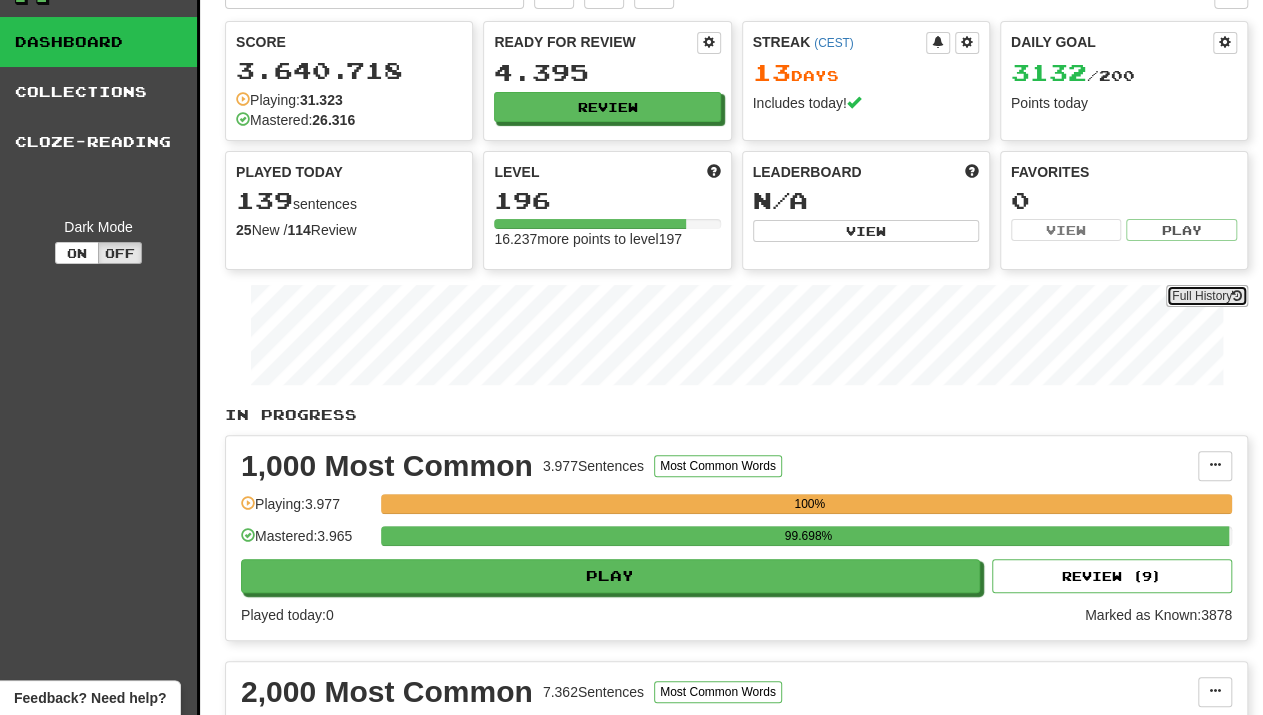 scroll, scrollTop: 0, scrollLeft: 0, axis: both 